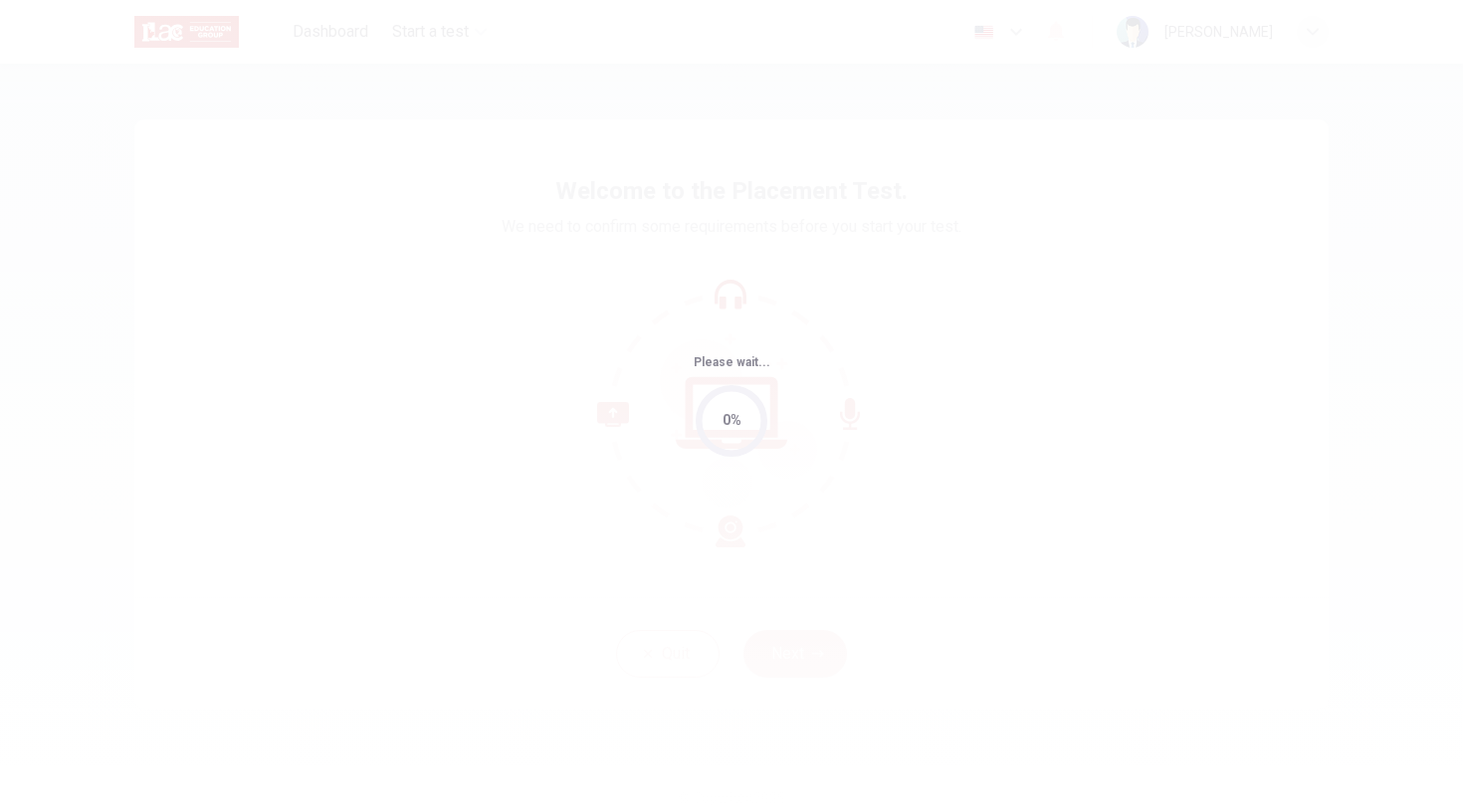 scroll, scrollTop: 0, scrollLeft: 0, axis: both 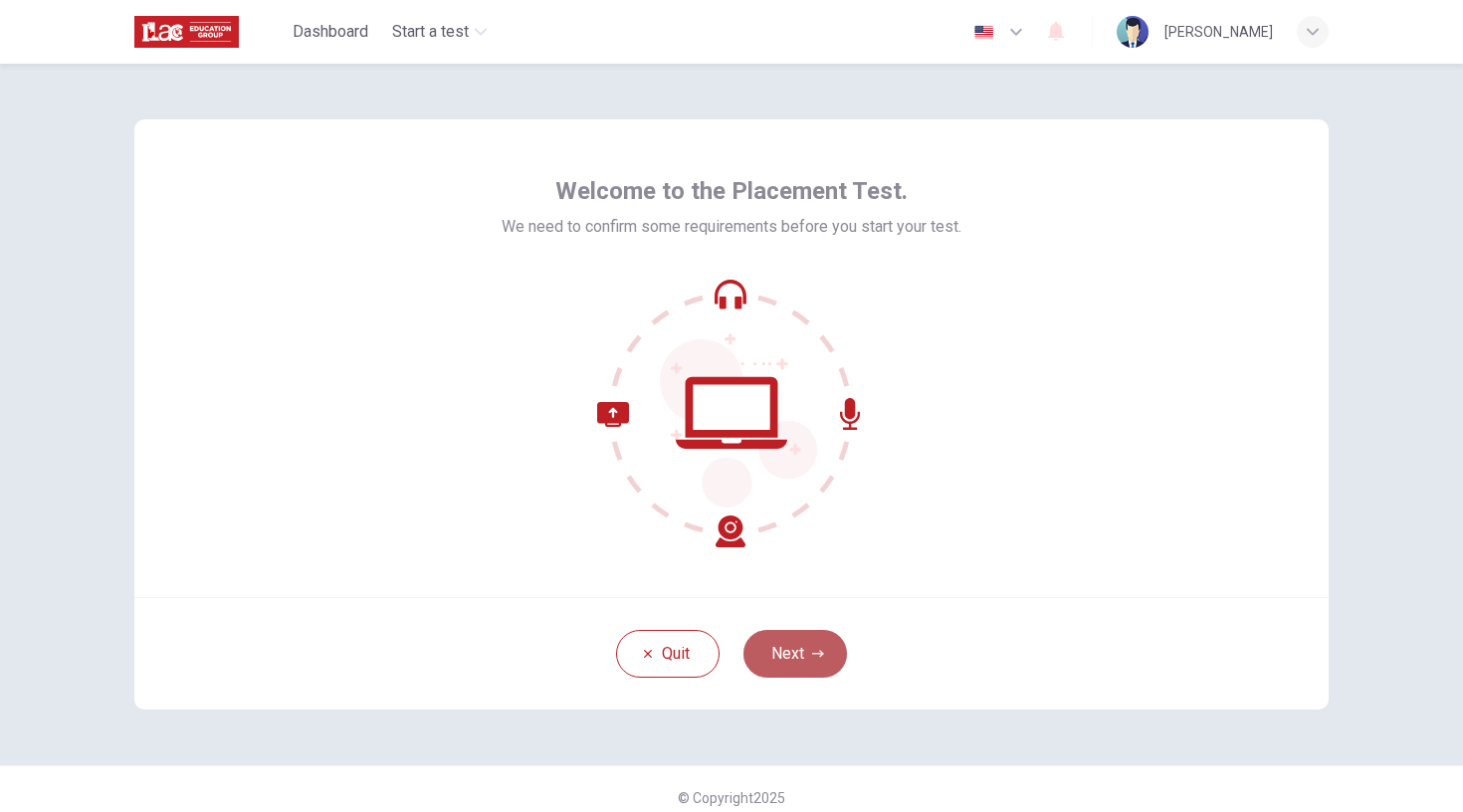 click on "Next" at bounding box center (795, 654) 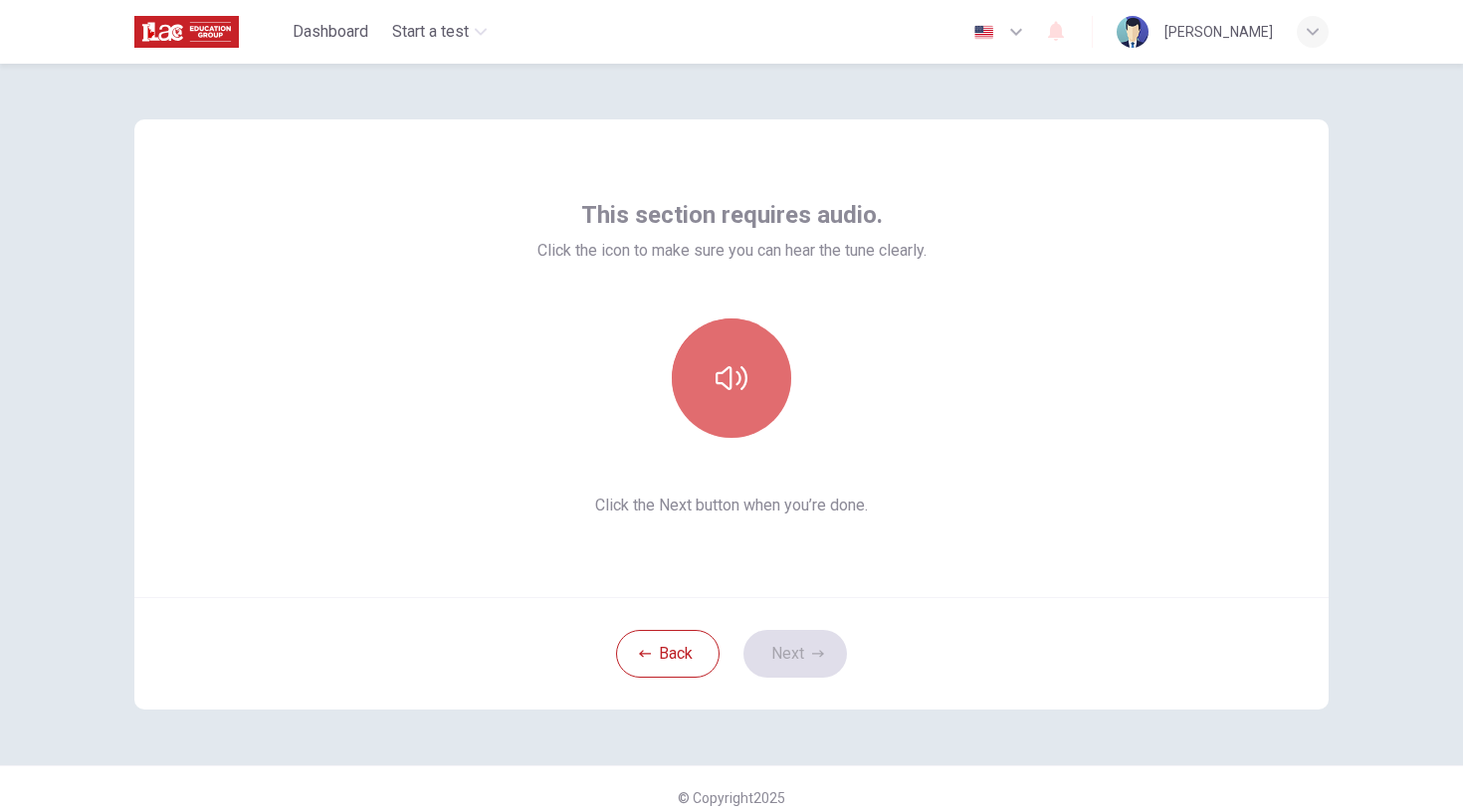 click at bounding box center (732, 378) 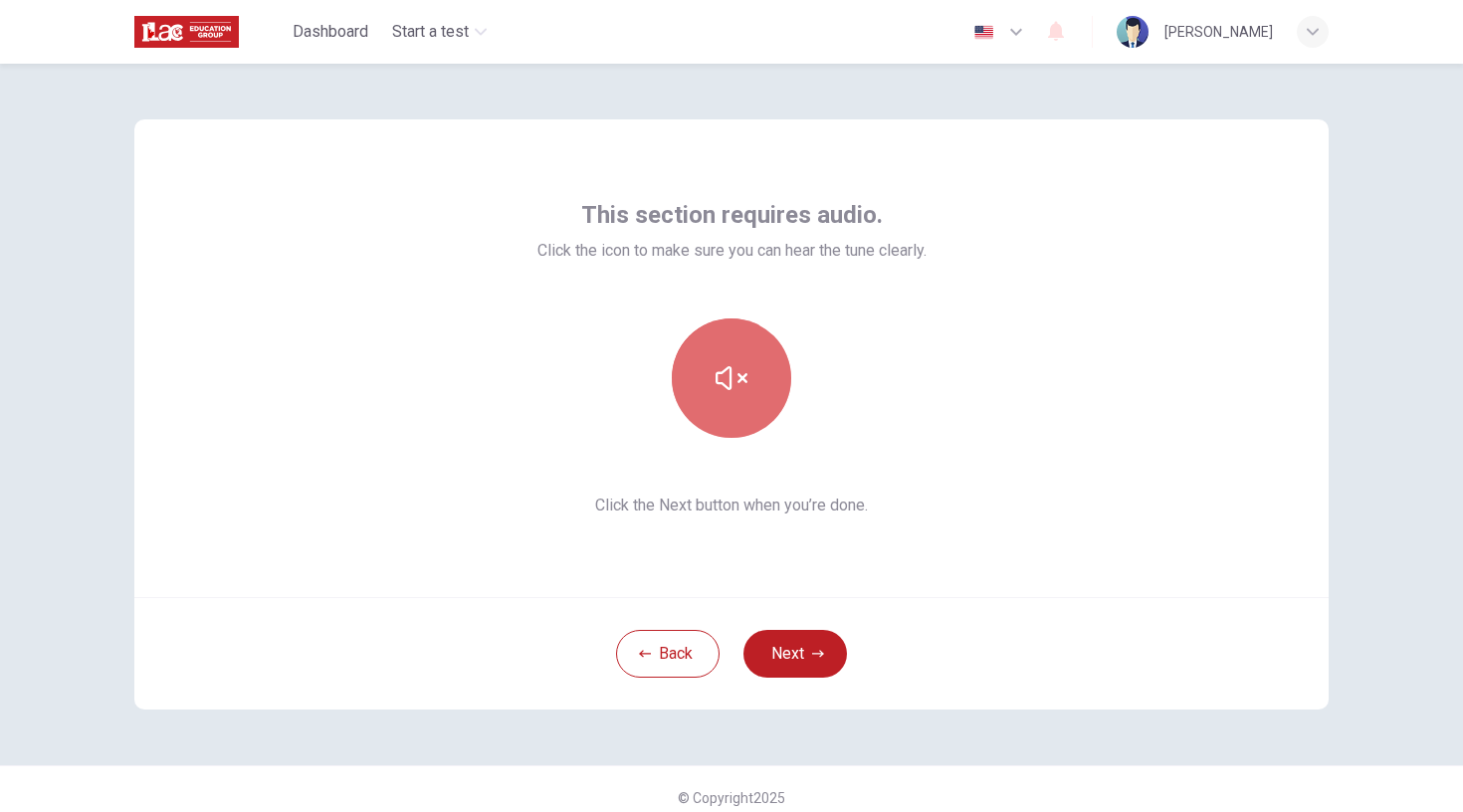 click at bounding box center [732, 378] 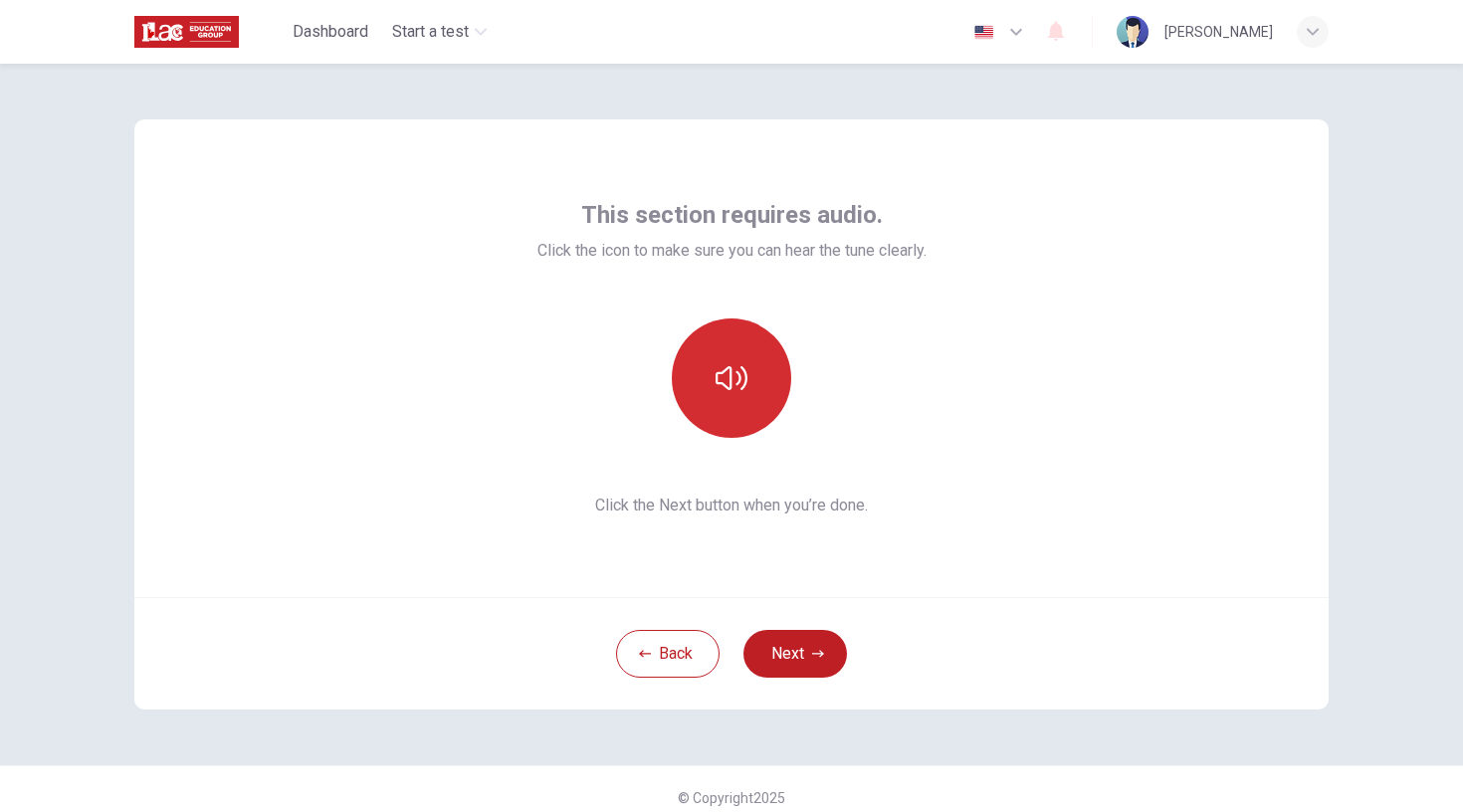 click at bounding box center (732, 378) 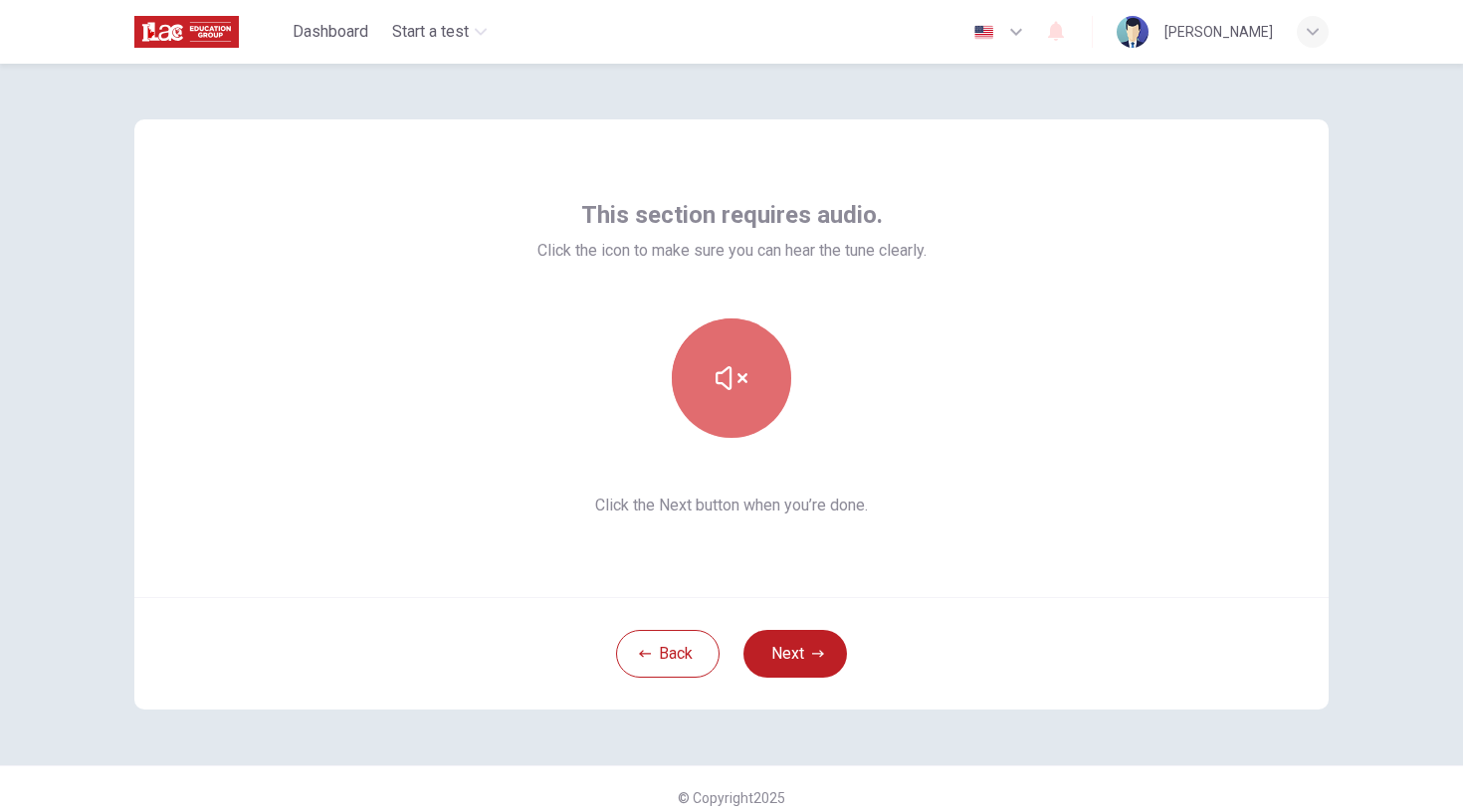 click at bounding box center [732, 378] 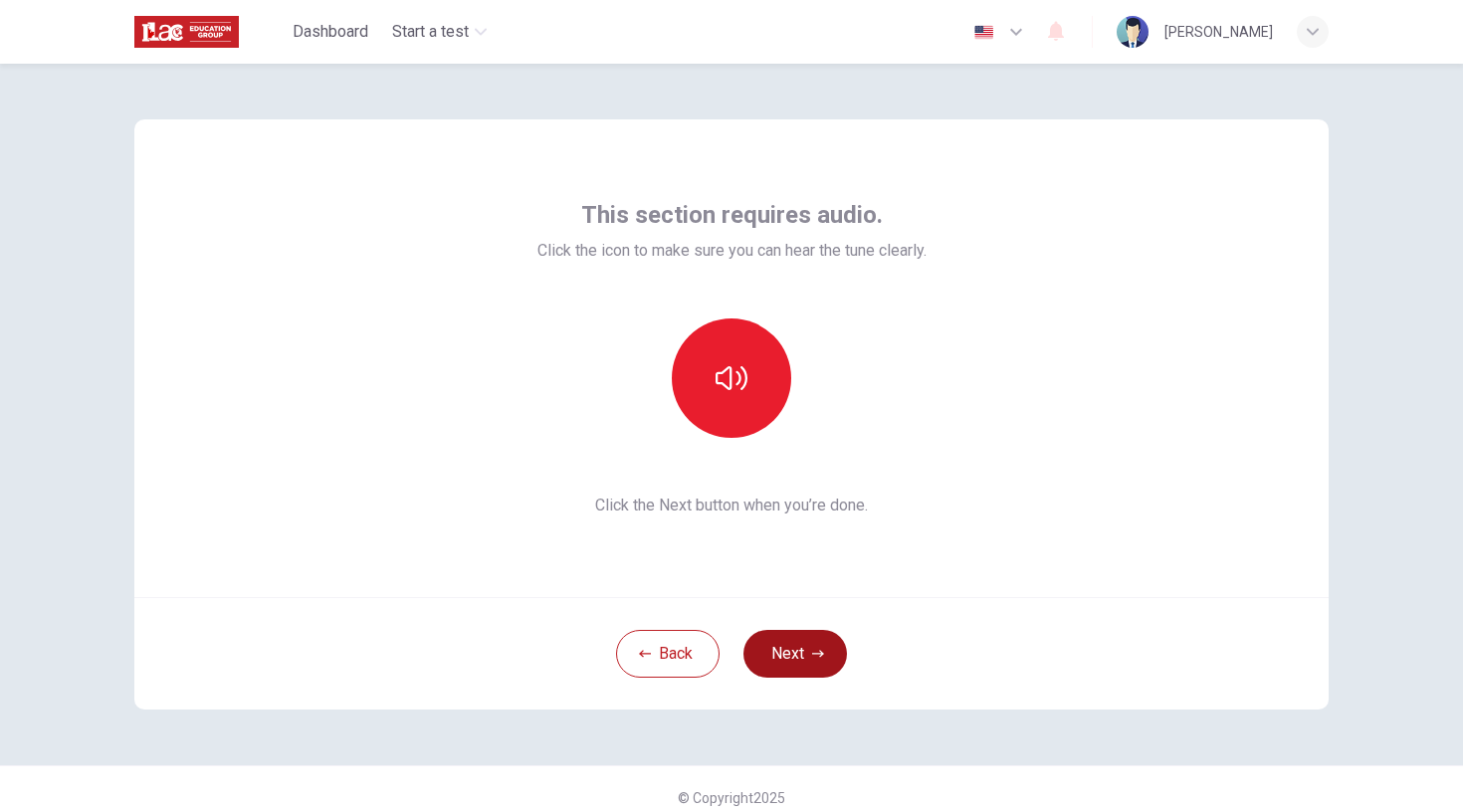 click on "Next" at bounding box center (795, 654) 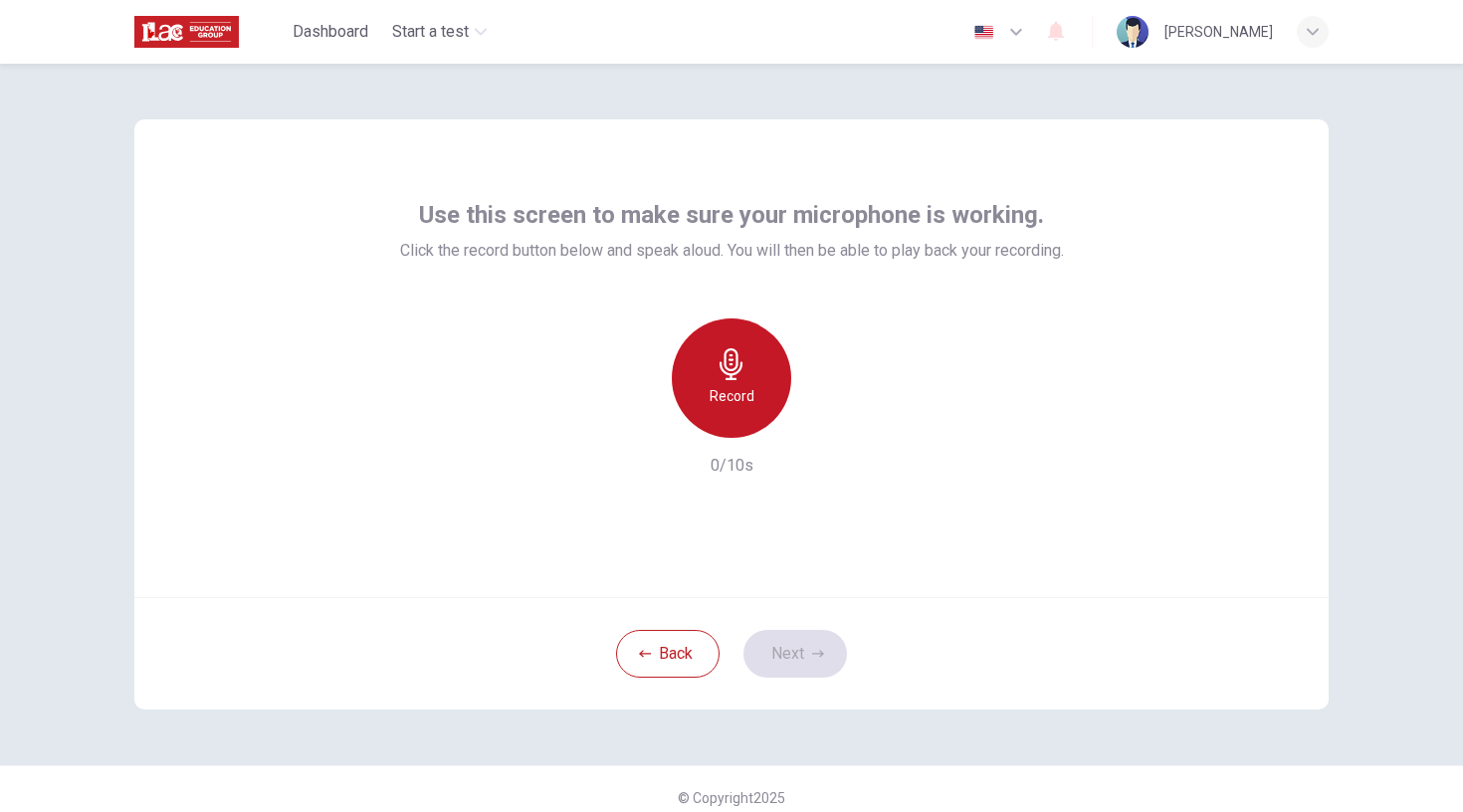 click 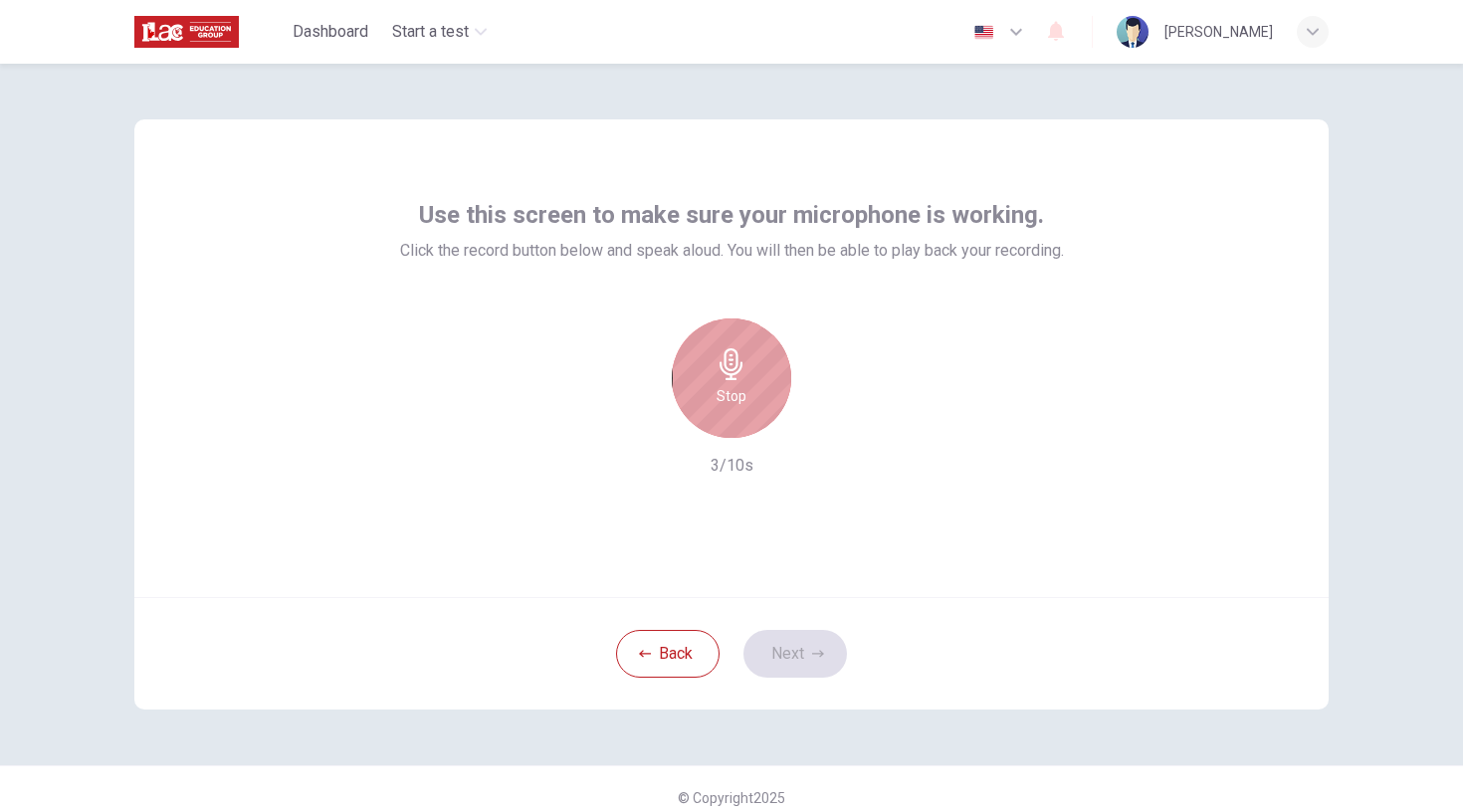 click 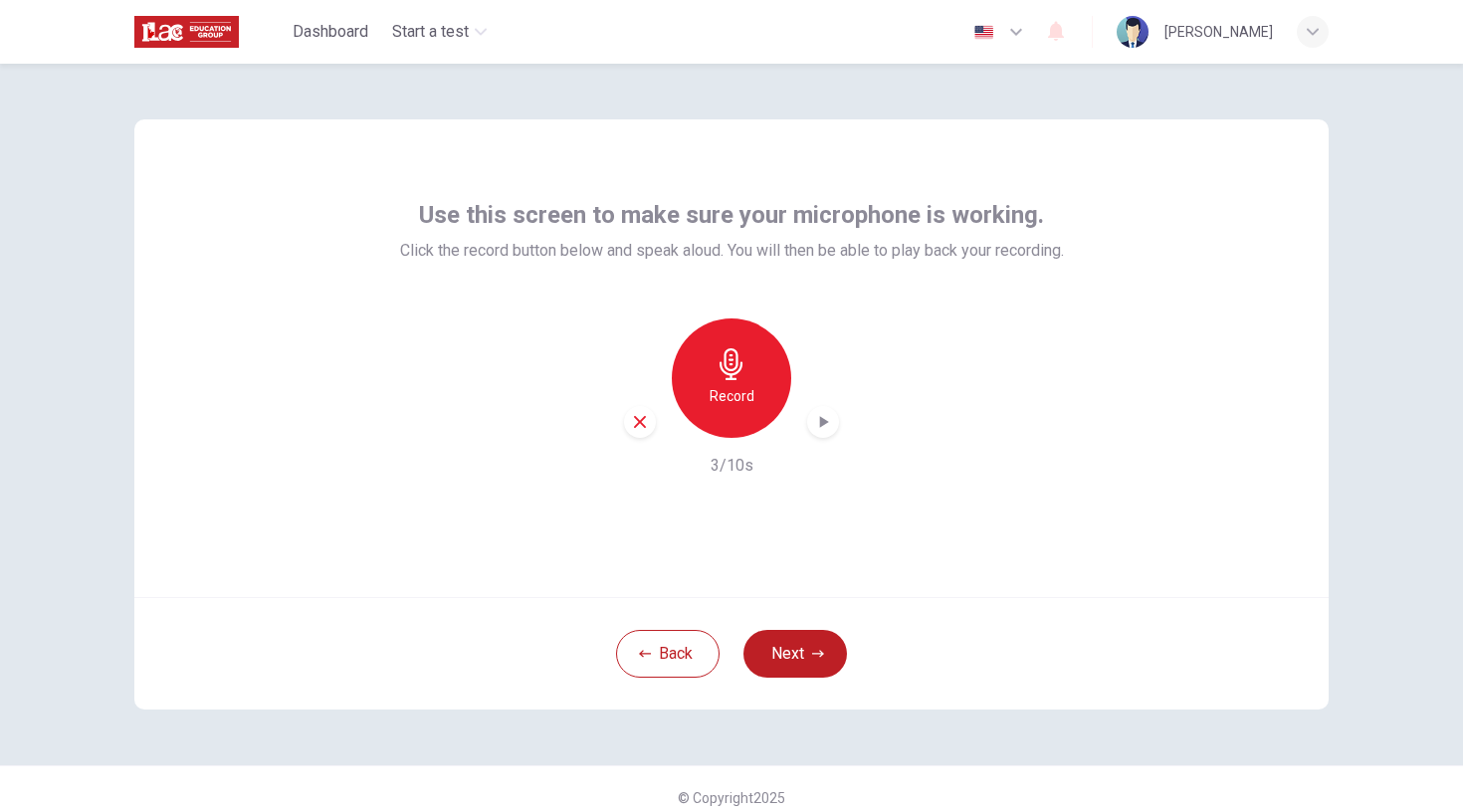 click at bounding box center [823, 422] 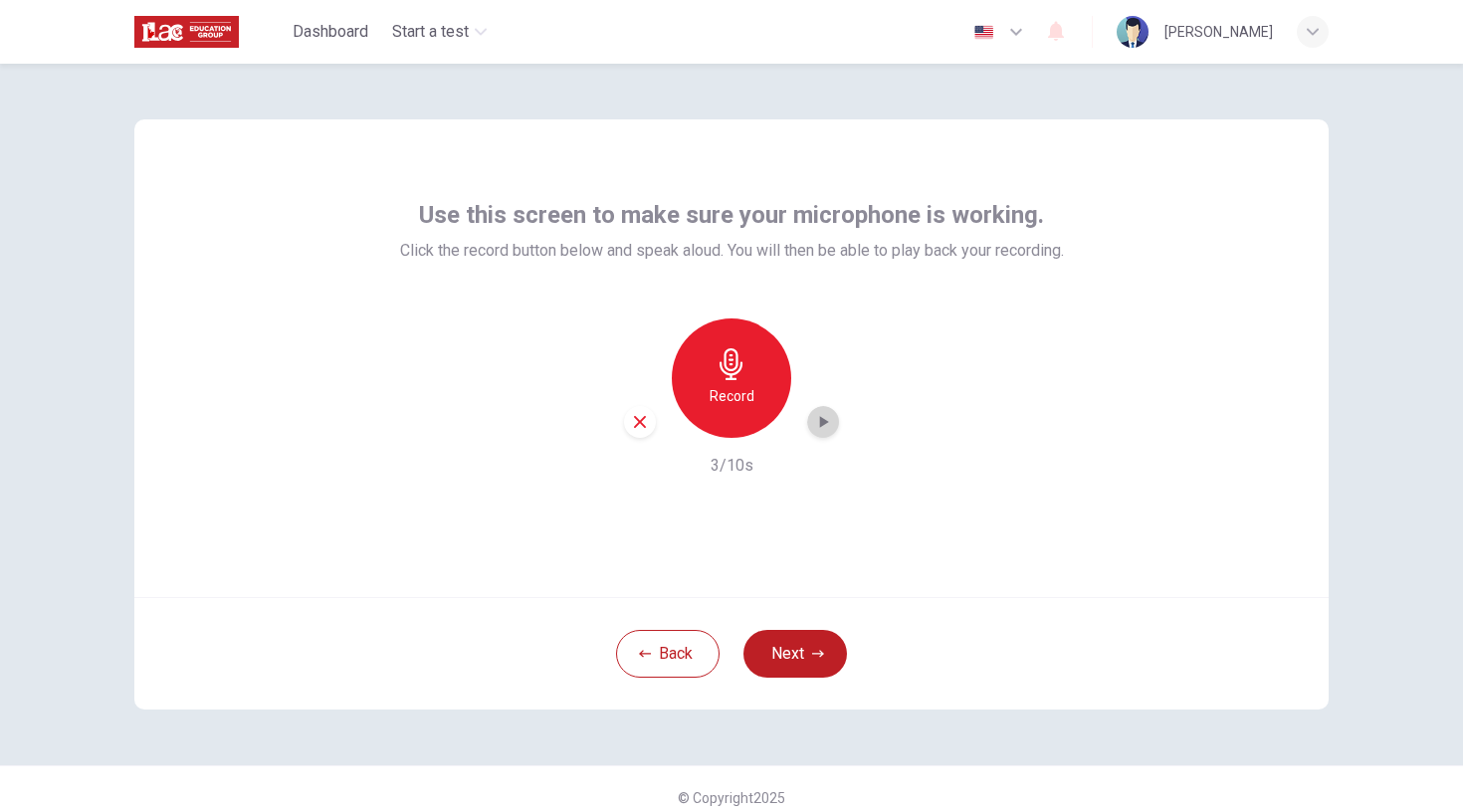 click 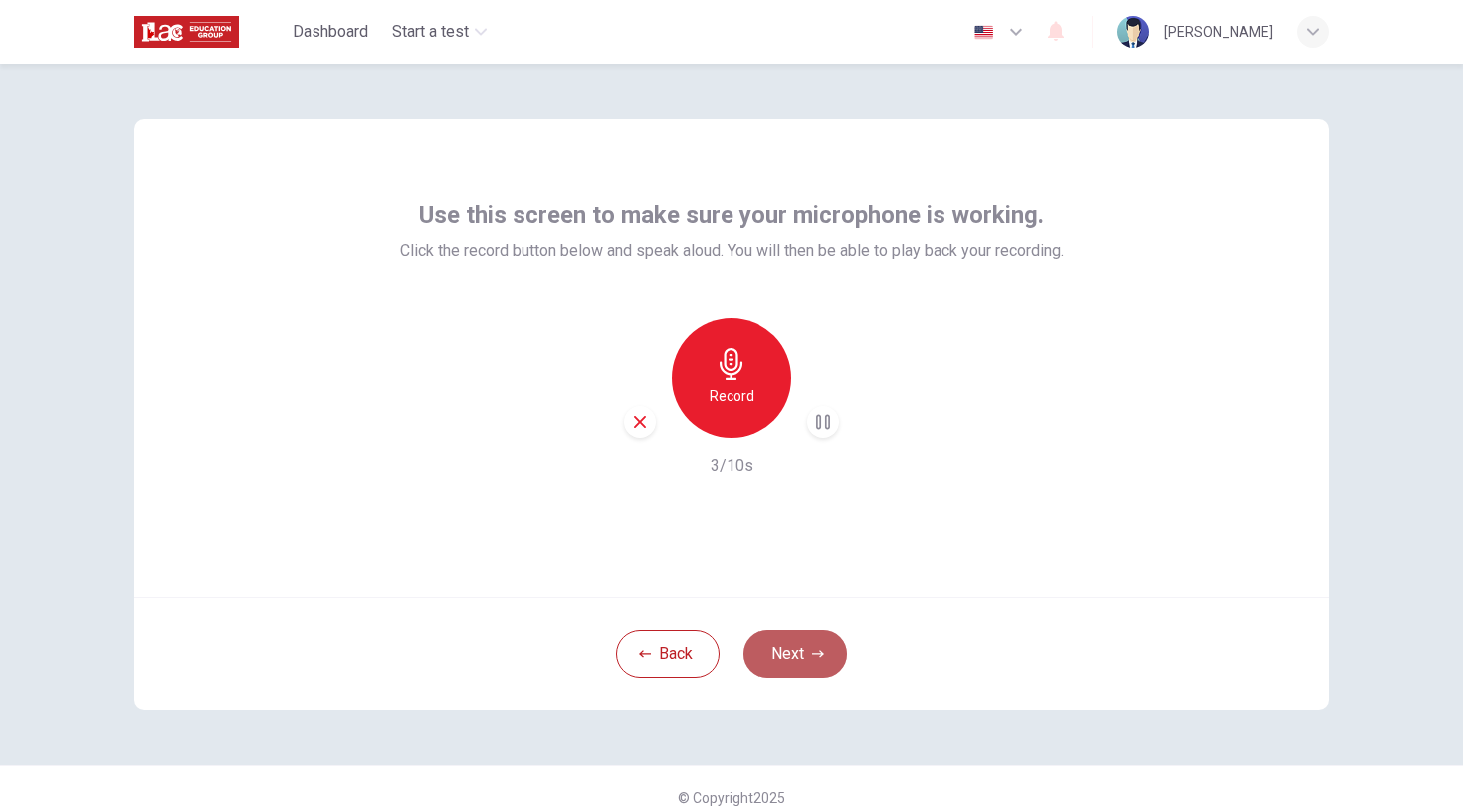 click on "Next" at bounding box center [795, 654] 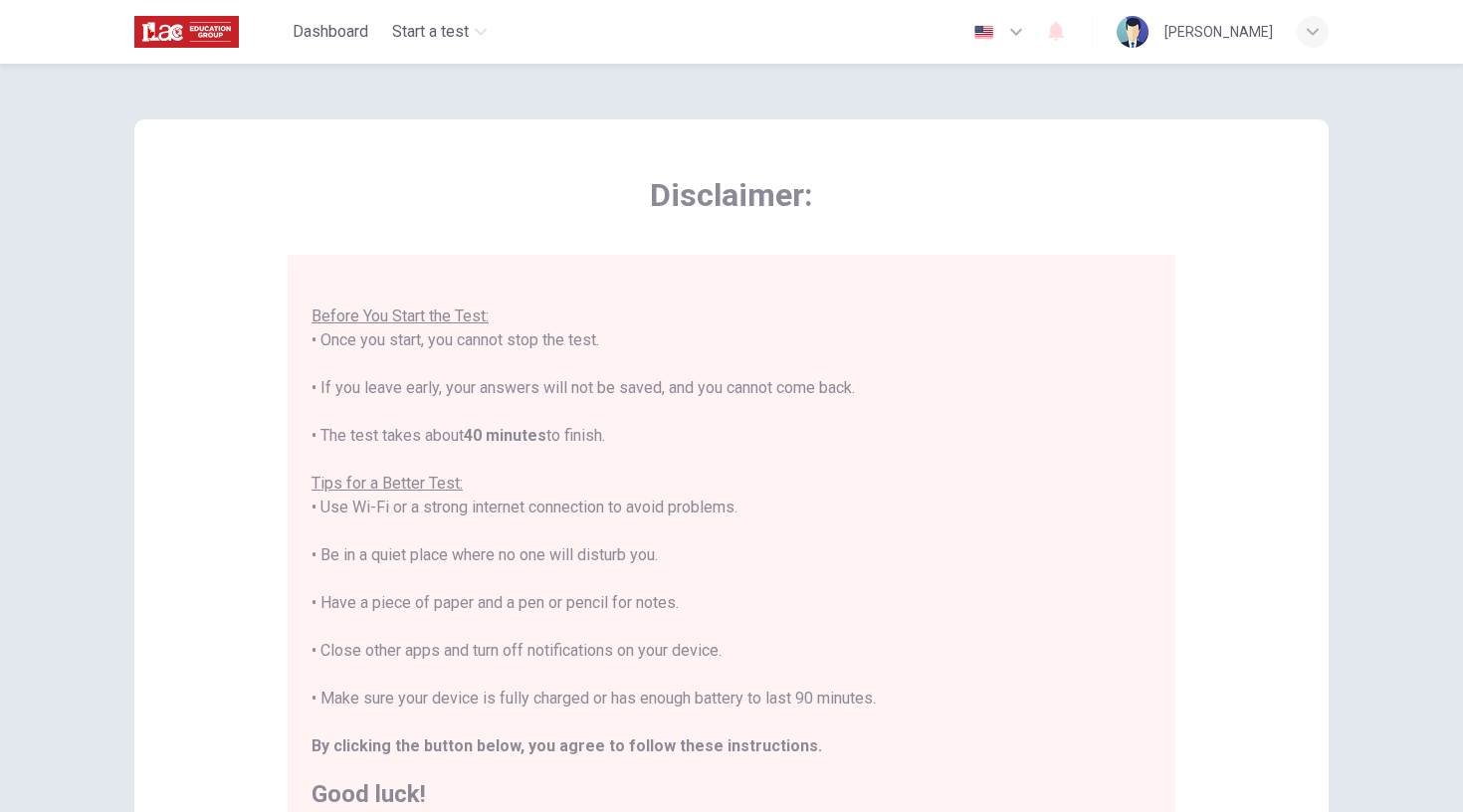 scroll, scrollTop: 21, scrollLeft: 0, axis: vertical 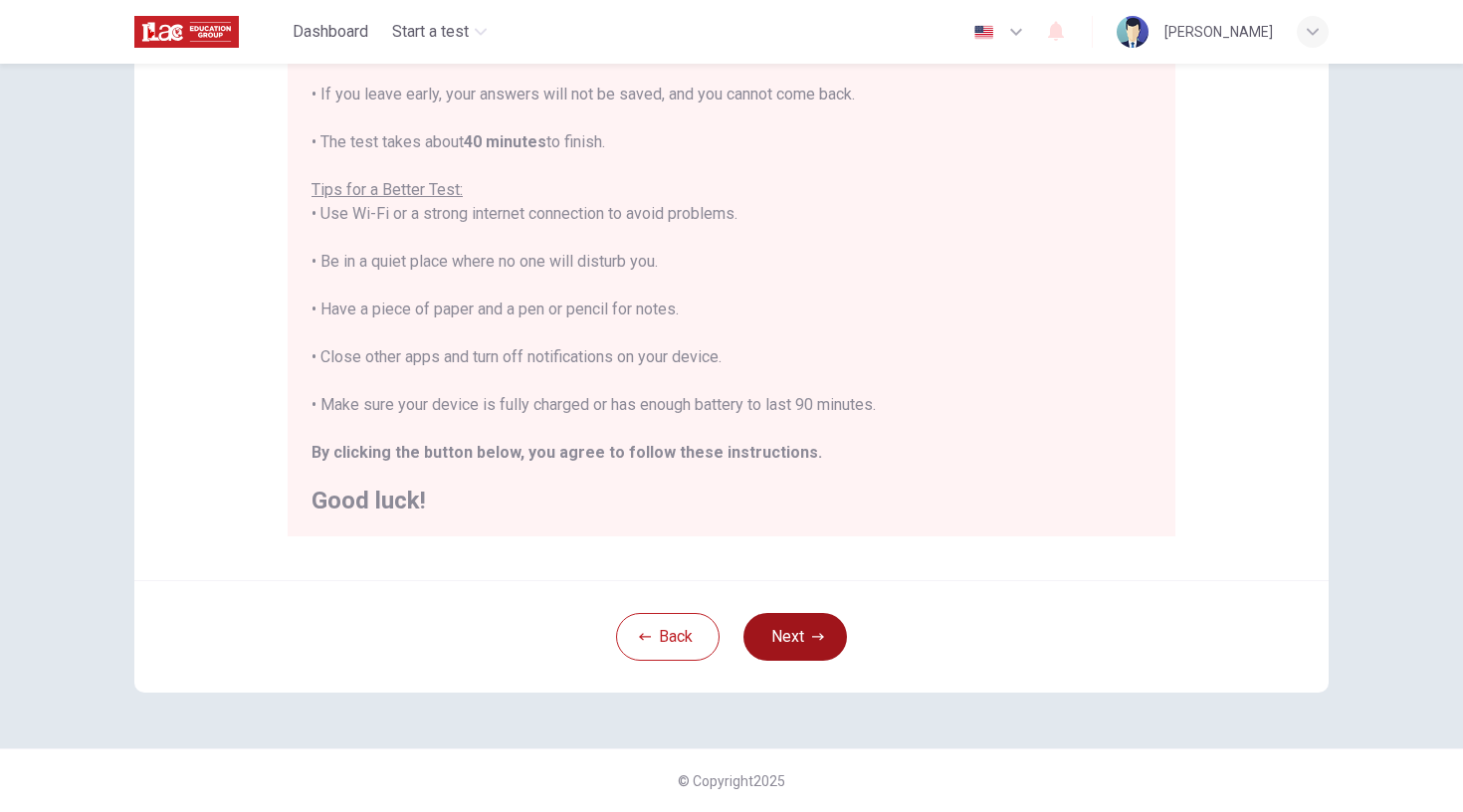 click on "Next" at bounding box center (795, 637) 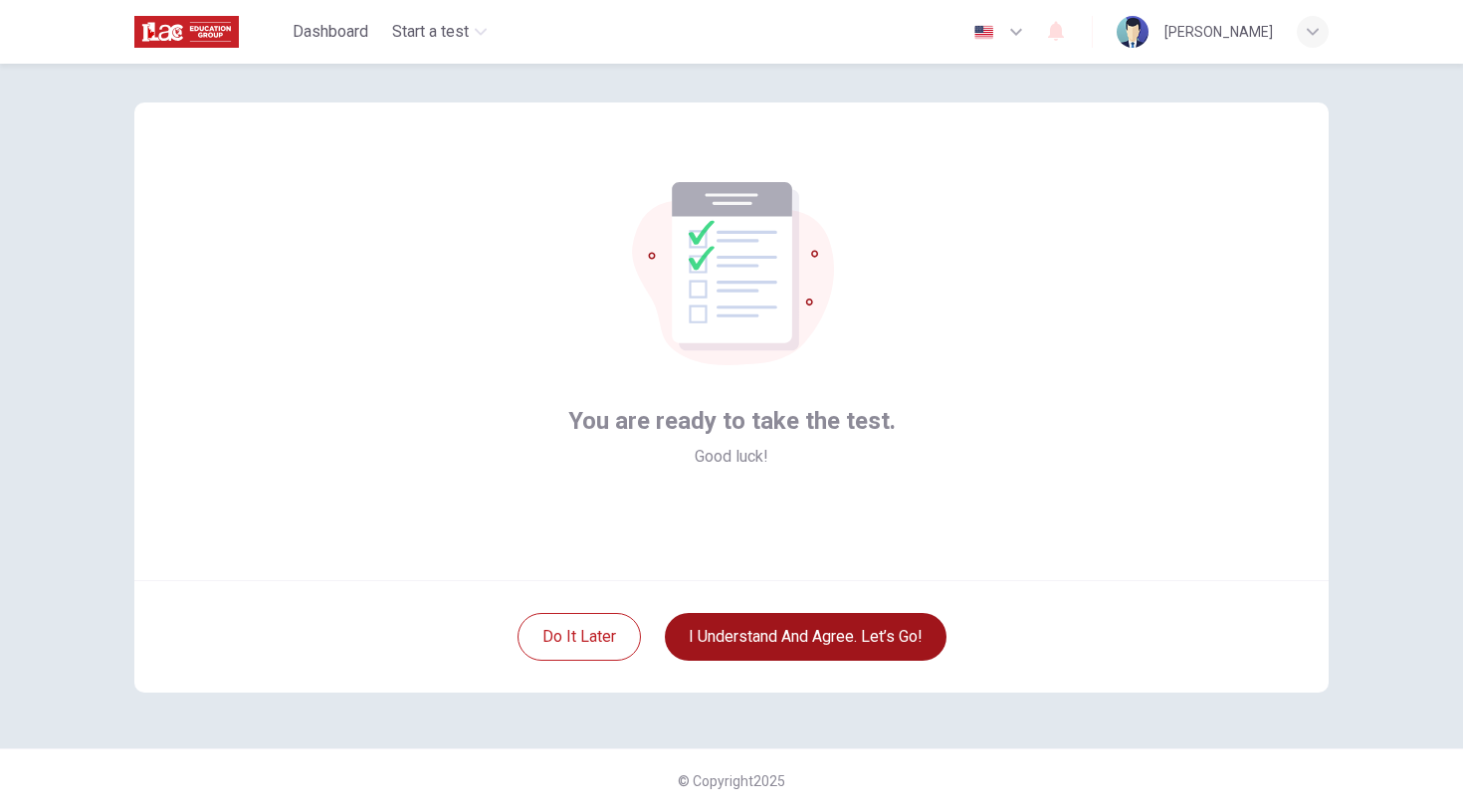 scroll, scrollTop: 17, scrollLeft: 0, axis: vertical 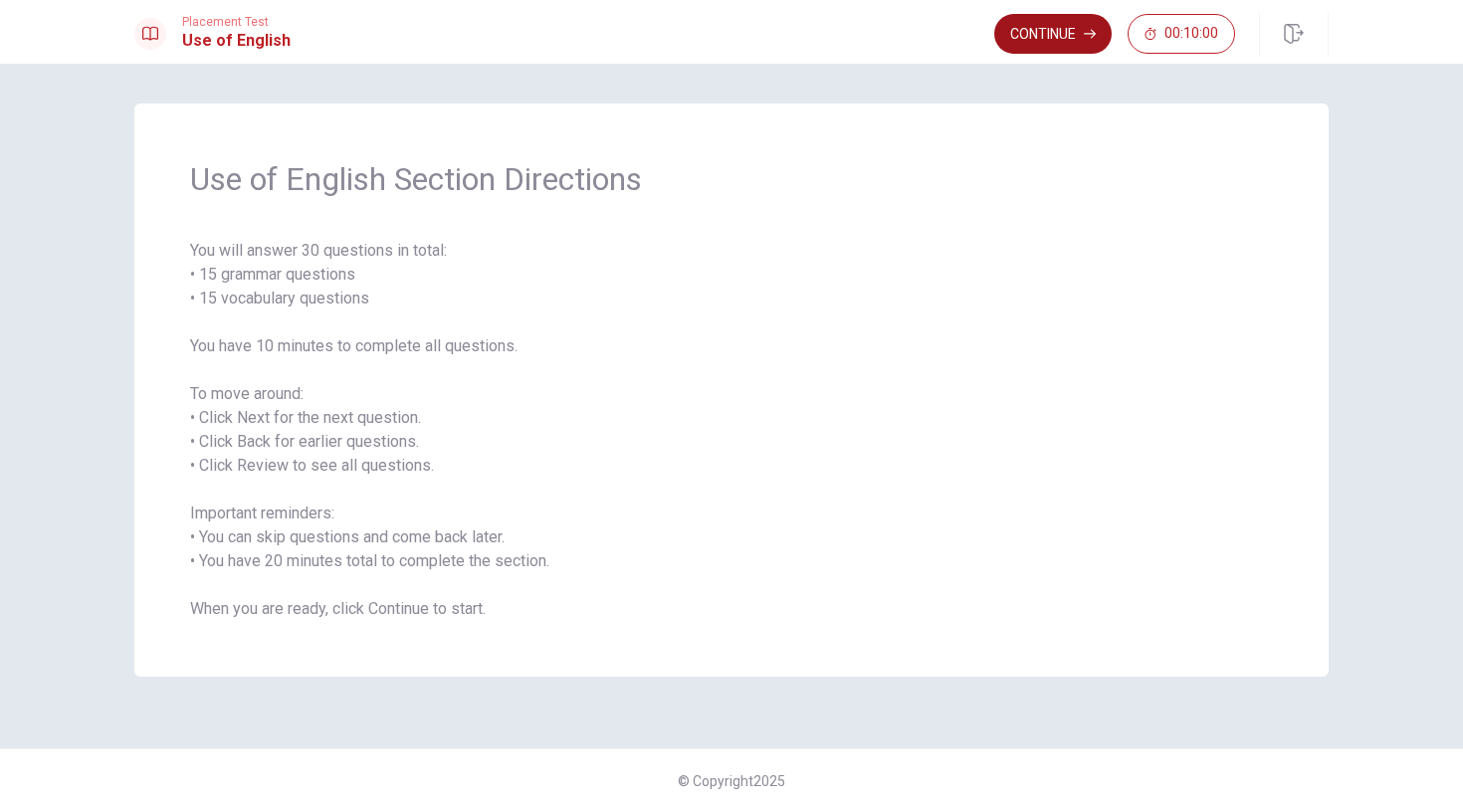 click on "Continue" at bounding box center (1053, 34) 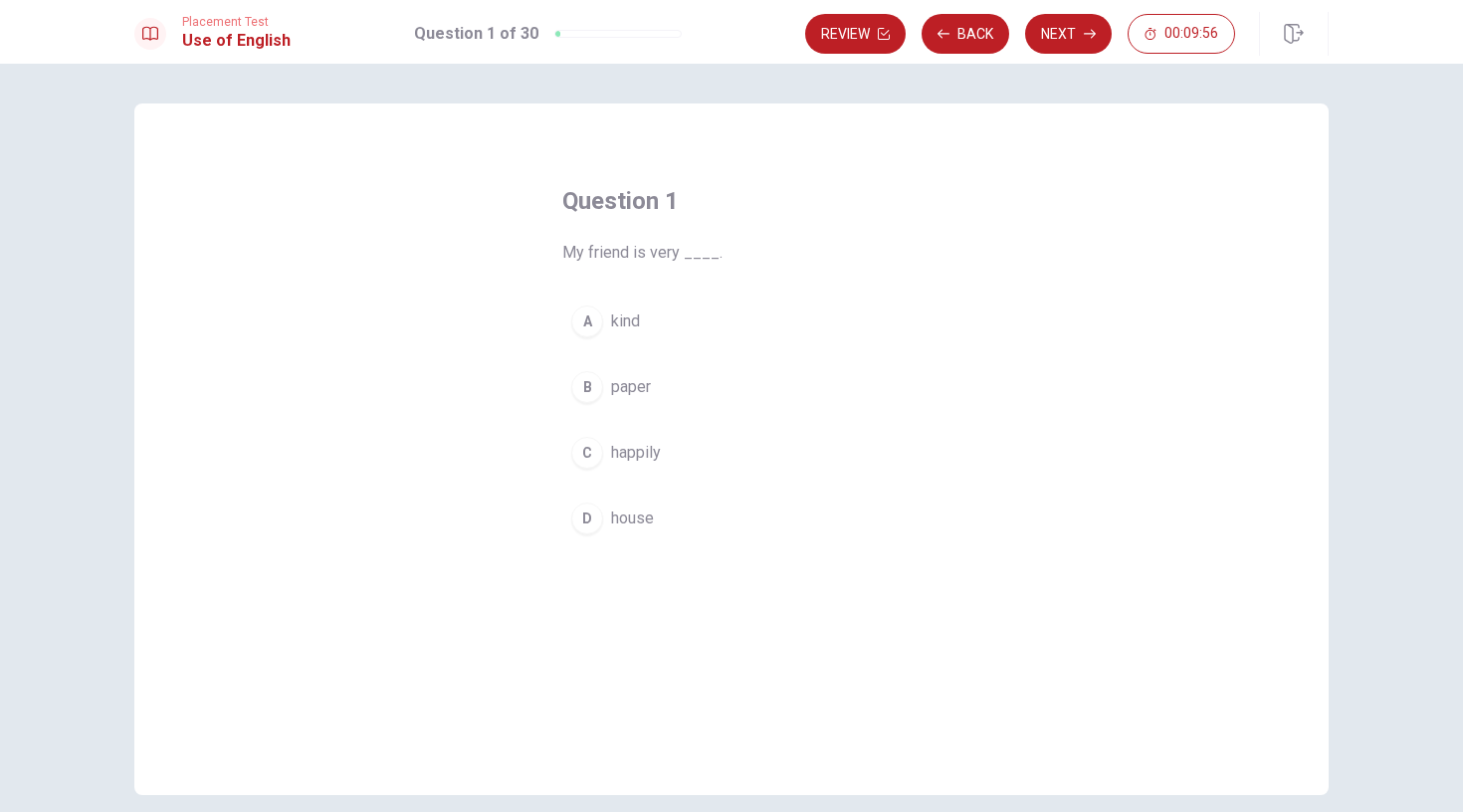 click on "A" at bounding box center (587, 321) 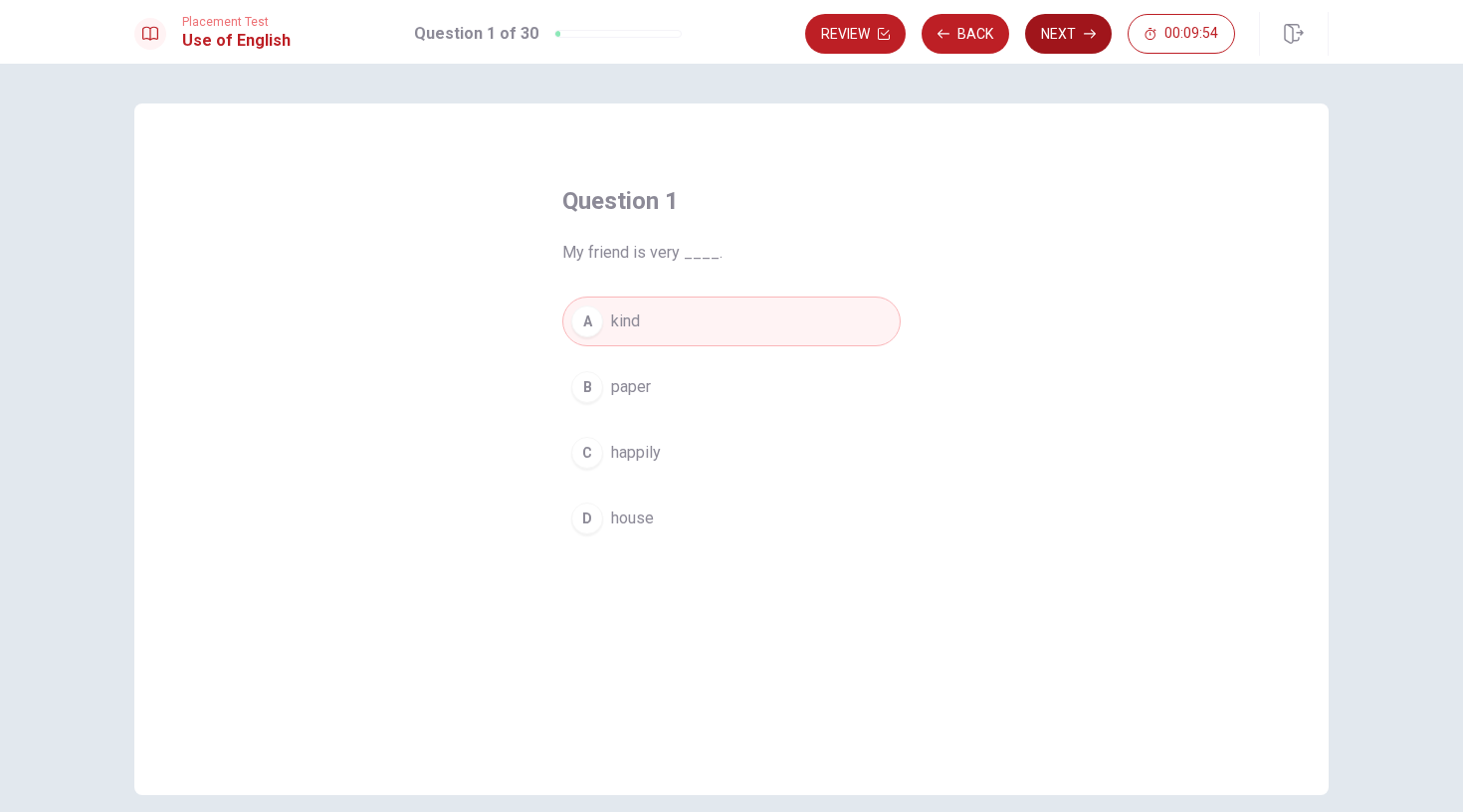 click on "Next" at bounding box center (1068, 34) 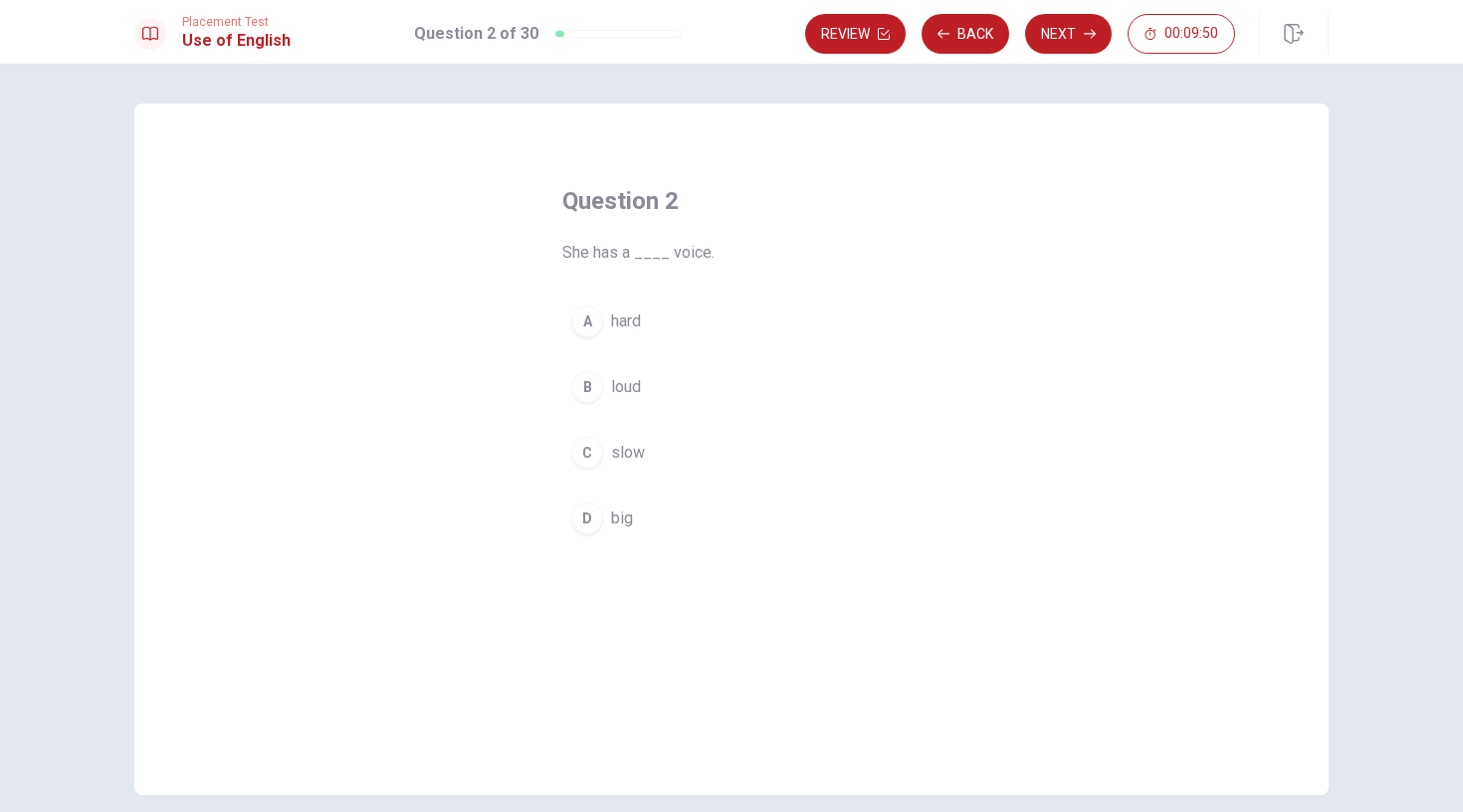 click on "B" at bounding box center (587, 387) 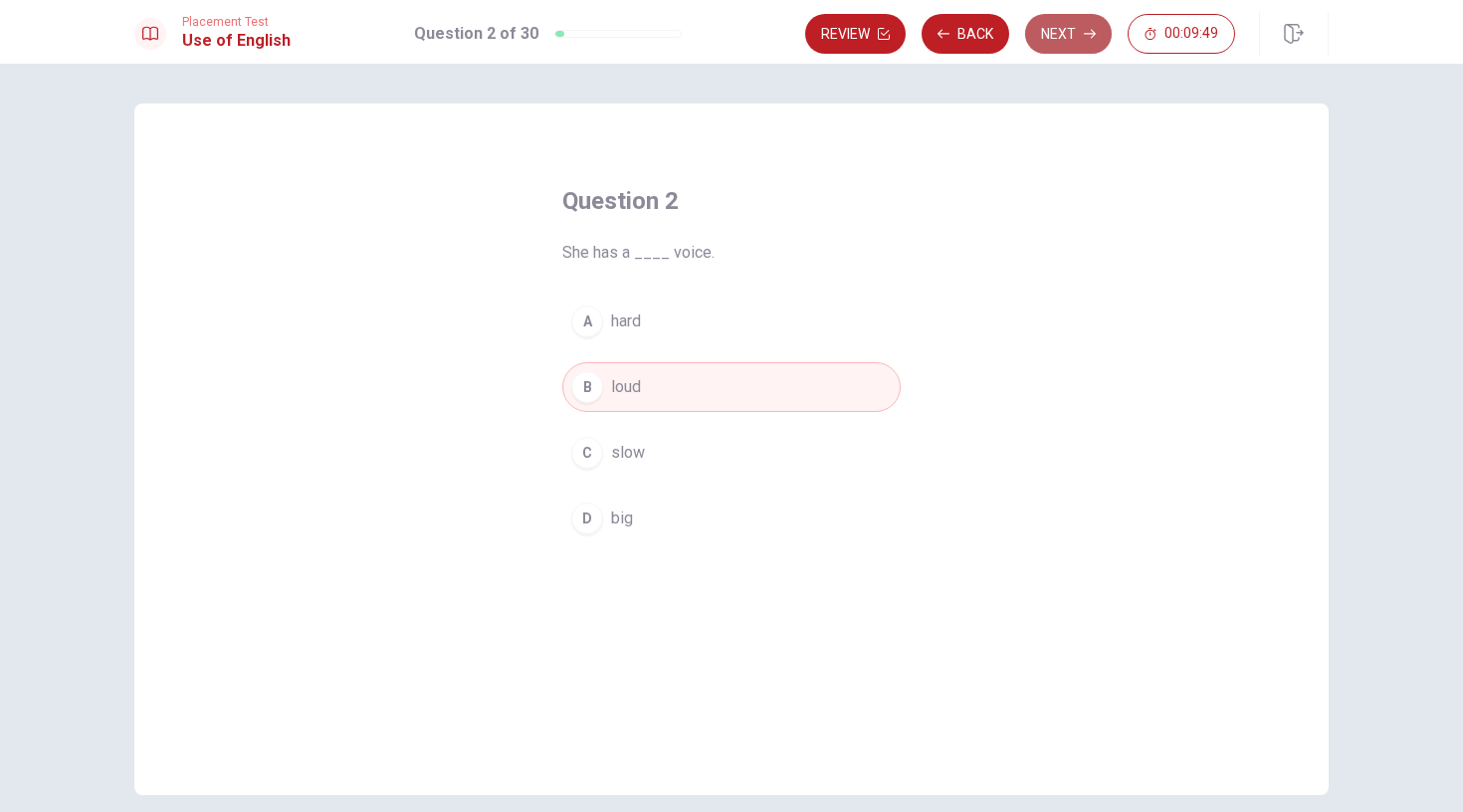 click on "Next" at bounding box center [1068, 34] 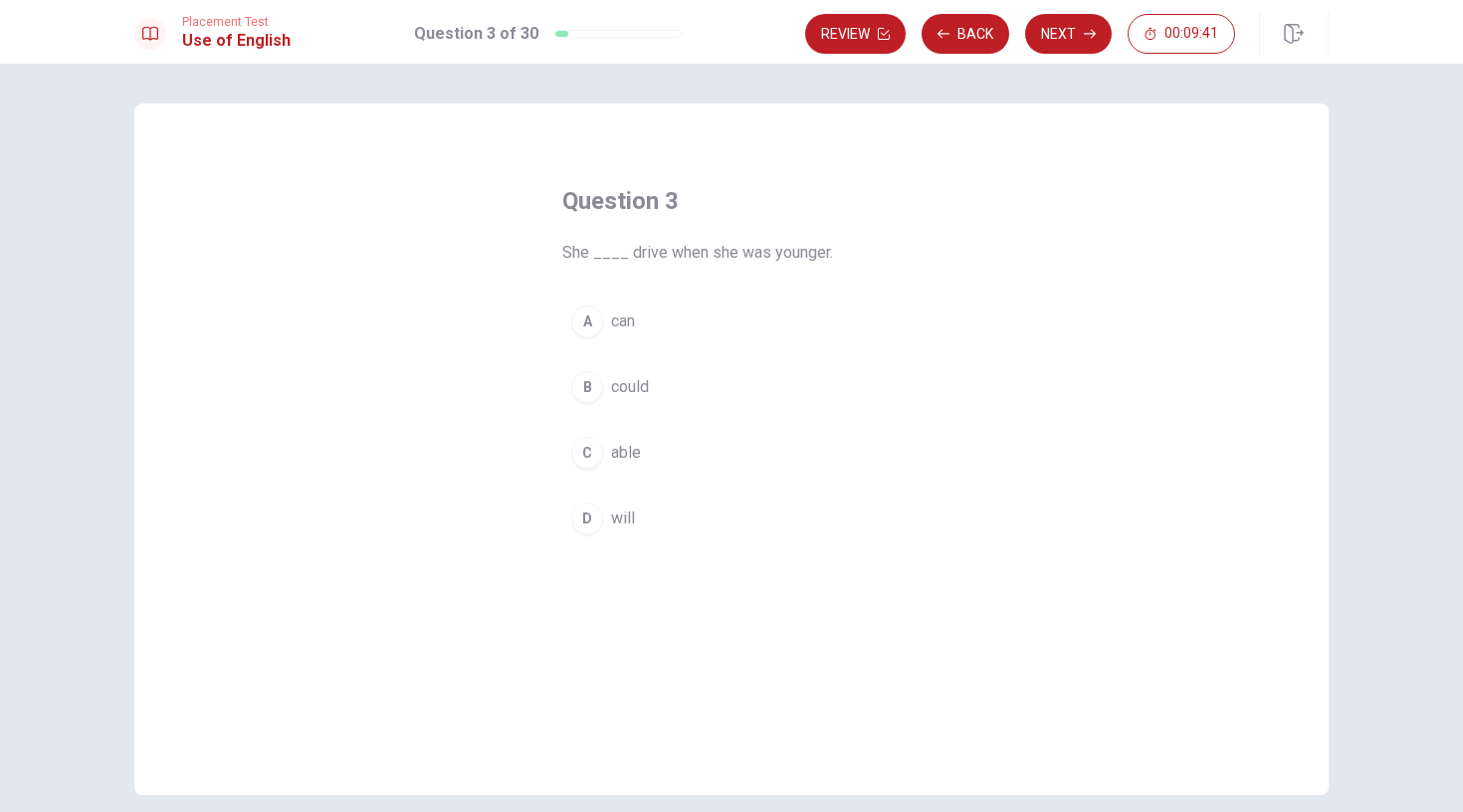 click on "B" at bounding box center (587, 387) 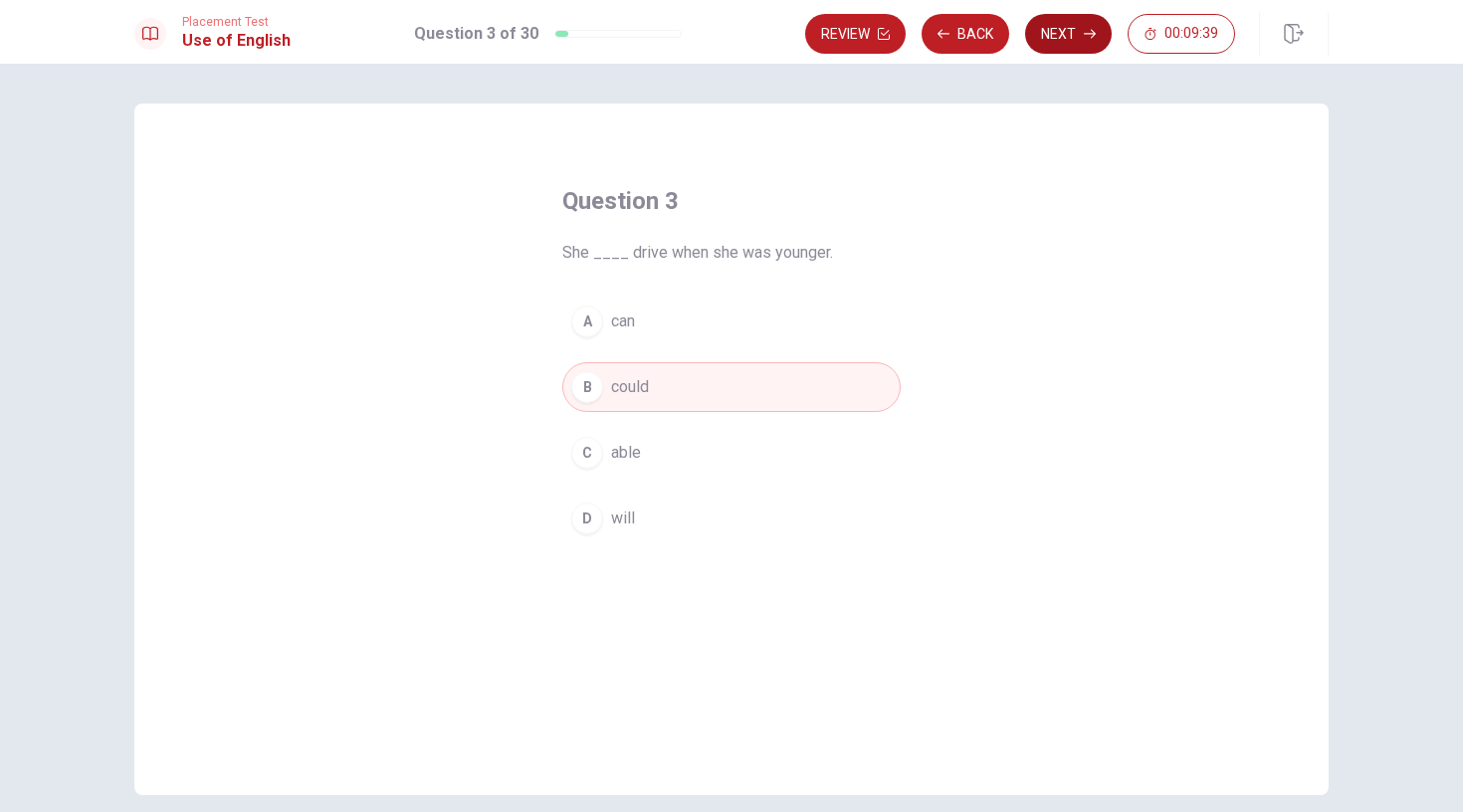 click on "Next" at bounding box center [1068, 34] 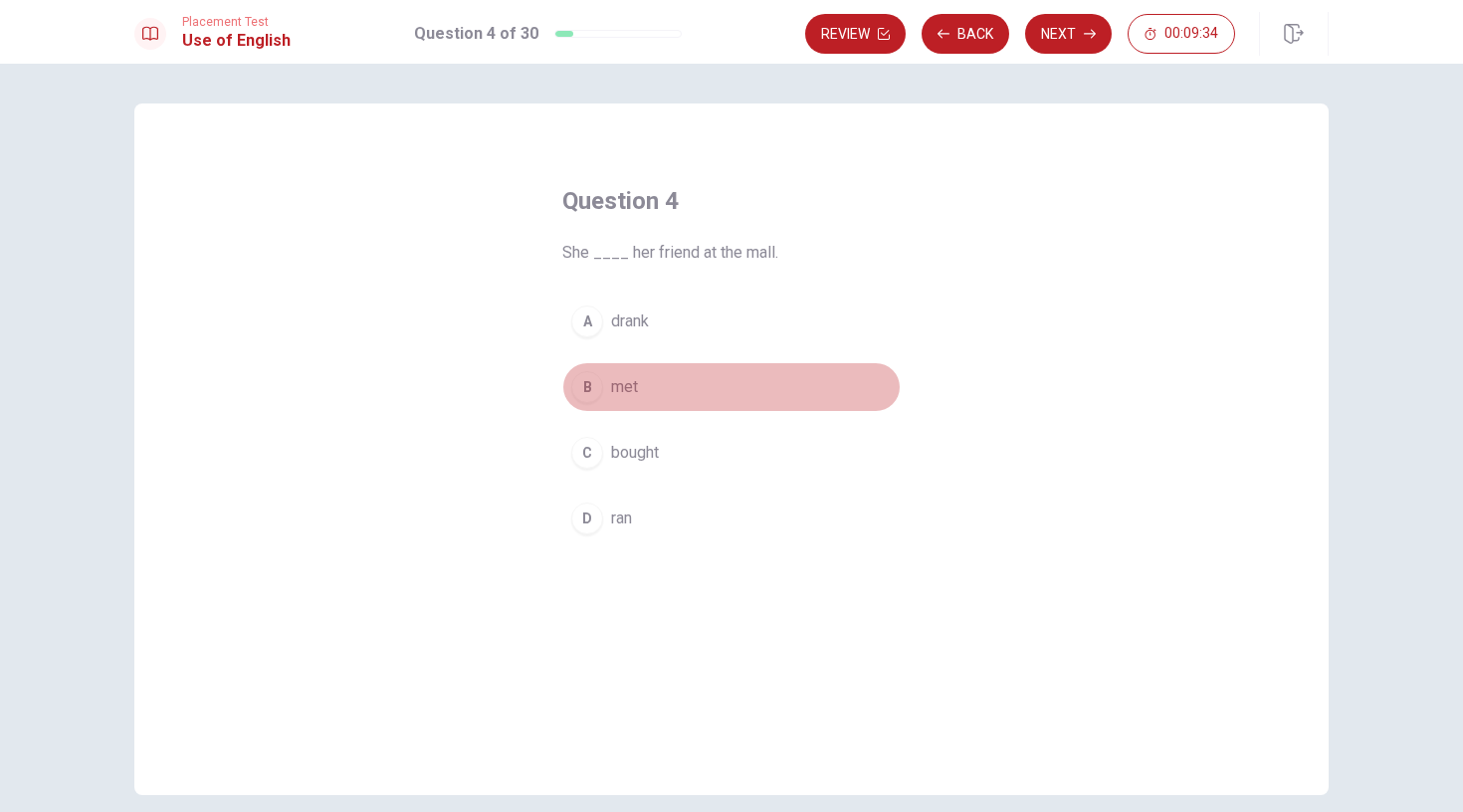 click on "B" at bounding box center [587, 387] 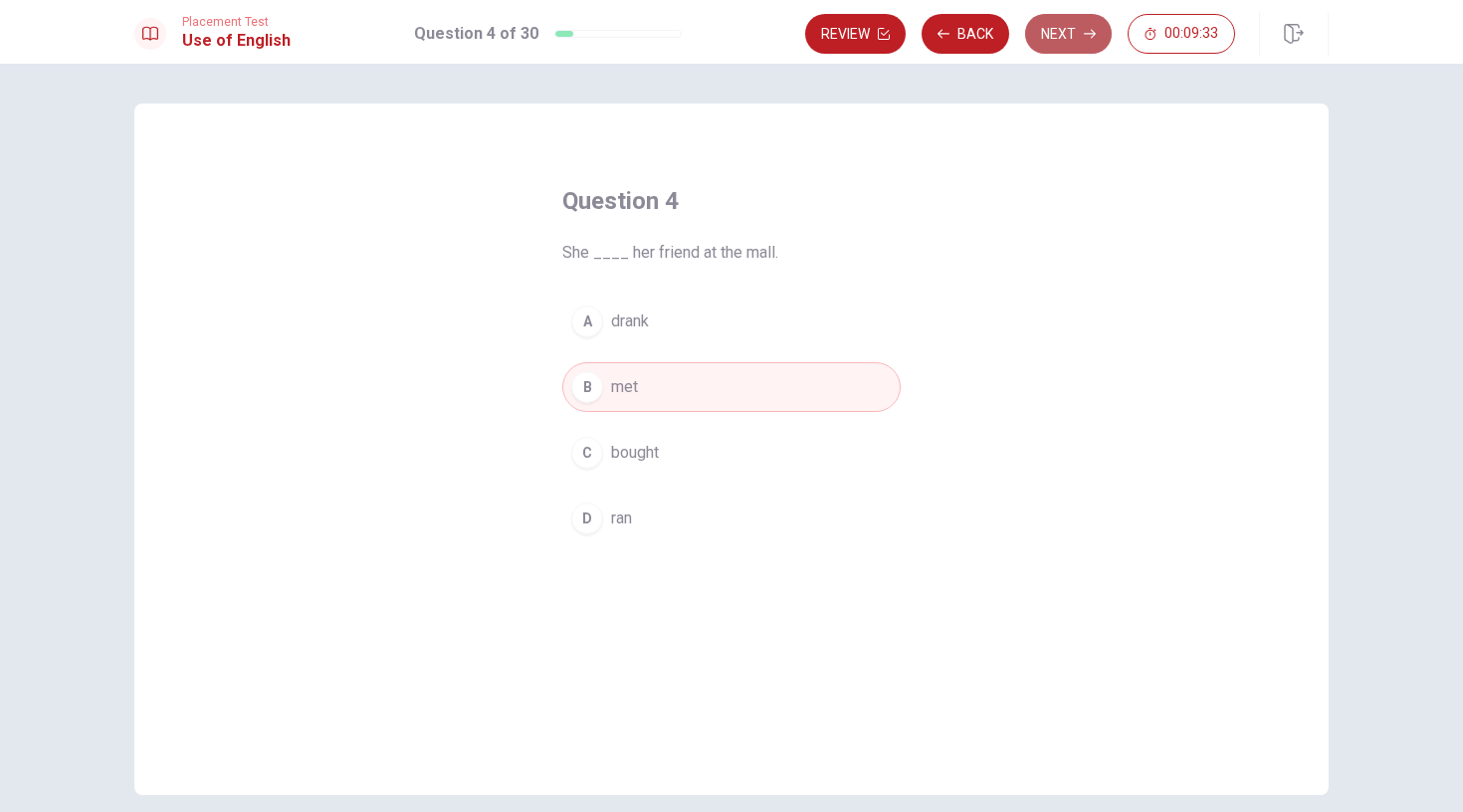 click on "Next" at bounding box center (1068, 34) 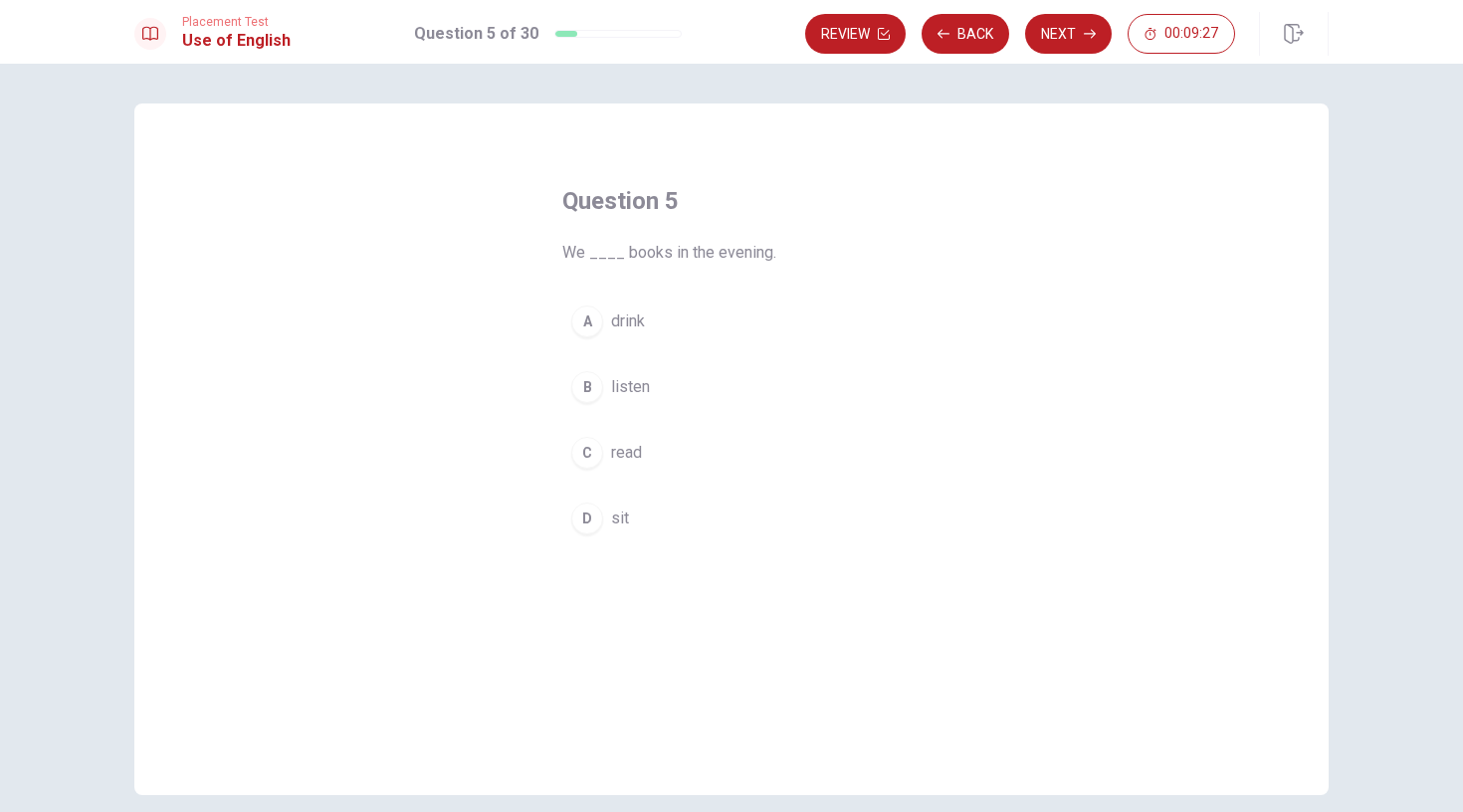 click on "C" at bounding box center (587, 453) 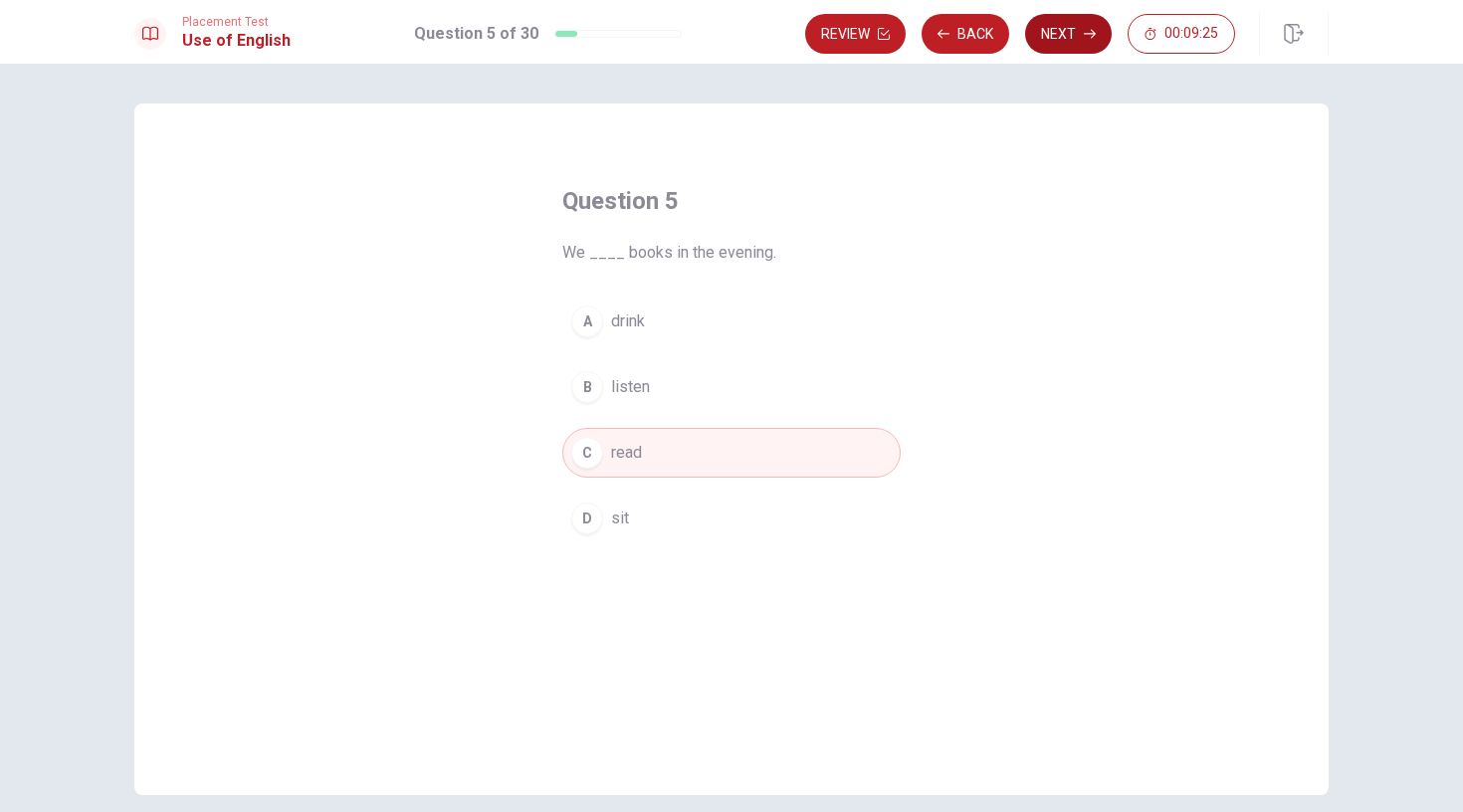 click on "Next" at bounding box center [1068, 34] 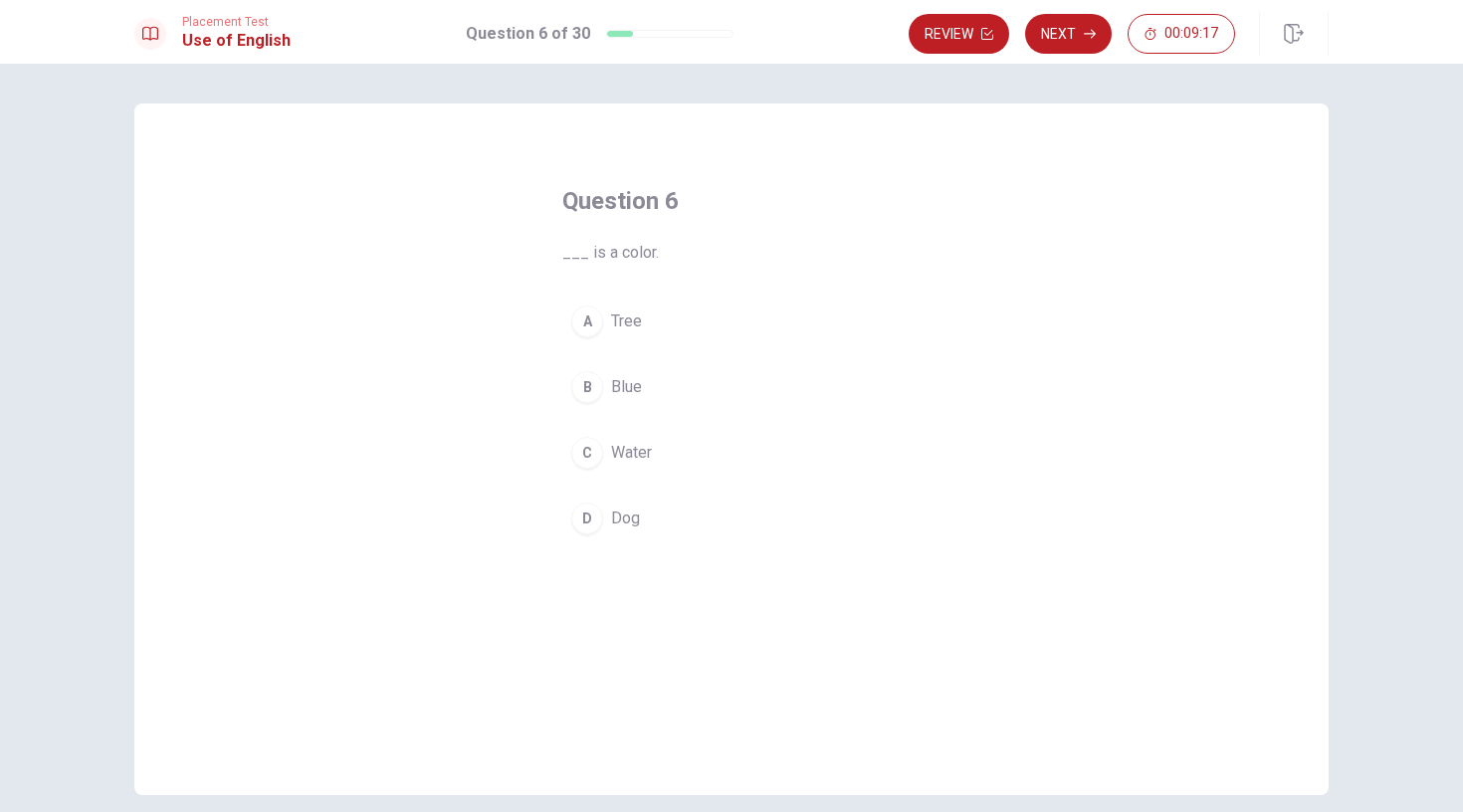 click on "B" at bounding box center (587, 387) 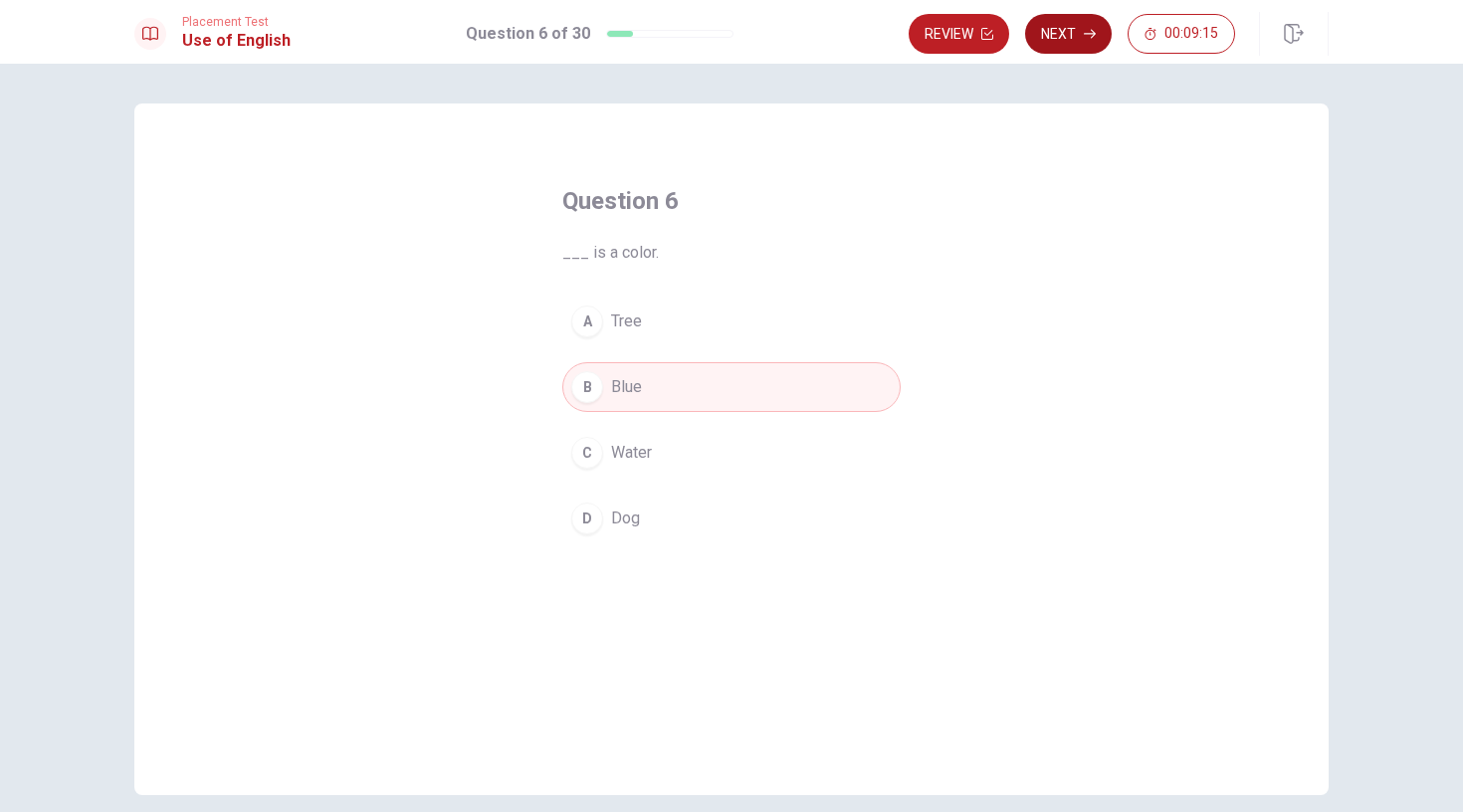 click on "Next" at bounding box center [1068, 34] 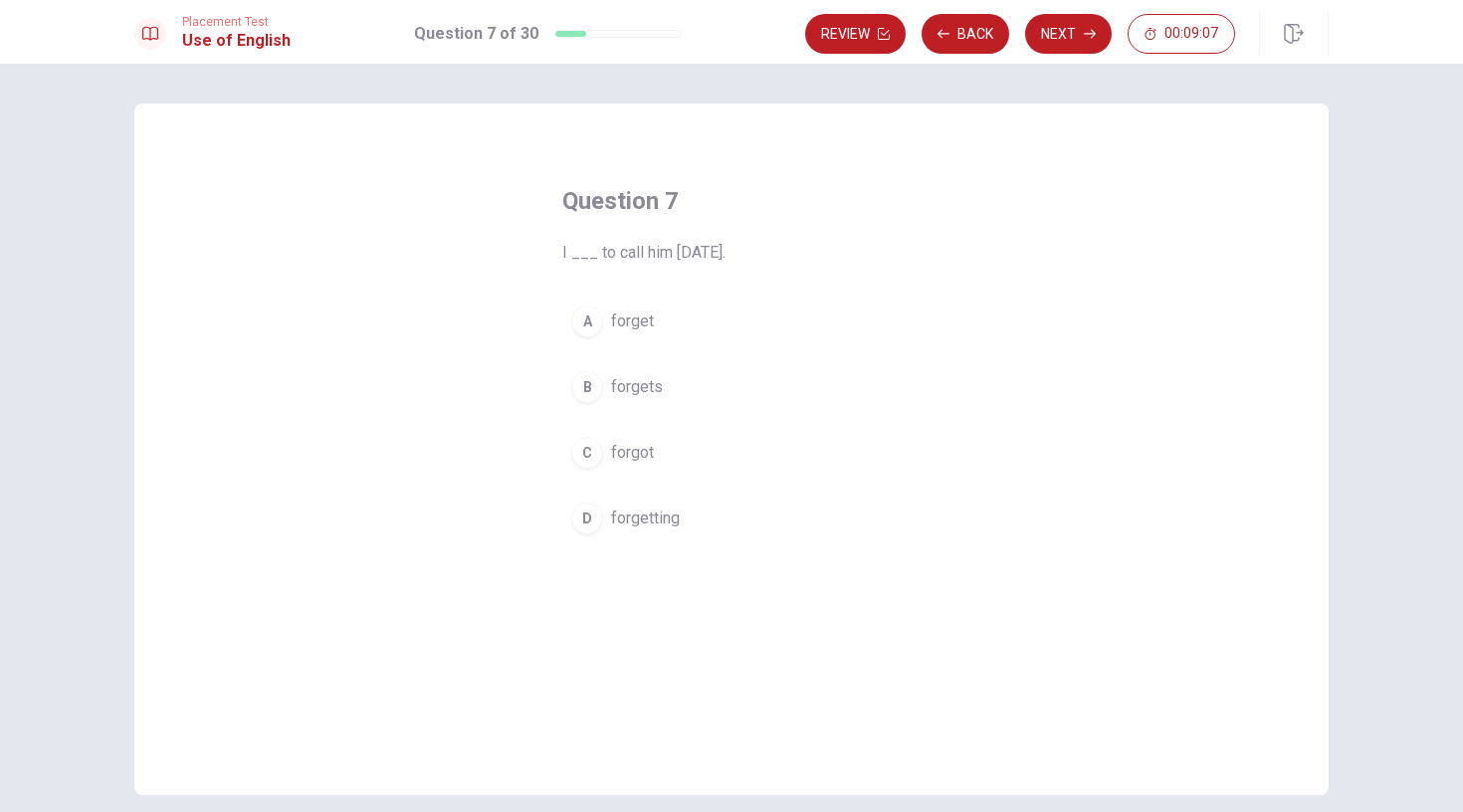 click on "C" at bounding box center (587, 453) 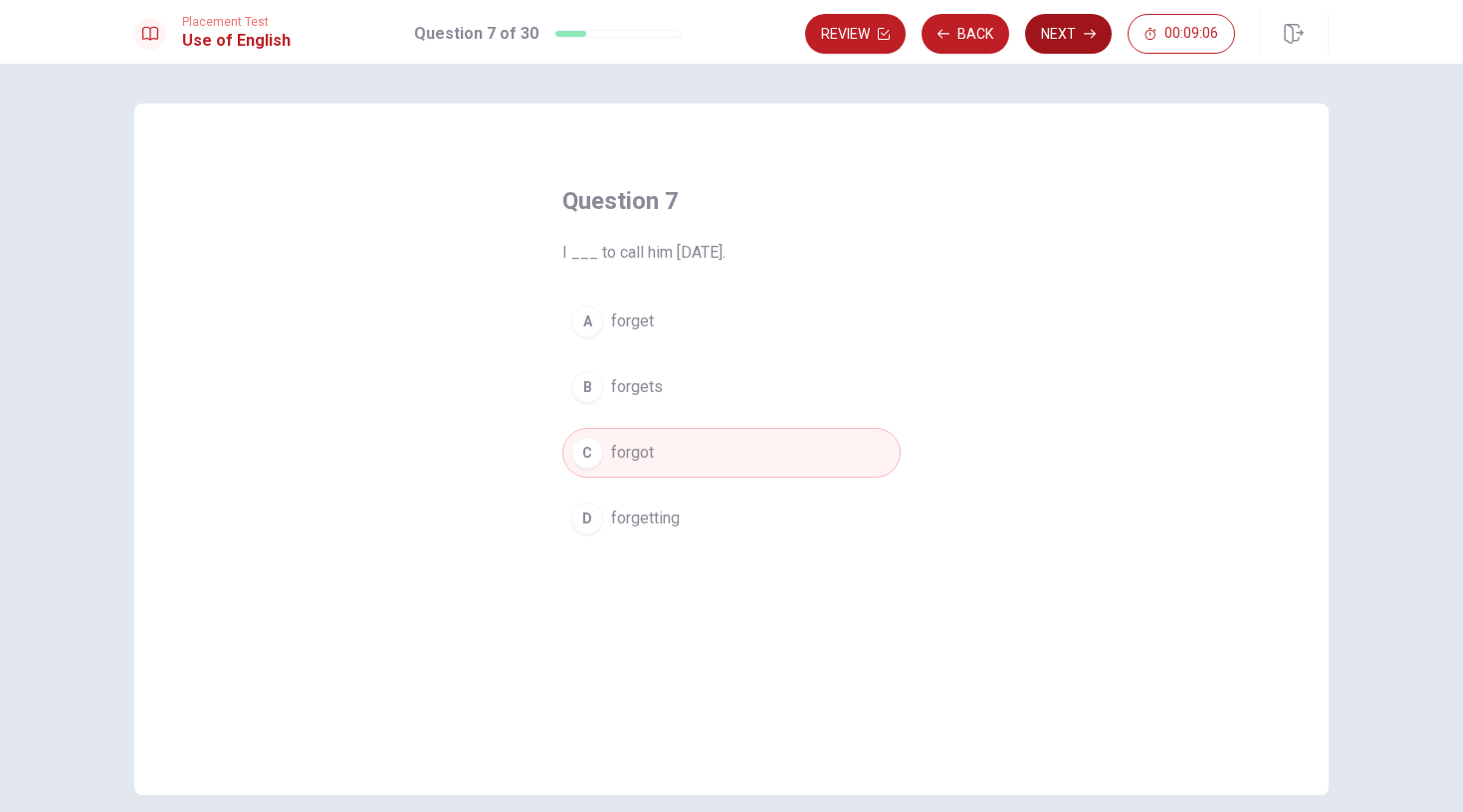 click on "Next" at bounding box center [1068, 34] 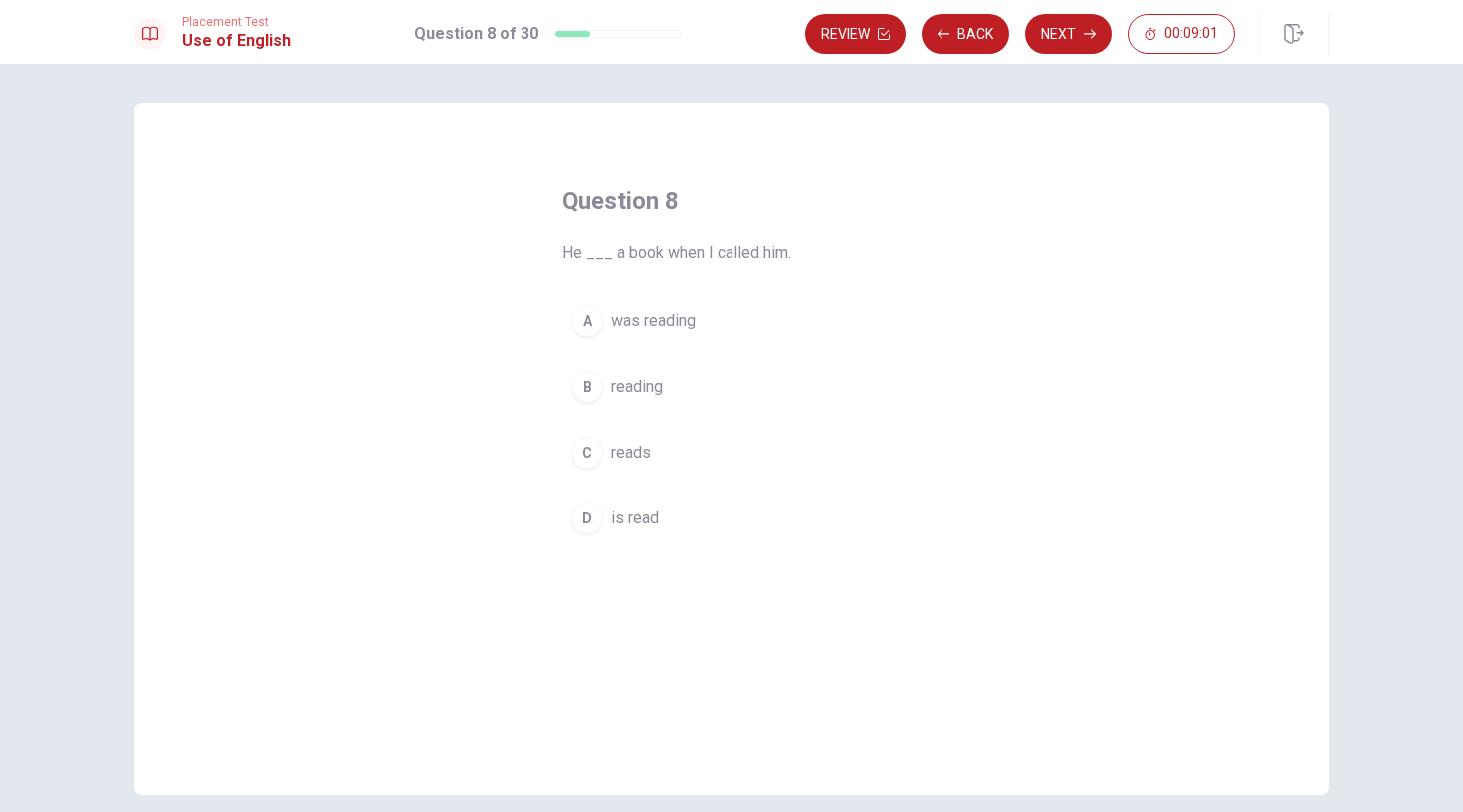 click on "A" at bounding box center (587, 321) 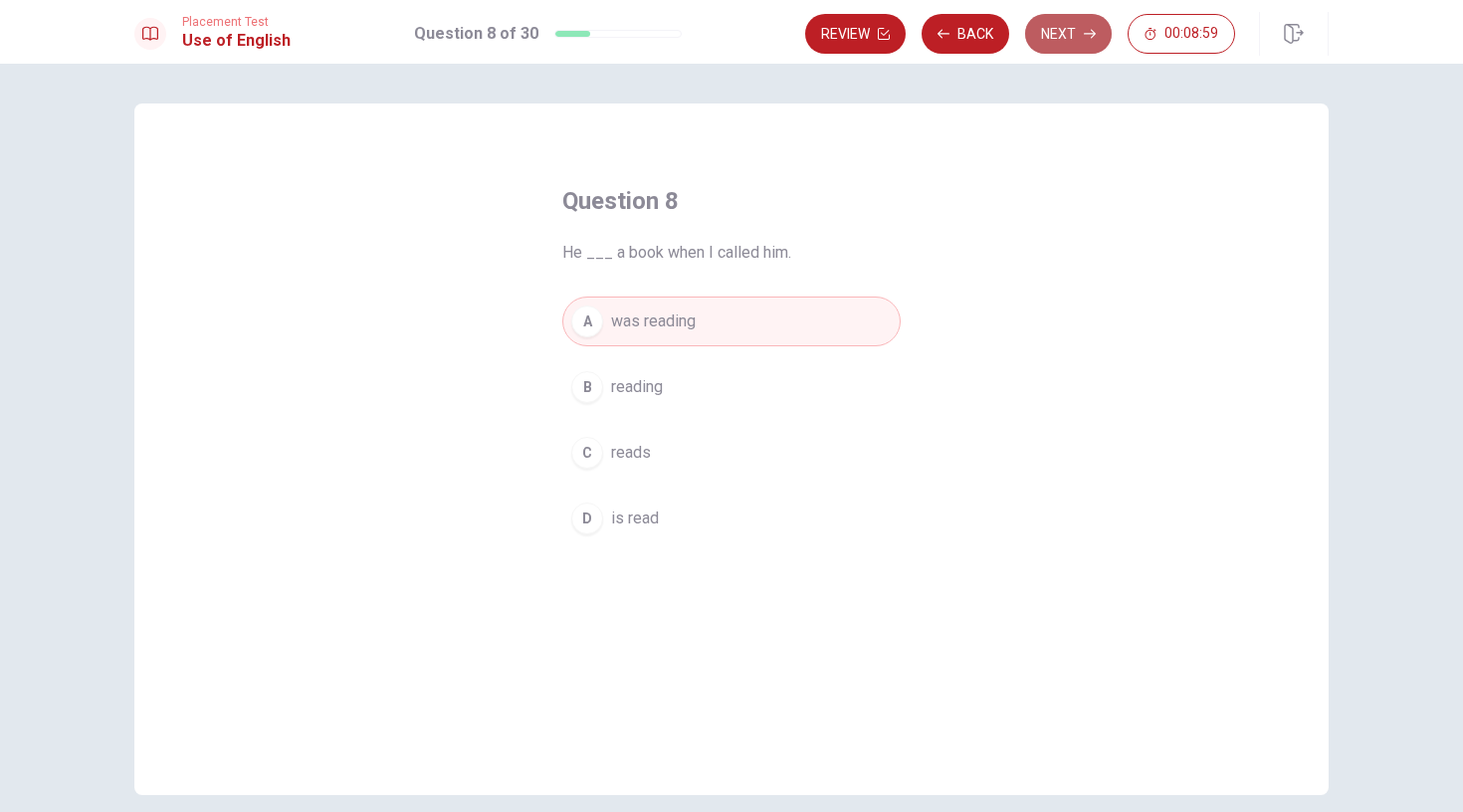 click on "Next" at bounding box center [1068, 34] 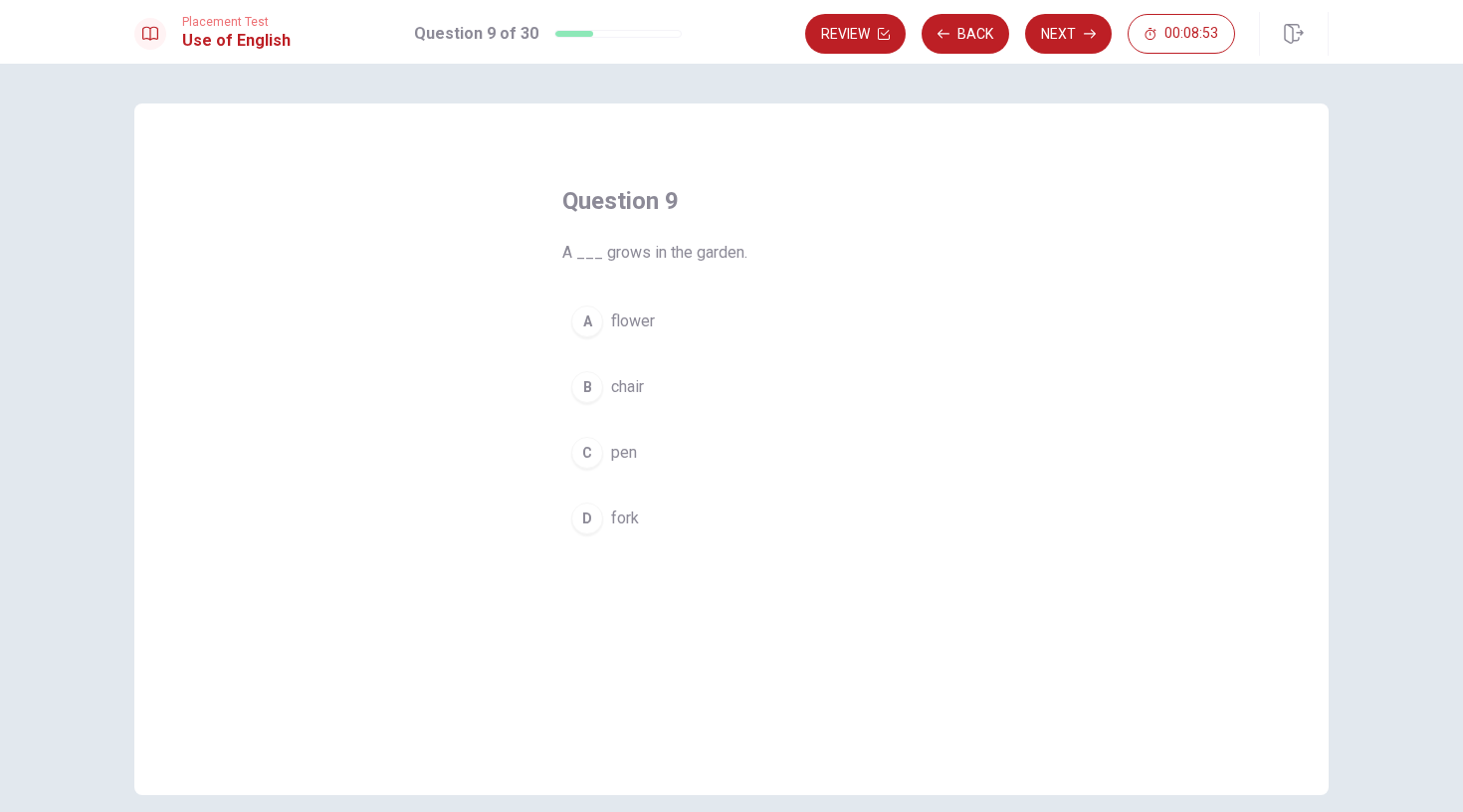 click on "A" at bounding box center [587, 321] 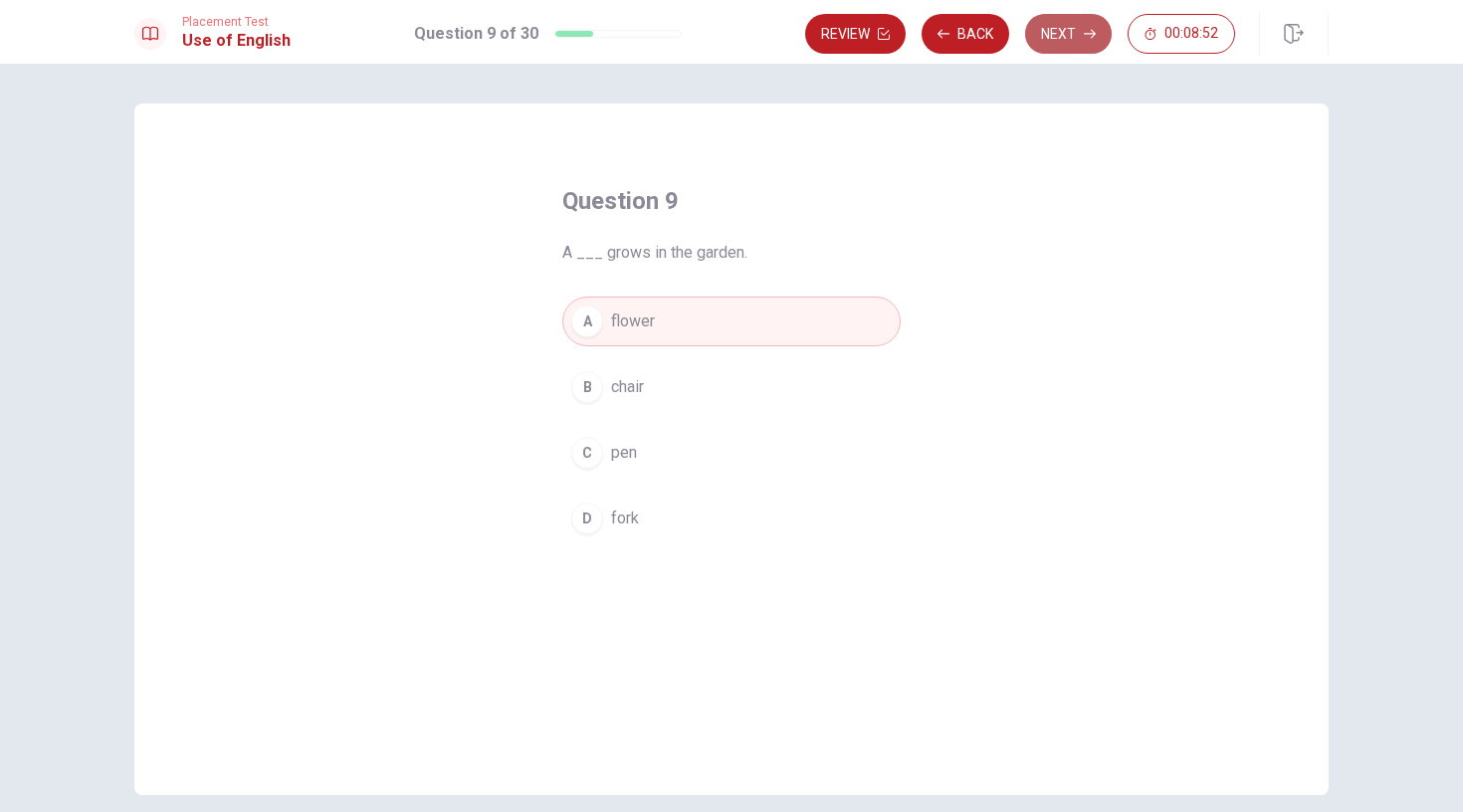 click on "Next" at bounding box center (1068, 34) 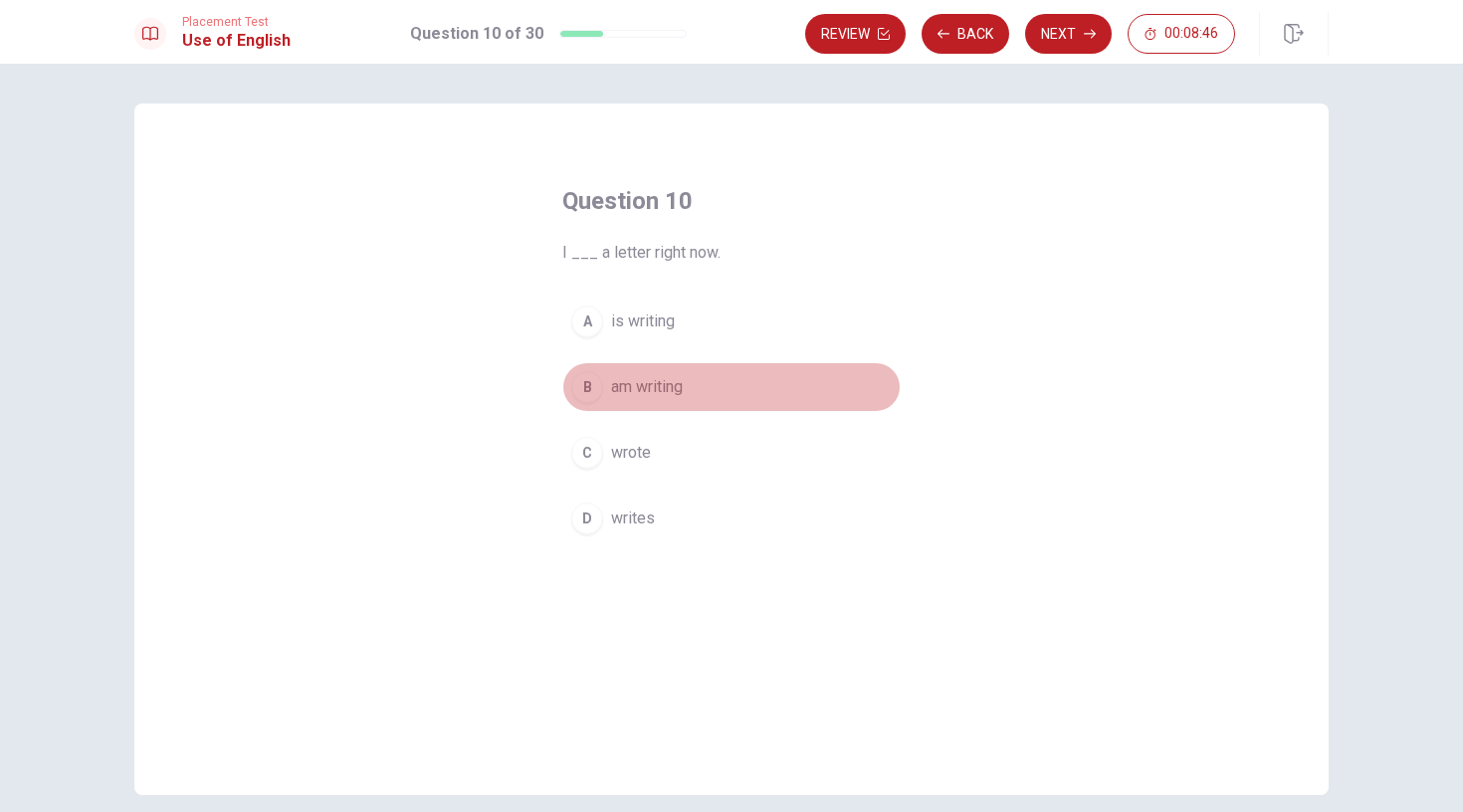 click on "B" at bounding box center [587, 387] 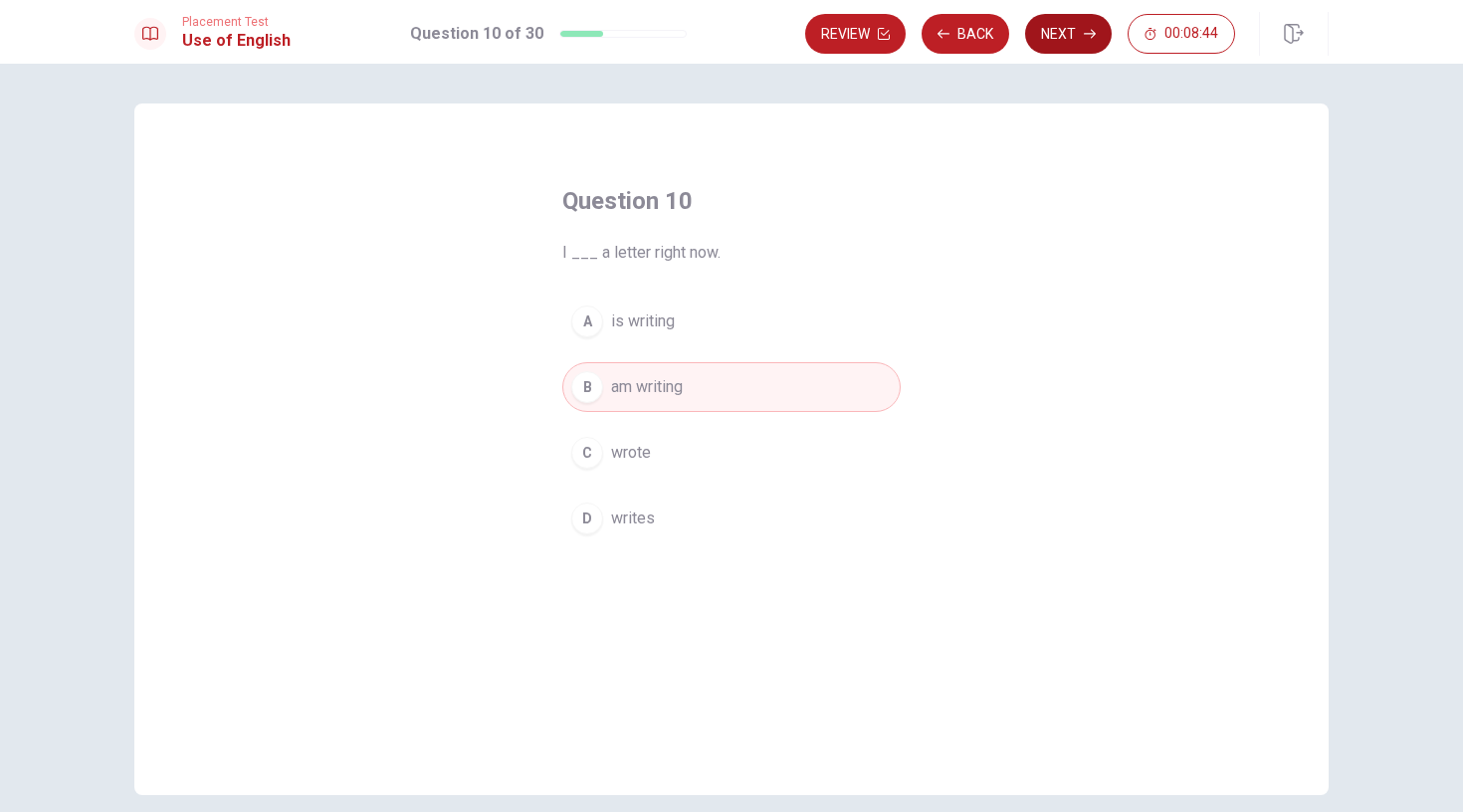 click on "Next" at bounding box center [1068, 34] 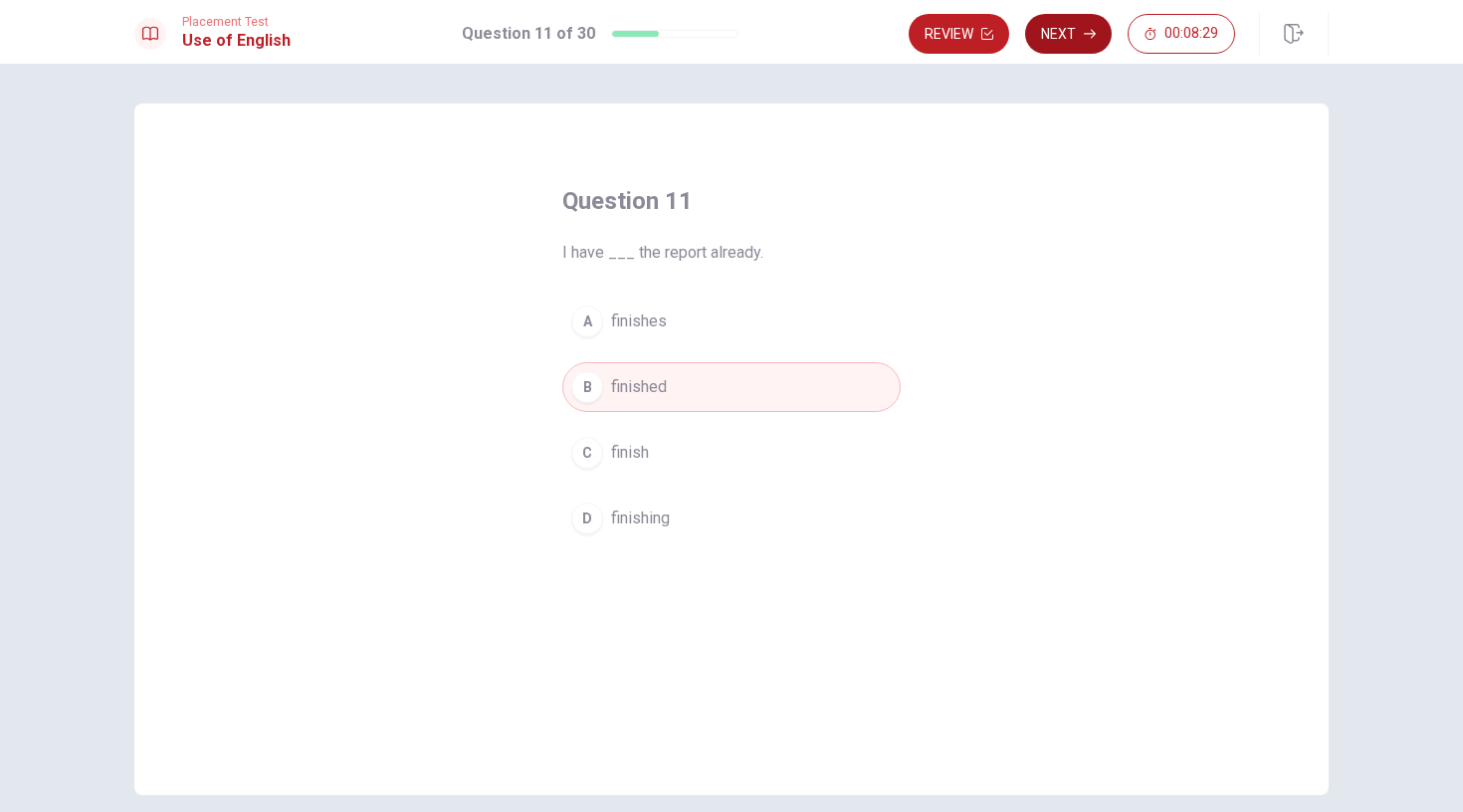 click on "Next" at bounding box center [1068, 34] 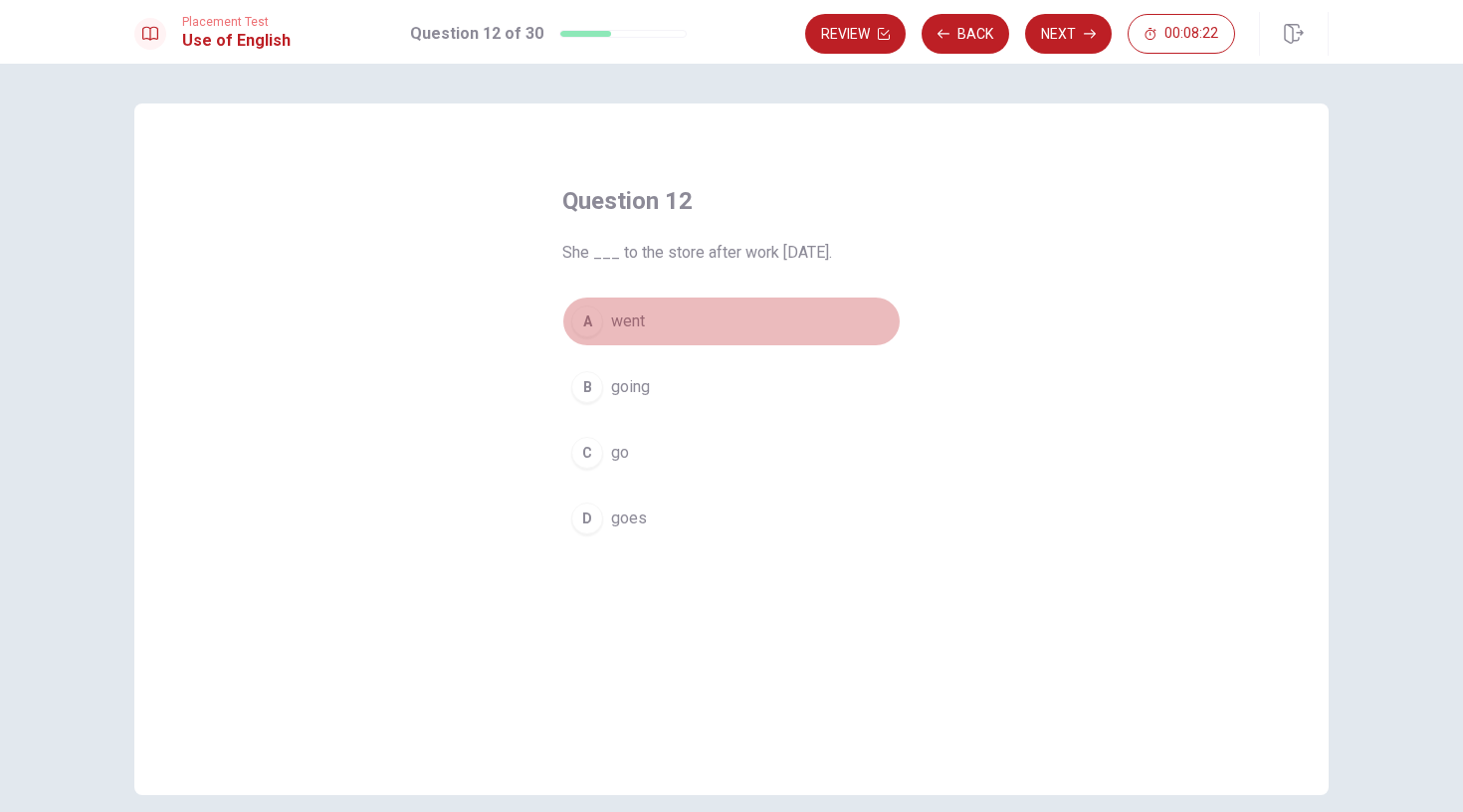 click on "A" at bounding box center (587, 321) 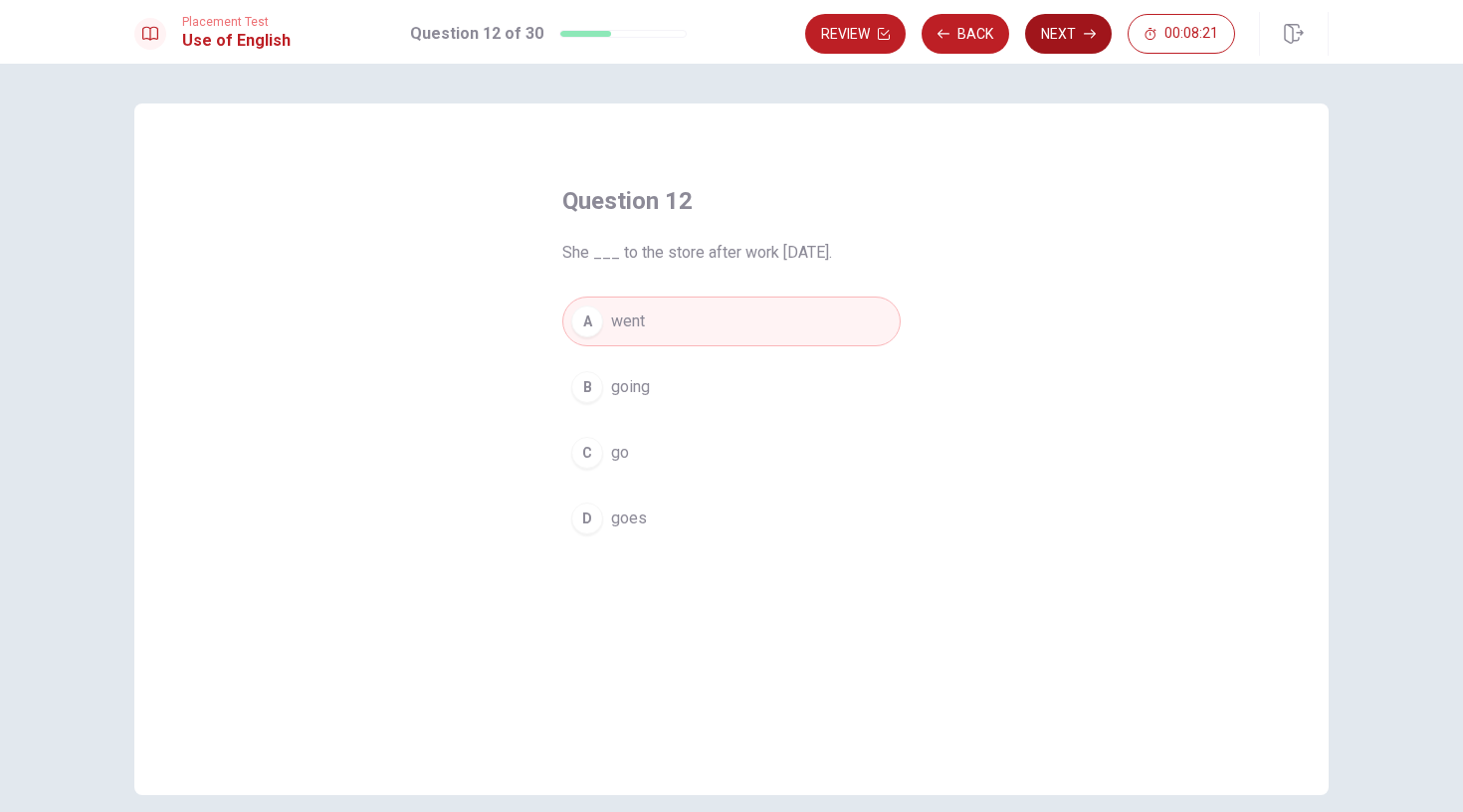 click on "Next" at bounding box center (1068, 34) 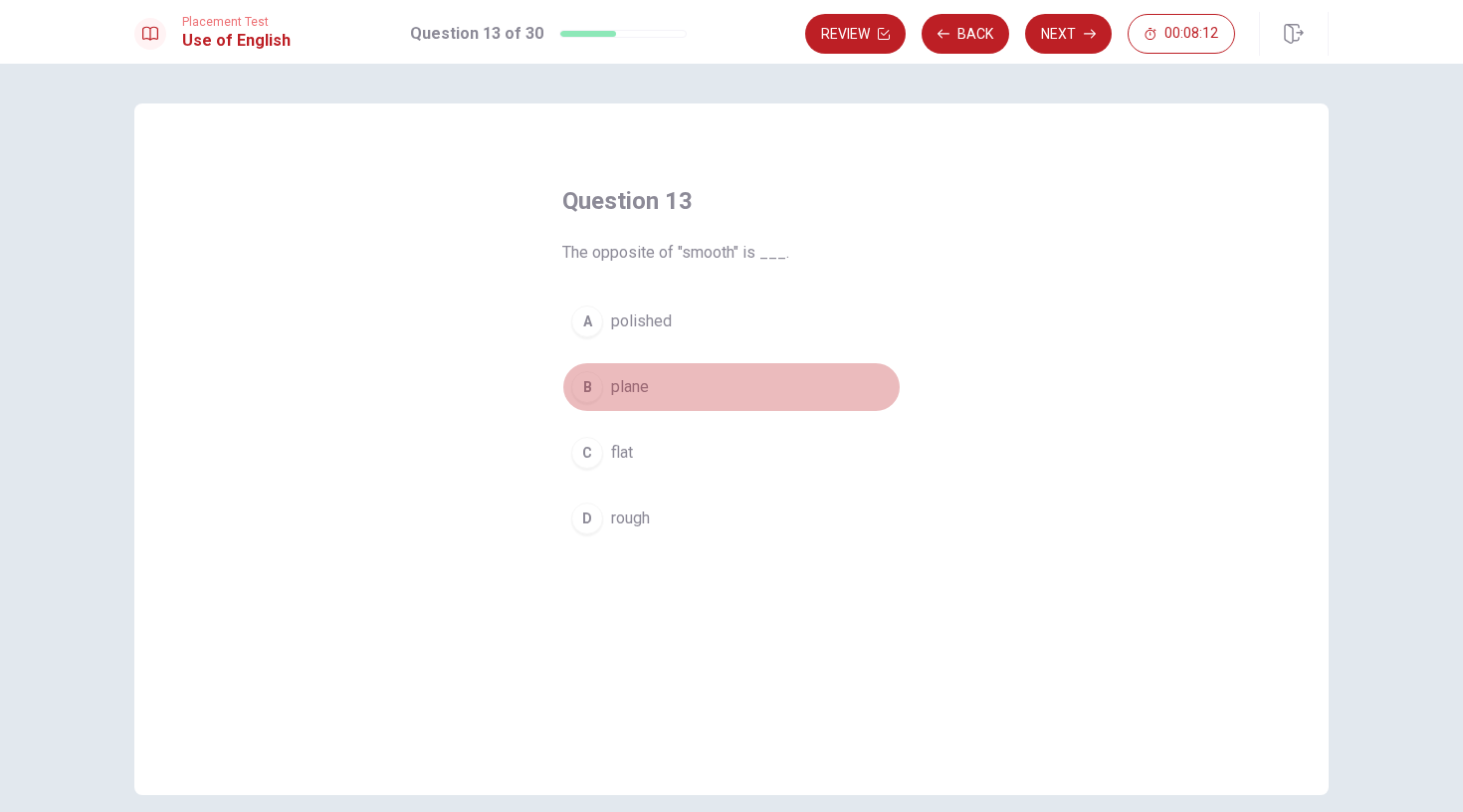 click on "B" at bounding box center [587, 387] 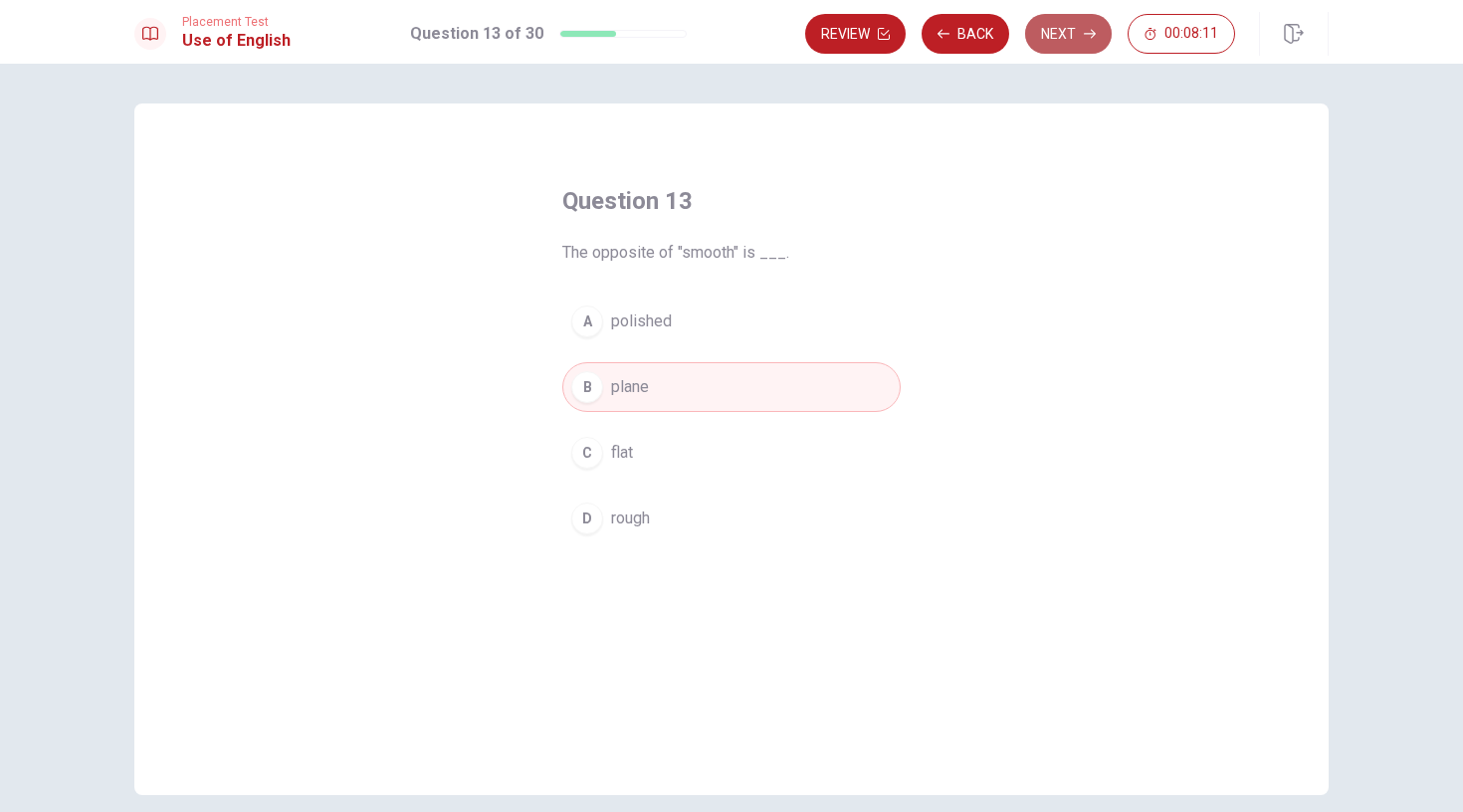 click on "Next" at bounding box center [1068, 34] 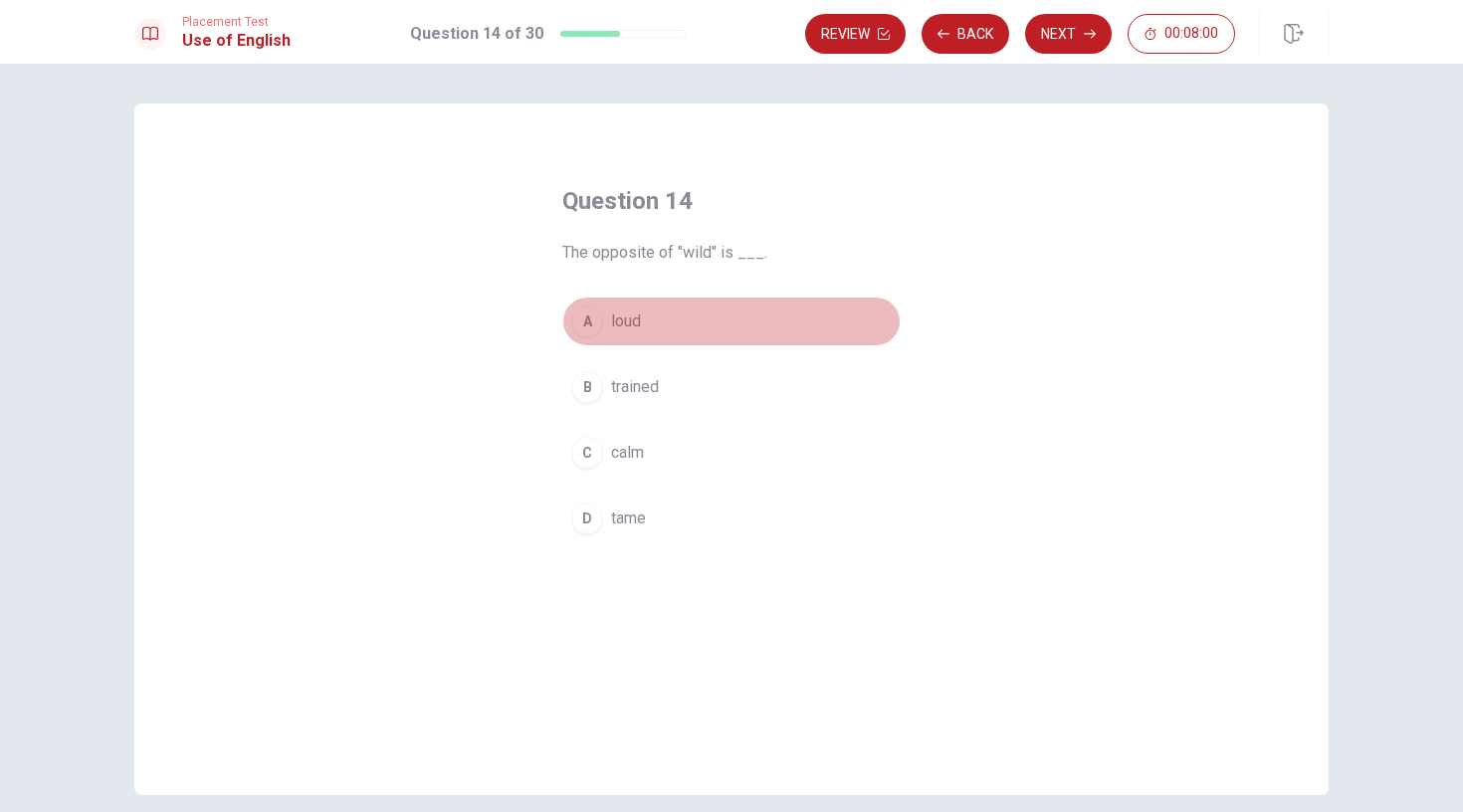 click on "A" at bounding box center (587, 321) 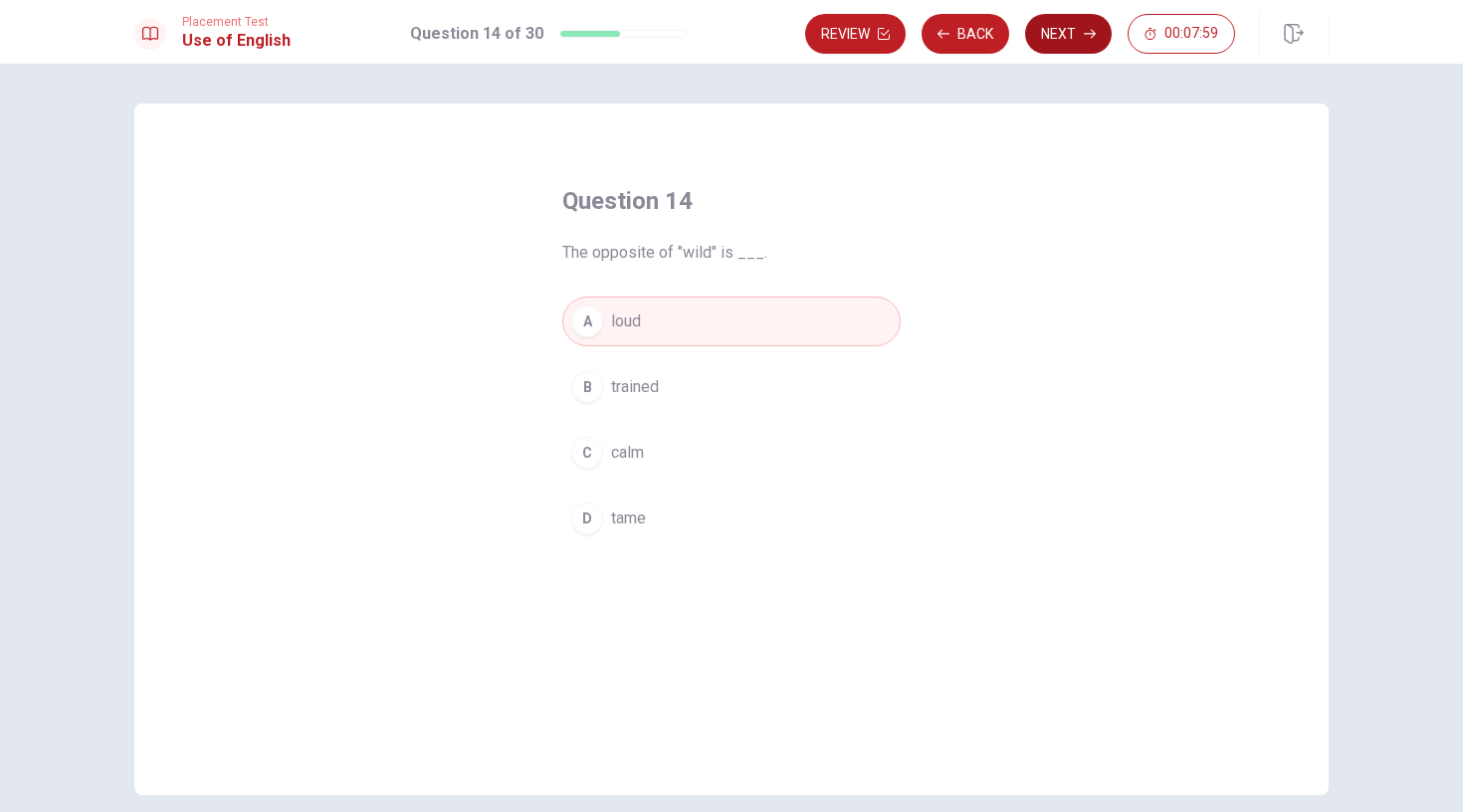 click on "Next" at bounding box center [1068, 34] 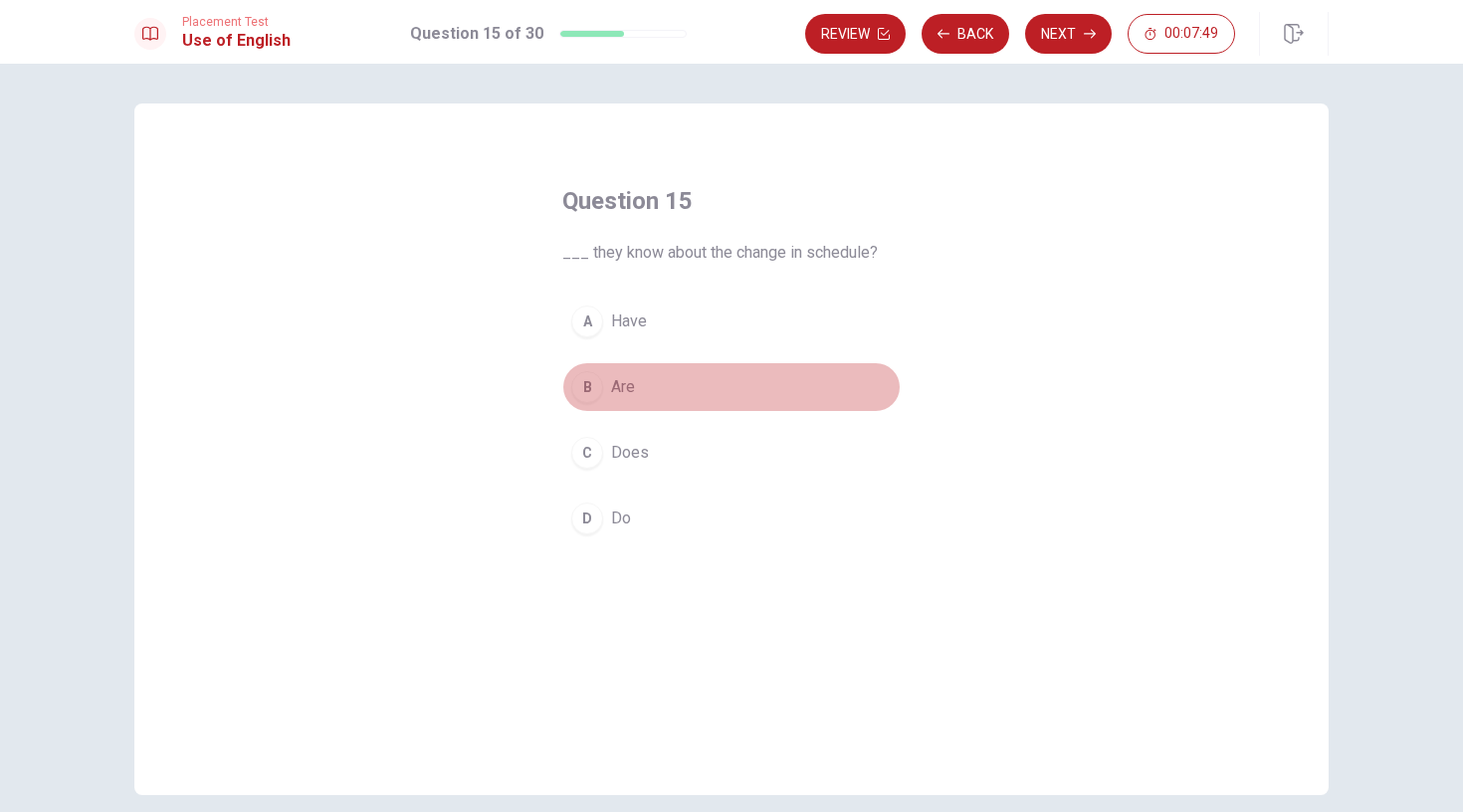 click on "B" at bounding box center [587, 387] 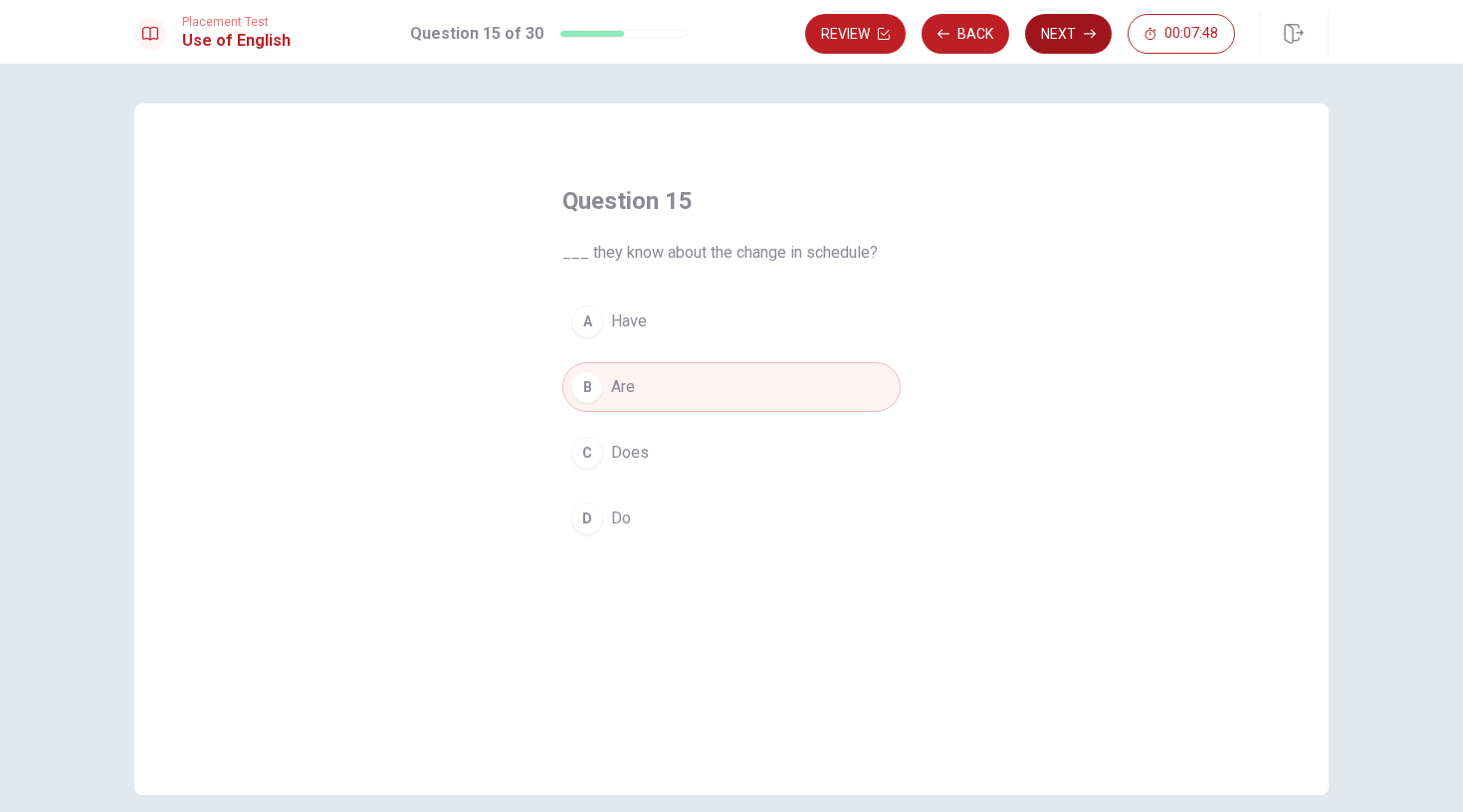 click on "Next" at bounding box center (1068, 34) 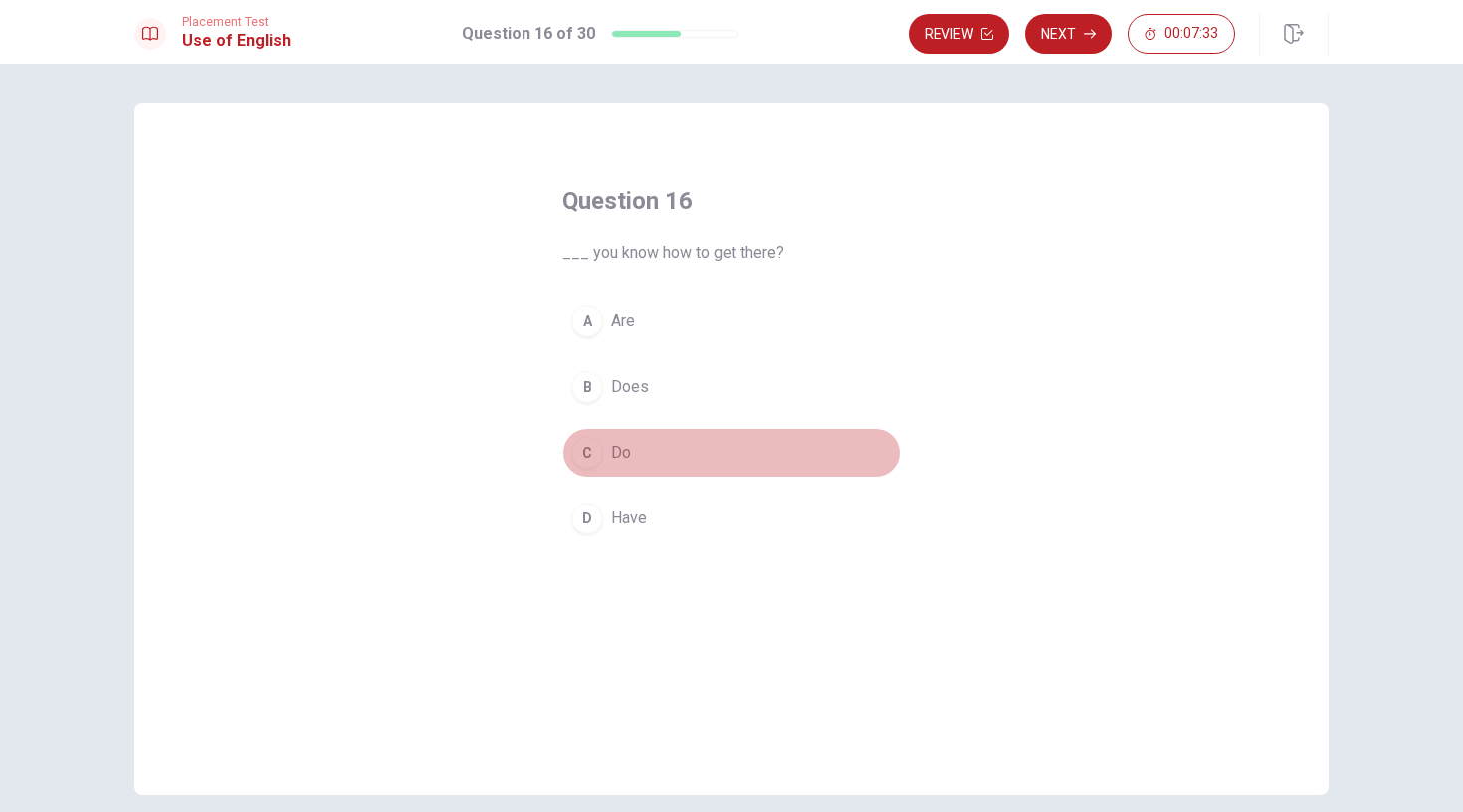 click on "C" at bounding box center (587, 453) 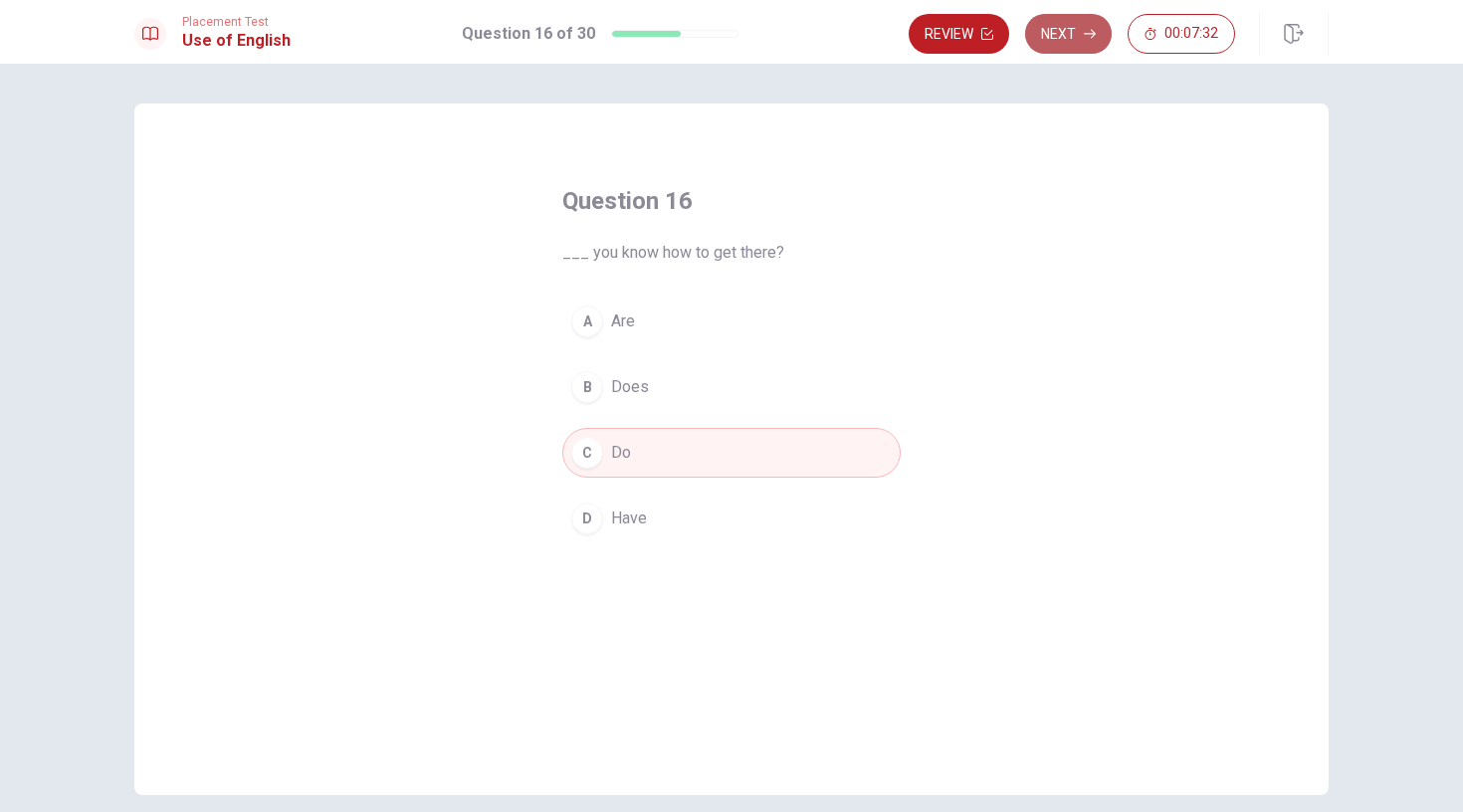 click on "Next" at bounding box center [1068, 34] 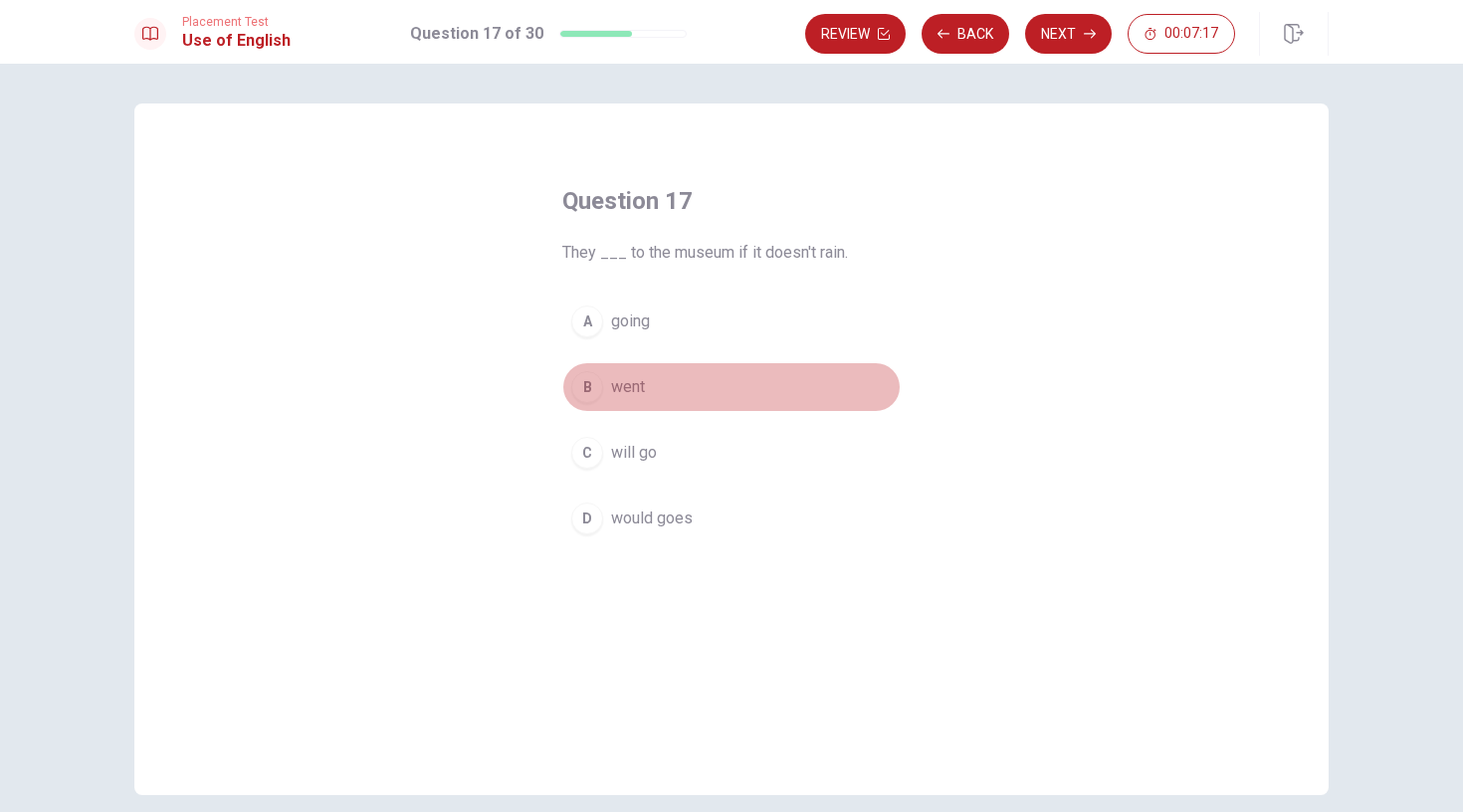 click on "B" at bounding box center (587, 387) 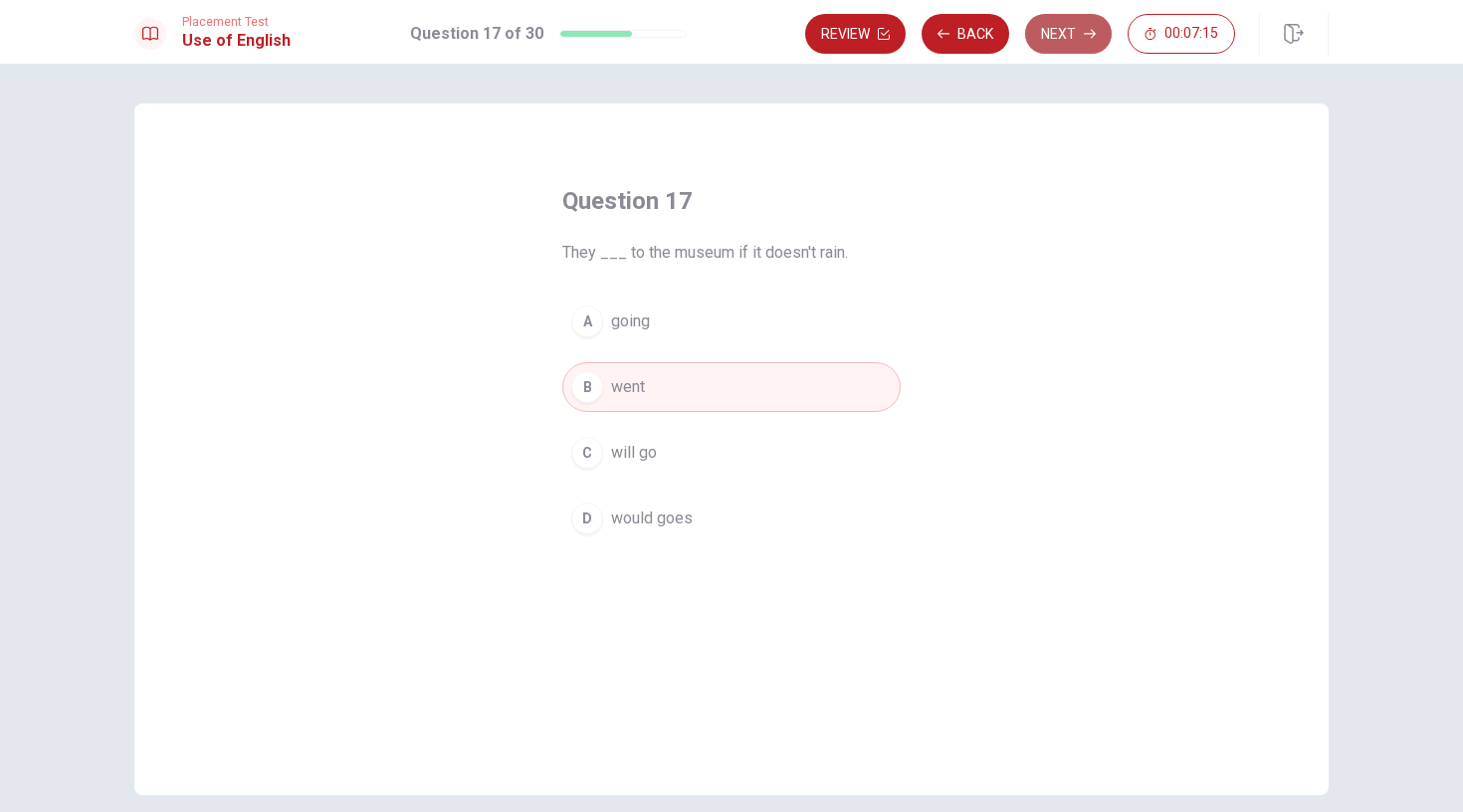 click on "Next" at bounding box center [1068, 34] 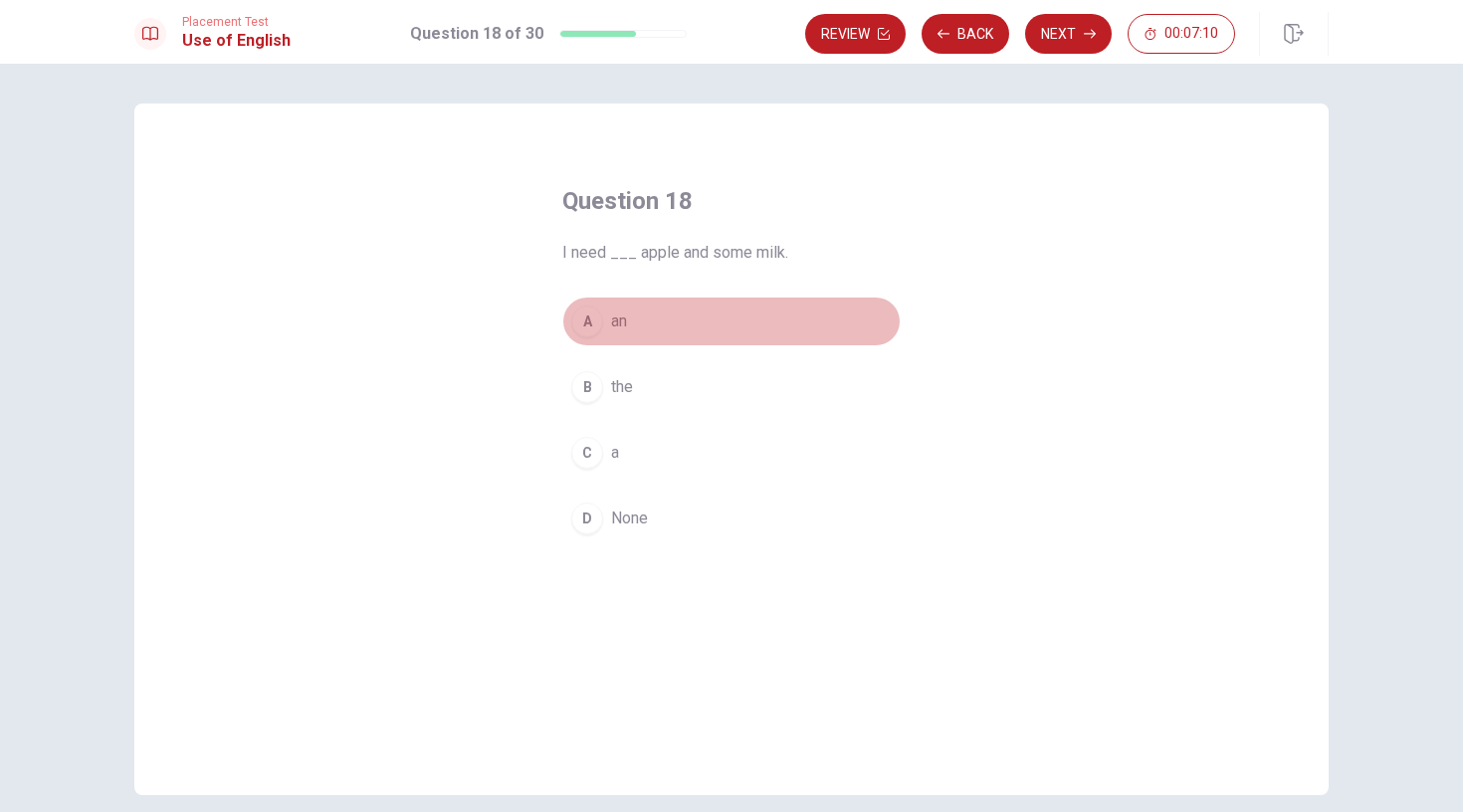 click on "A" at bounding box center (587, 321) 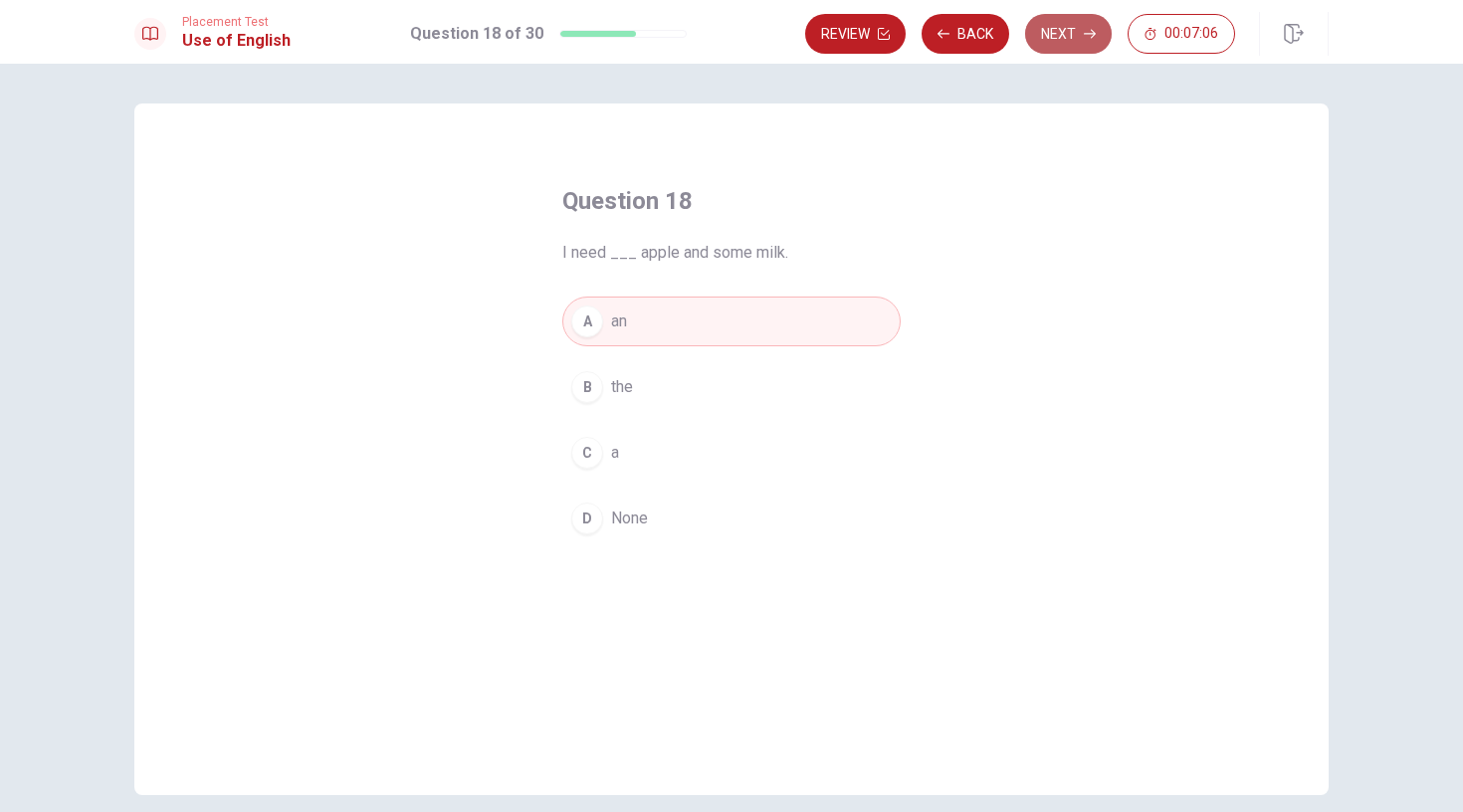 click on "Next" at bounding box center (1068, 34) 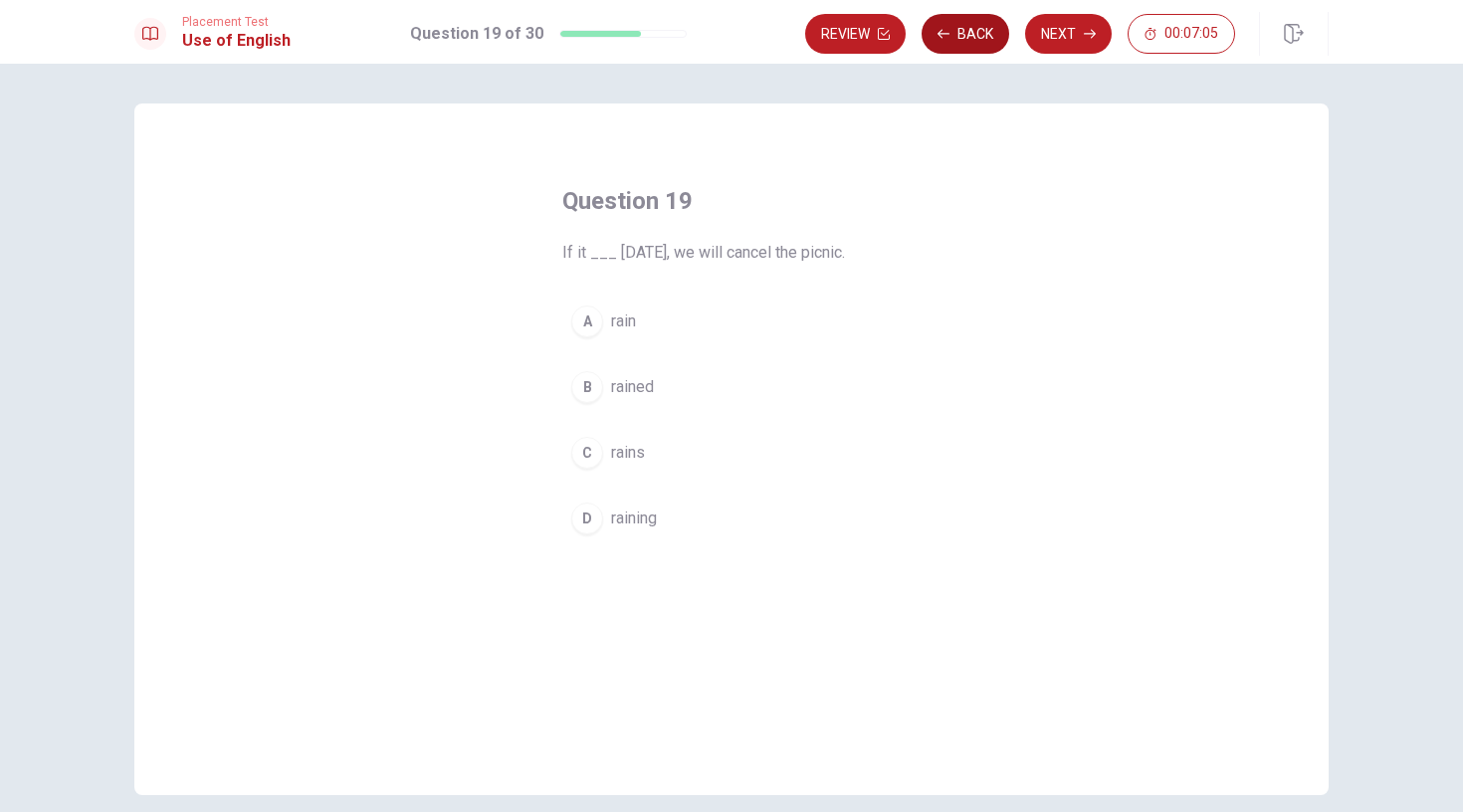 click on "Back" at bounding box center [965, 34] 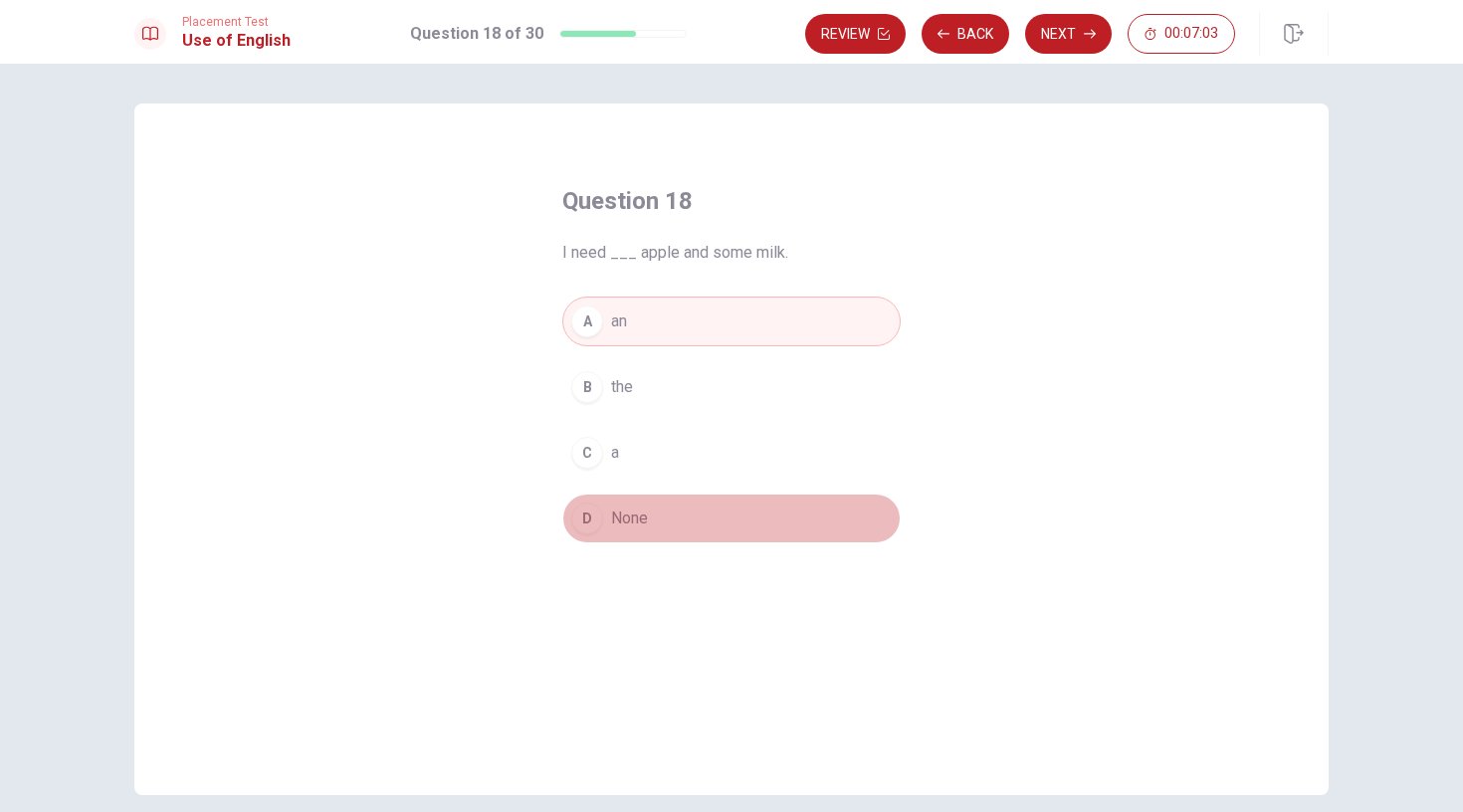 click on "D" at bounding box center (587, 518) 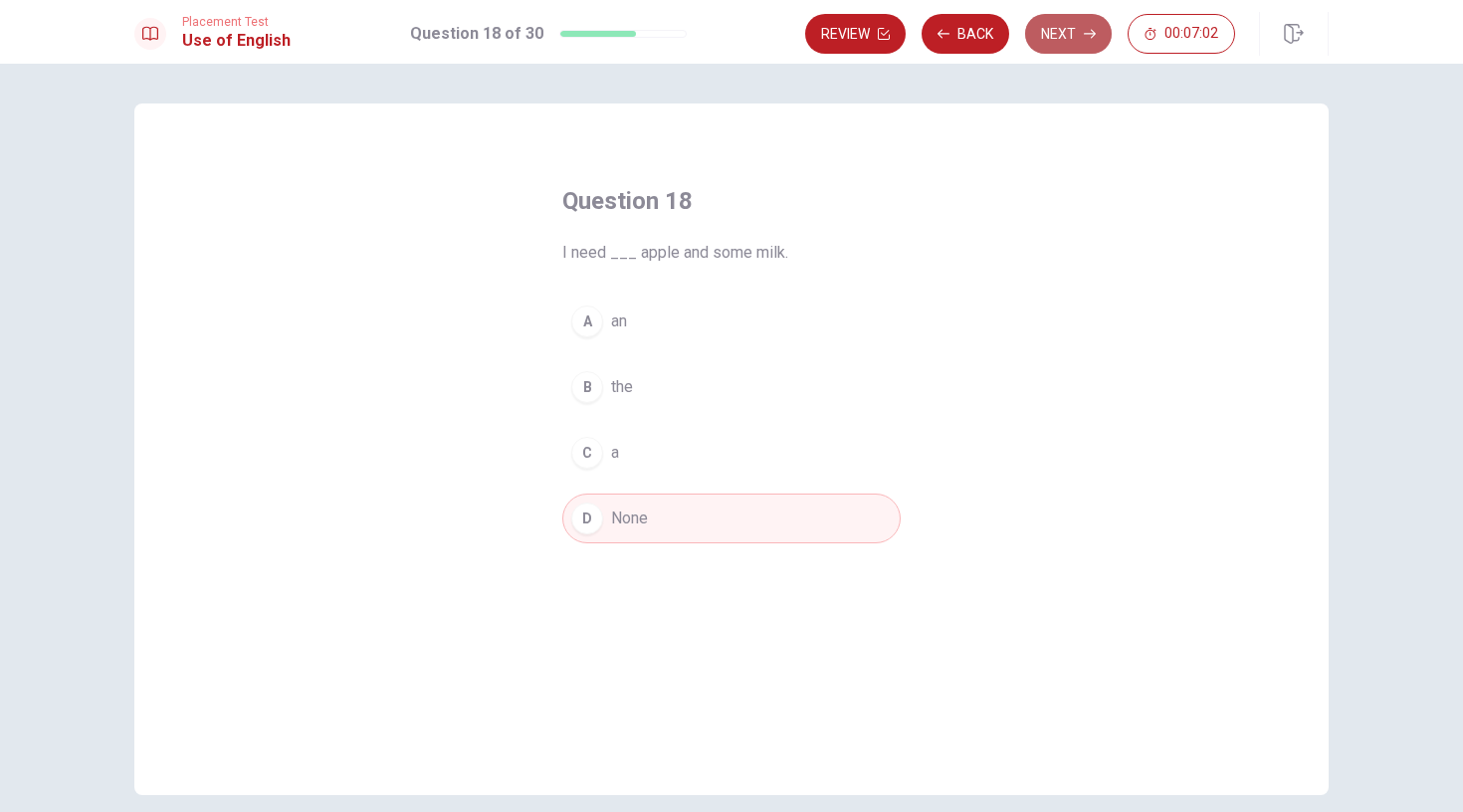 click on "Next" at bounding box center [1068, 34] 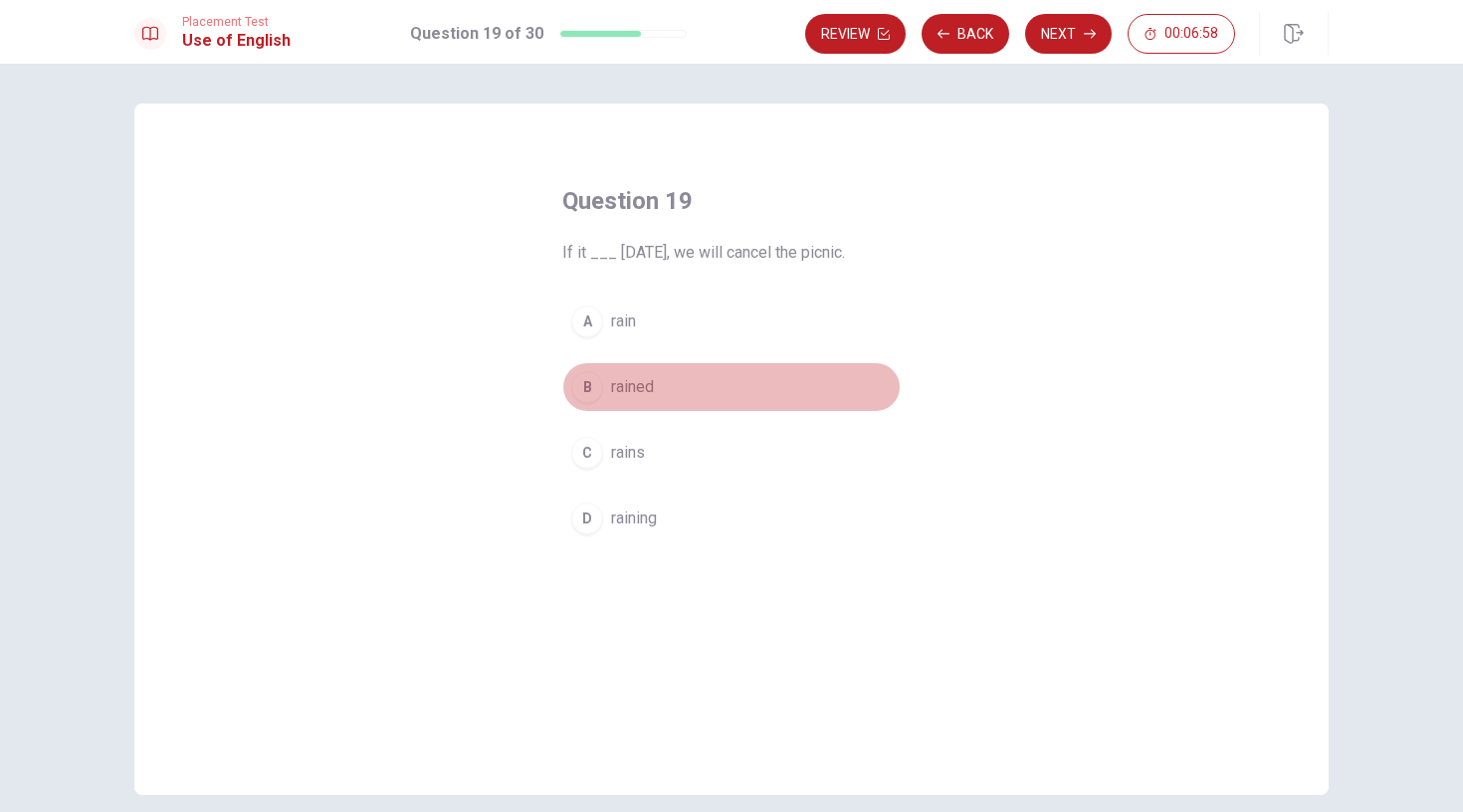 click on "B" at bounding box center [587, 387] 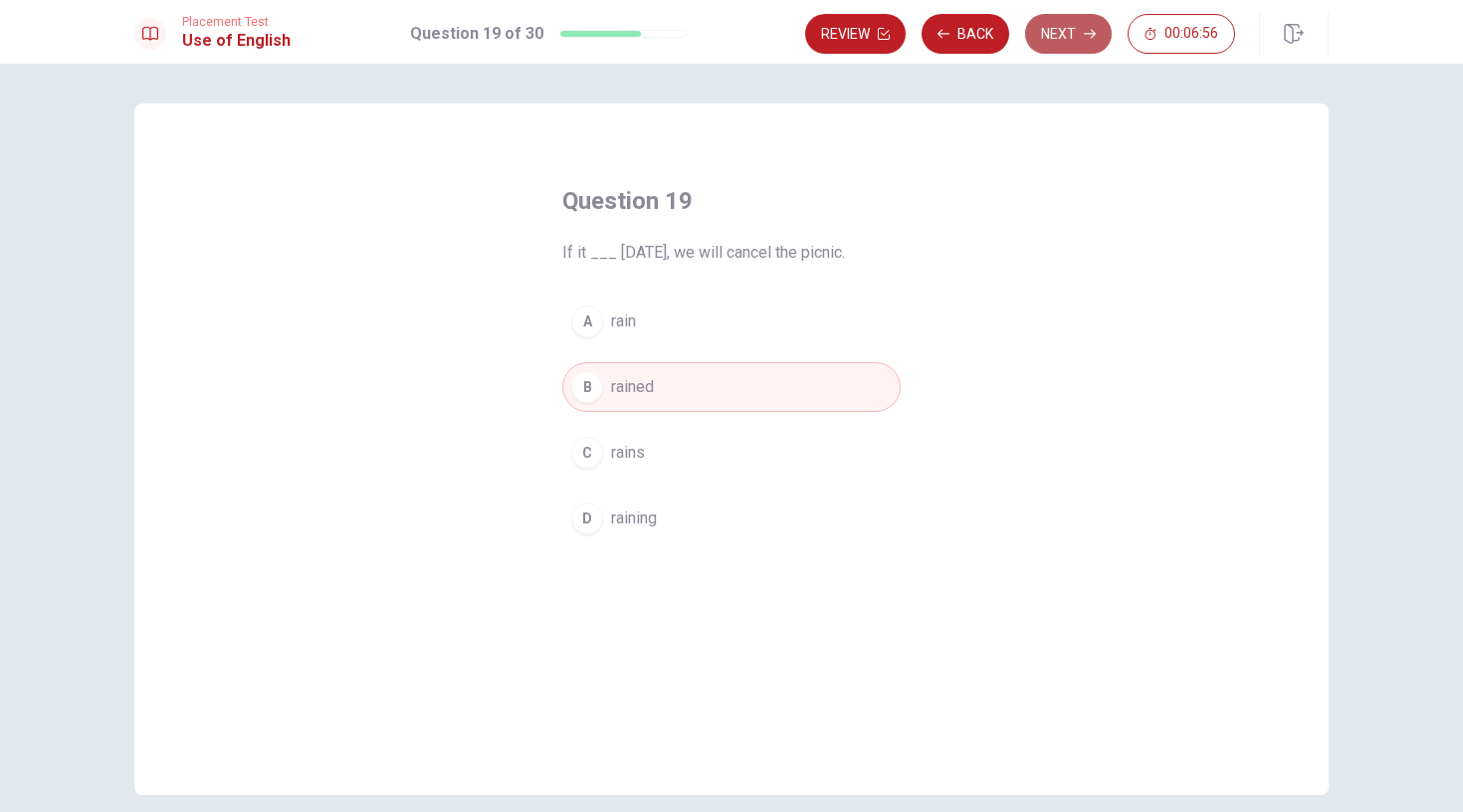 click on "Next" at bounding box center [1068, 34] 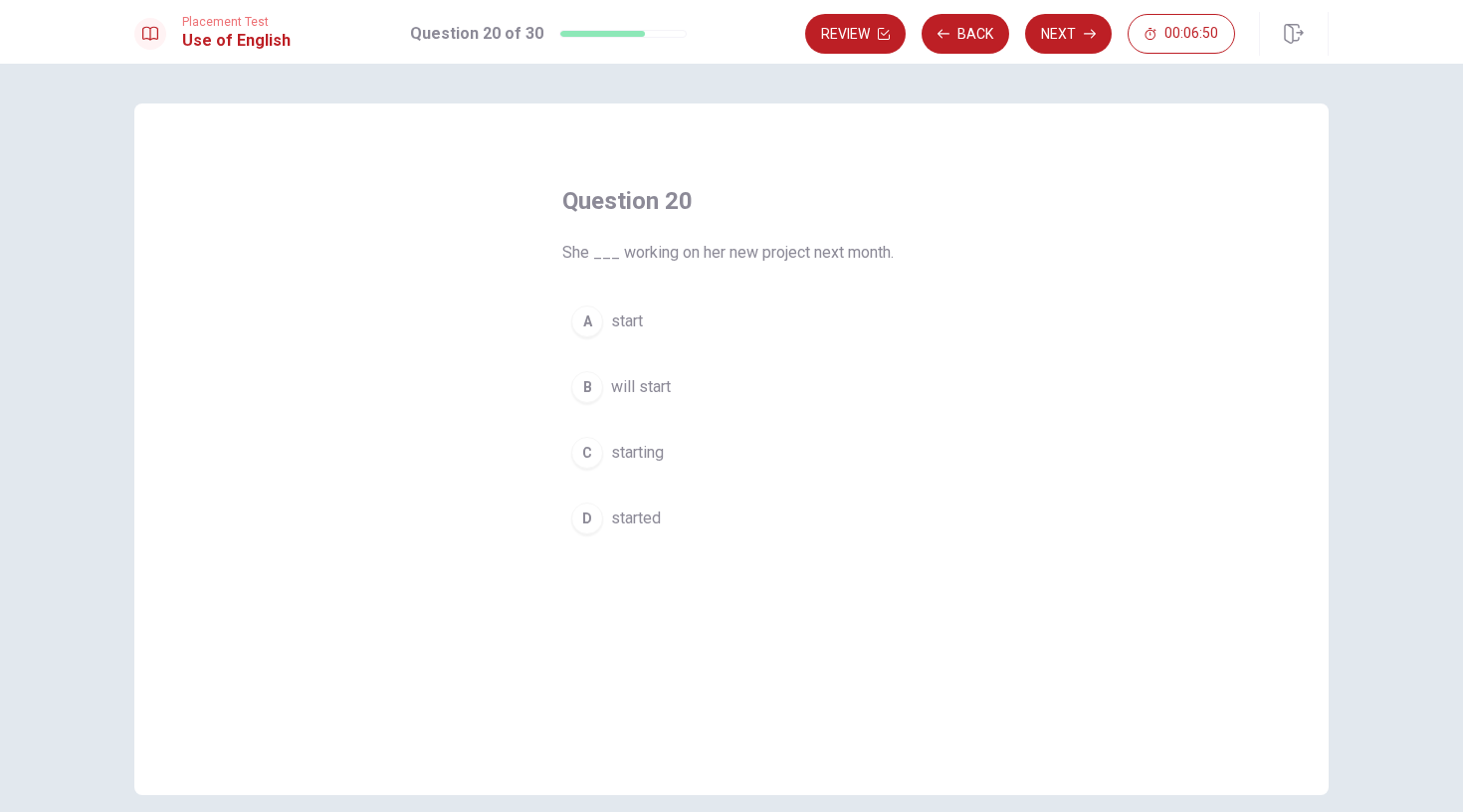 click on "B" at bounding box center [587, 387] 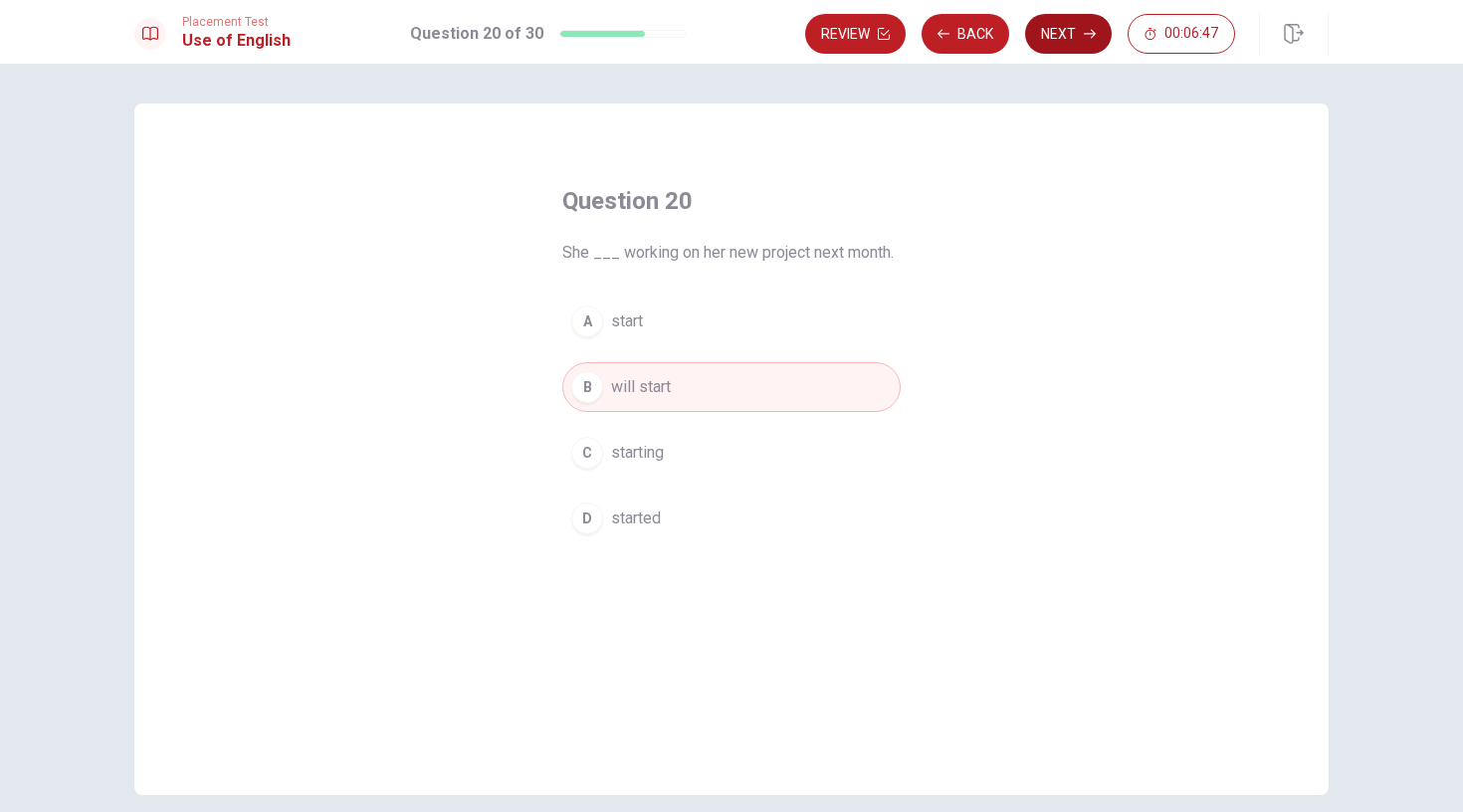 click on "Next" at bounding box center (1068, 34) 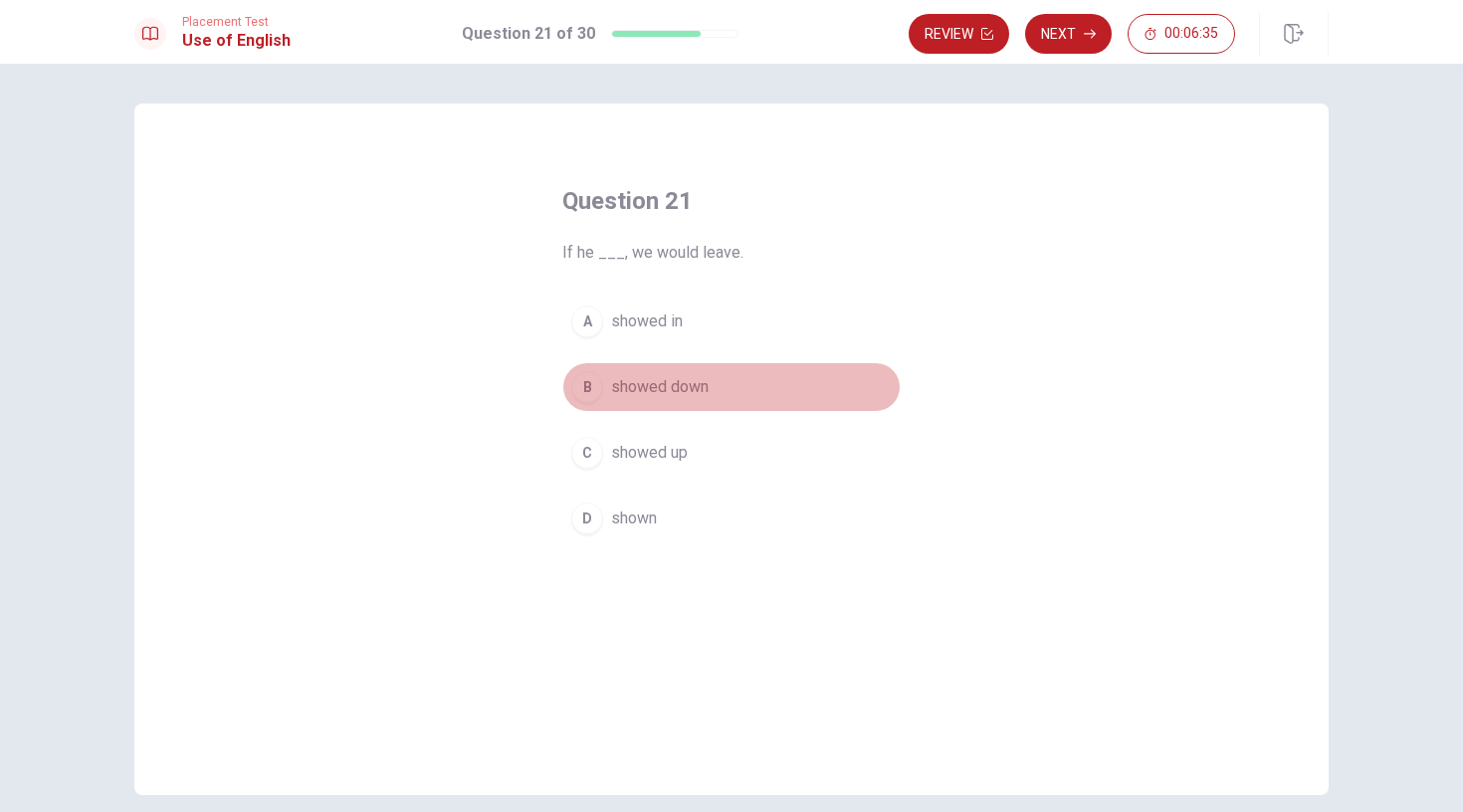 click on "B" at bounding box center (587, 387) 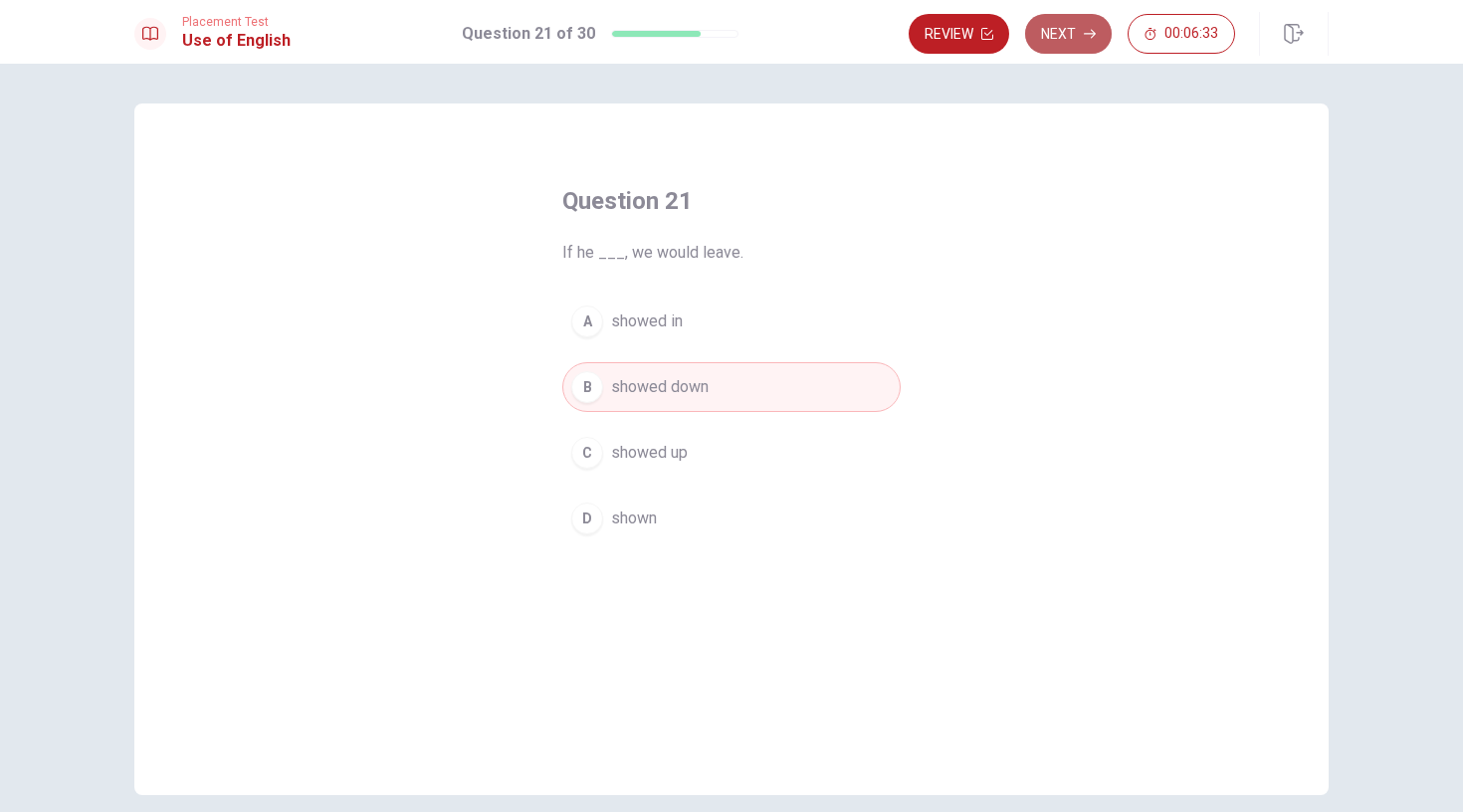 click on "Next" at bounding box center (1068, 34) 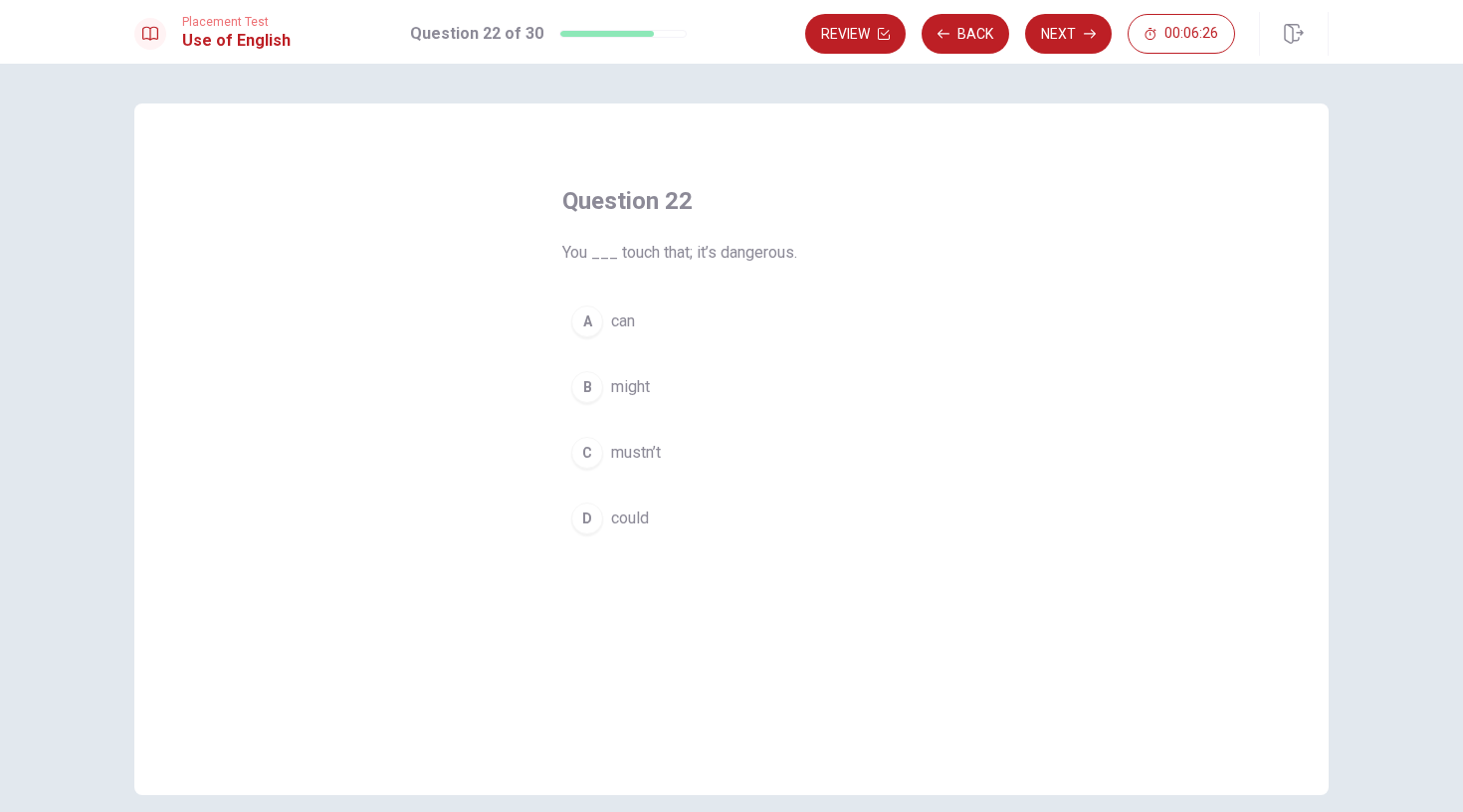 click on "C" at bounding box center [587, 453] 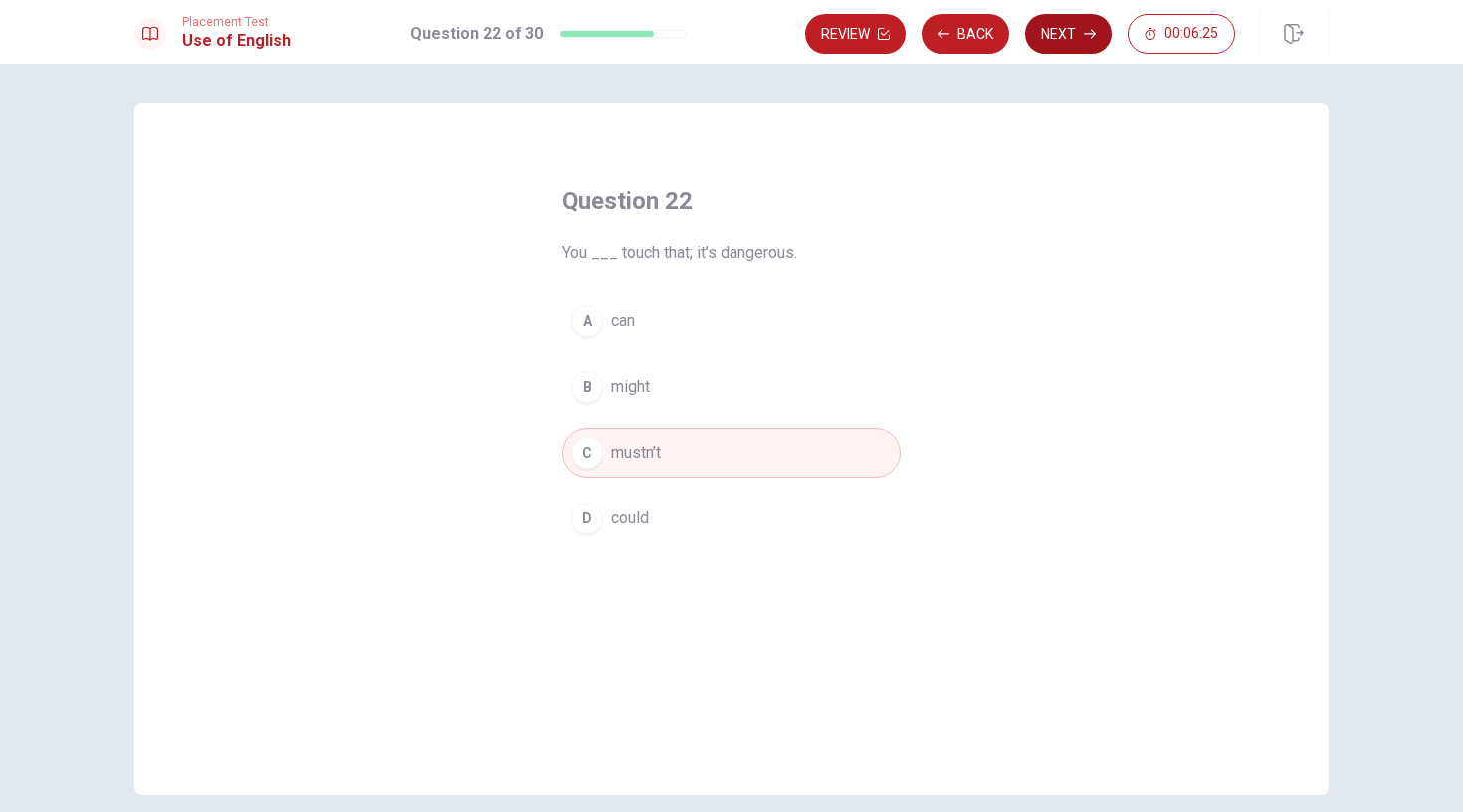 click on "Next" at bounding box center (1068, 34) 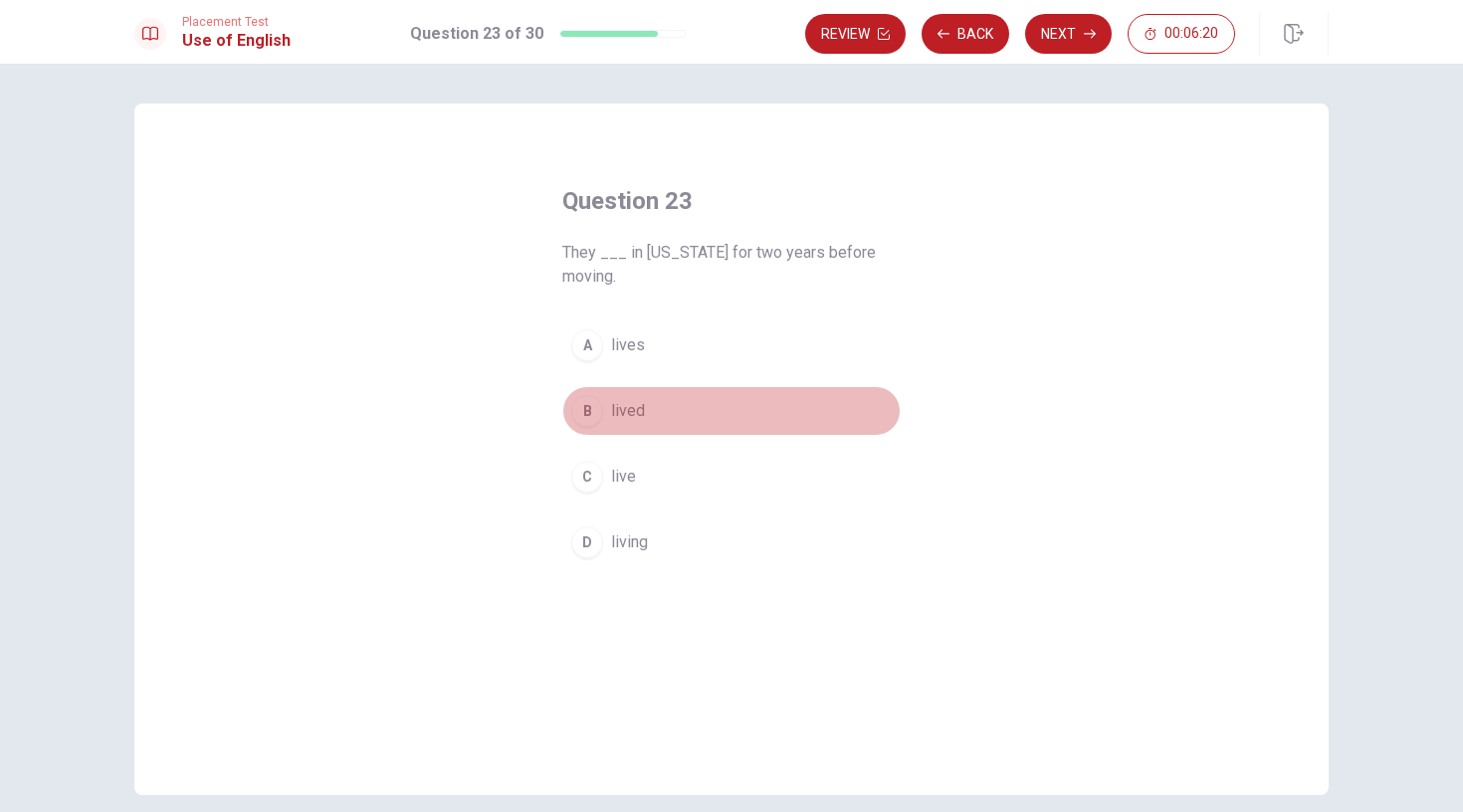 click on "B lived" at bounding box center [732, 411] 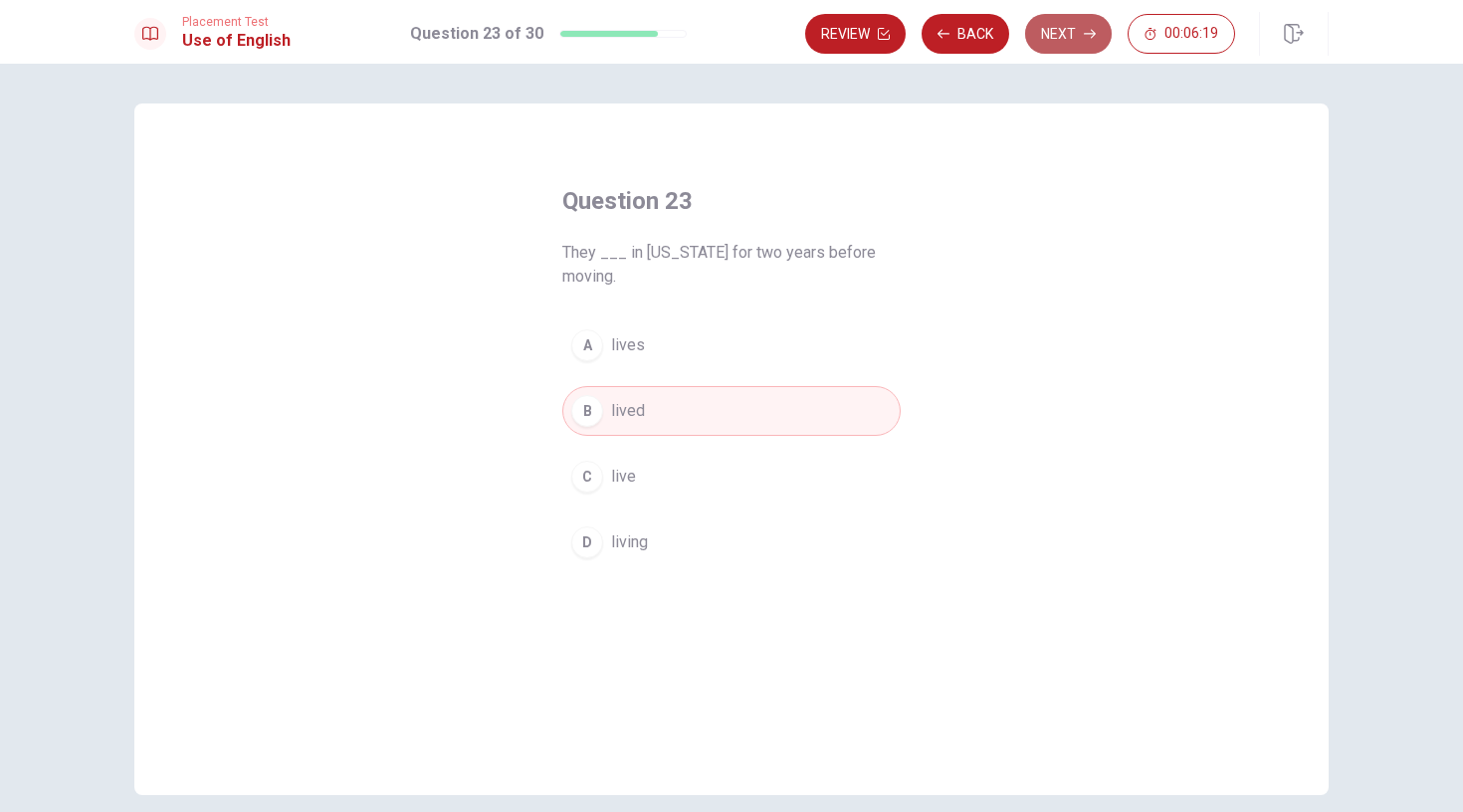 click on "Next" at bounding box center (1068, 34) 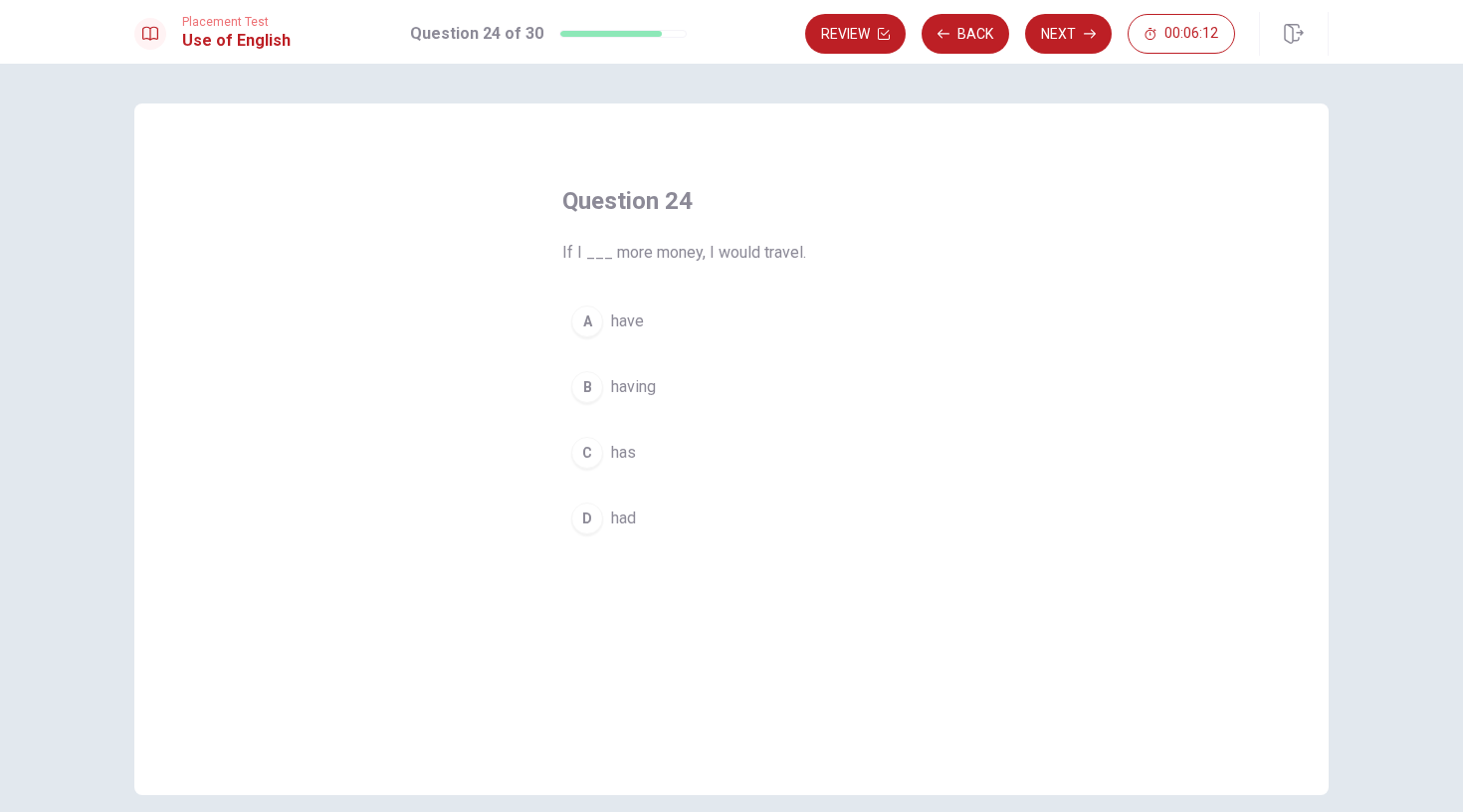 click on "D" at bounding box center (587, 518) 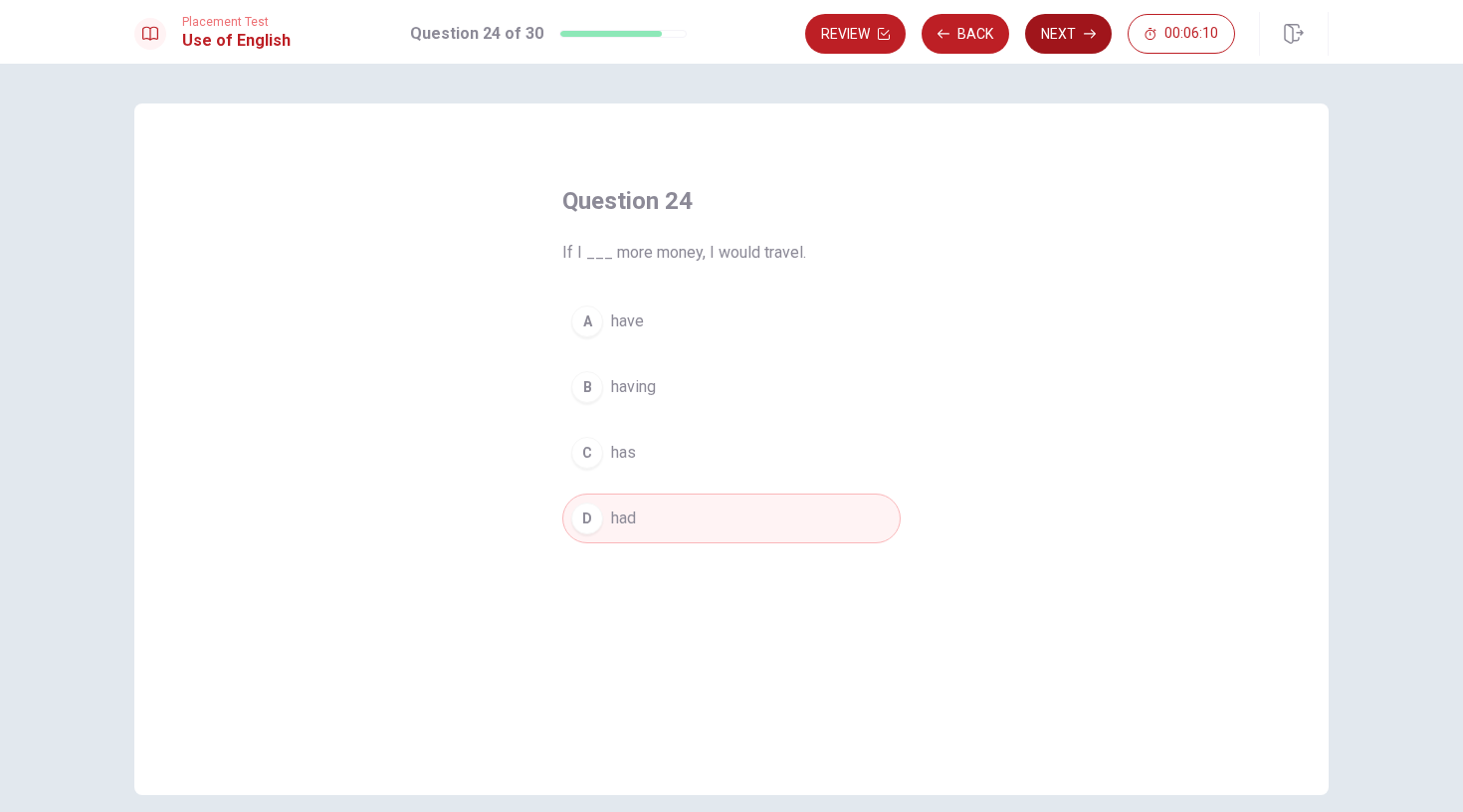 click on "Next" at bounding box center (1068, 34) 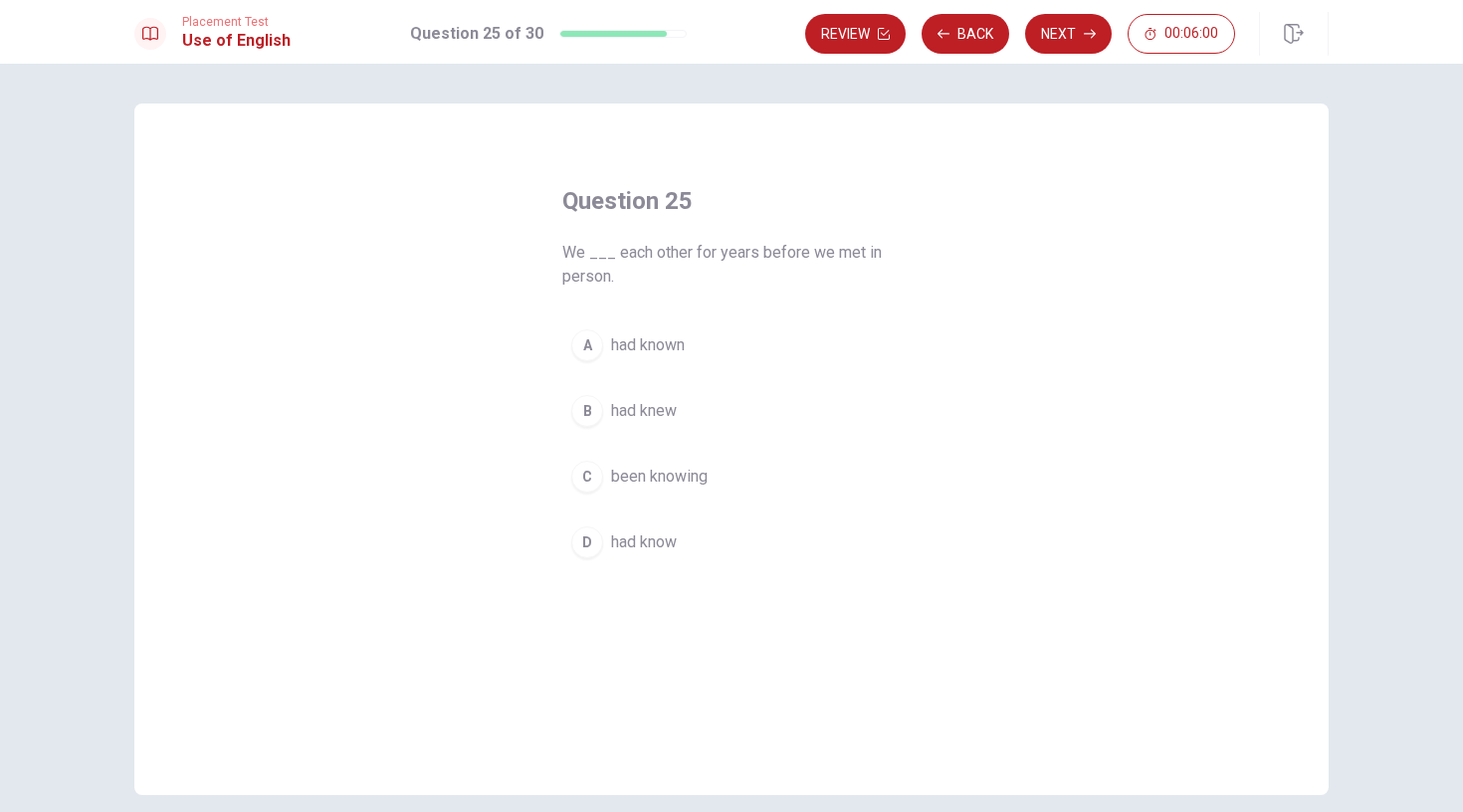 click on "B" at bounding box center (587, 411) 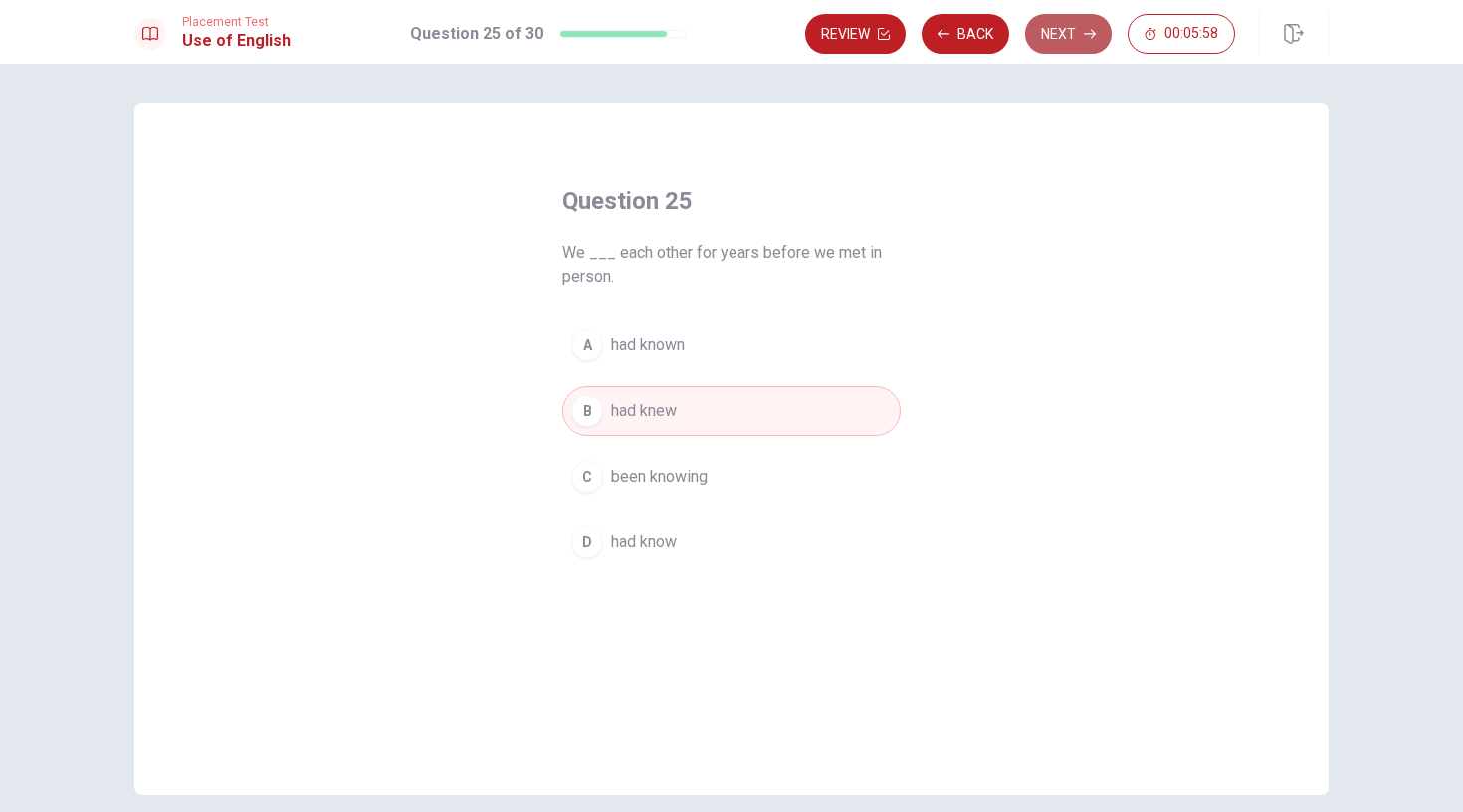 click on "Next" at bounding box center (1068, 34) 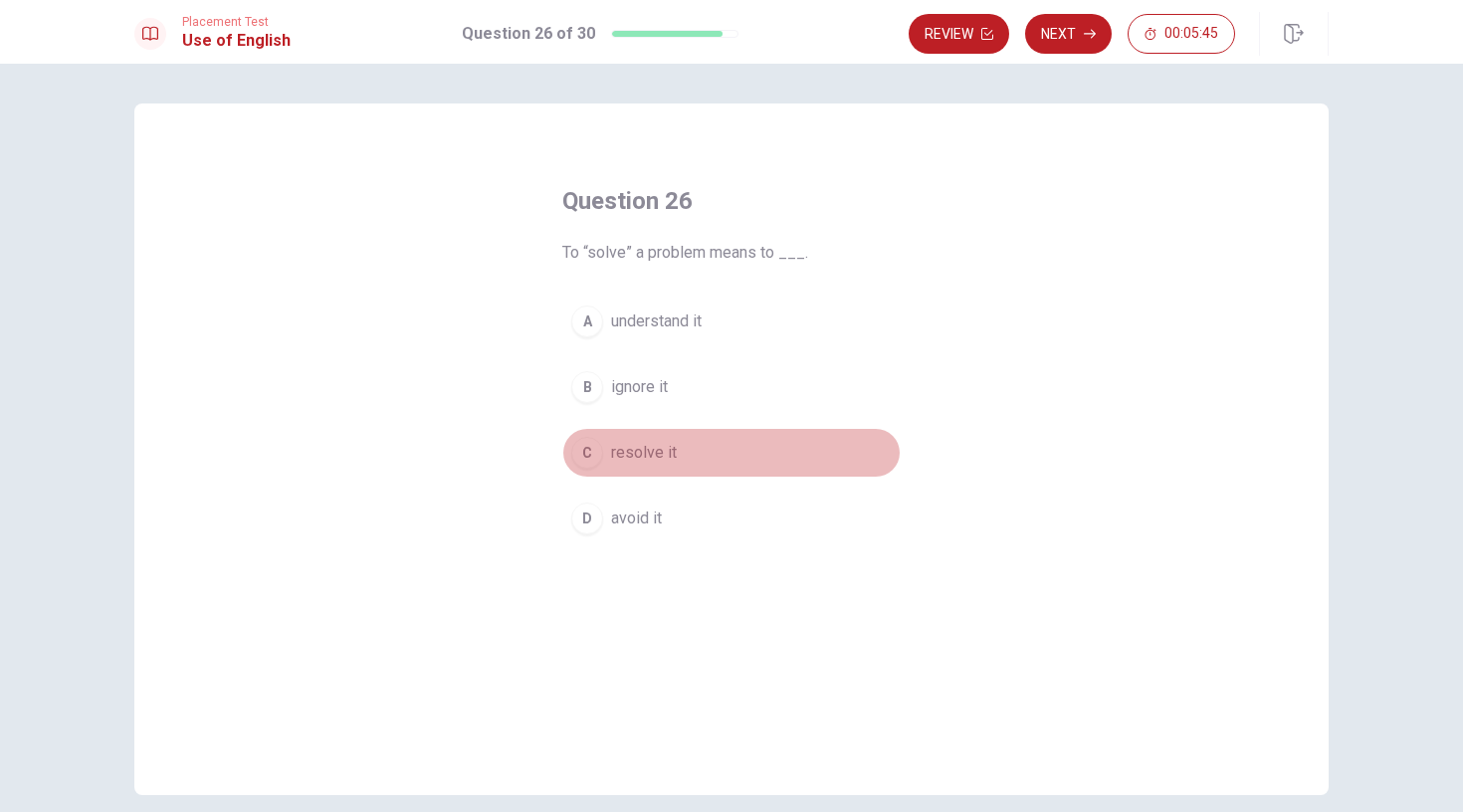 click on "C resolve it" at bounding box center (732, 453) 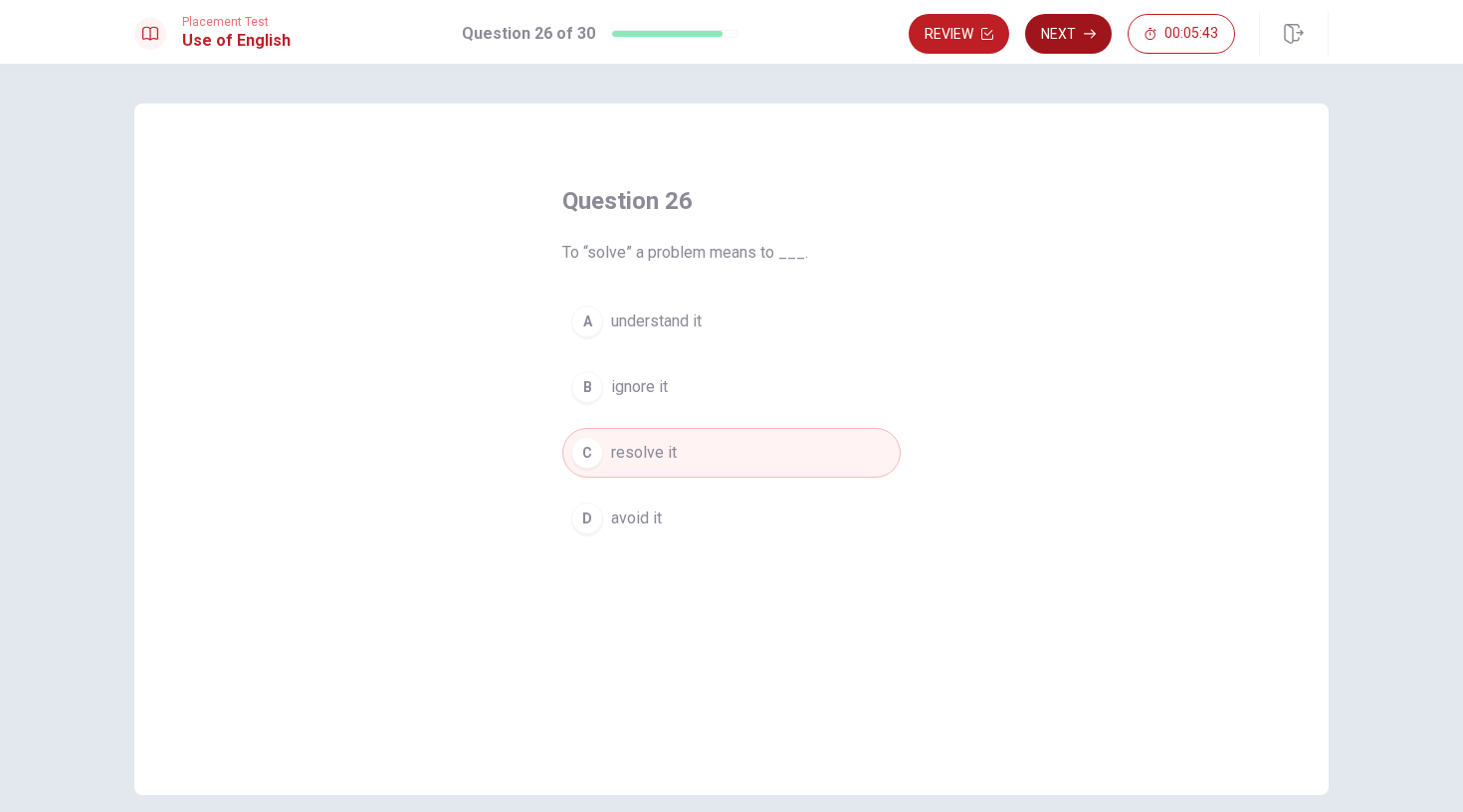 click on "Next" at bounding box center (1068, 34) 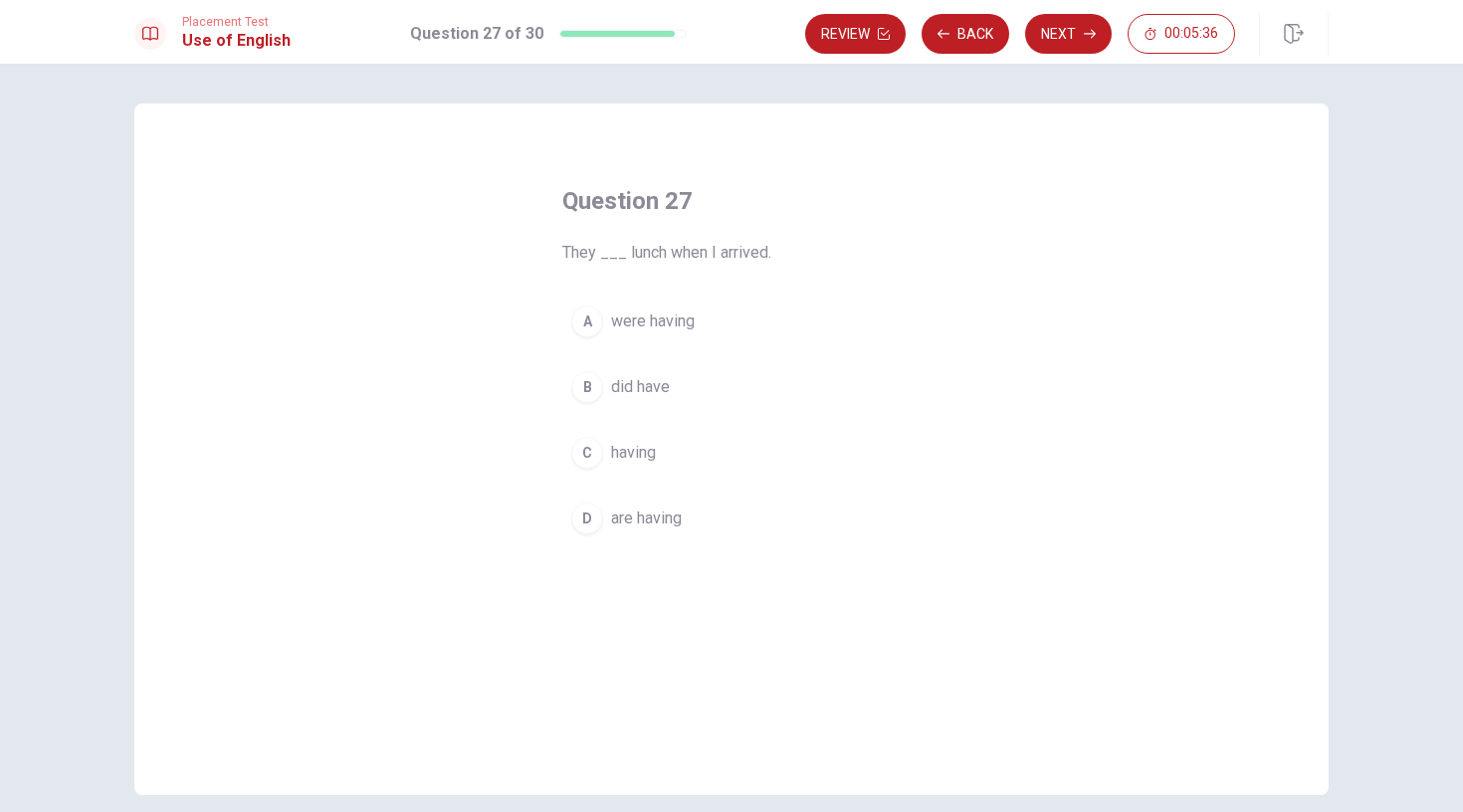 click on "A" at bounding box center (587, 321) 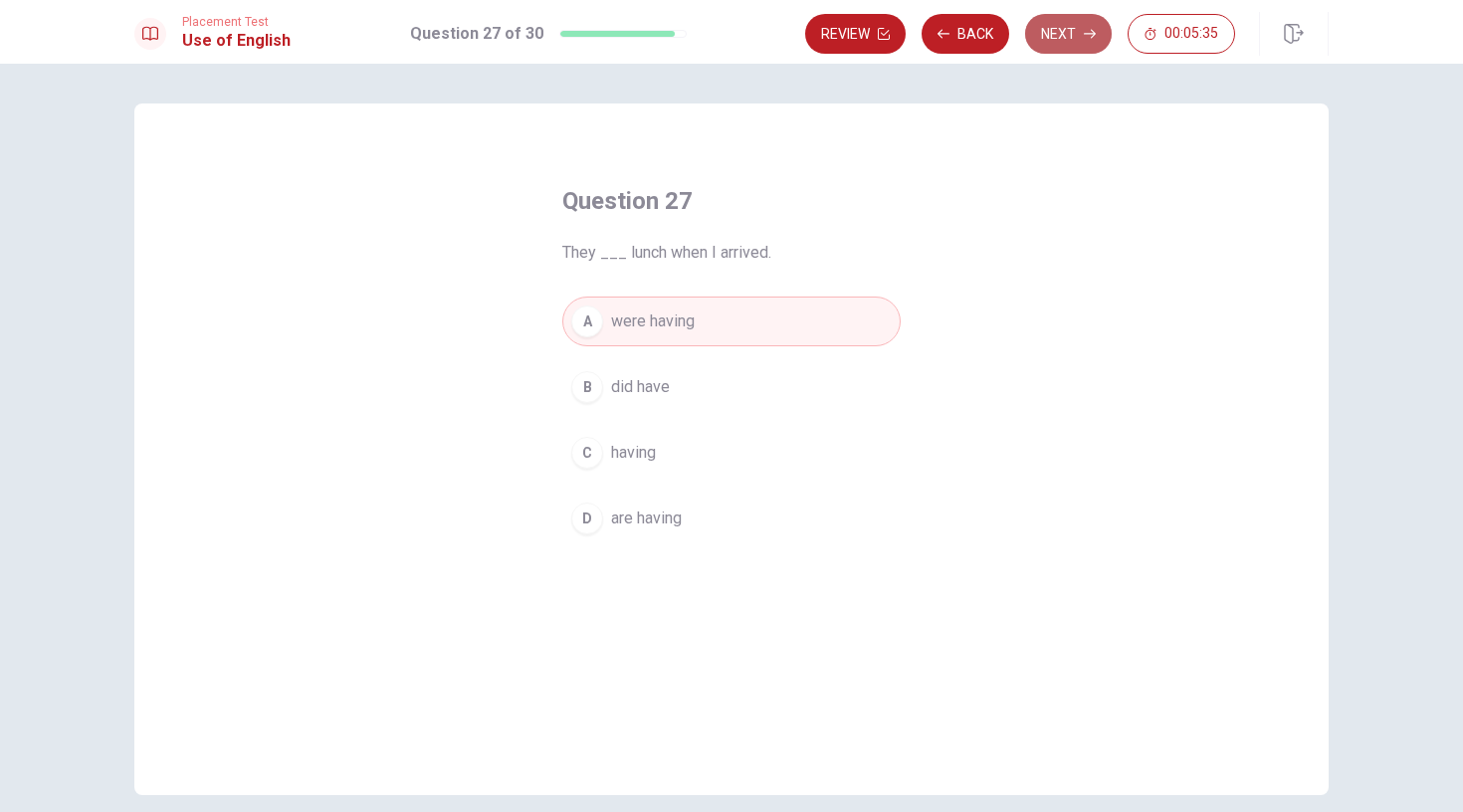 click on "Next" at bounding box center (1068, 34) 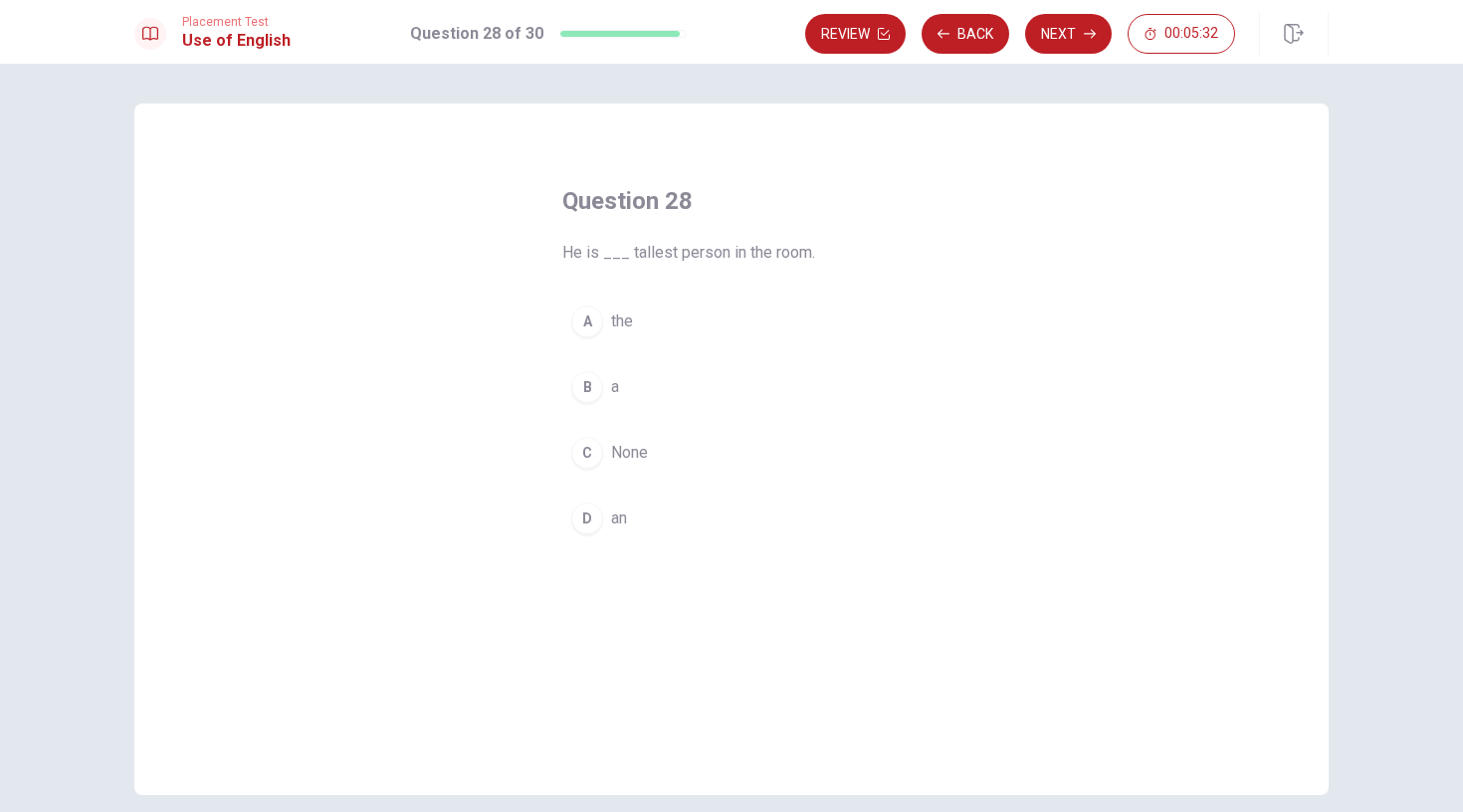 click on "A" at bounding box center (587, 321) 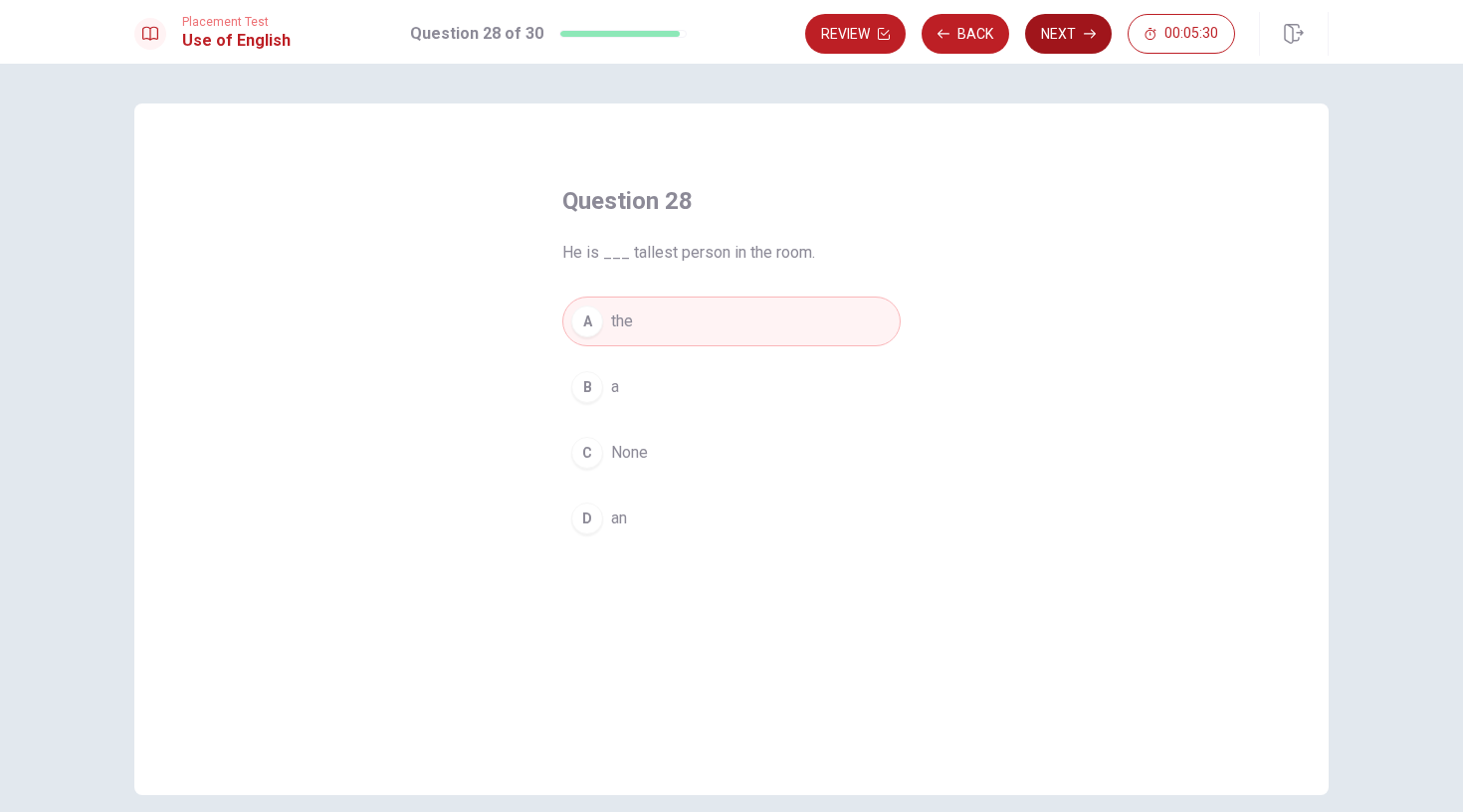 click on "Next" at bounding box center (1068, 34) 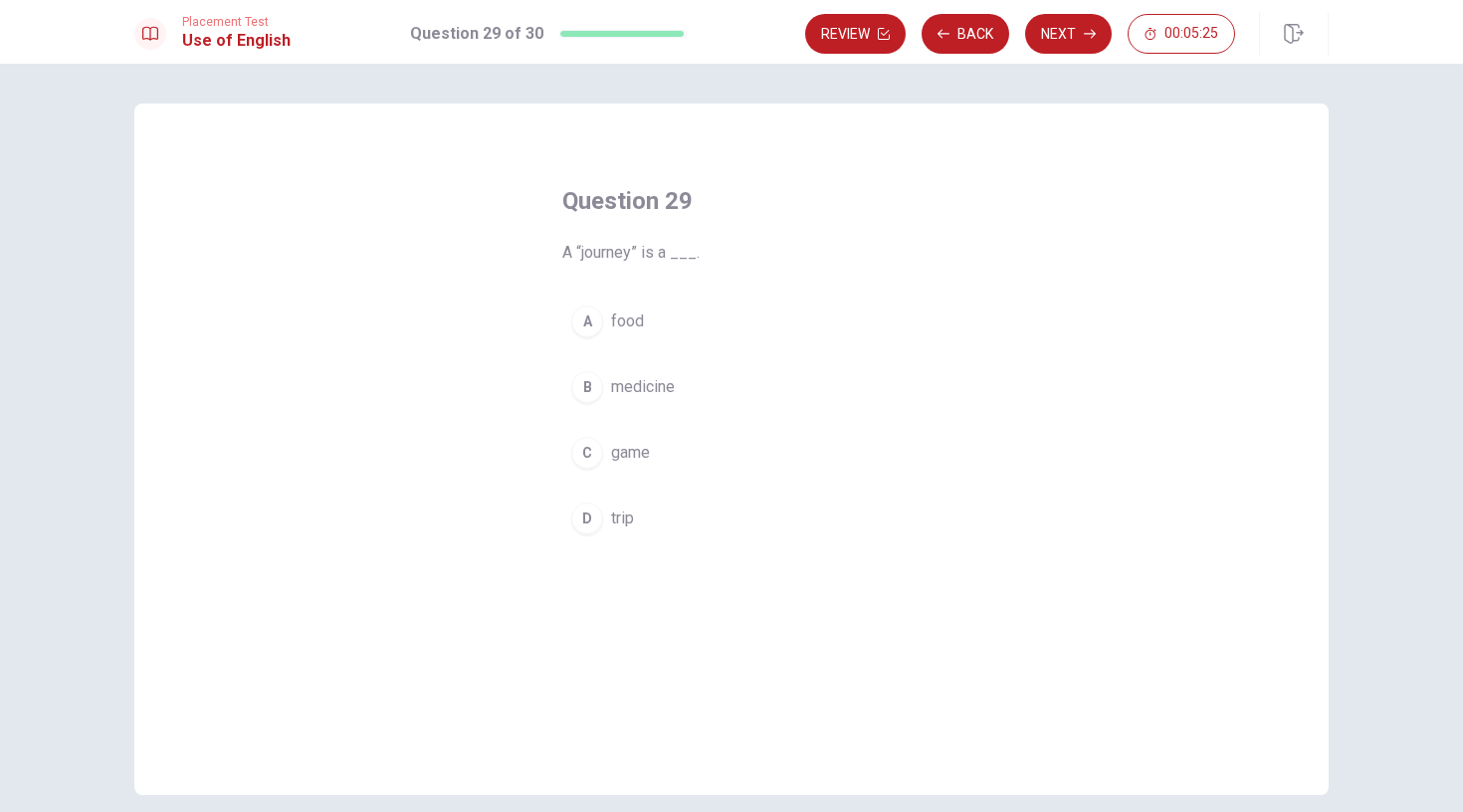 click on "D" at bounding box center [587, 518] 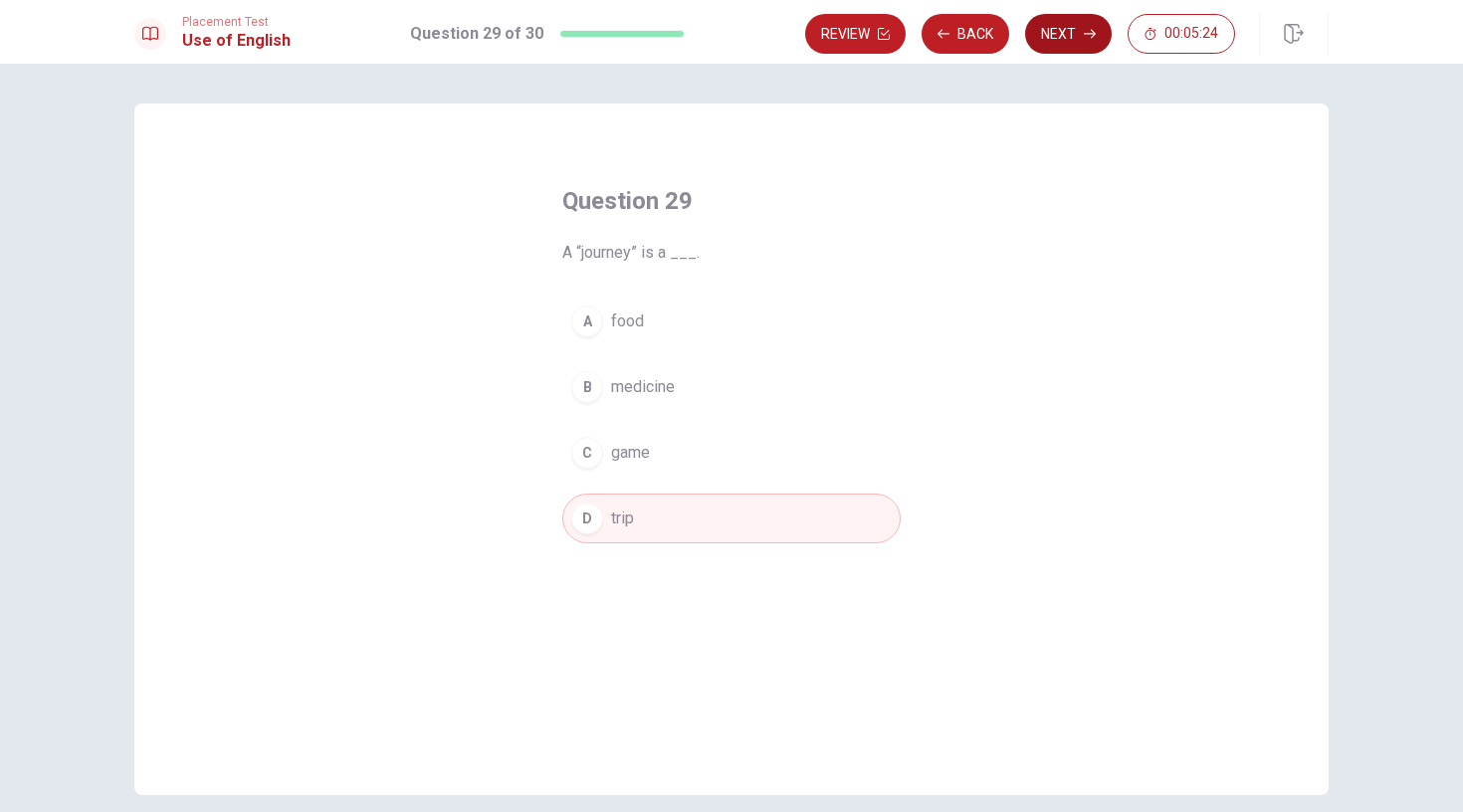 click on "Next" at bounding box center [1068, 34] 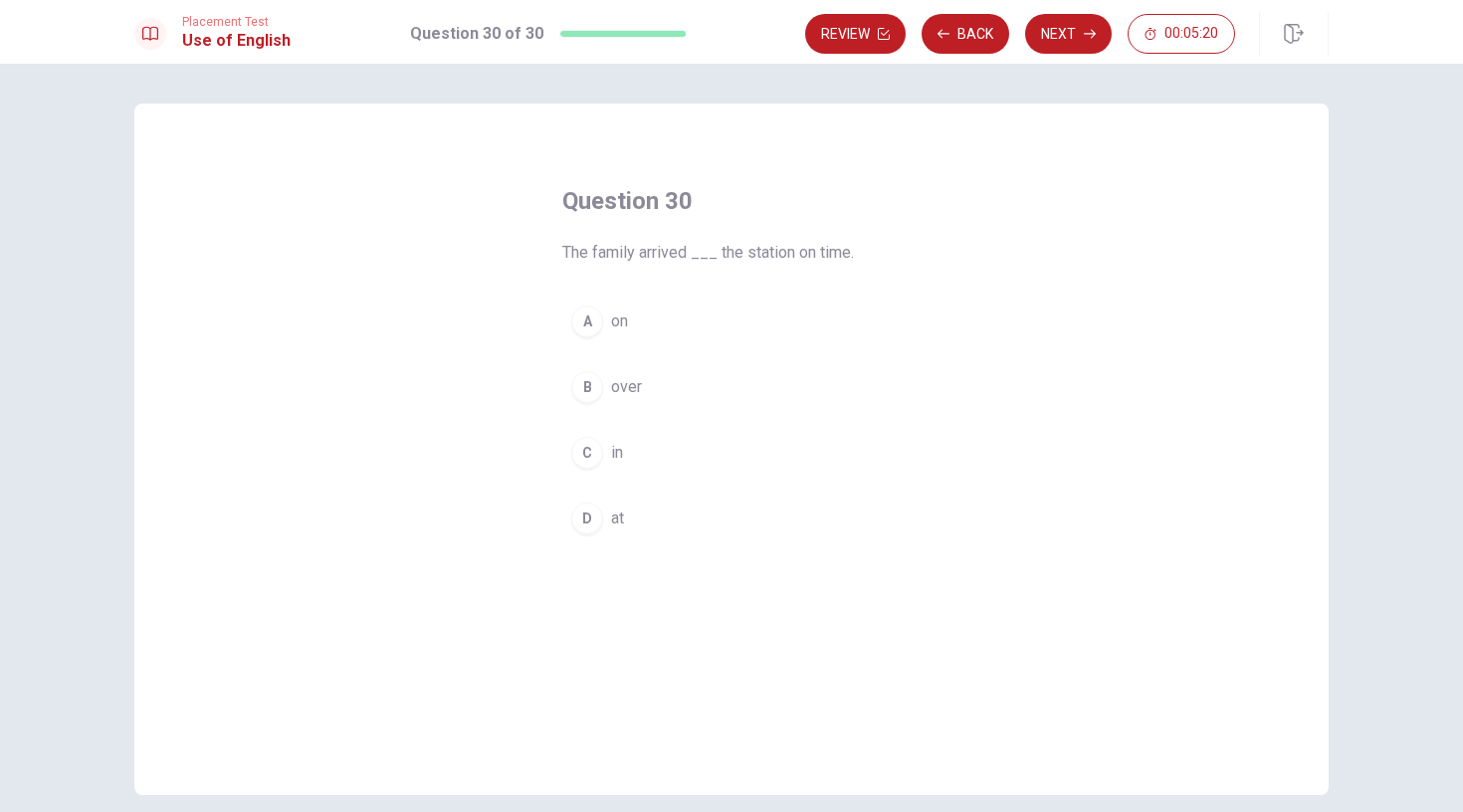click on "D" at bounding box center [587, 518] 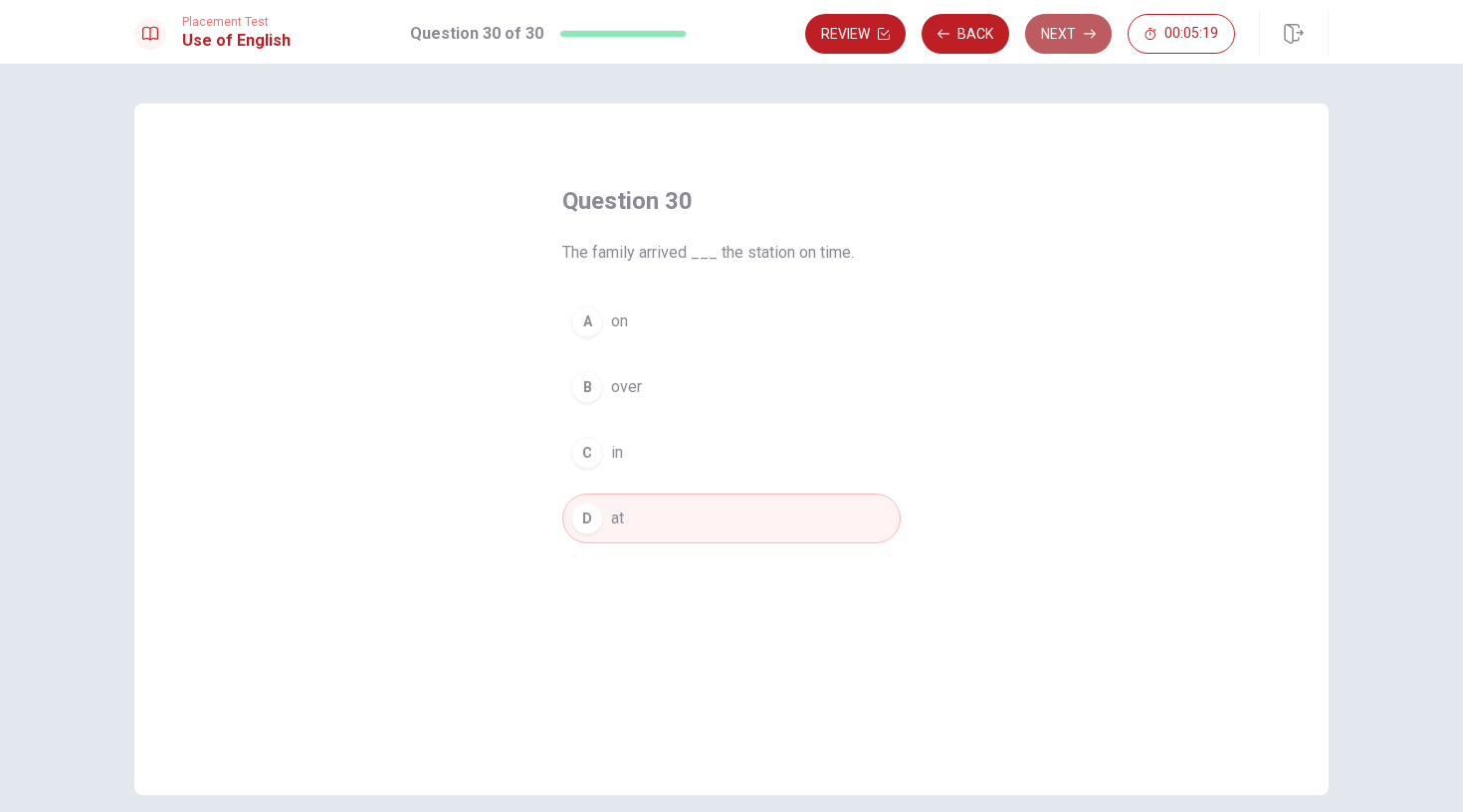 click on "Next" at bounding box center [1068, 34] 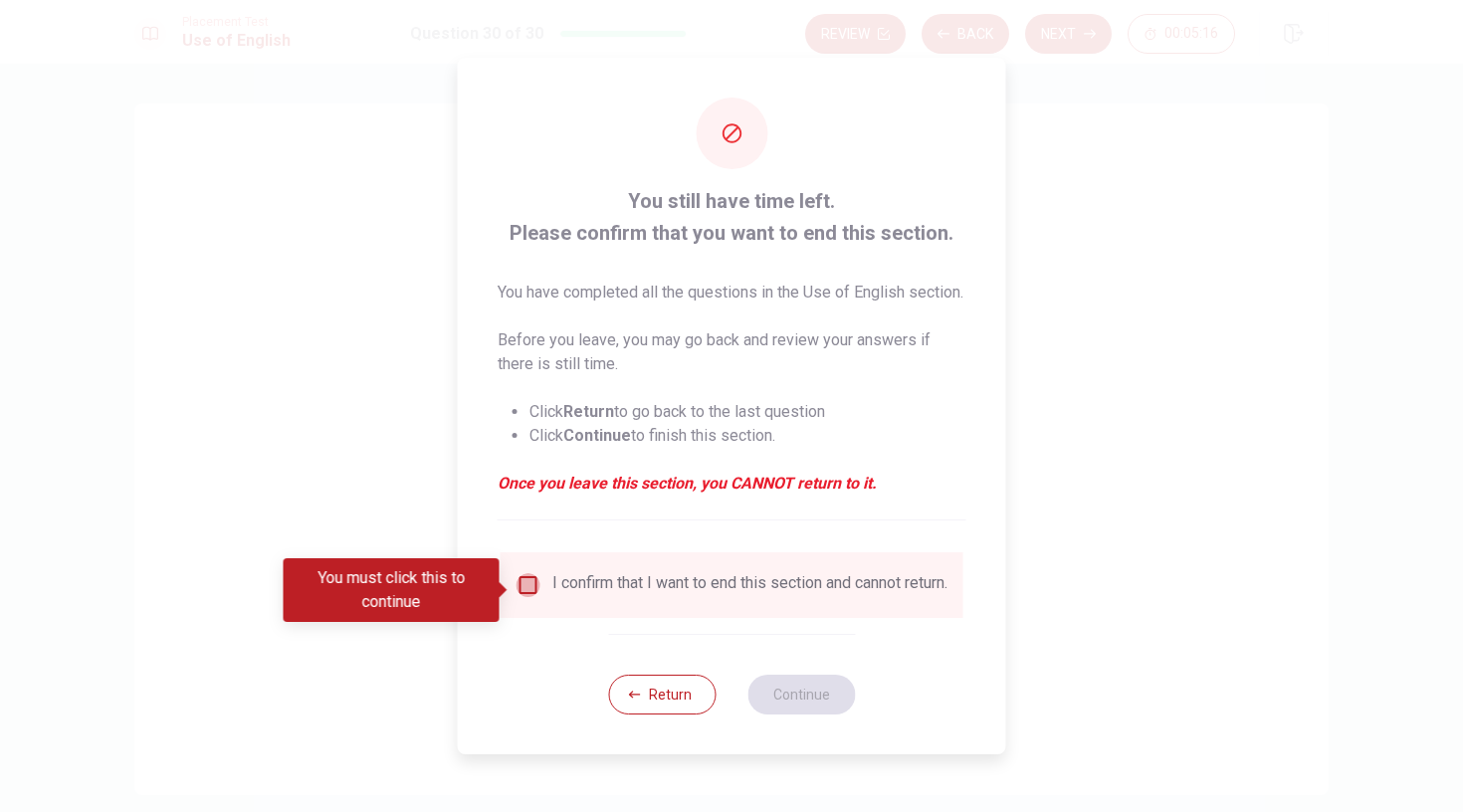 click at bounding box center [528, 585] 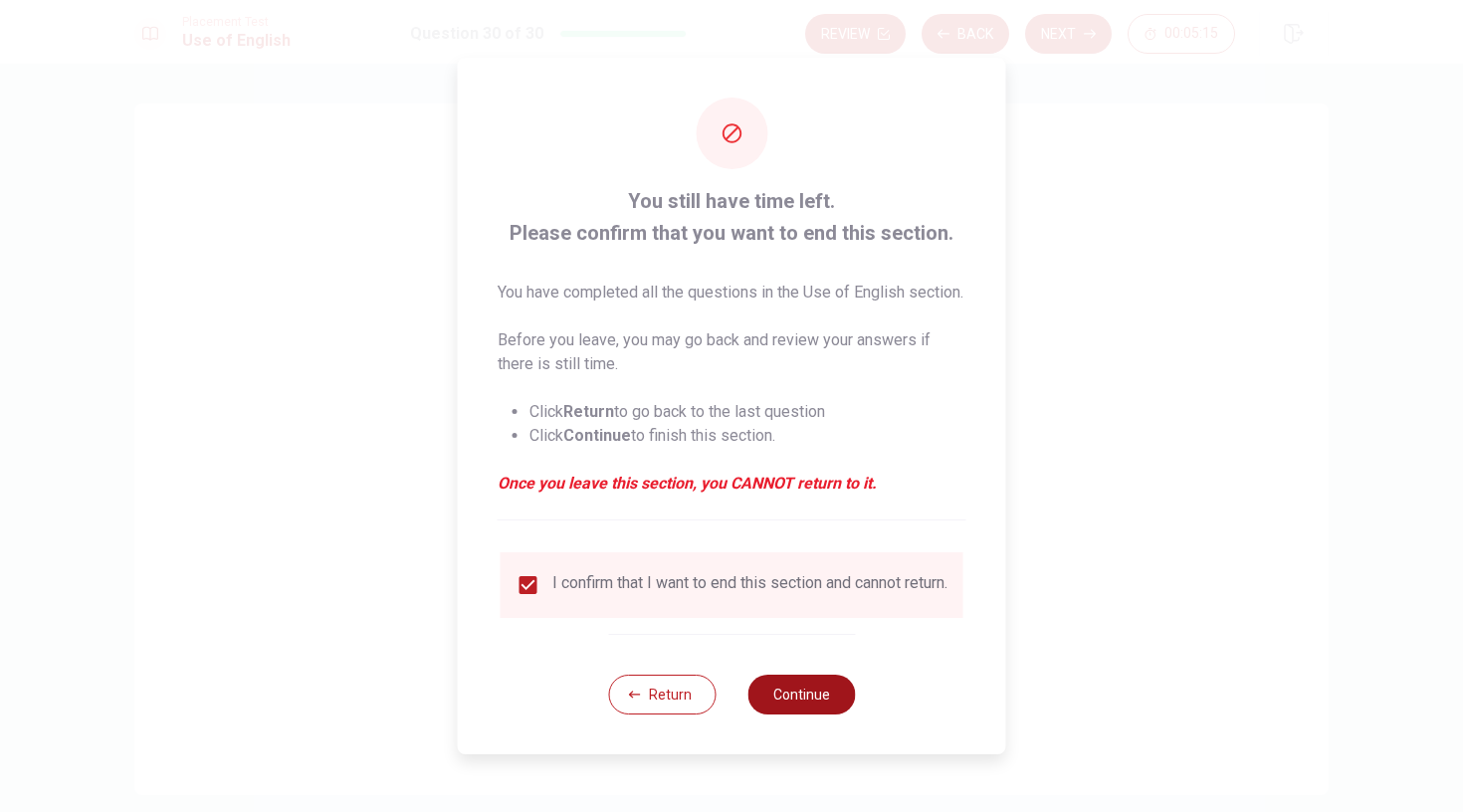 click on "Continue" at bounding box center (801, 695) 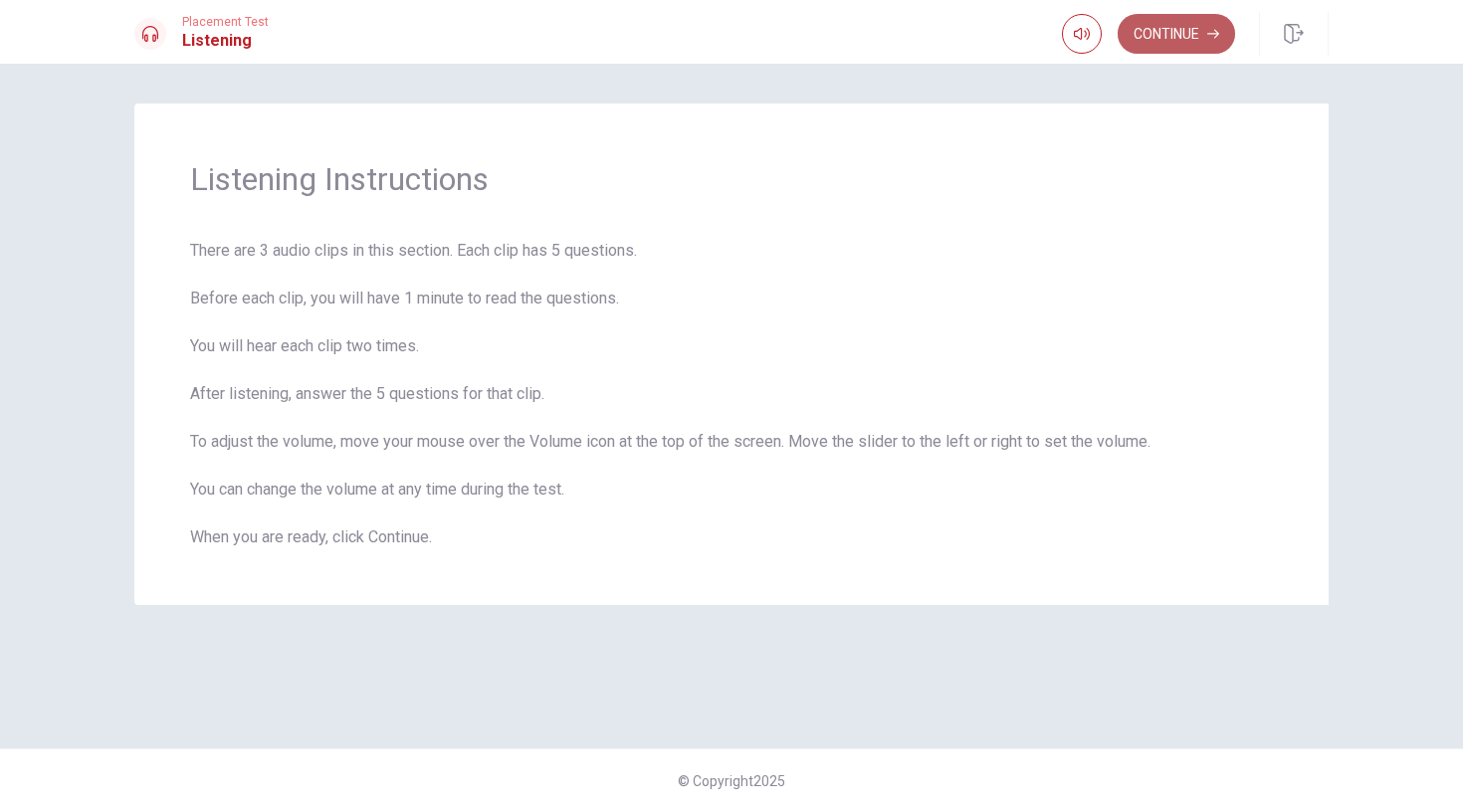 click on "Continue" at bounding box center [1176, 34] 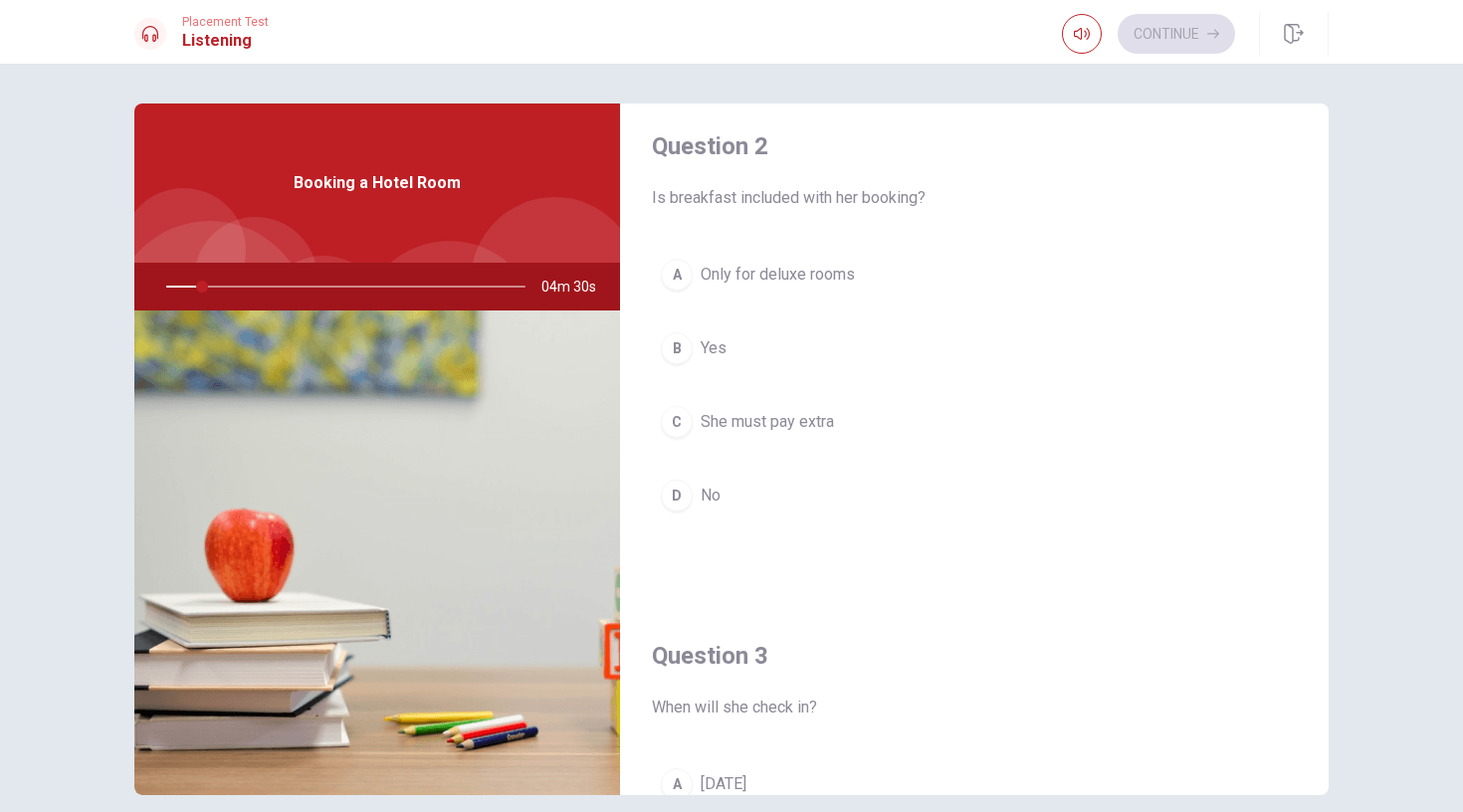 scroll, scrollTop: 528, scrollLeft: 0, axis: vertical 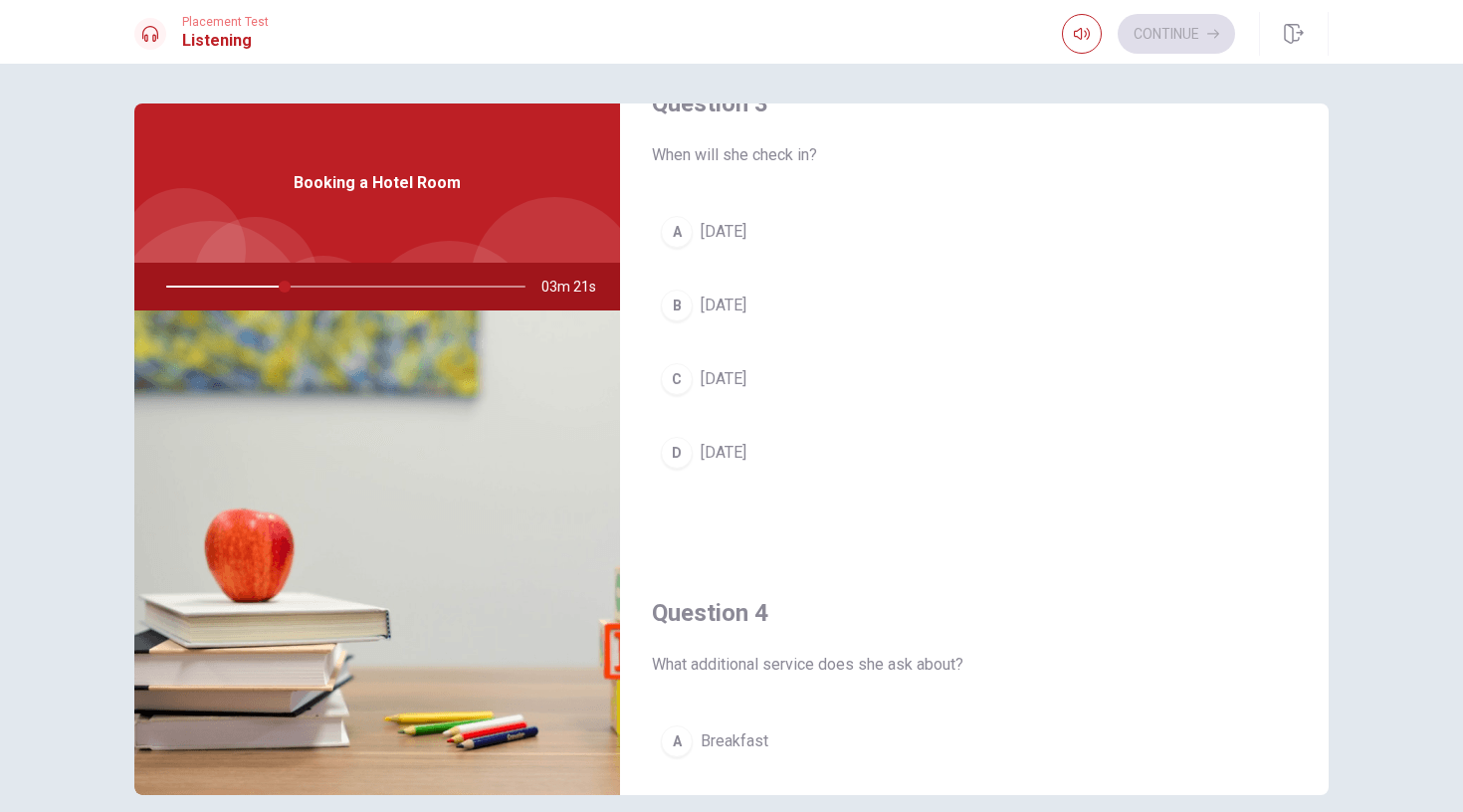 click on "A" at bounding box center [677, 232] 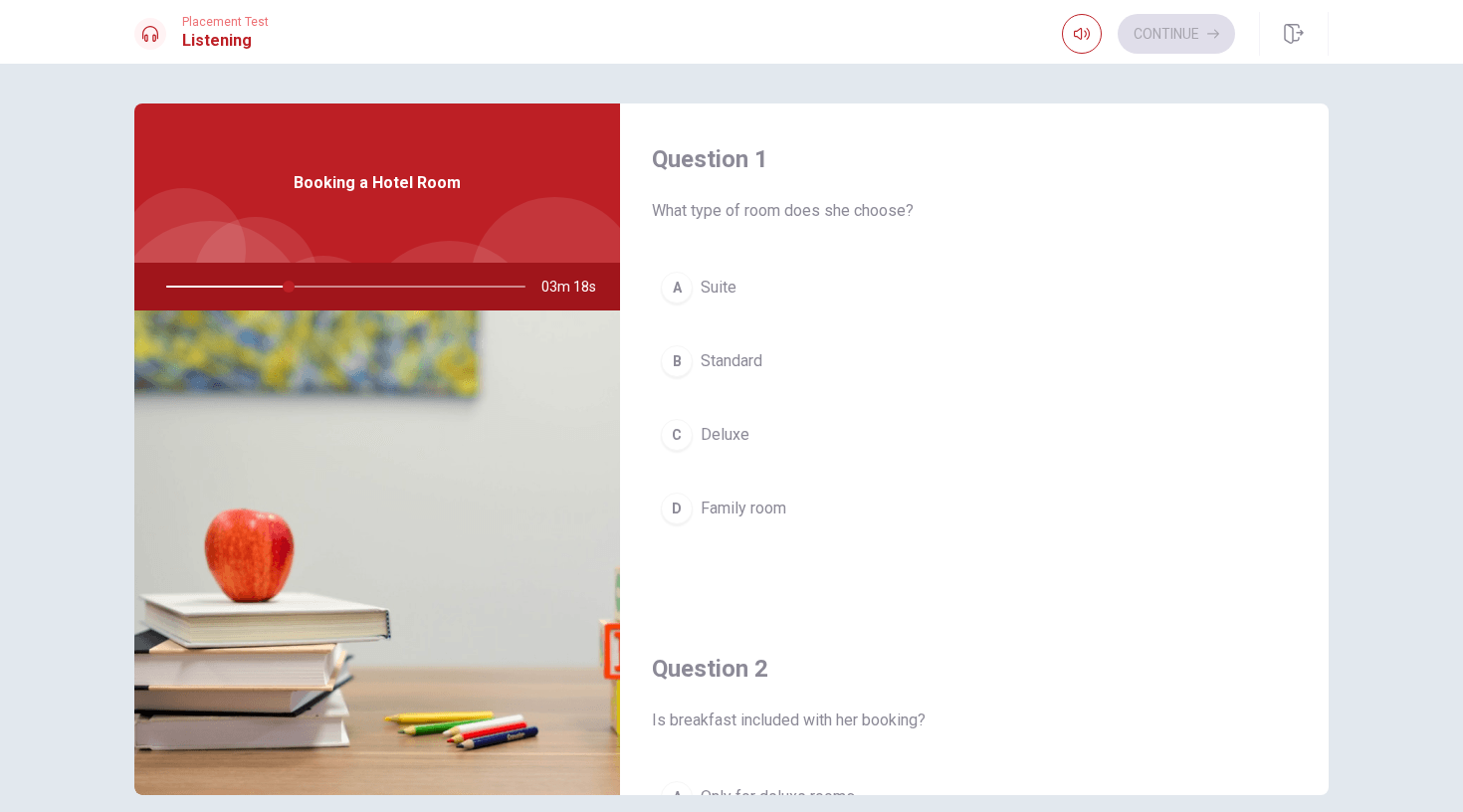 scroll, scrollTop: 0, scrollLeft: 0, axis: both 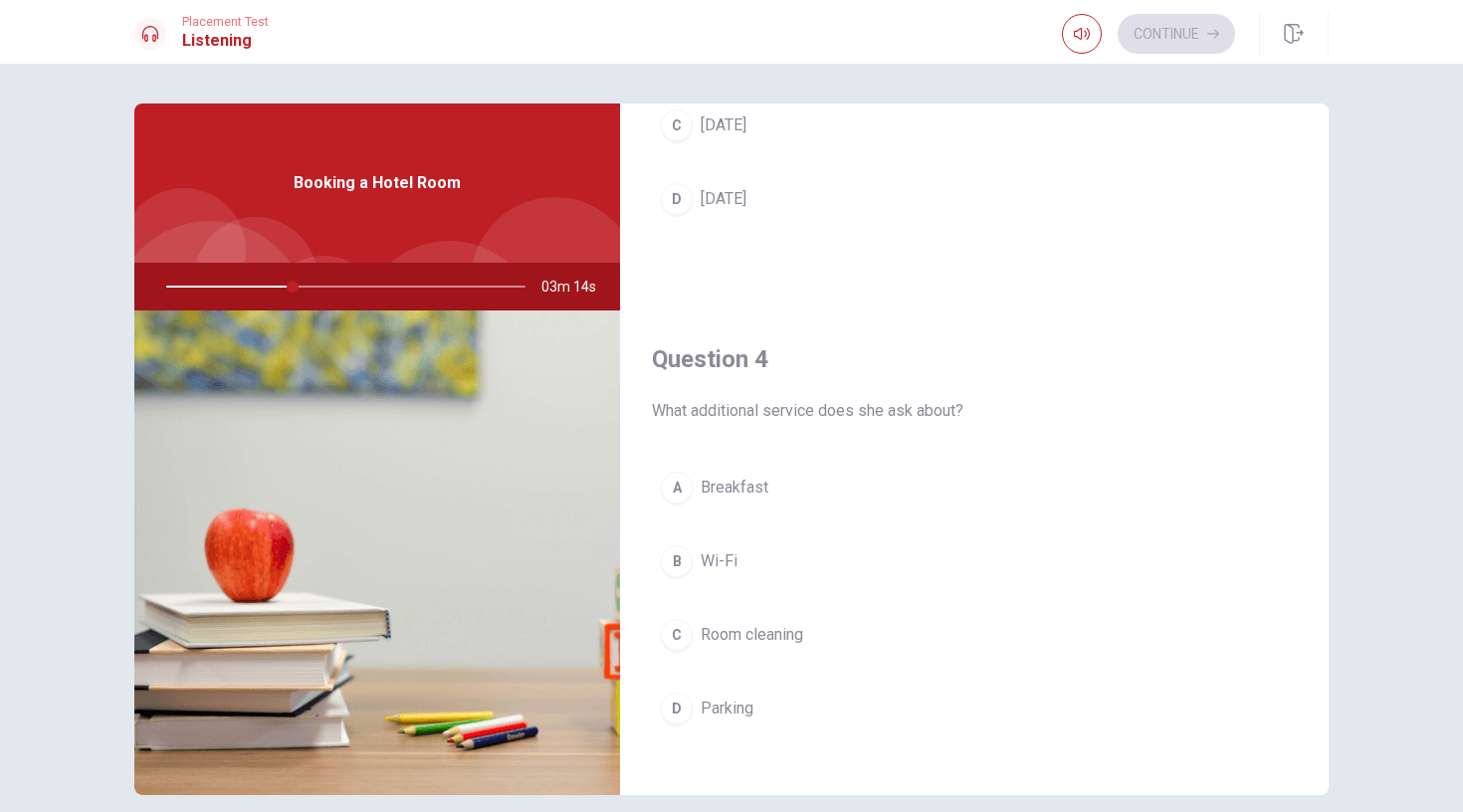 click on "A Breakfast" at bounding box center (974, 488) 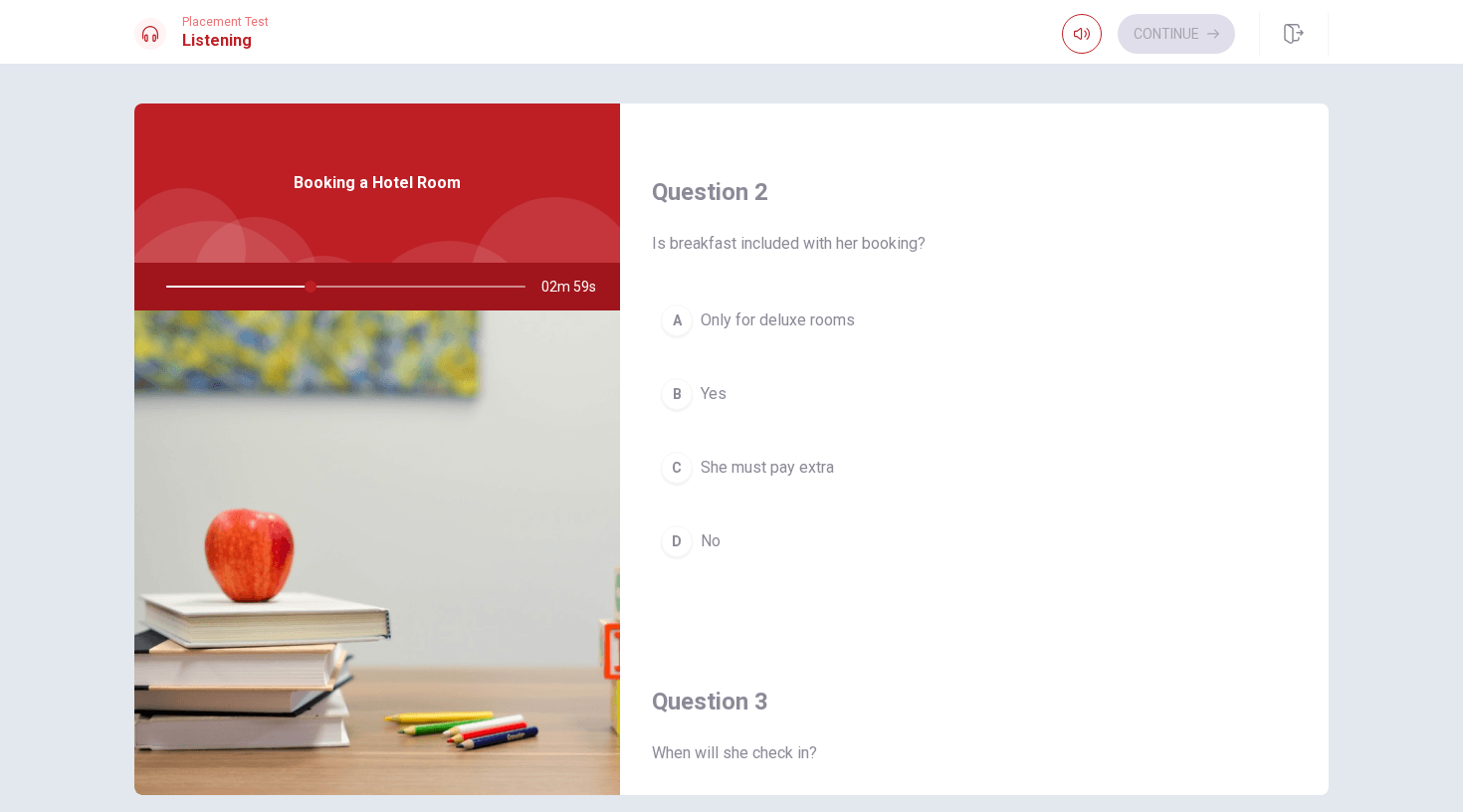 scroll, scrollTop: 473, scrollLeft: 0, axis: vertical 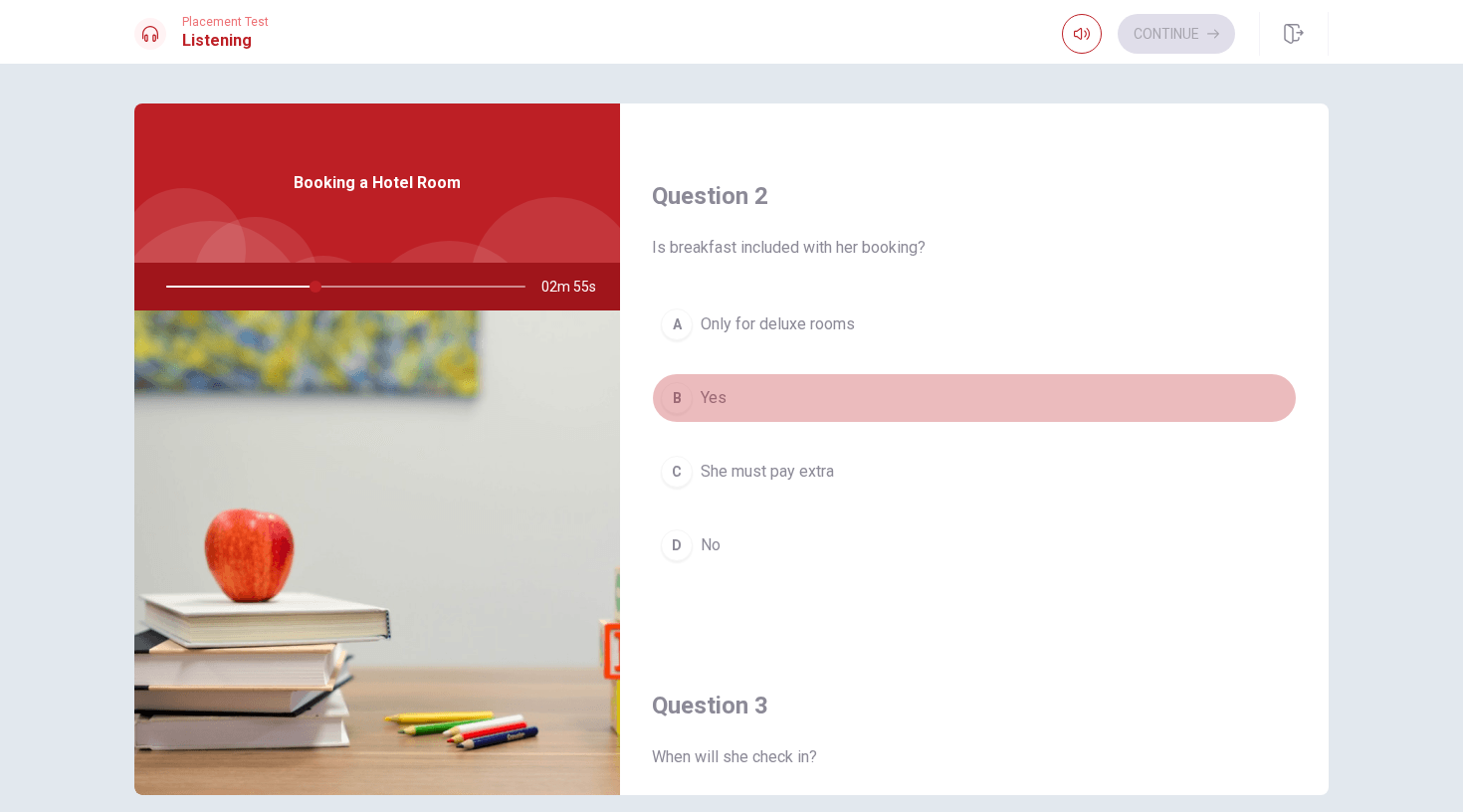 click on "B Yes" at bounding box center (974, 398) 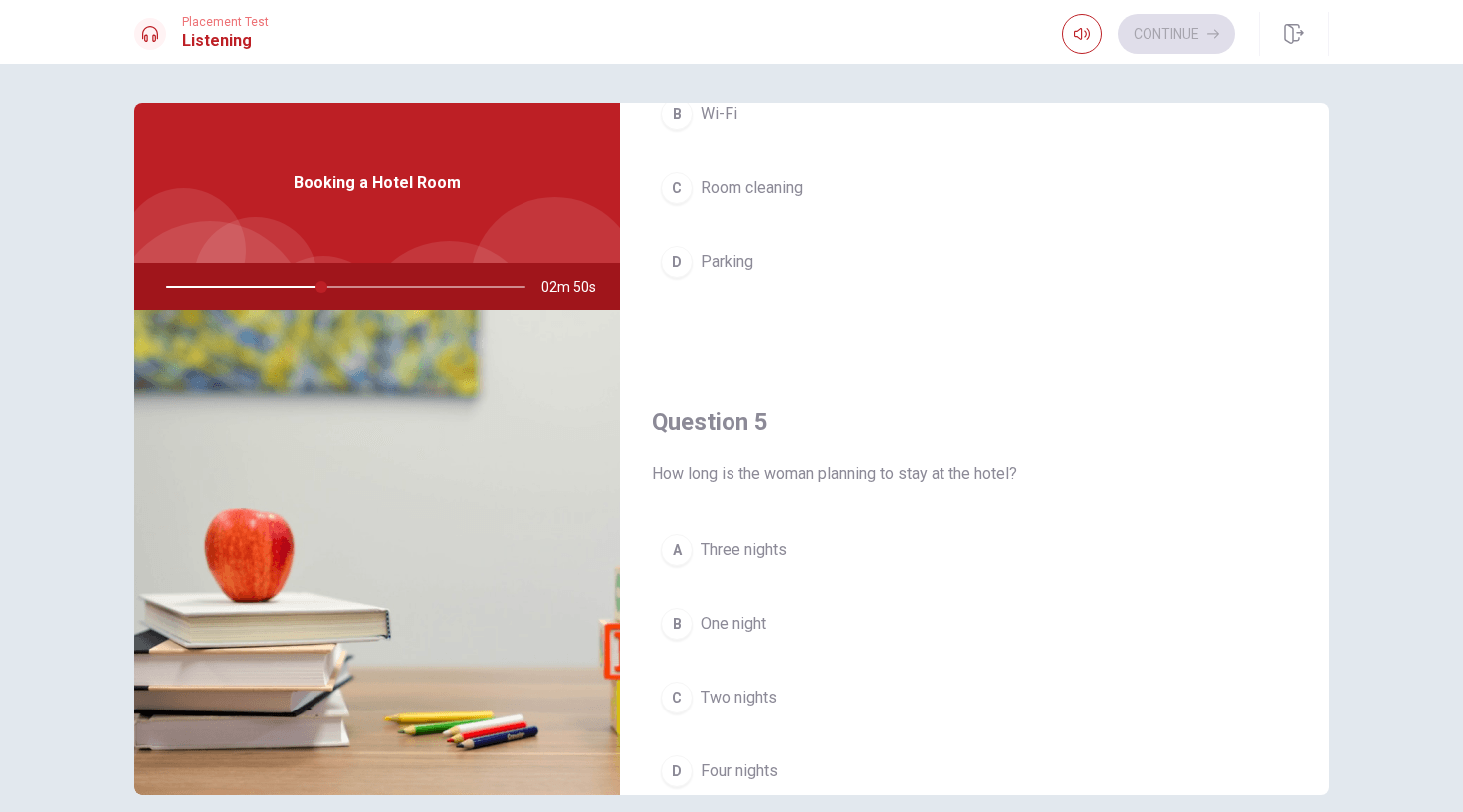 scroll, scrollTop: 1802, scrollLeft: 0, axis: vertical 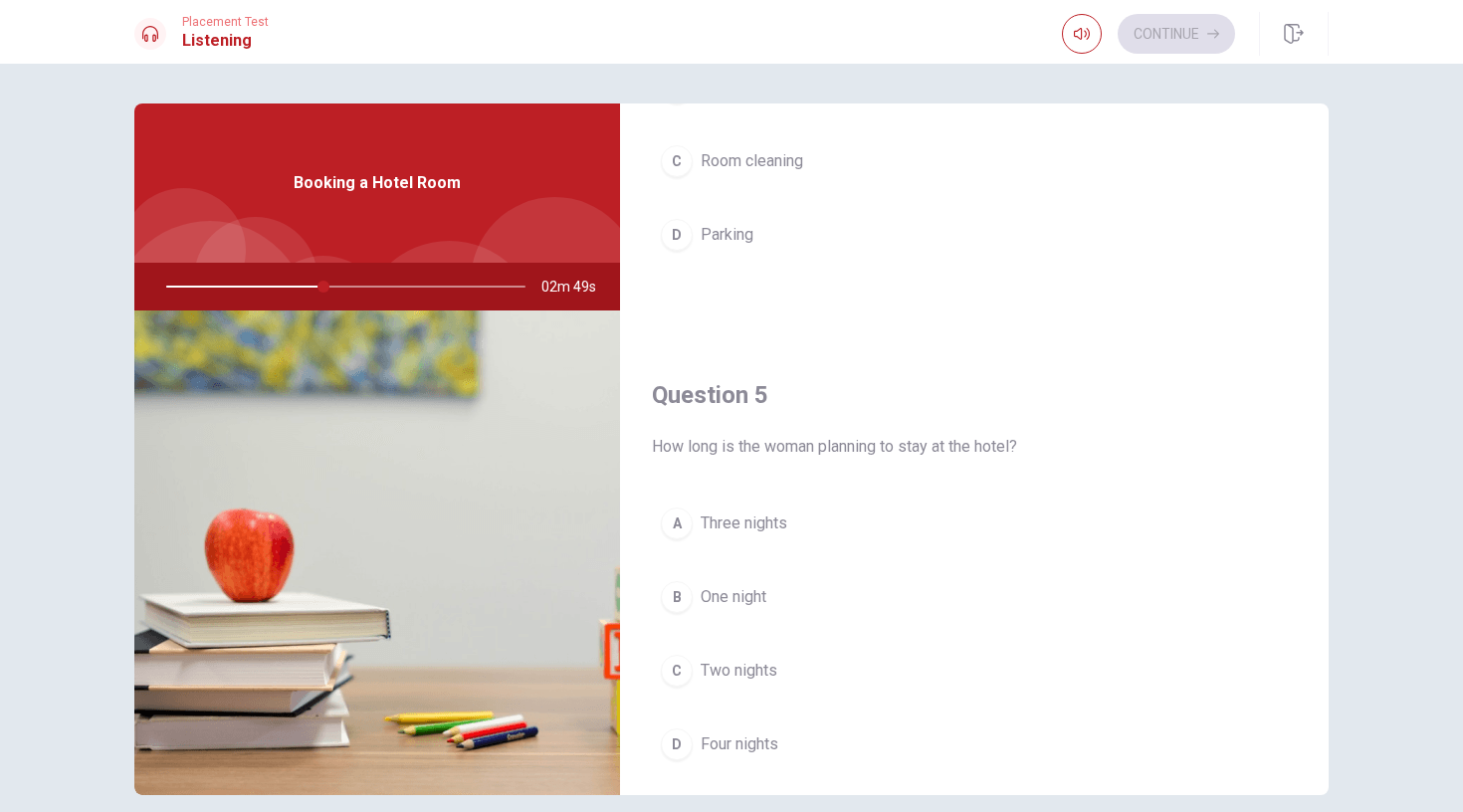 click on "A Three nights" at bounding box center [974, 523] 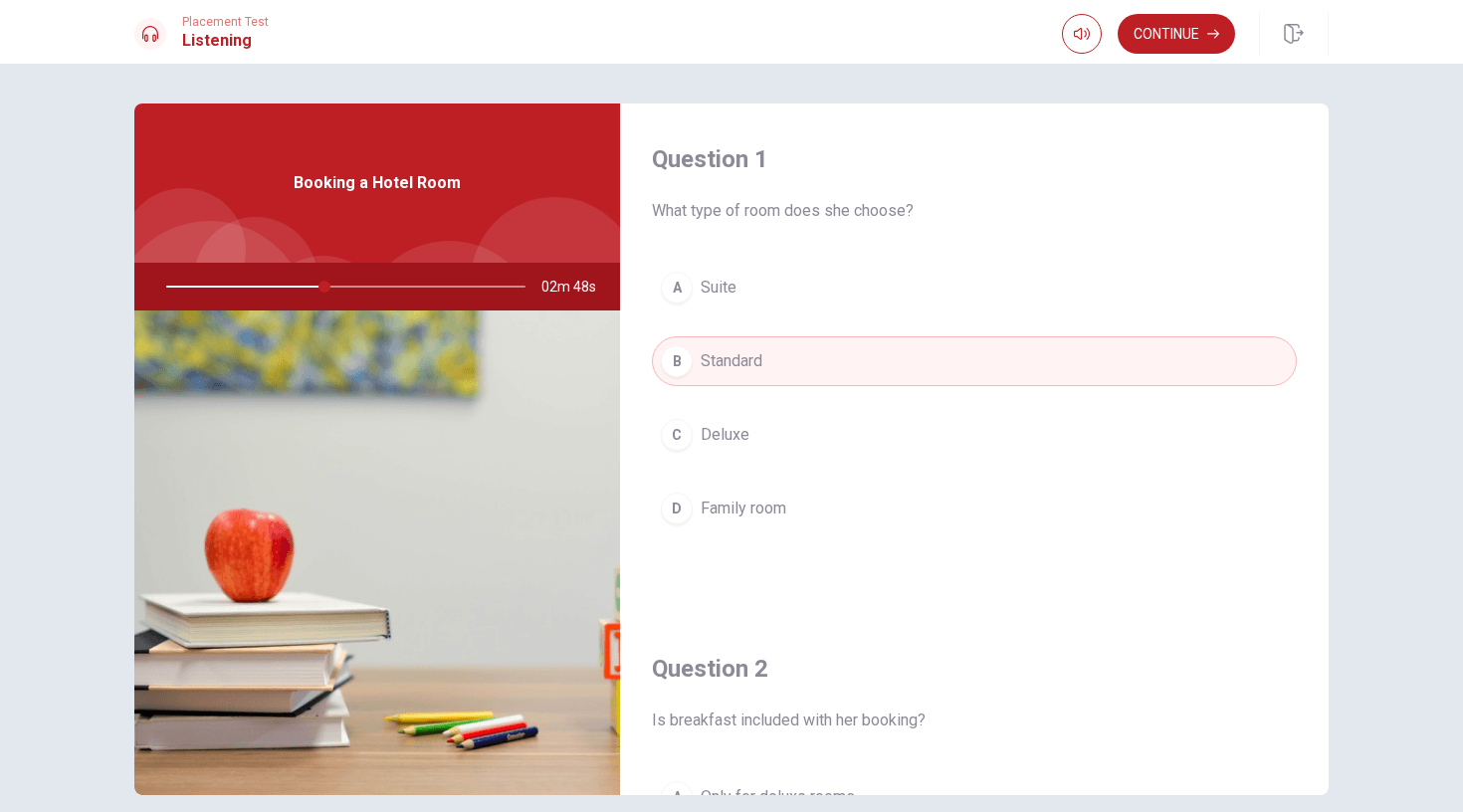scroll, scrollTop: 0, scrollLeft: 0, axis: both 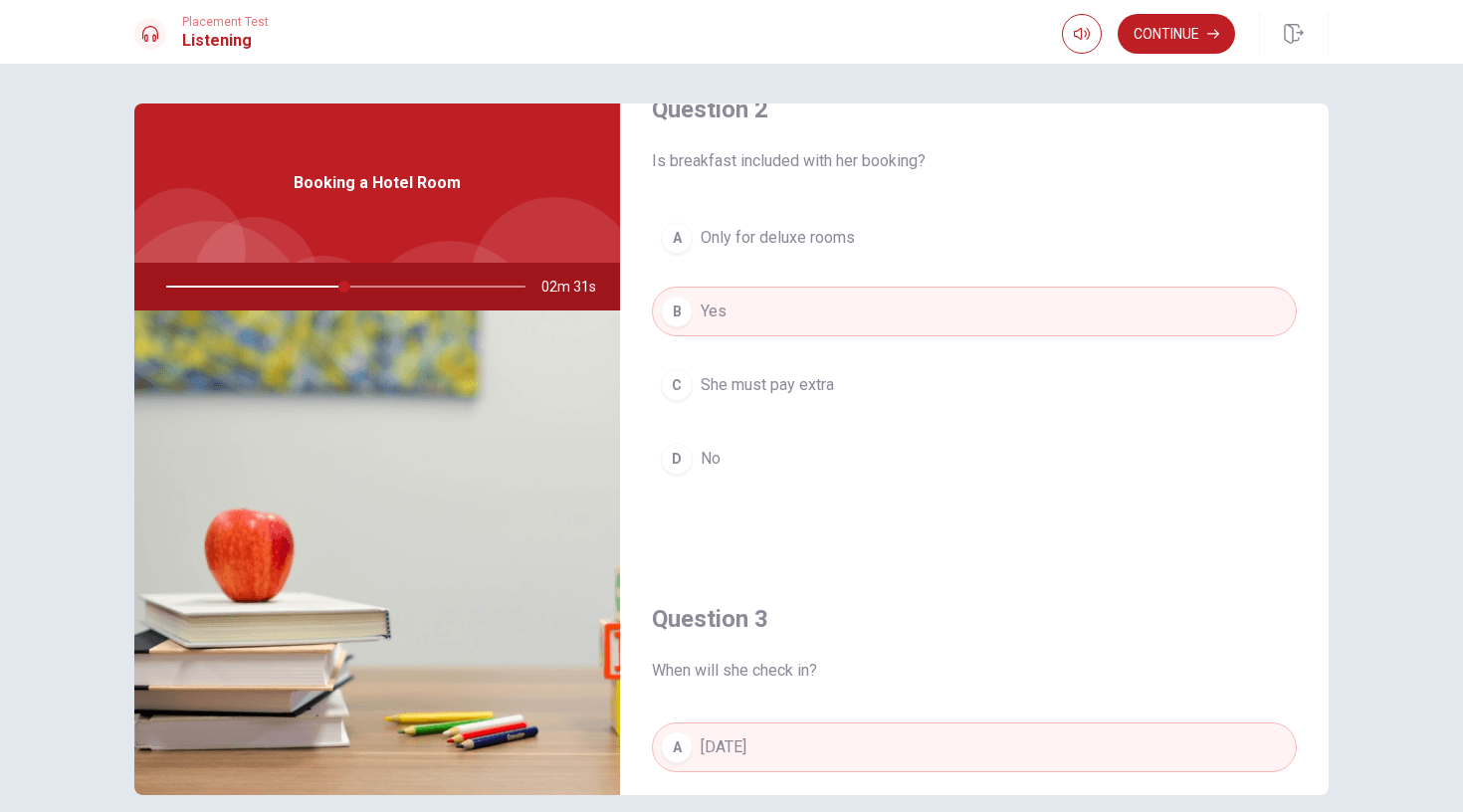 click at bounding box center [341, 287] 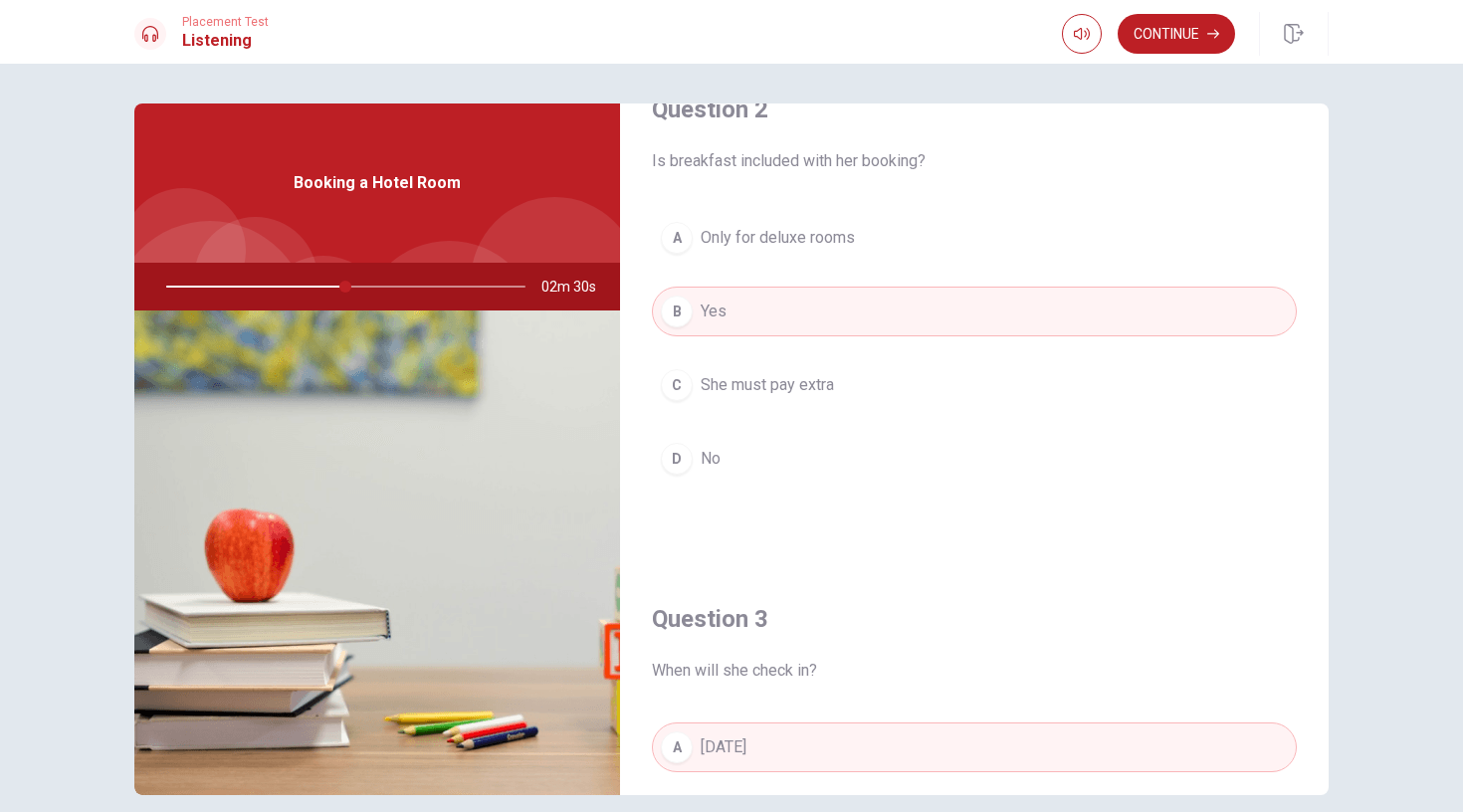 click at bounding box center (341, 287) 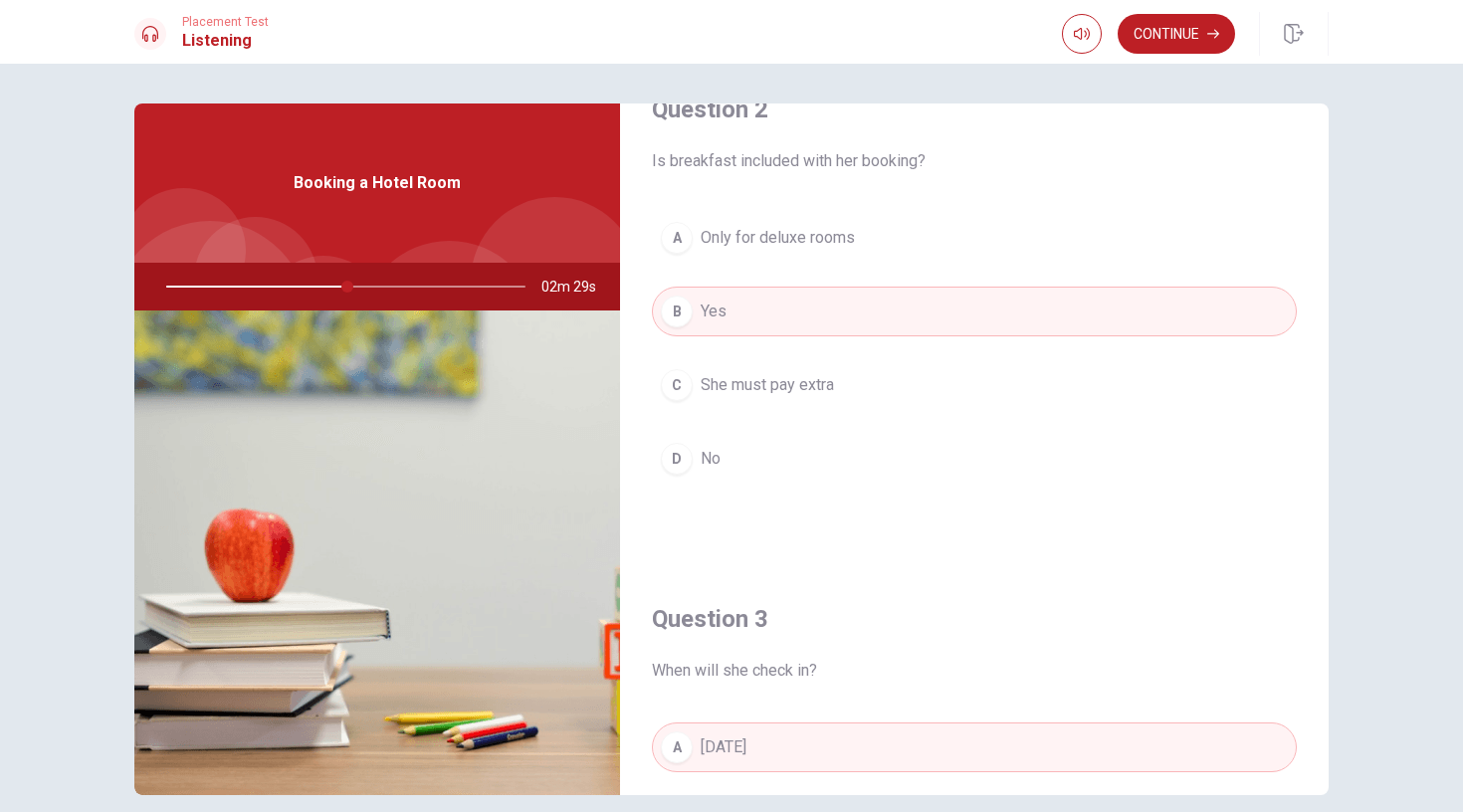drag, startPoint x: 340, startPoint y: 285, endPoint x: 373, endPoint y: 285, distance: 33 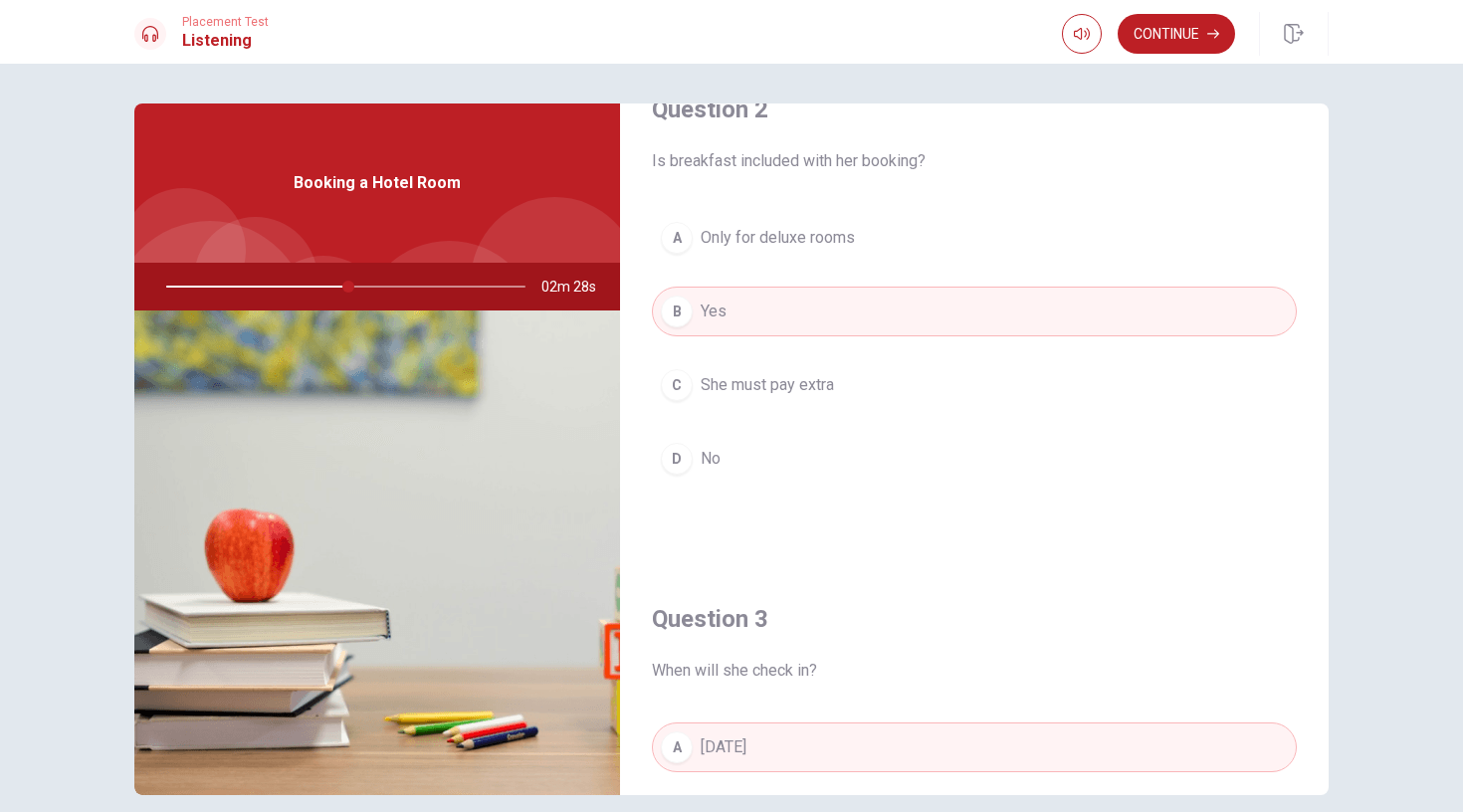 click at bounding box center (341, 287) 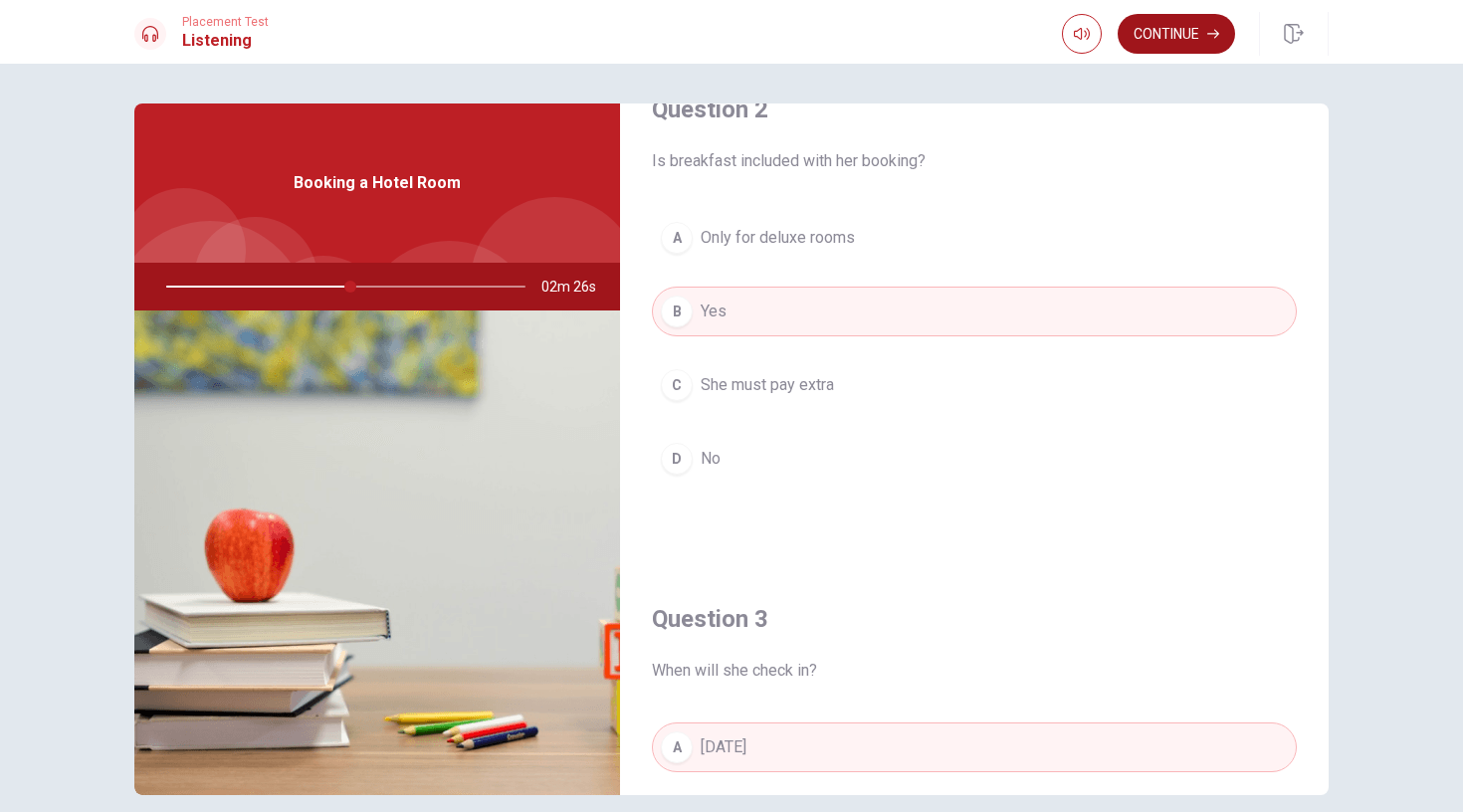 click on "Continue" at bounding box center [1176, 34] 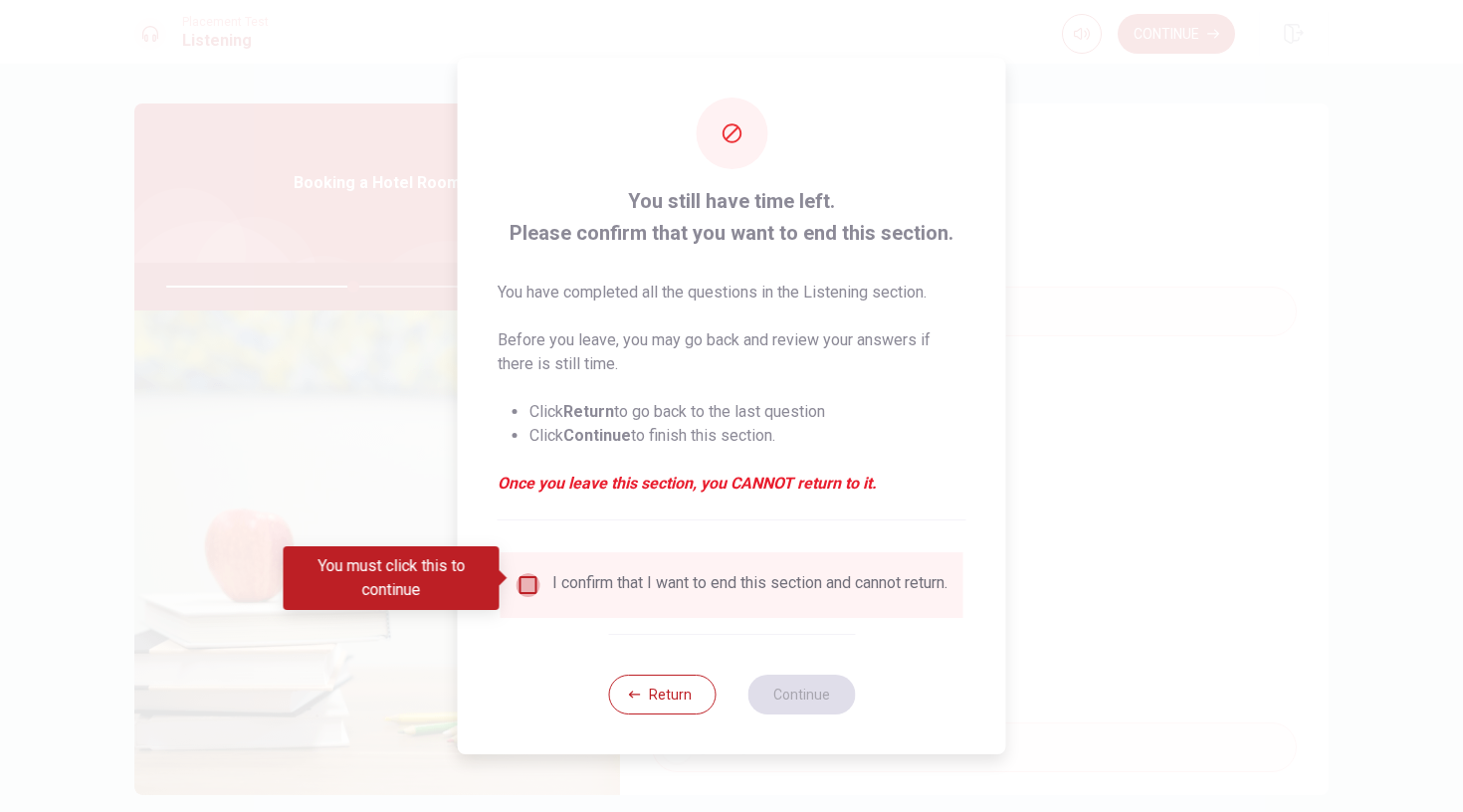 click at bounding box center (528, 585) 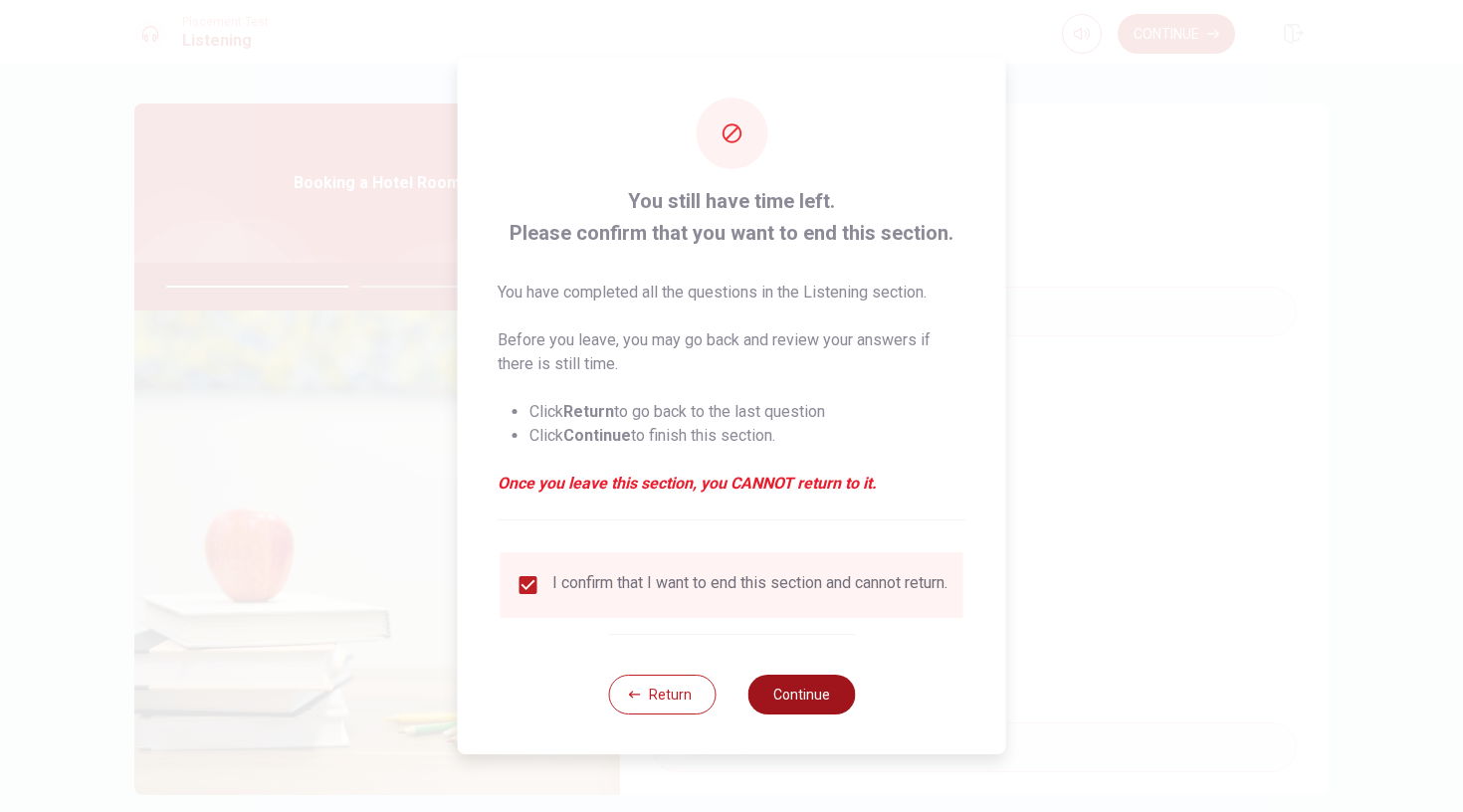 click on "Continue" at bounding box center [801, 695] 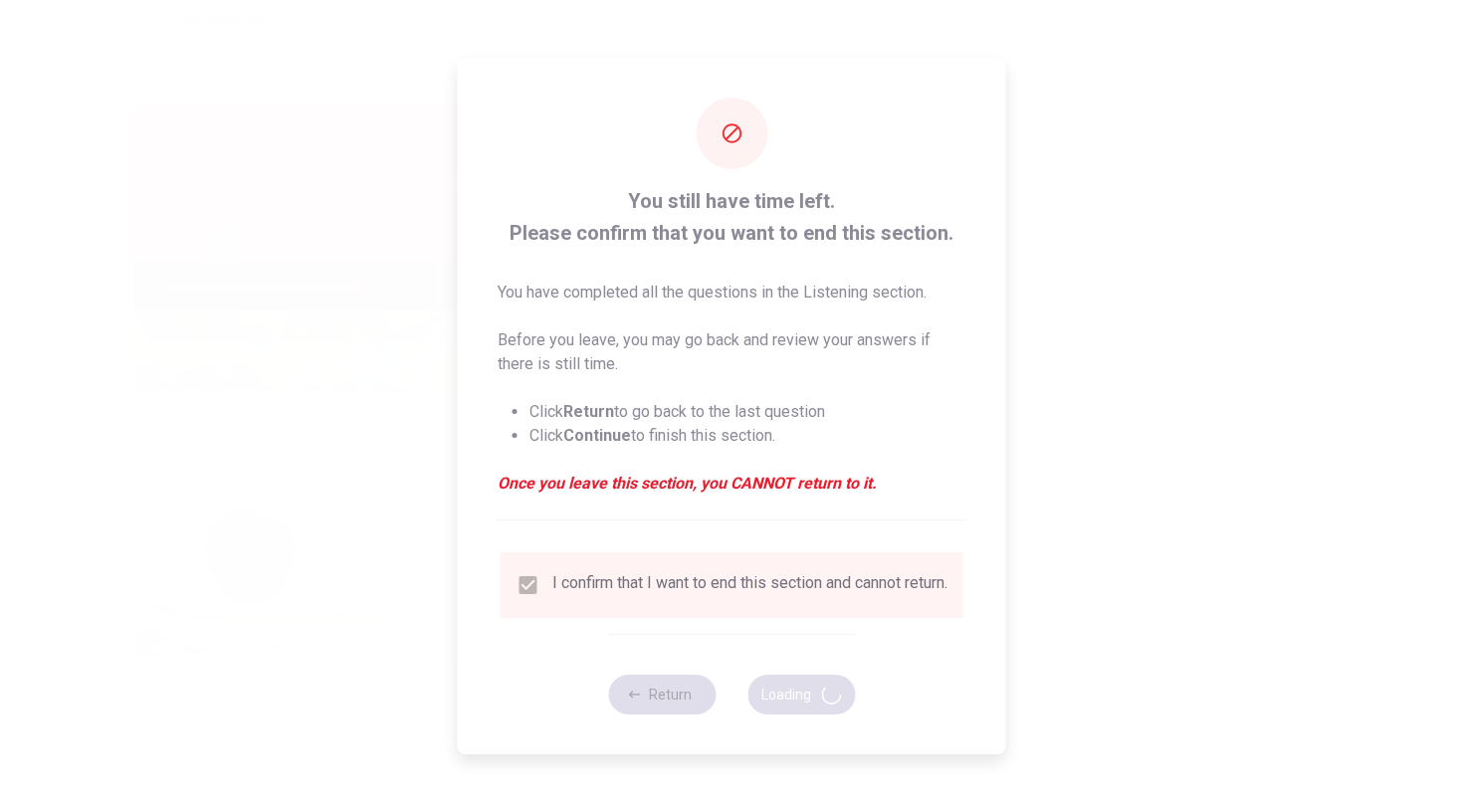 type on "53" 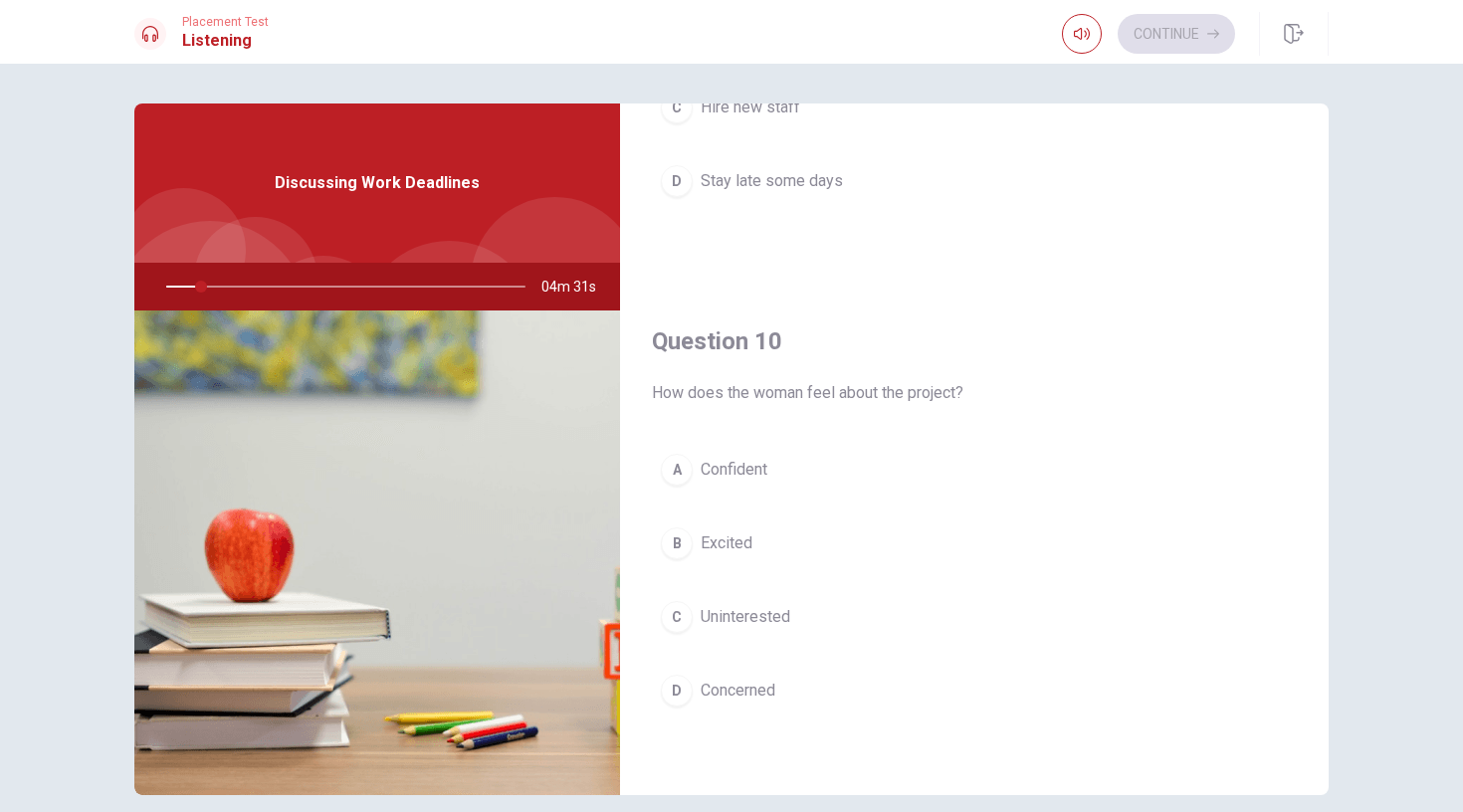 scroll, scrollTop: 1856, scrollLeft: 0, axis: vertical 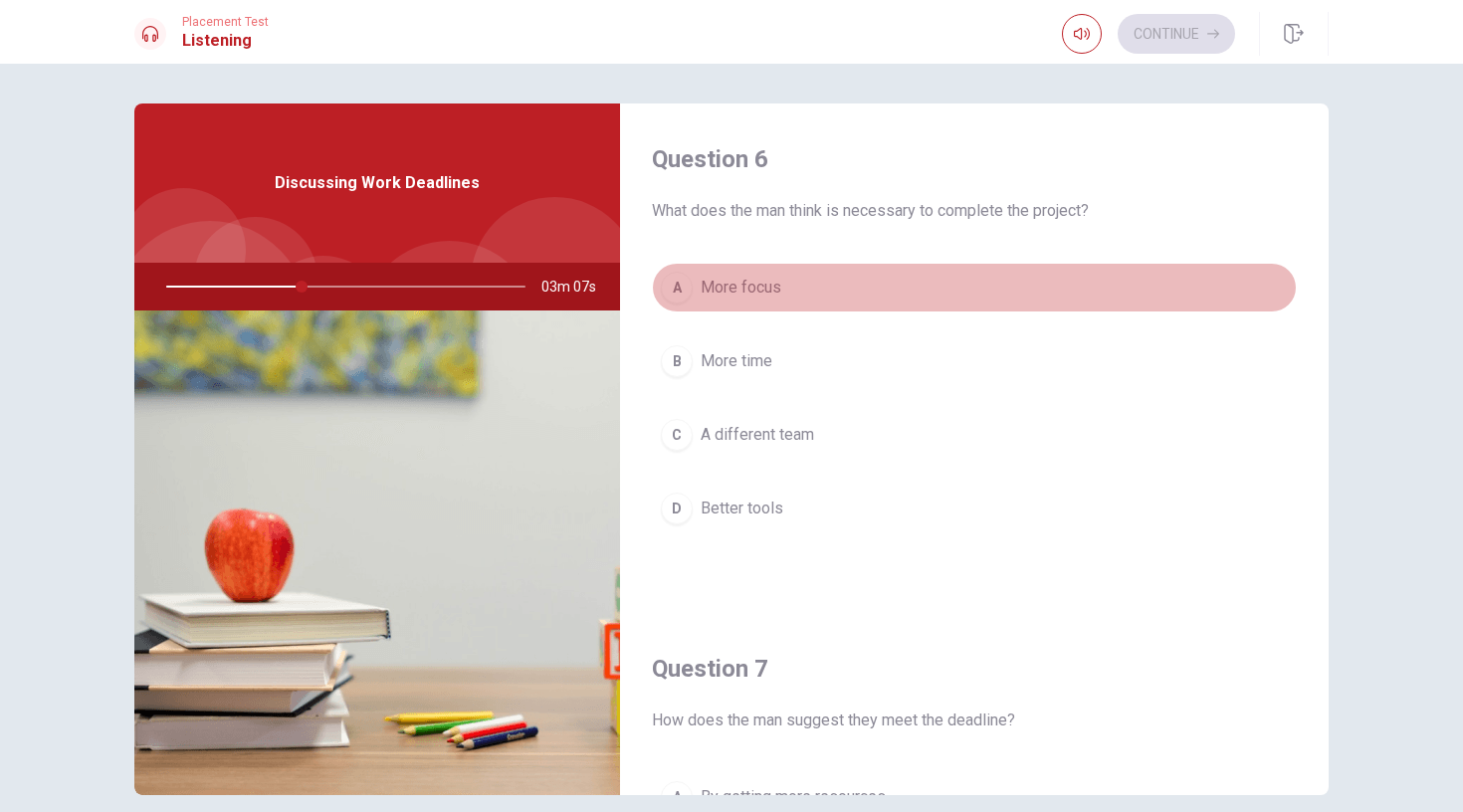click on "A More focus" at bounding box center (974, 288) 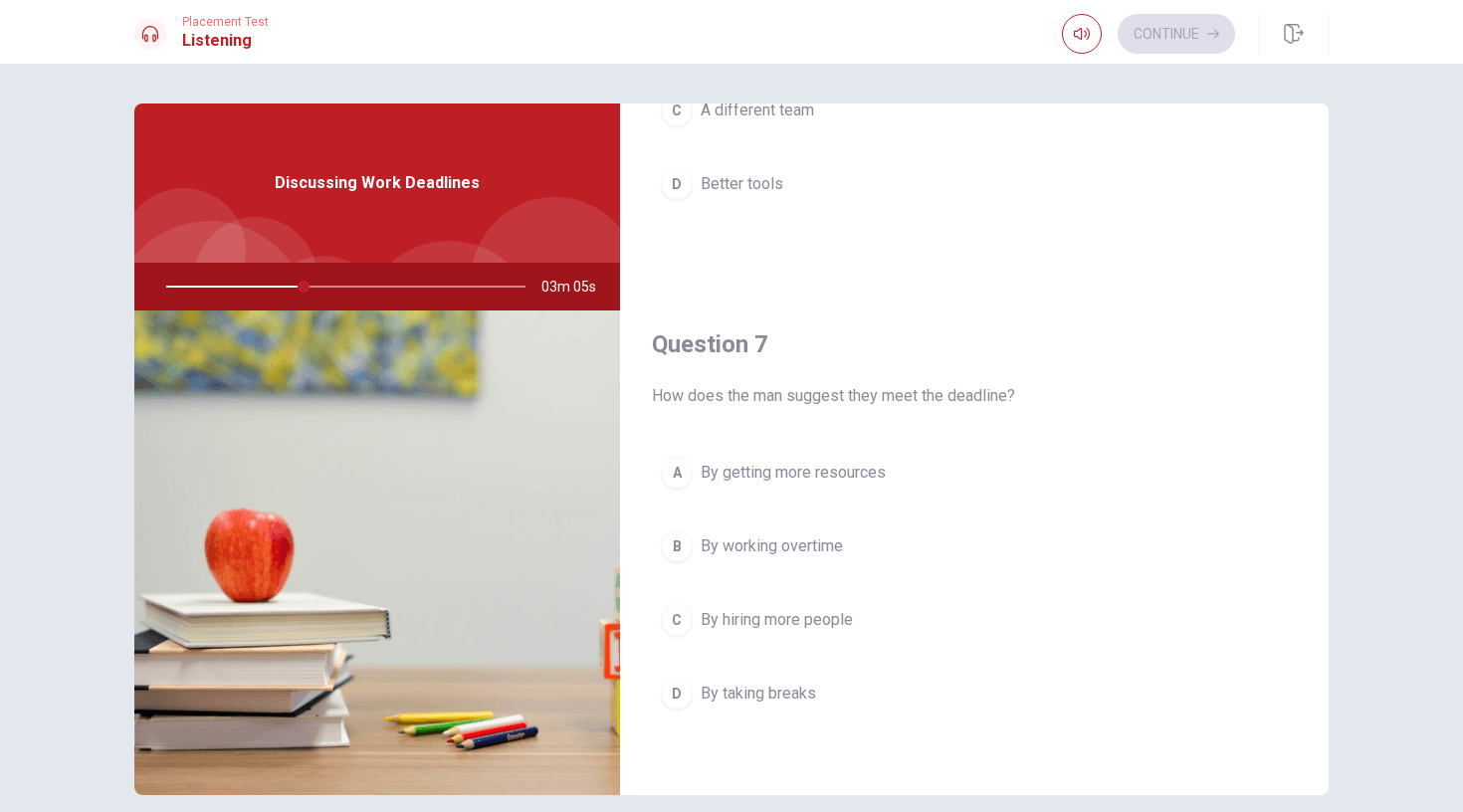 scroll, scrollTop: 326, scrollLeft: 0, axis: vertical 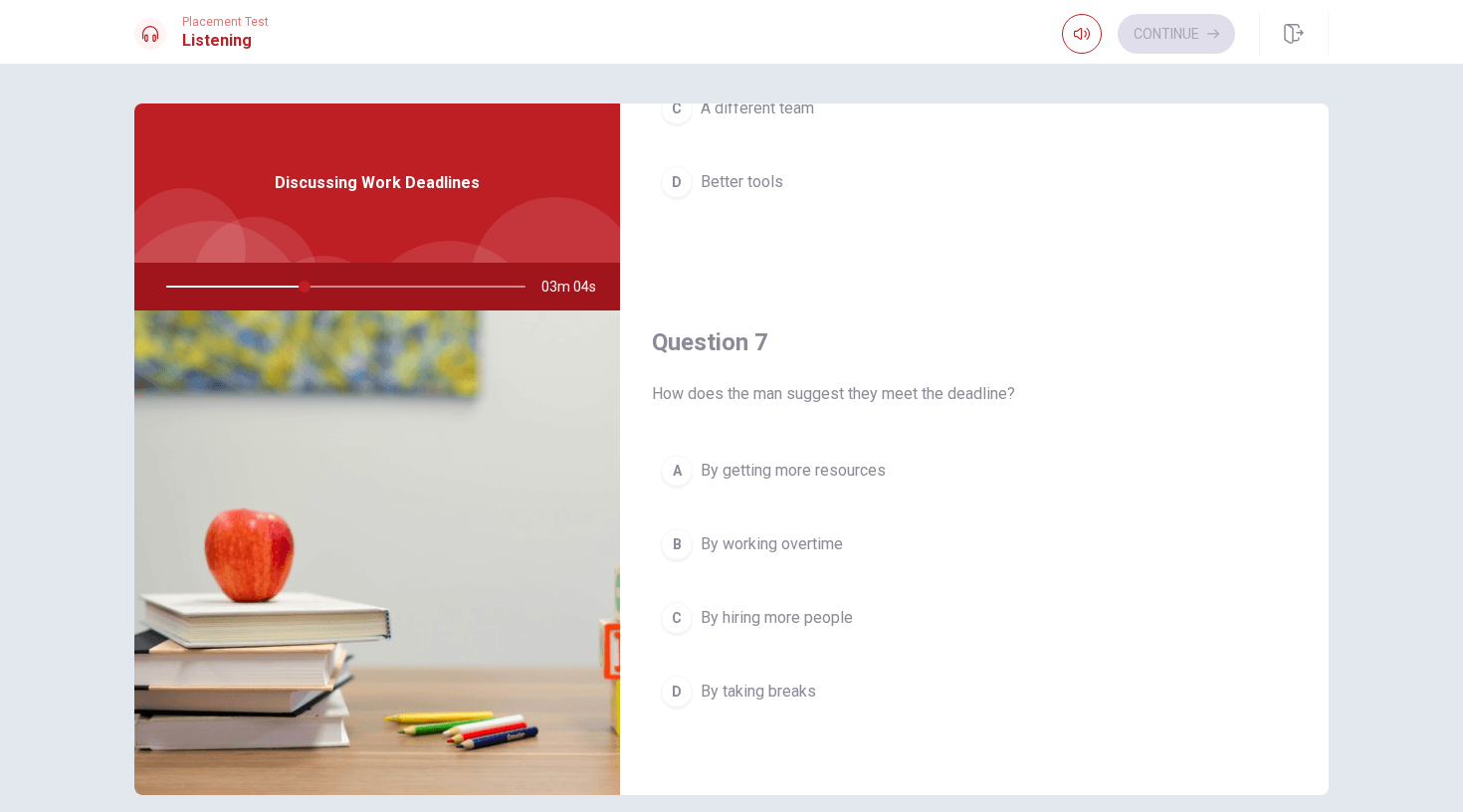 click on "B" at bounding box center [677, 544] 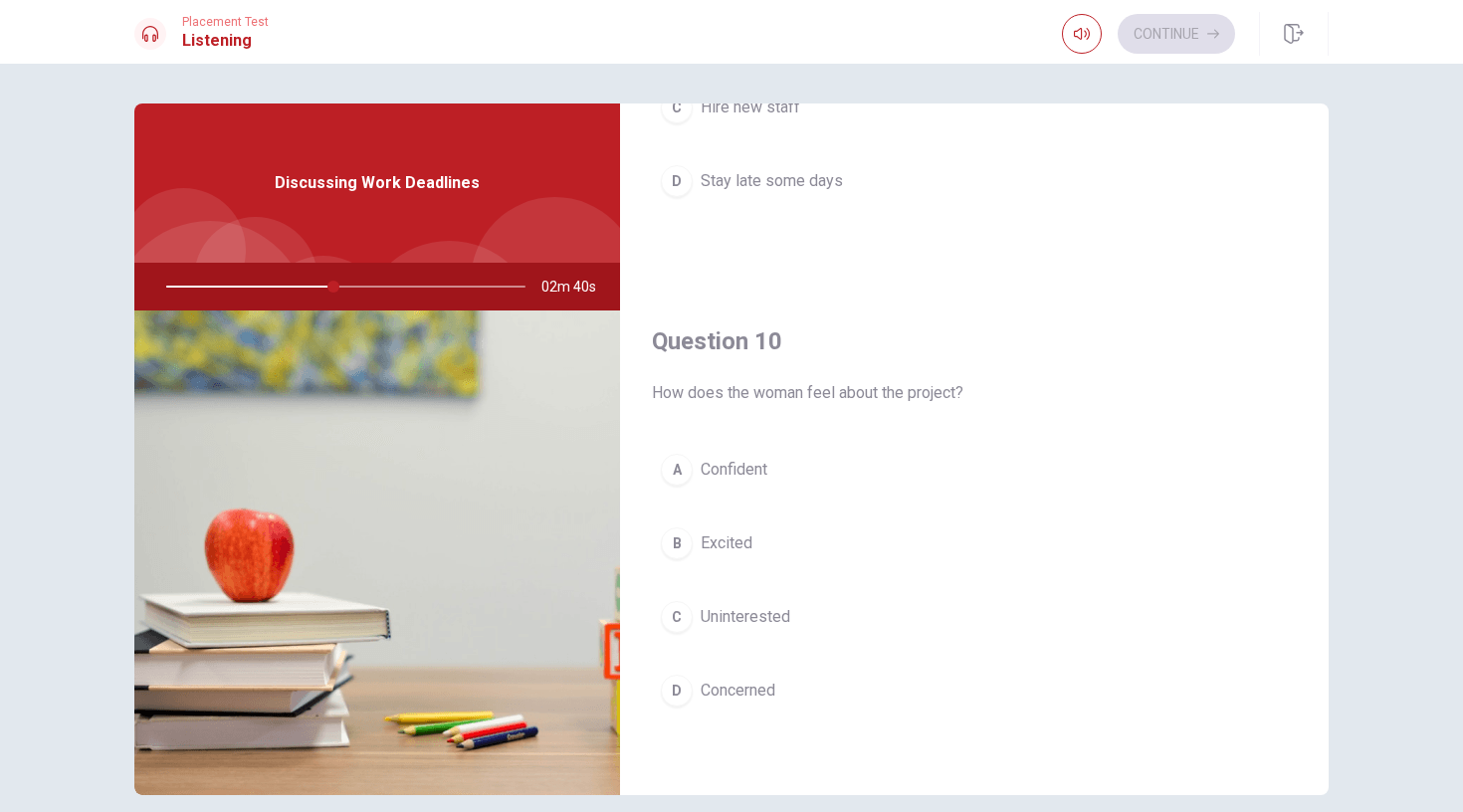 scroll, scrollTop: 1856, scrollLeft: 0, axis: vertical 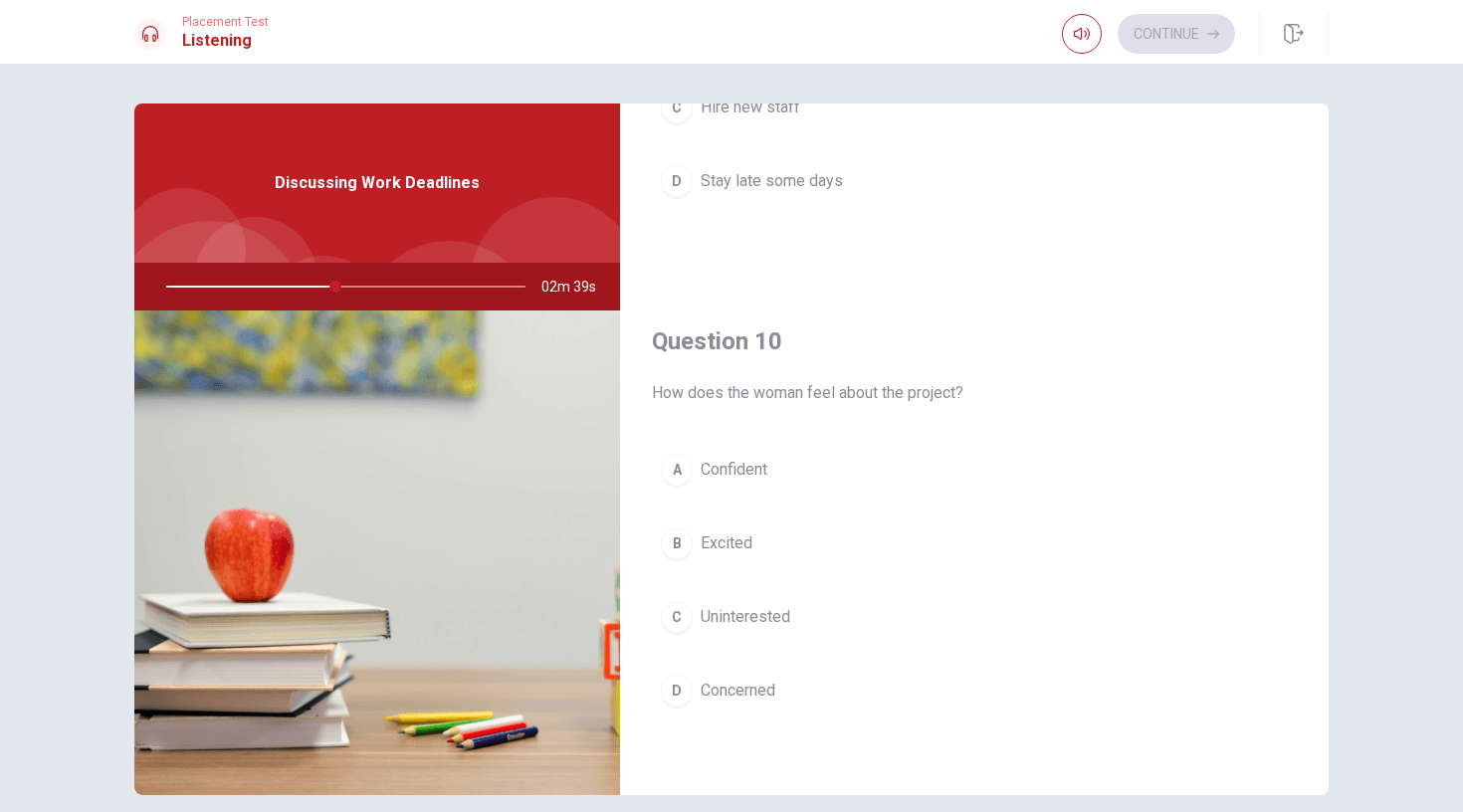 click on "C" at bounding box center [677, 617] 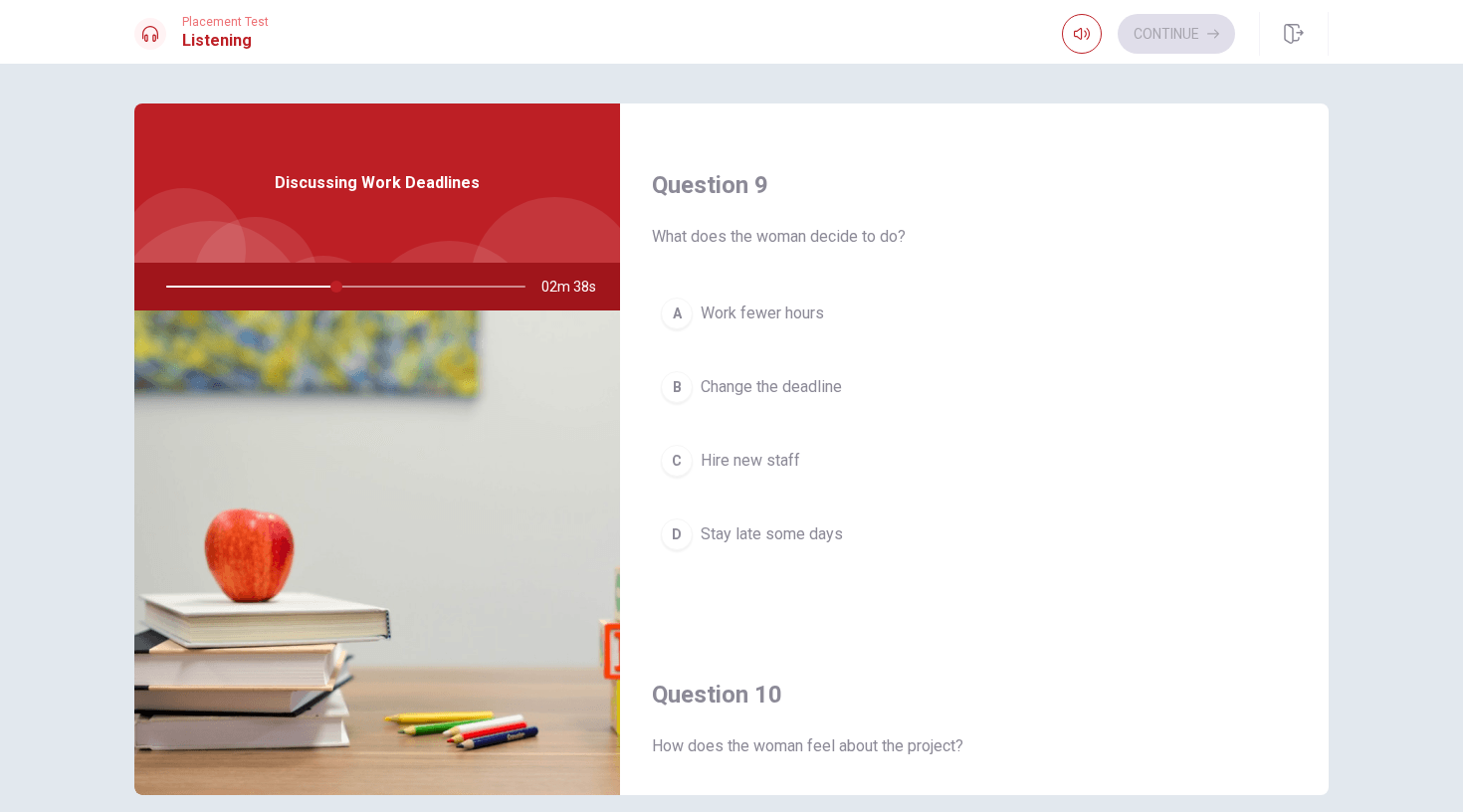 scroll, scrollTop: 1427, scrollLeft: 0, axis: vertical 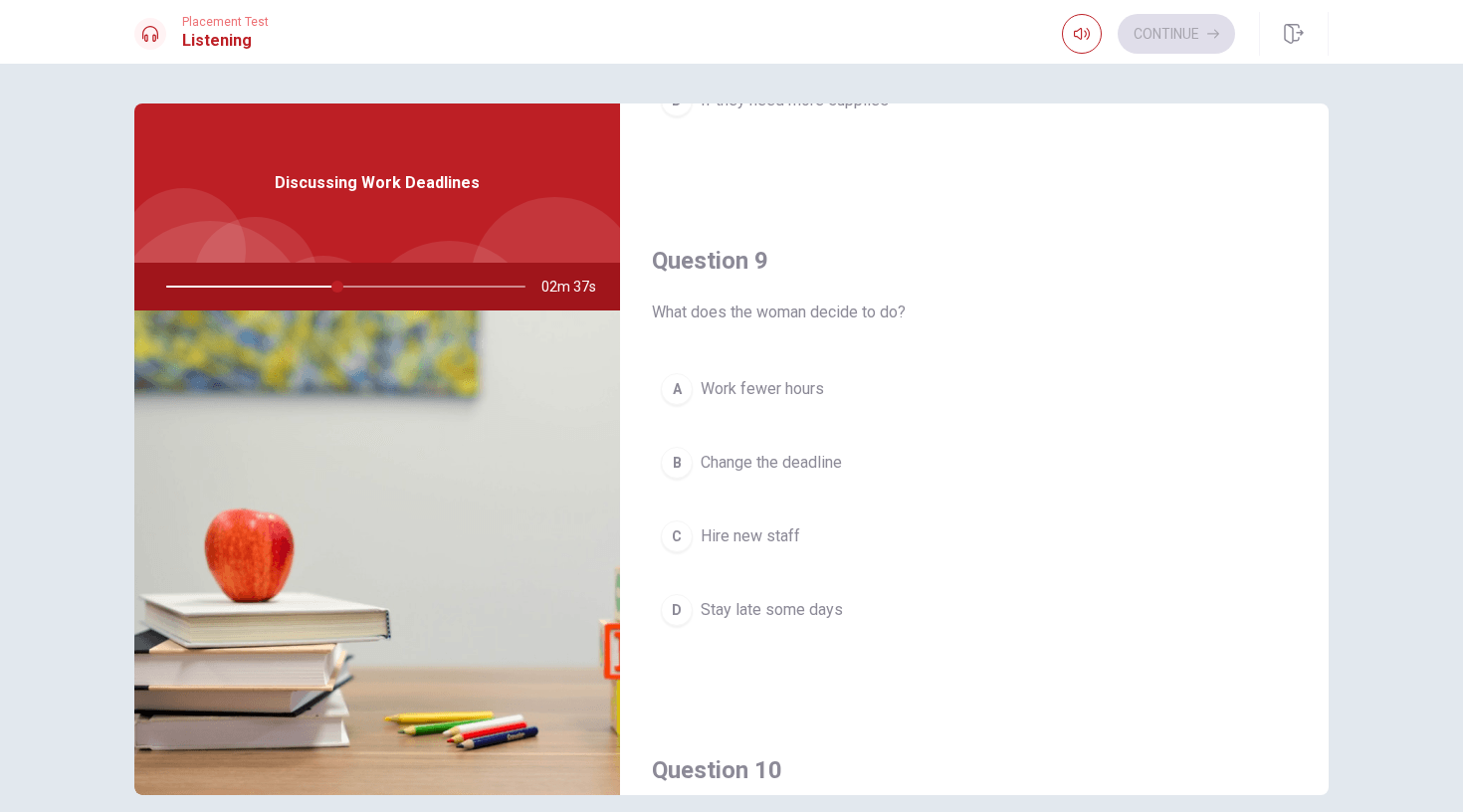 click on "D" at bounding box center (677, 610) 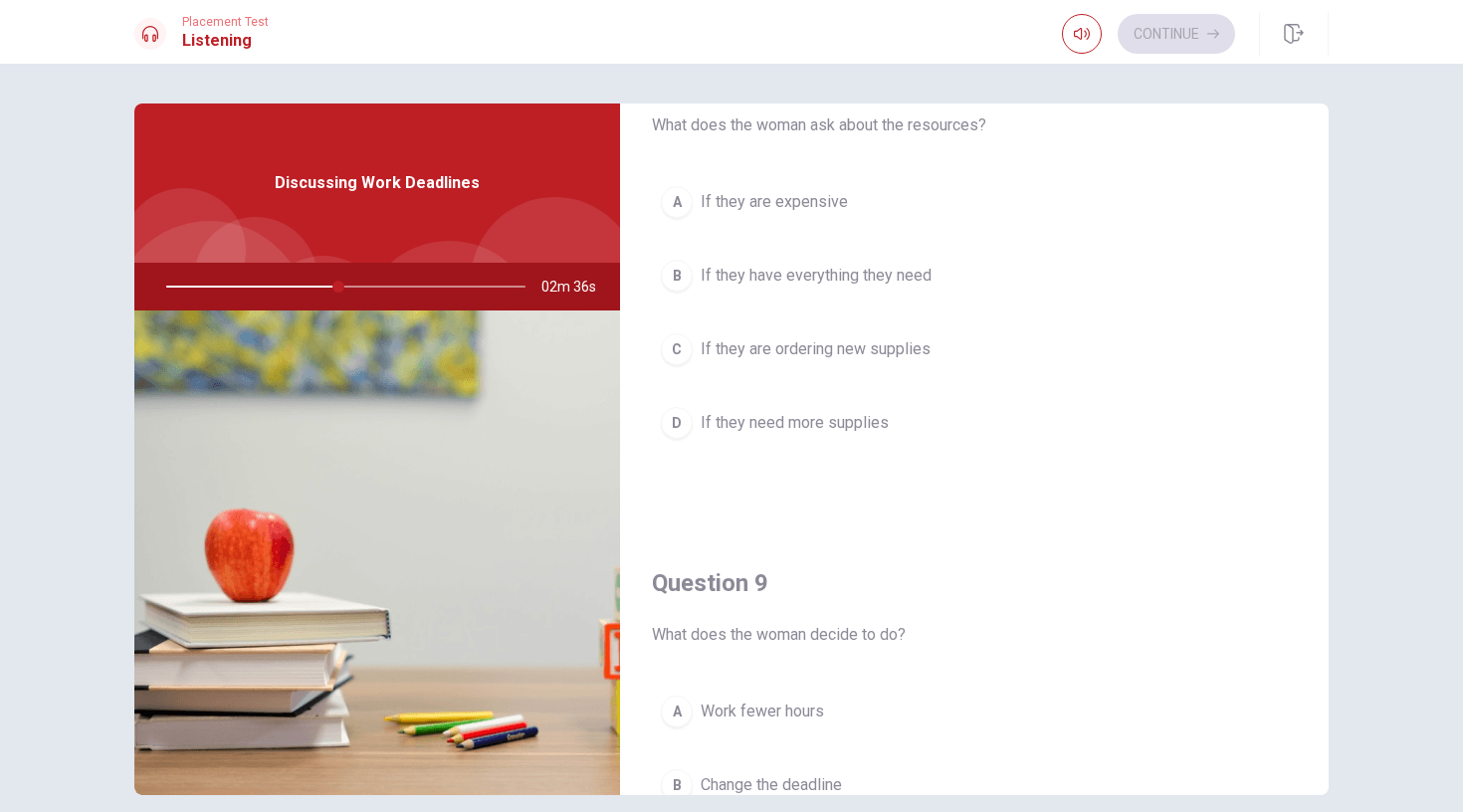 scroll, scrollTop: 1051, scrollLeft: 0, axis: vertical 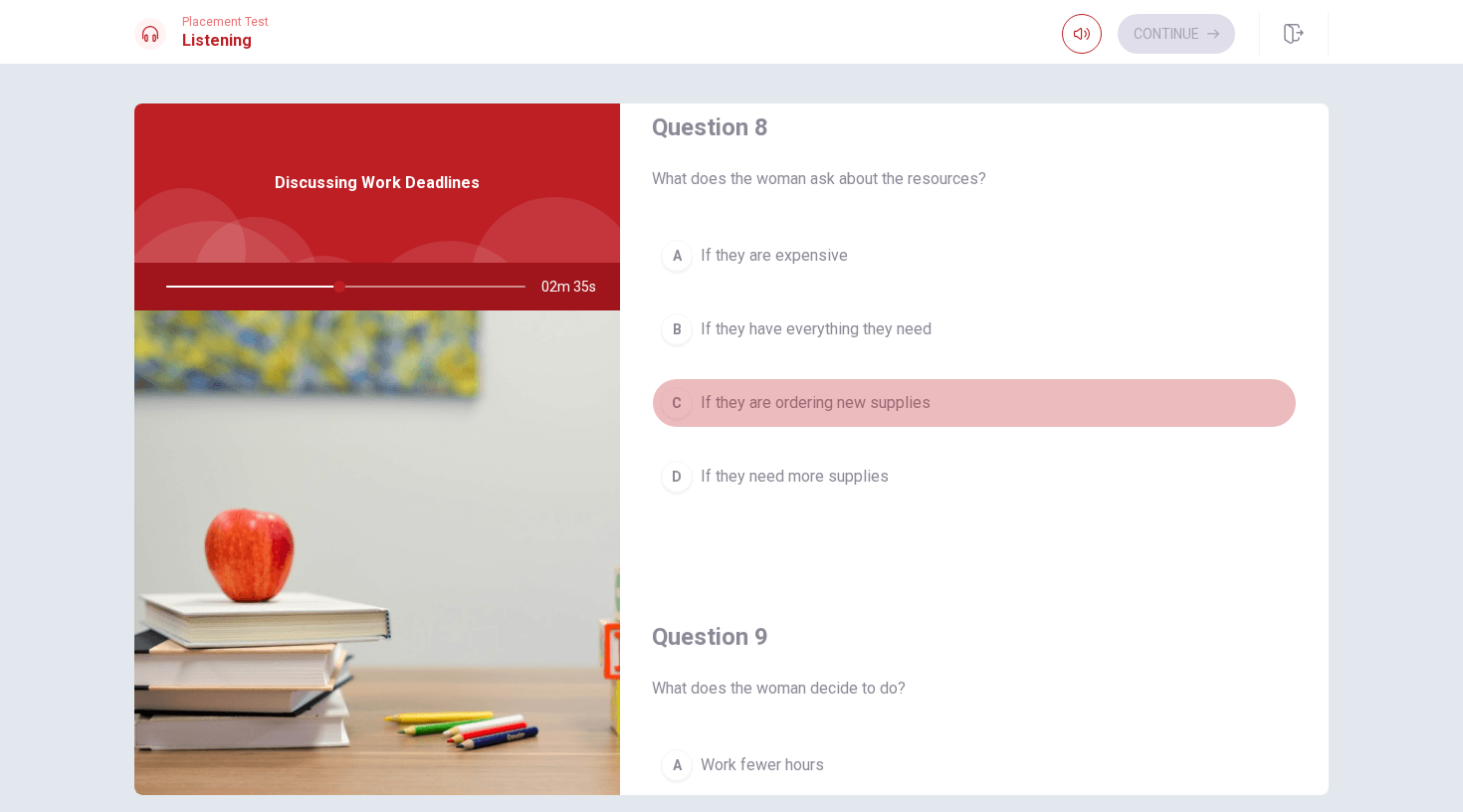 click on "C" at bounding box center (677, 403) 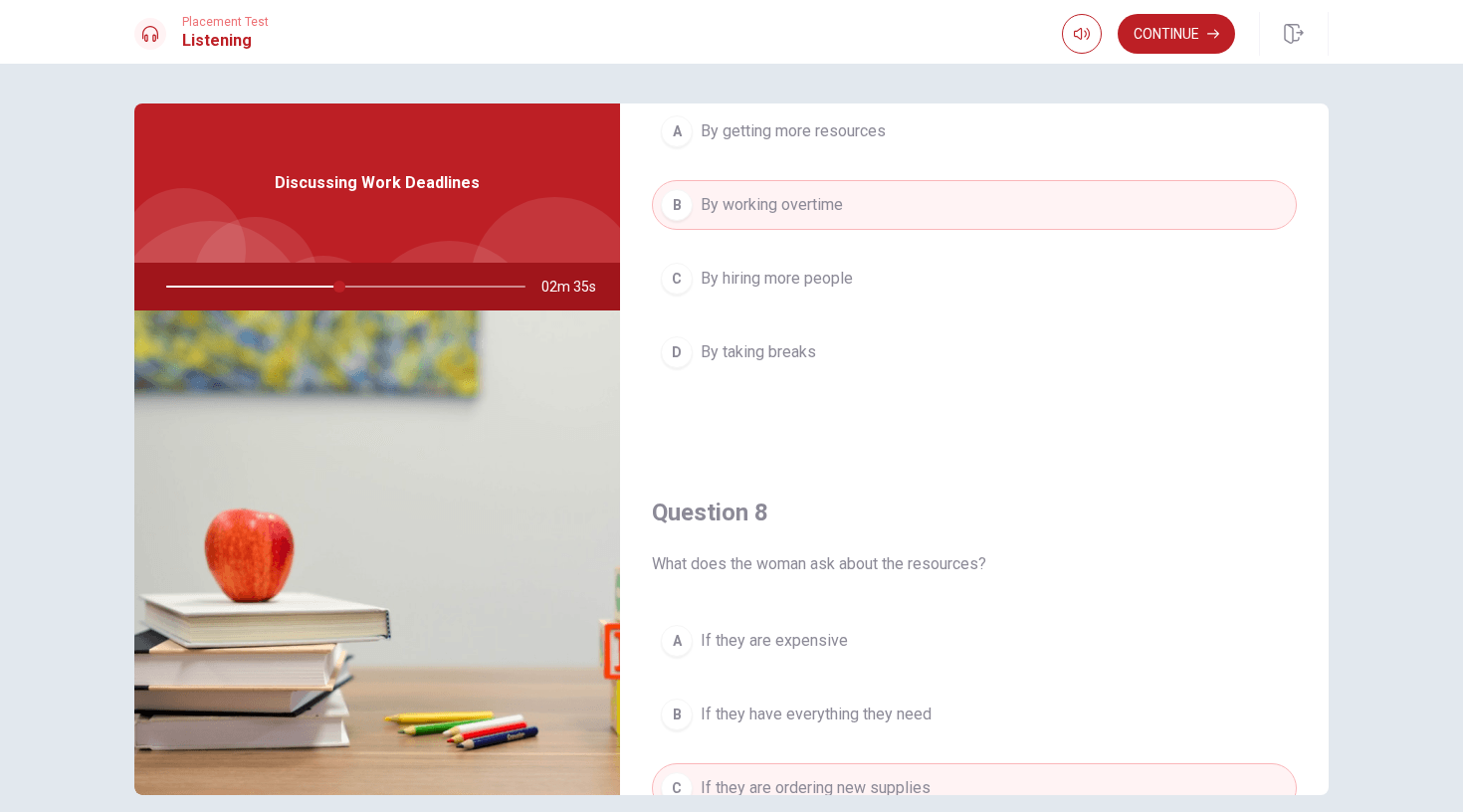 scroll, scrollTop: 492, scrollLeft: 0, axis: vertical 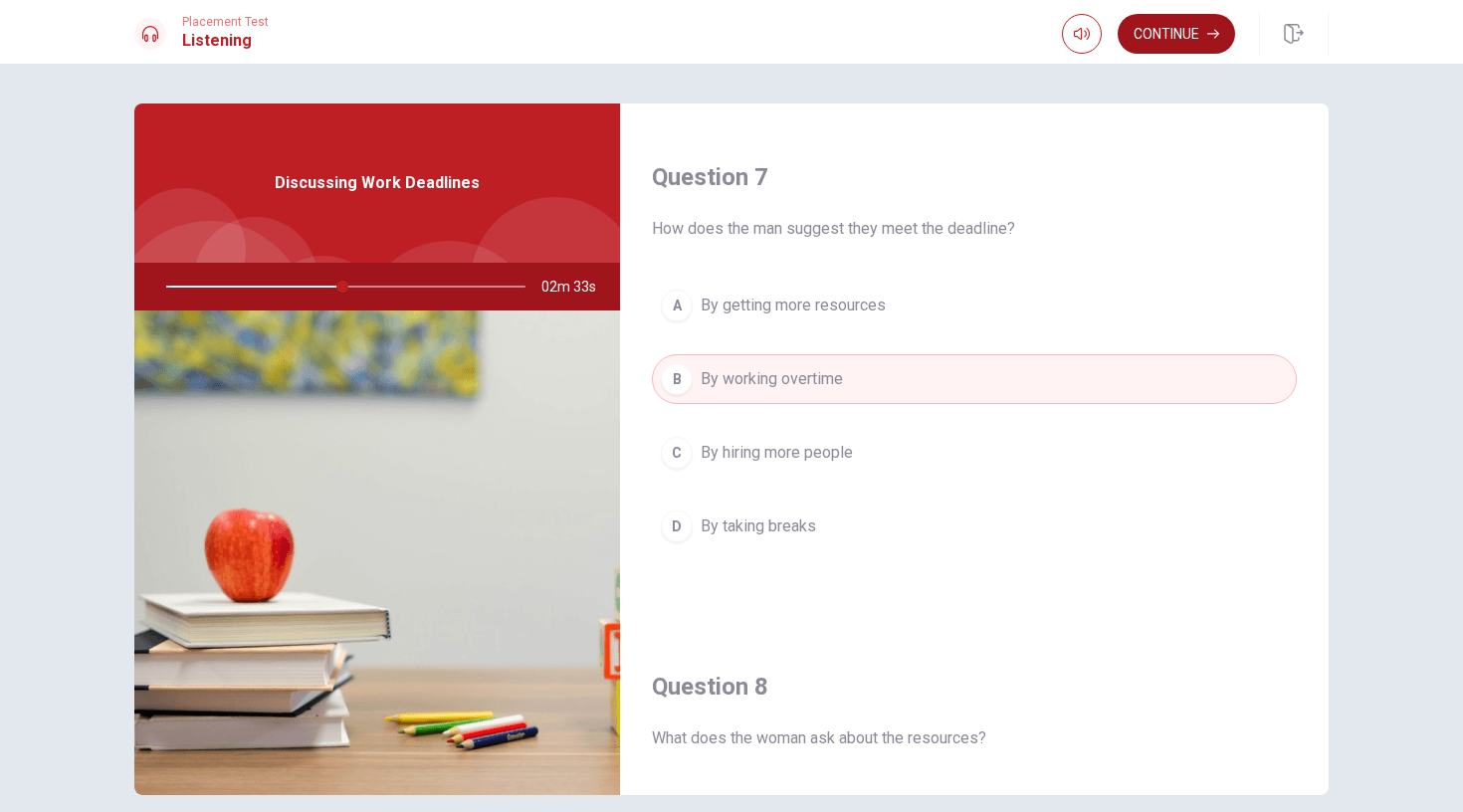 click on "Continue" at bounding box center (1176, 34) 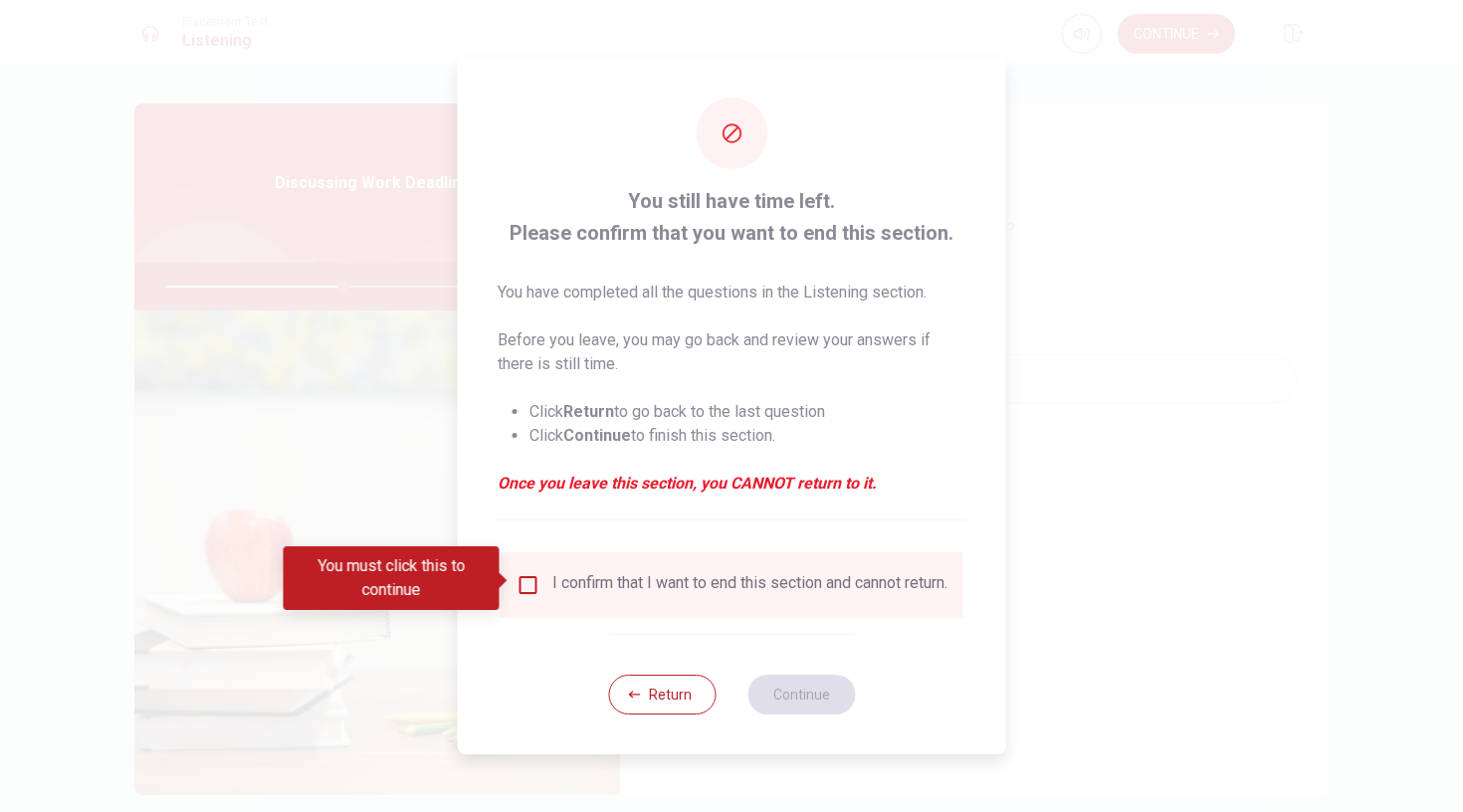 click at bounding box center [528, 585] 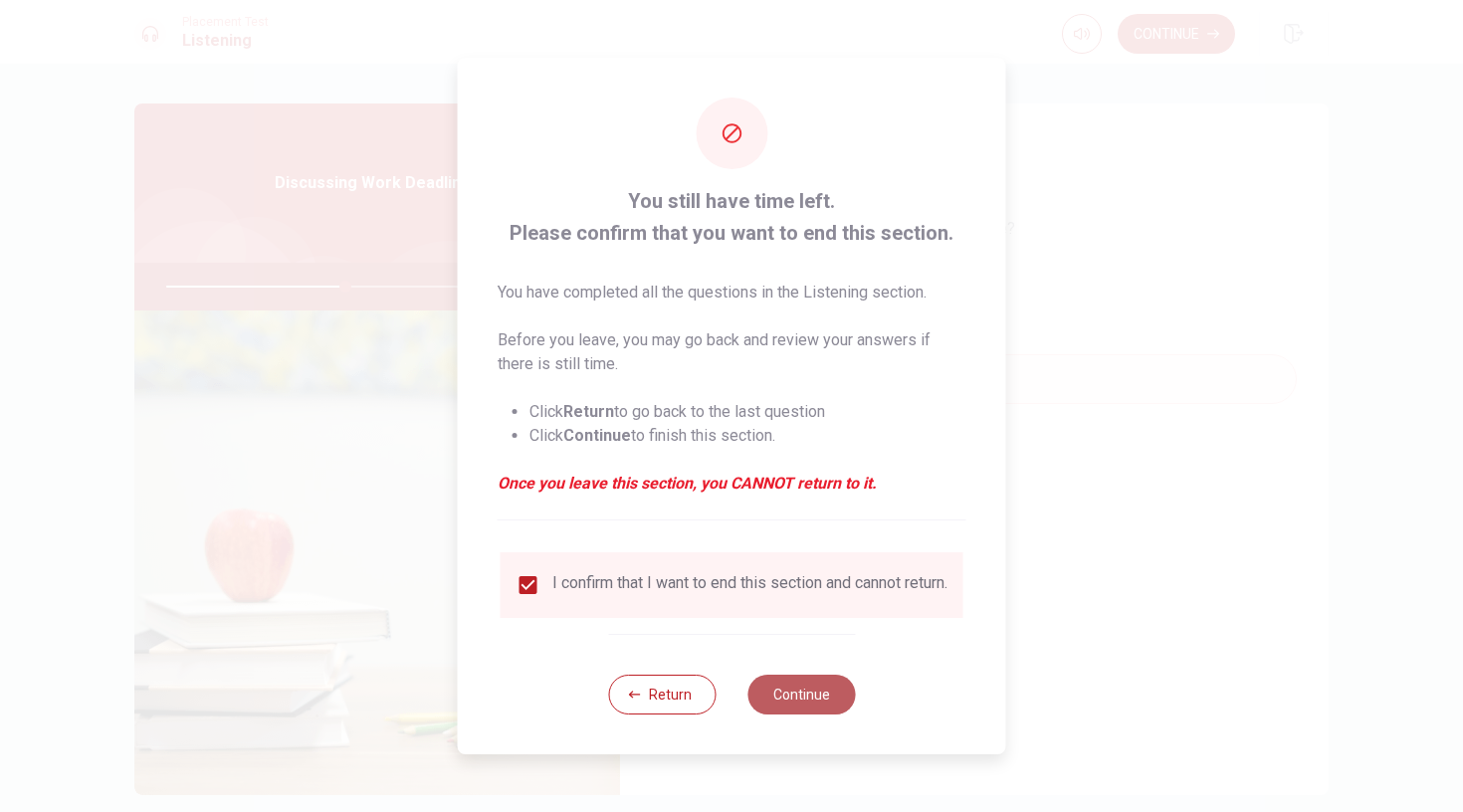 click on "Continue" at bounding box center (801, 695) 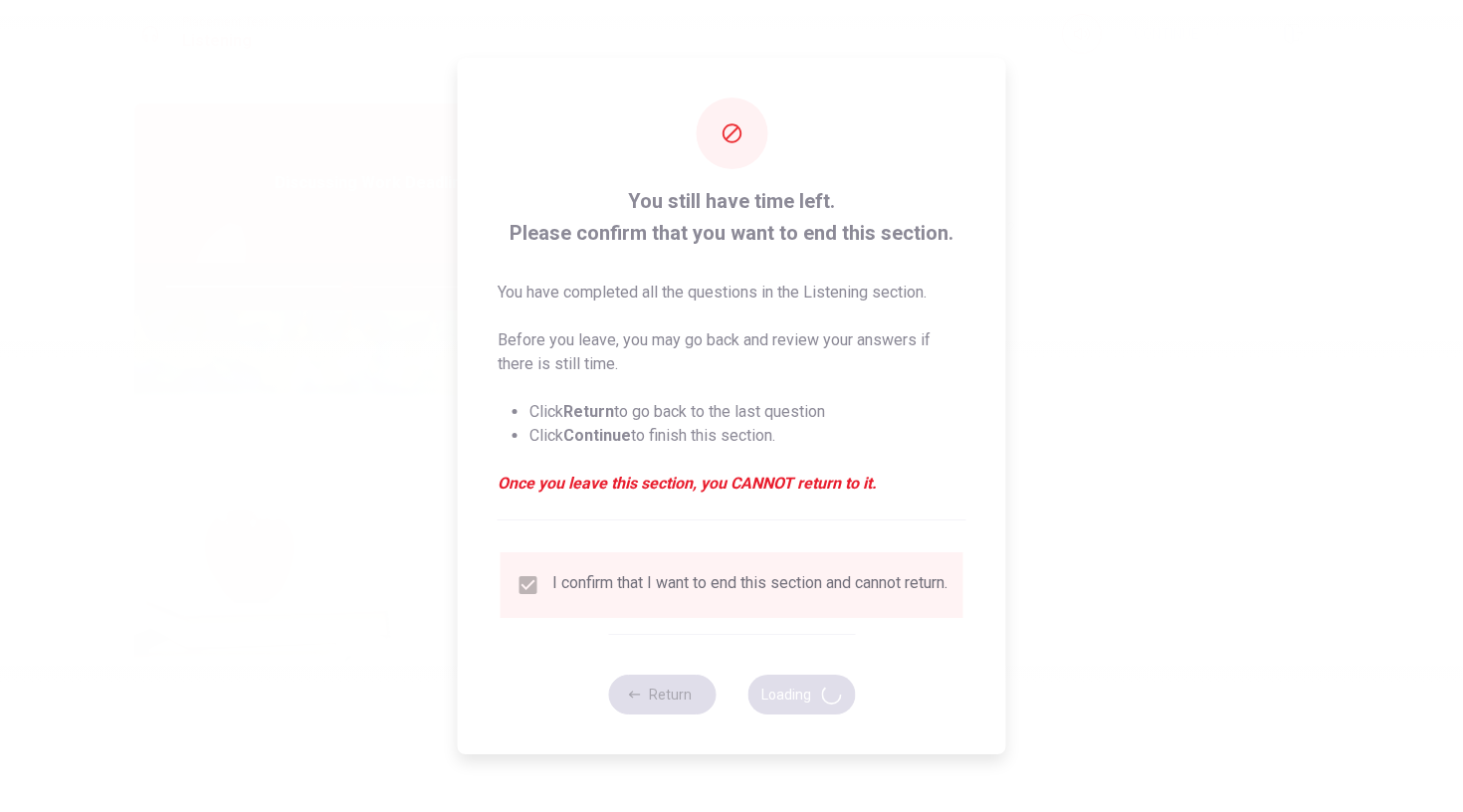 type on "51" 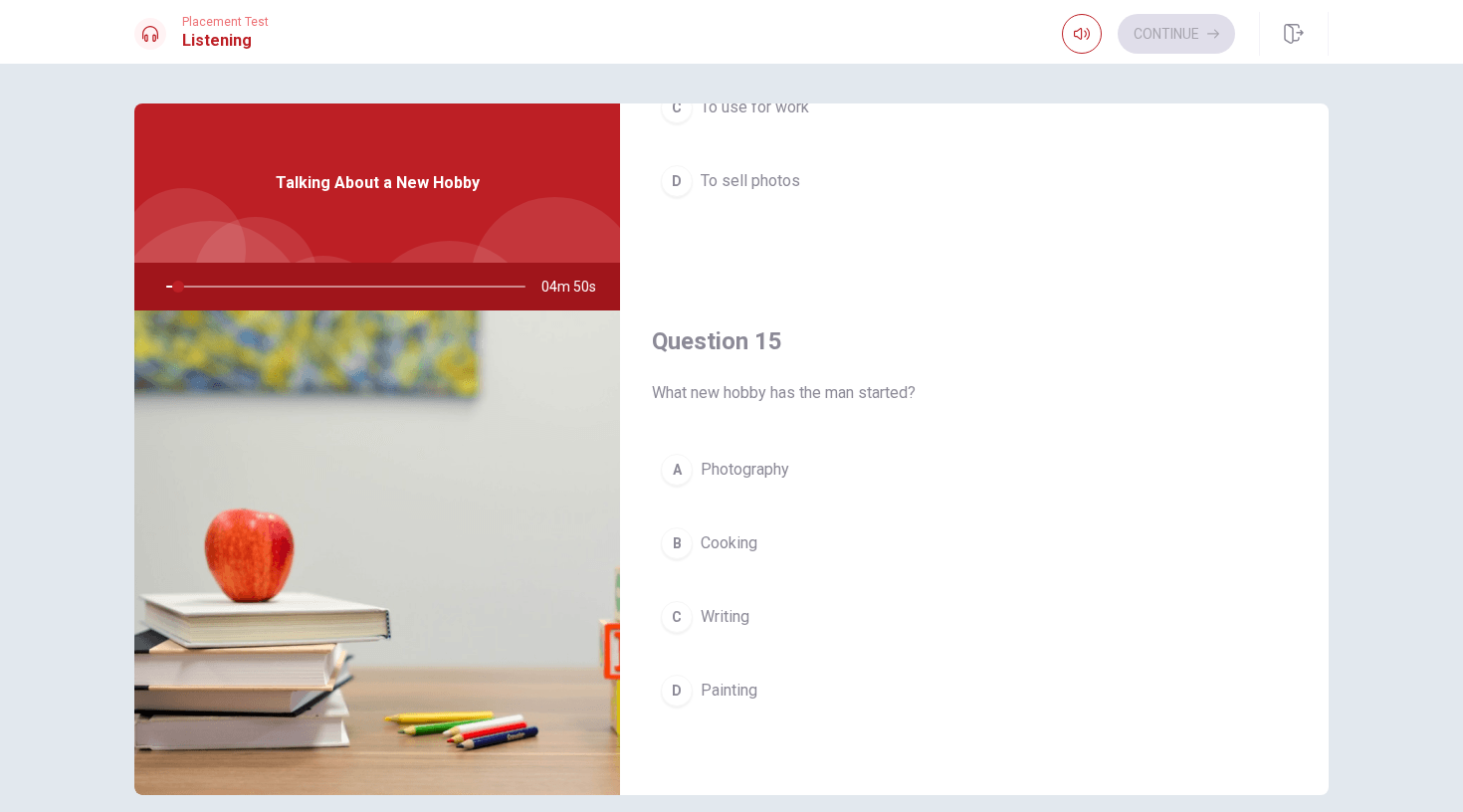 scroll, scrollTop: 1856, scrollLeft: 0, axis: vertical 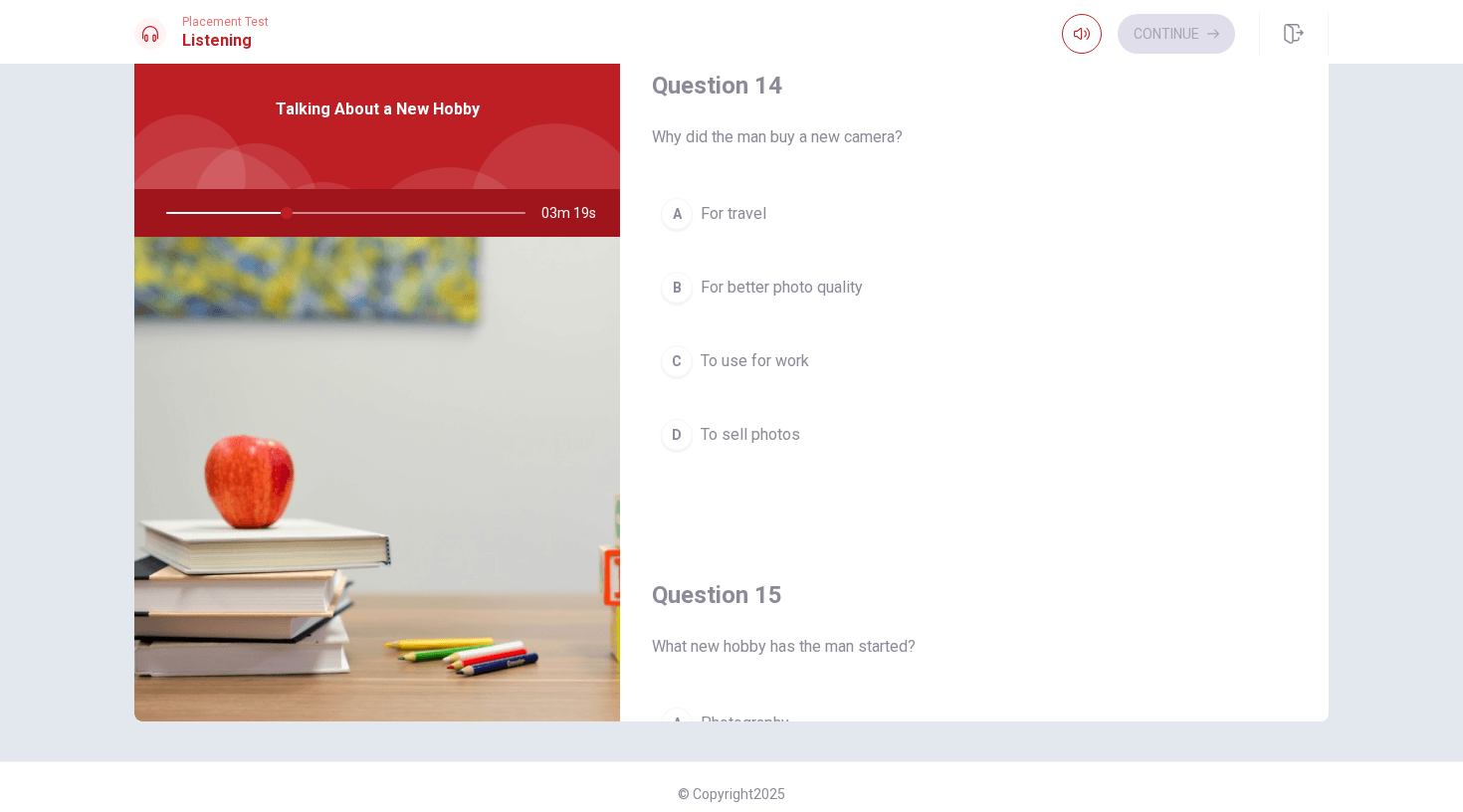 click on "C To use for work" at bounding box center (974, 361) 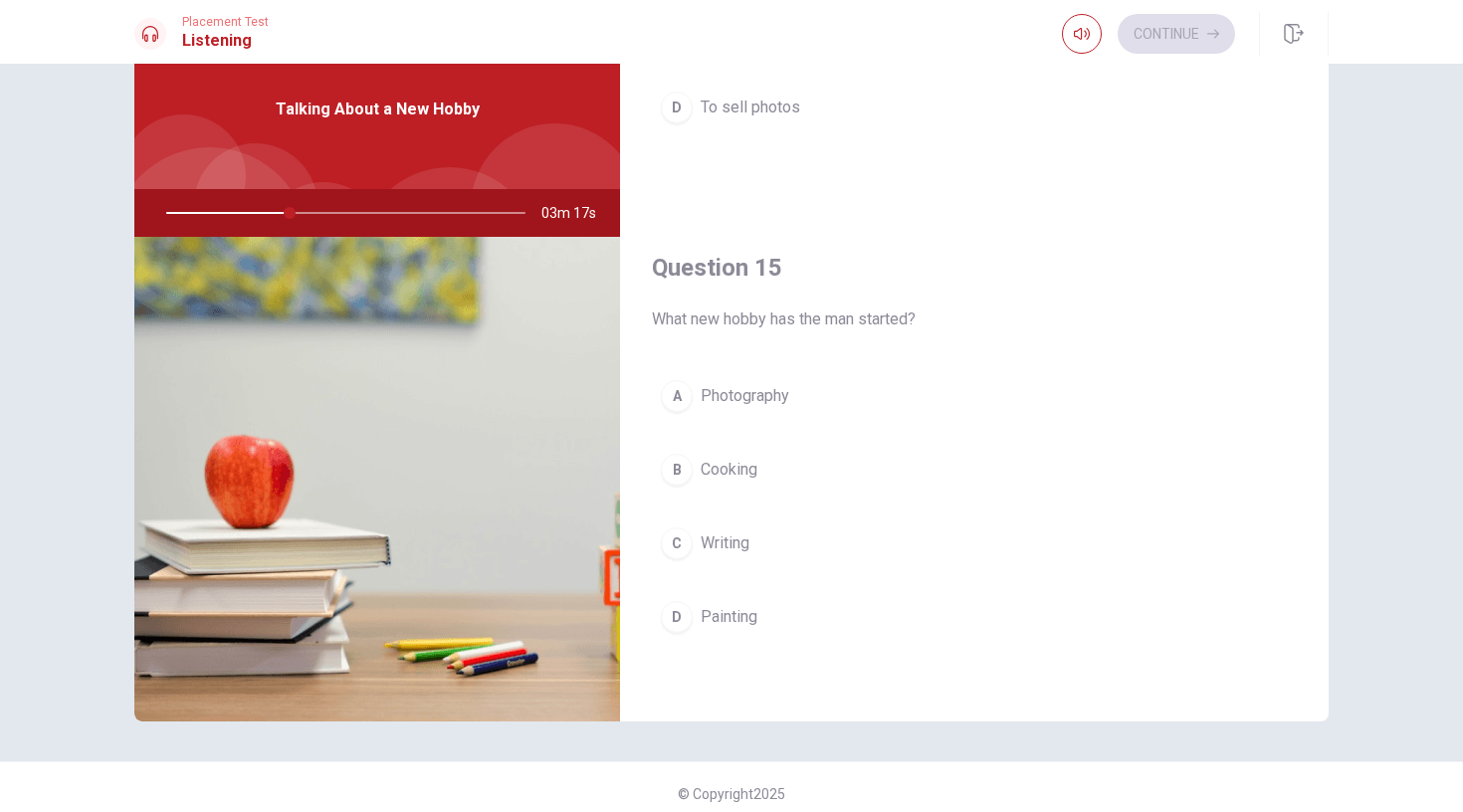 scroll, scrollTop: 1856, scrollLeft: 0, axis: vertical 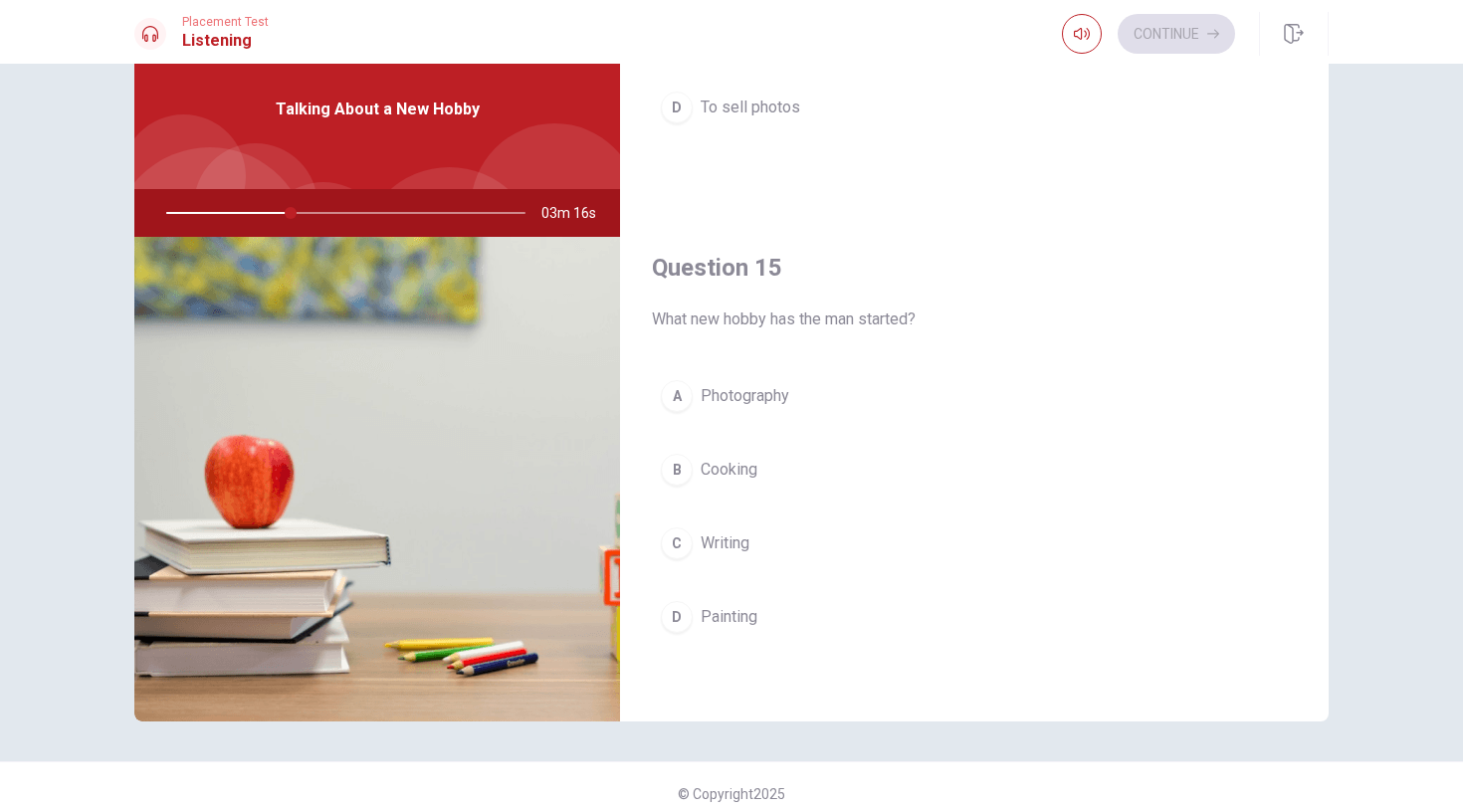 click on "A" at bounding box center (677, 396) 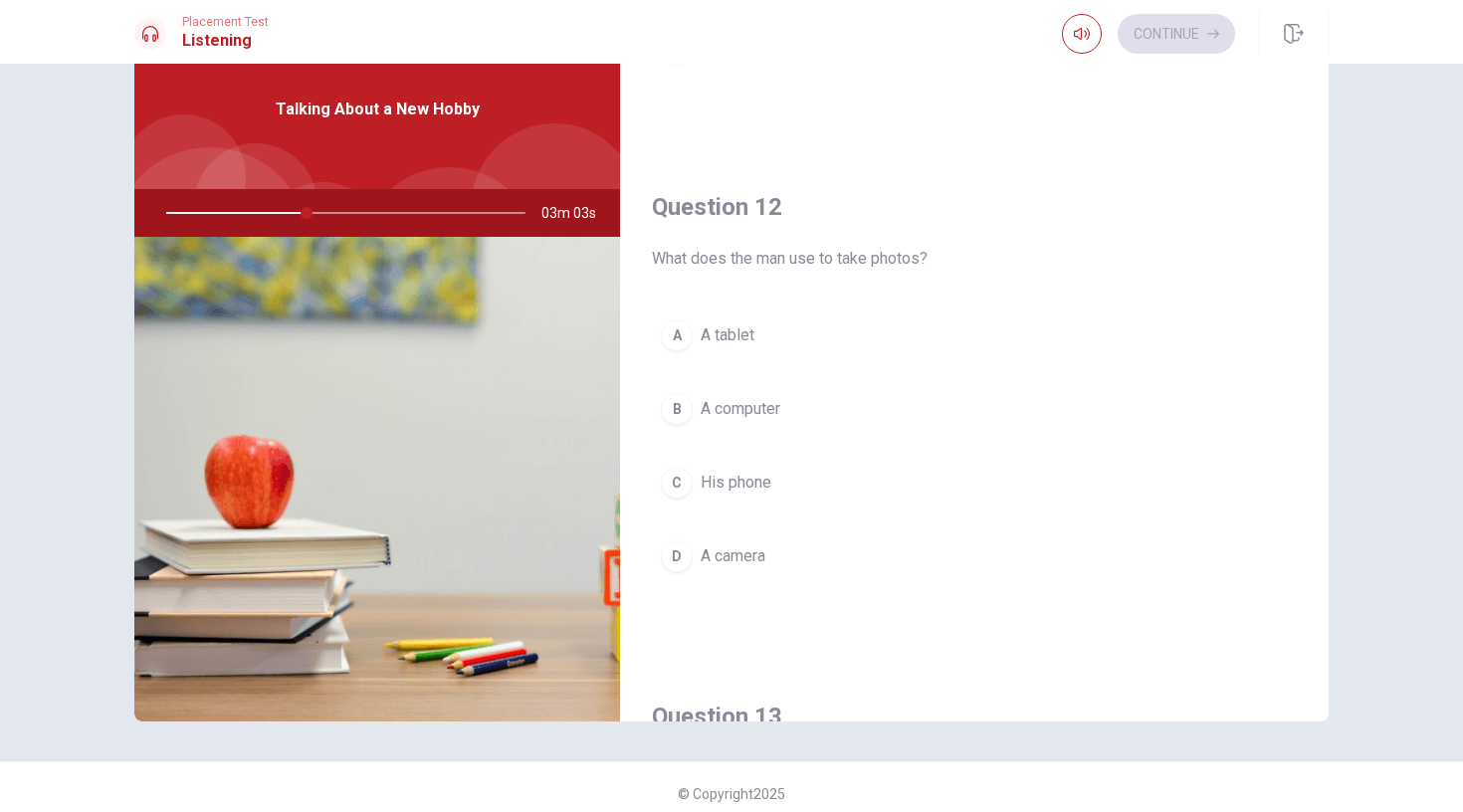 scroll, scrollTop: 389, scrollLeft: 0, axis: vertical 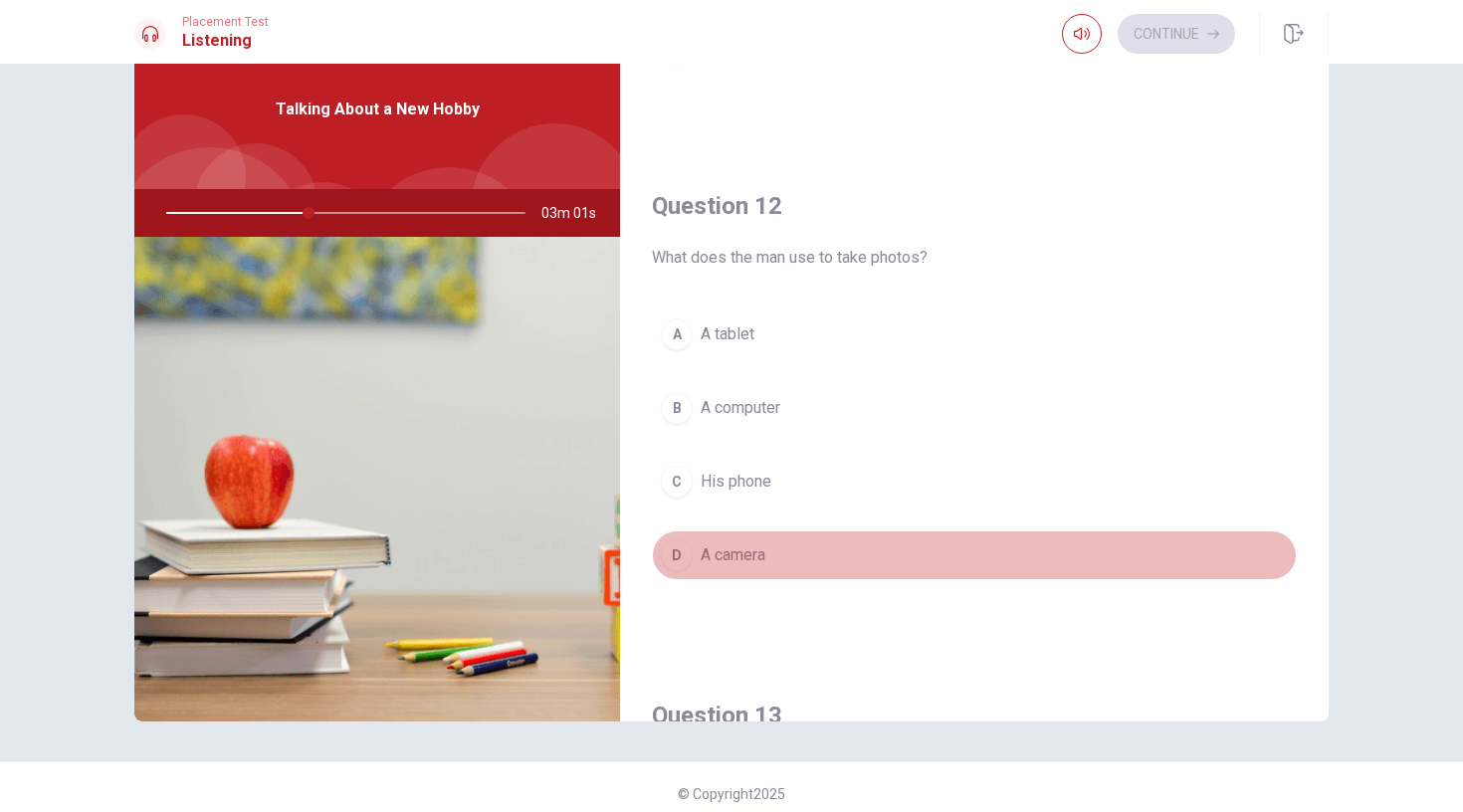 click on "D A camera" at bounding box center (974, 555) 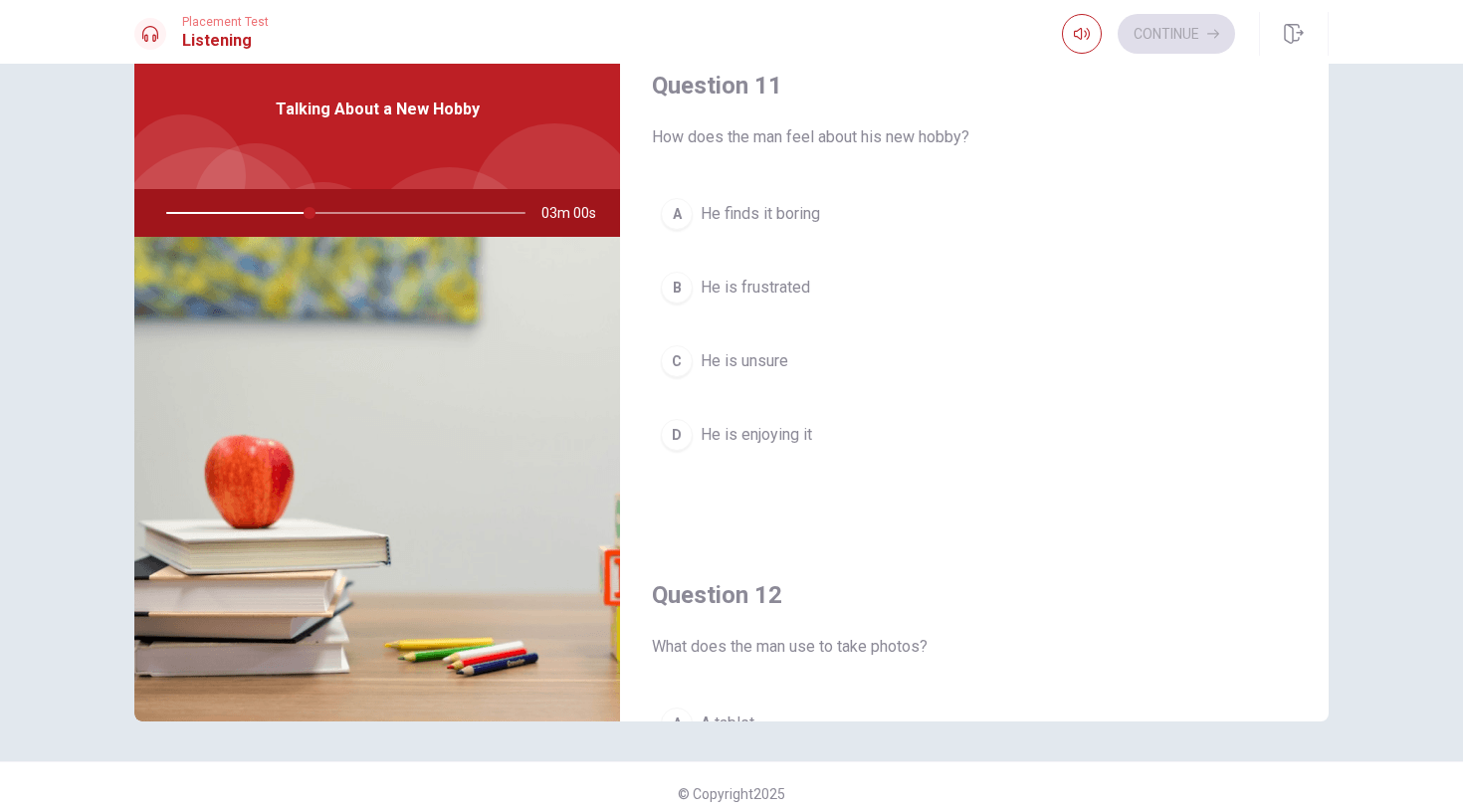 scroll, scrollTop: 0, scrollLeft: 0, axis: both 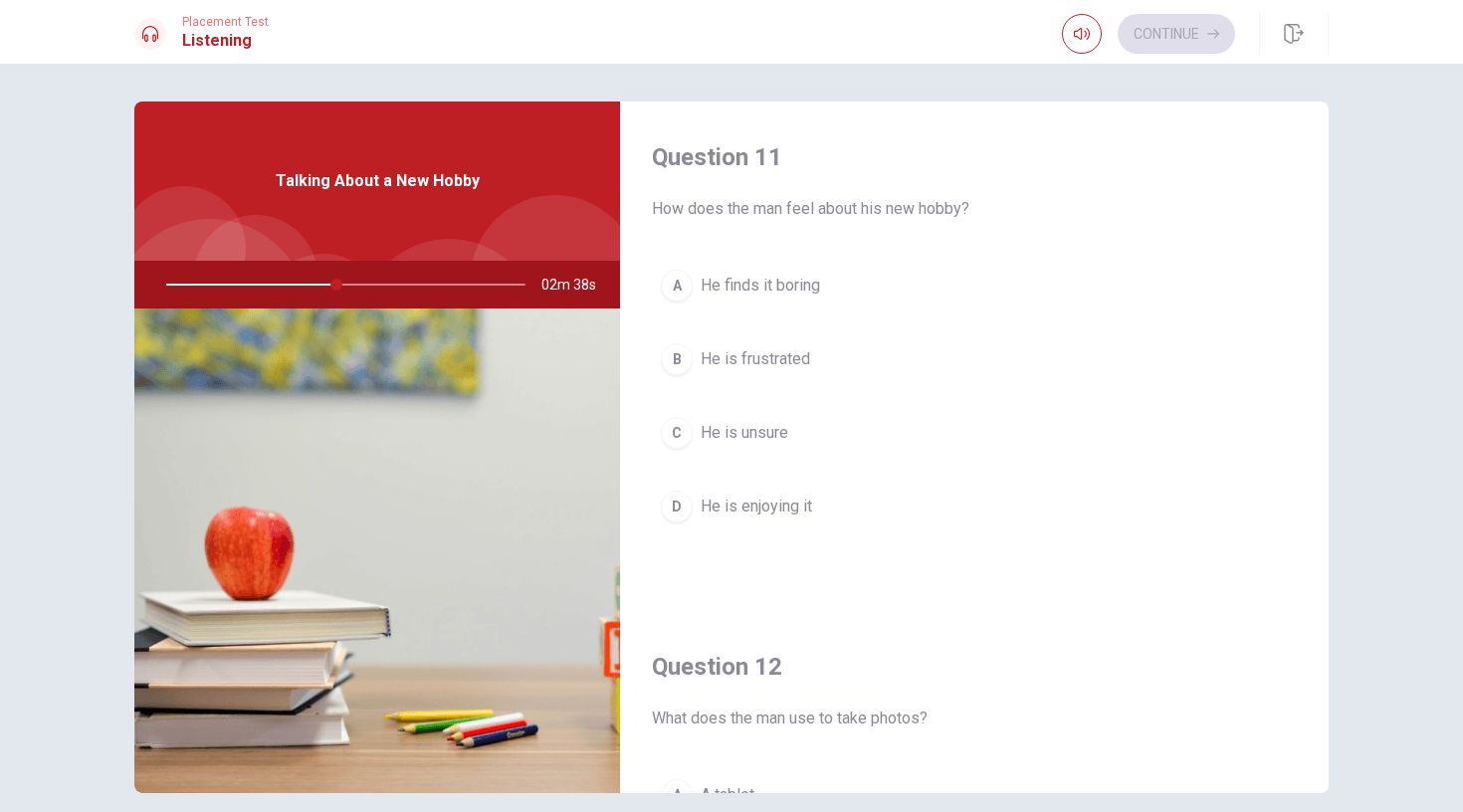 click on "D" at bounding box center [677, 507] 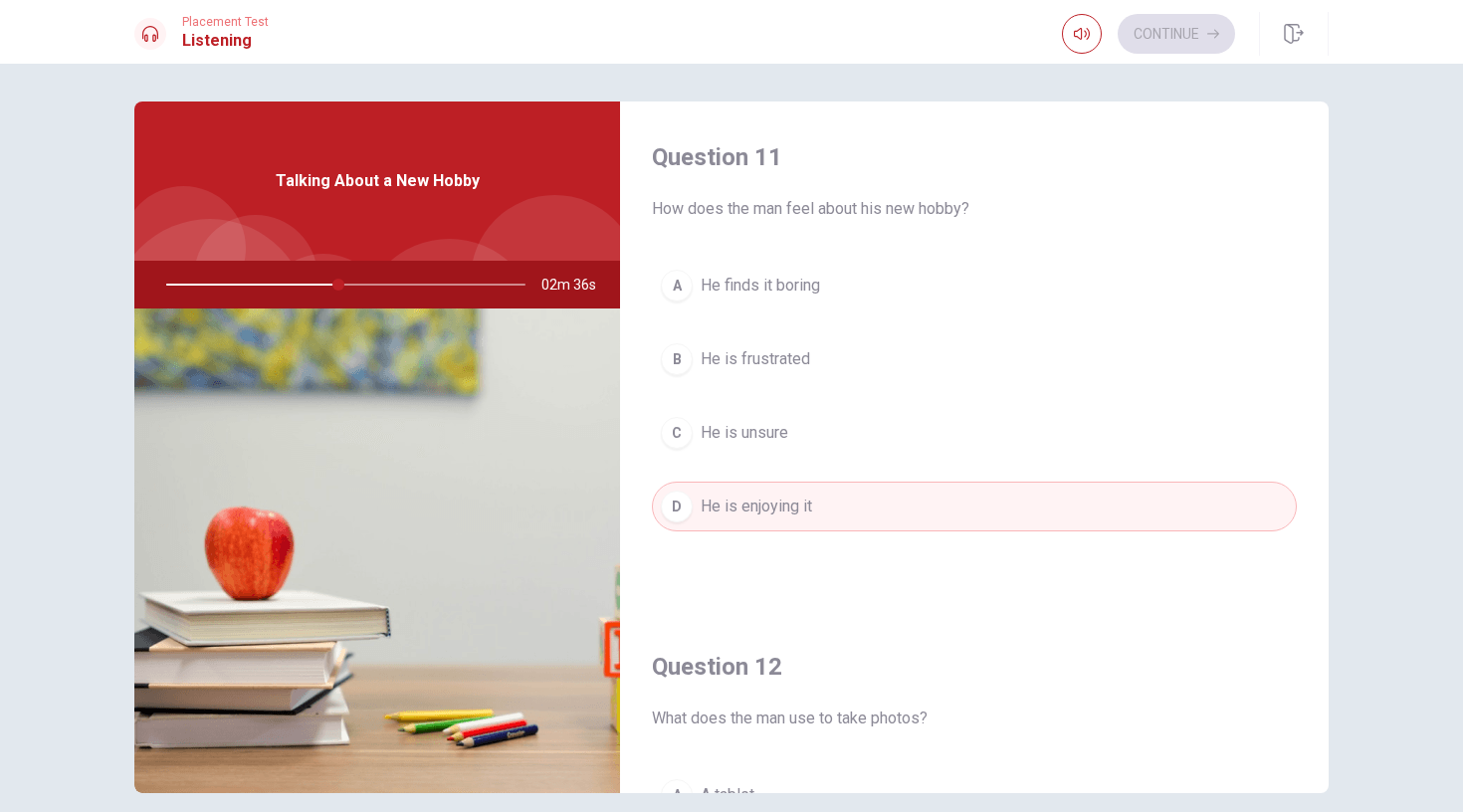 scroll, scrollTop: 0, scrollLeft: 0, axis: both 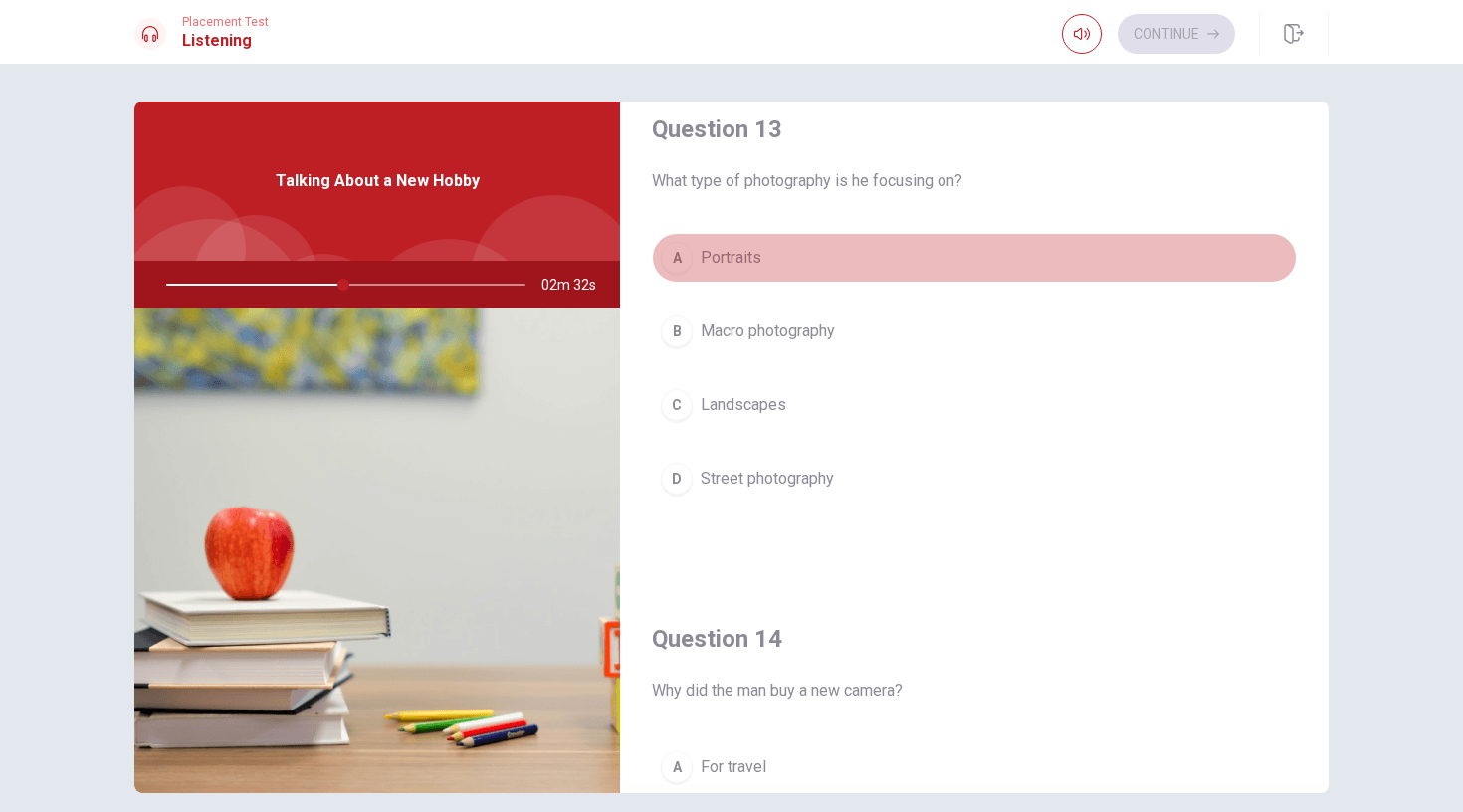 click on "A" at bounding box center [677, 258] 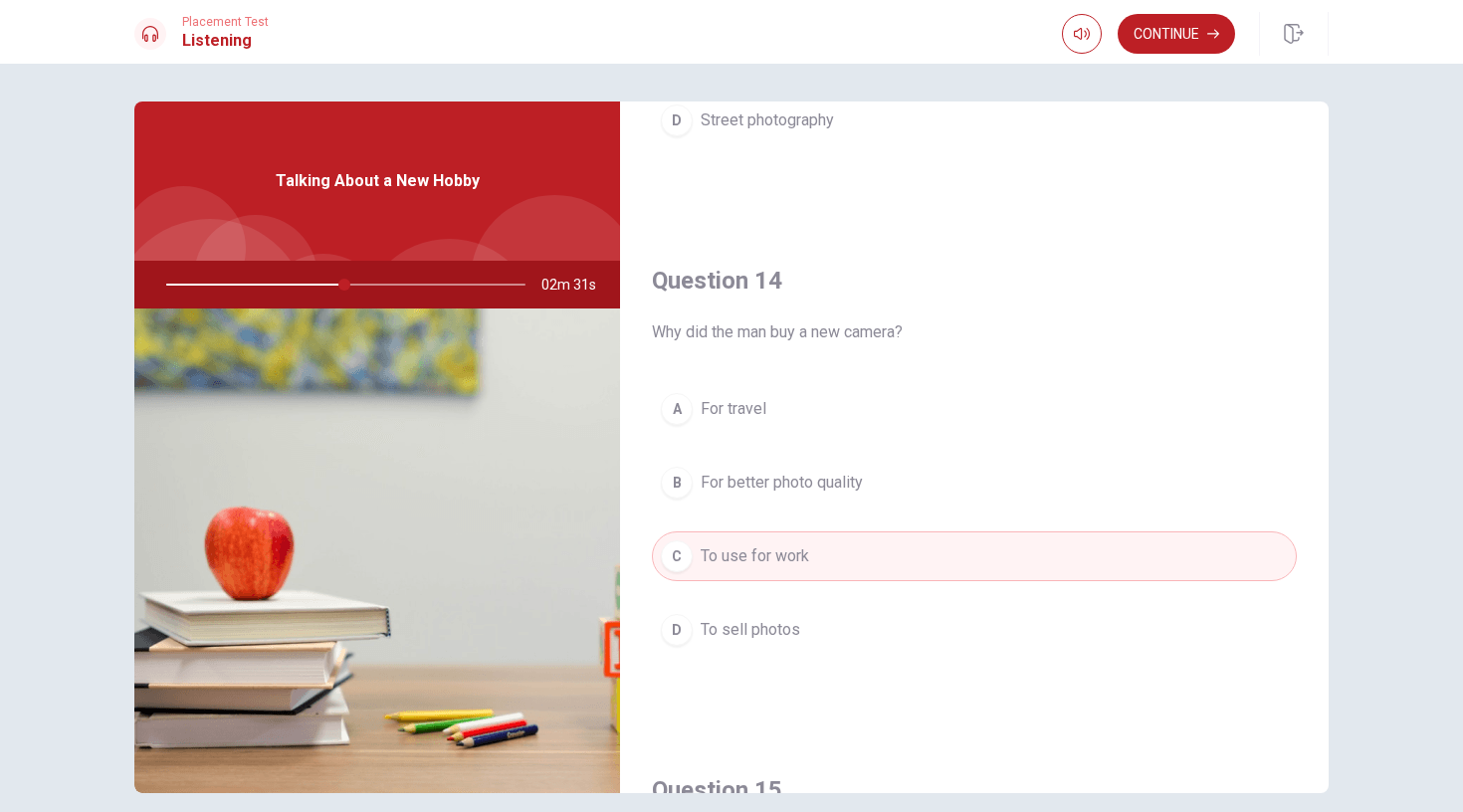scroll, scrollTop: 1583, scrollLeft: 0, axis: vertical 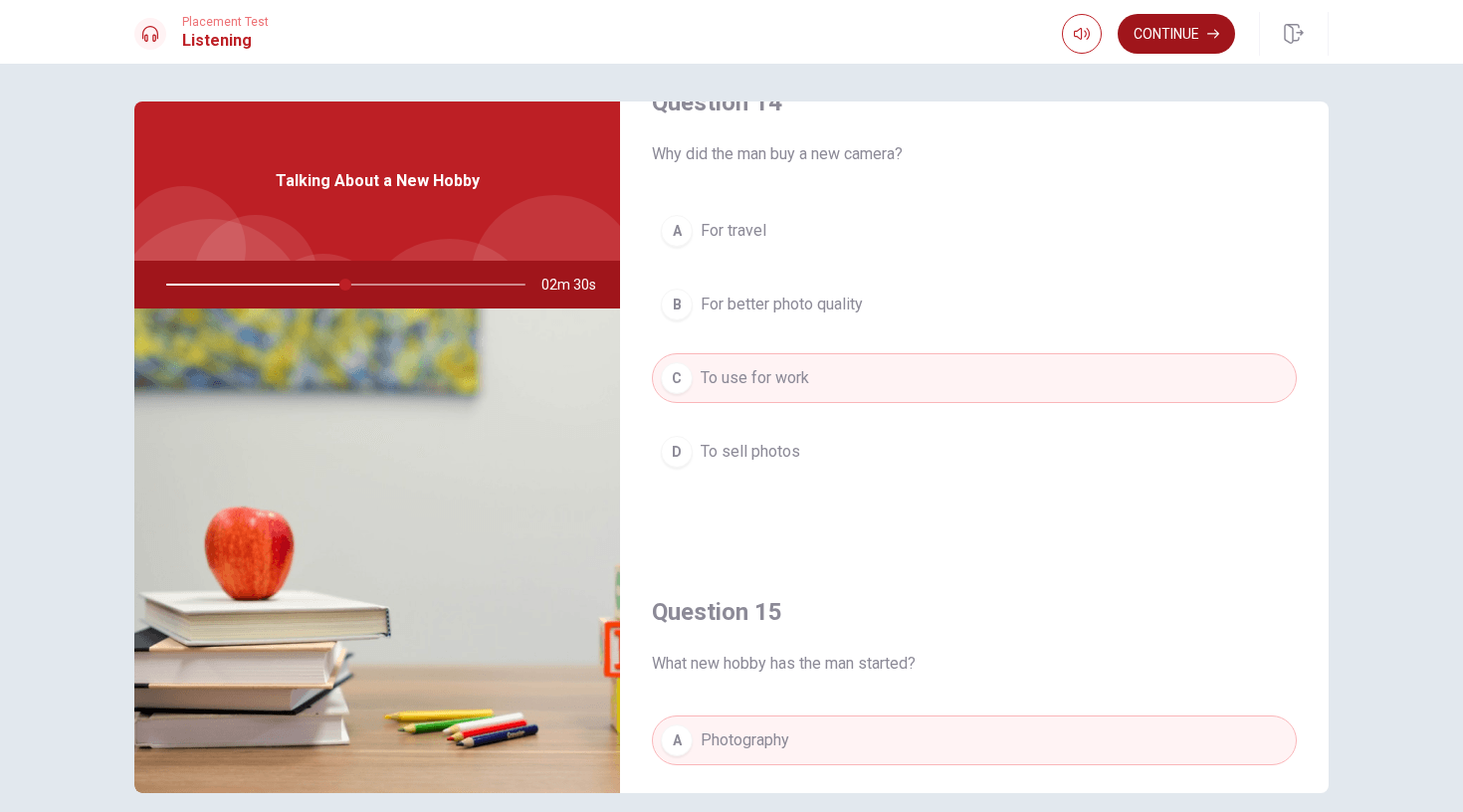 click on "Continue" at bounding box center (1176, 34) 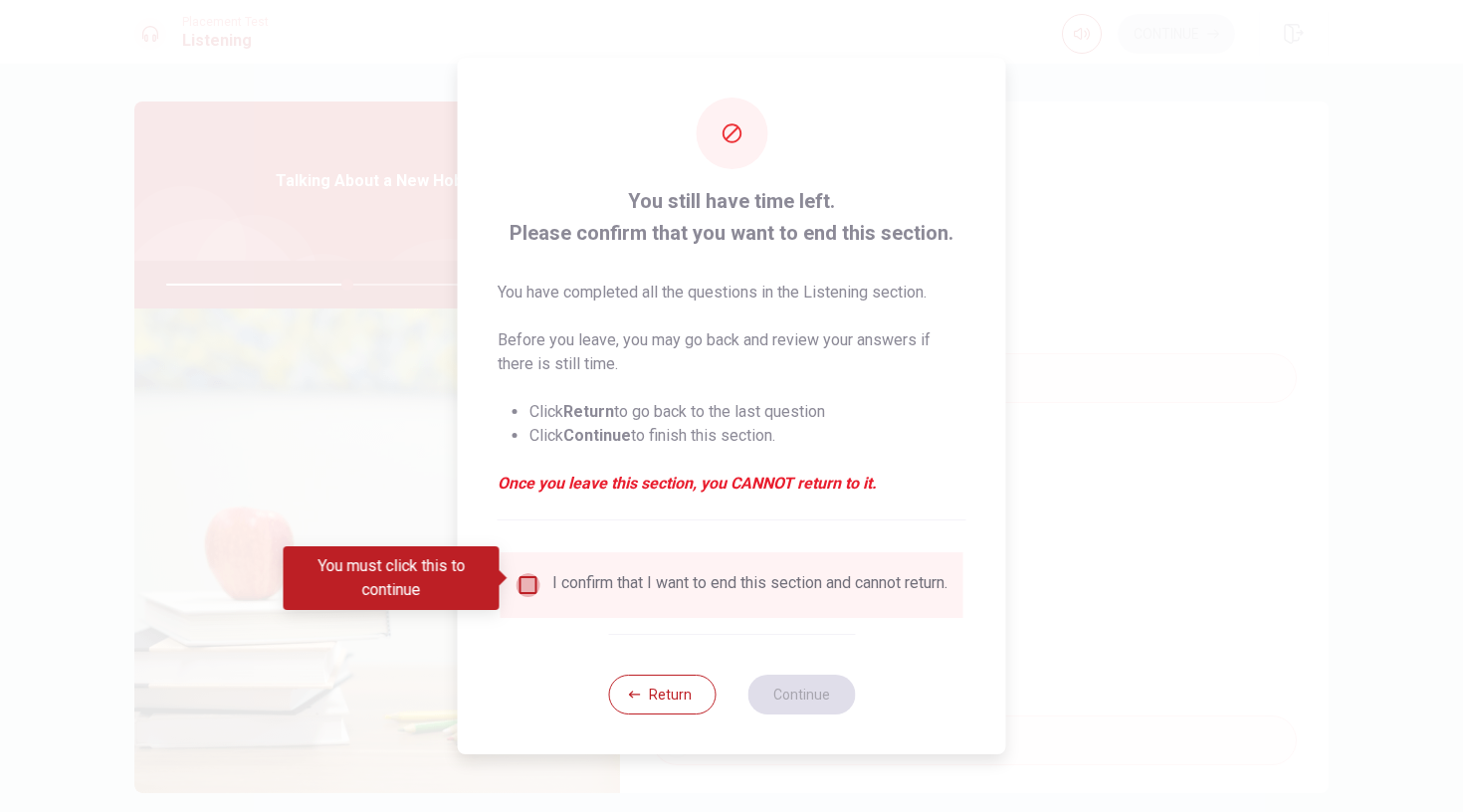click at bounding box center (528, 585) 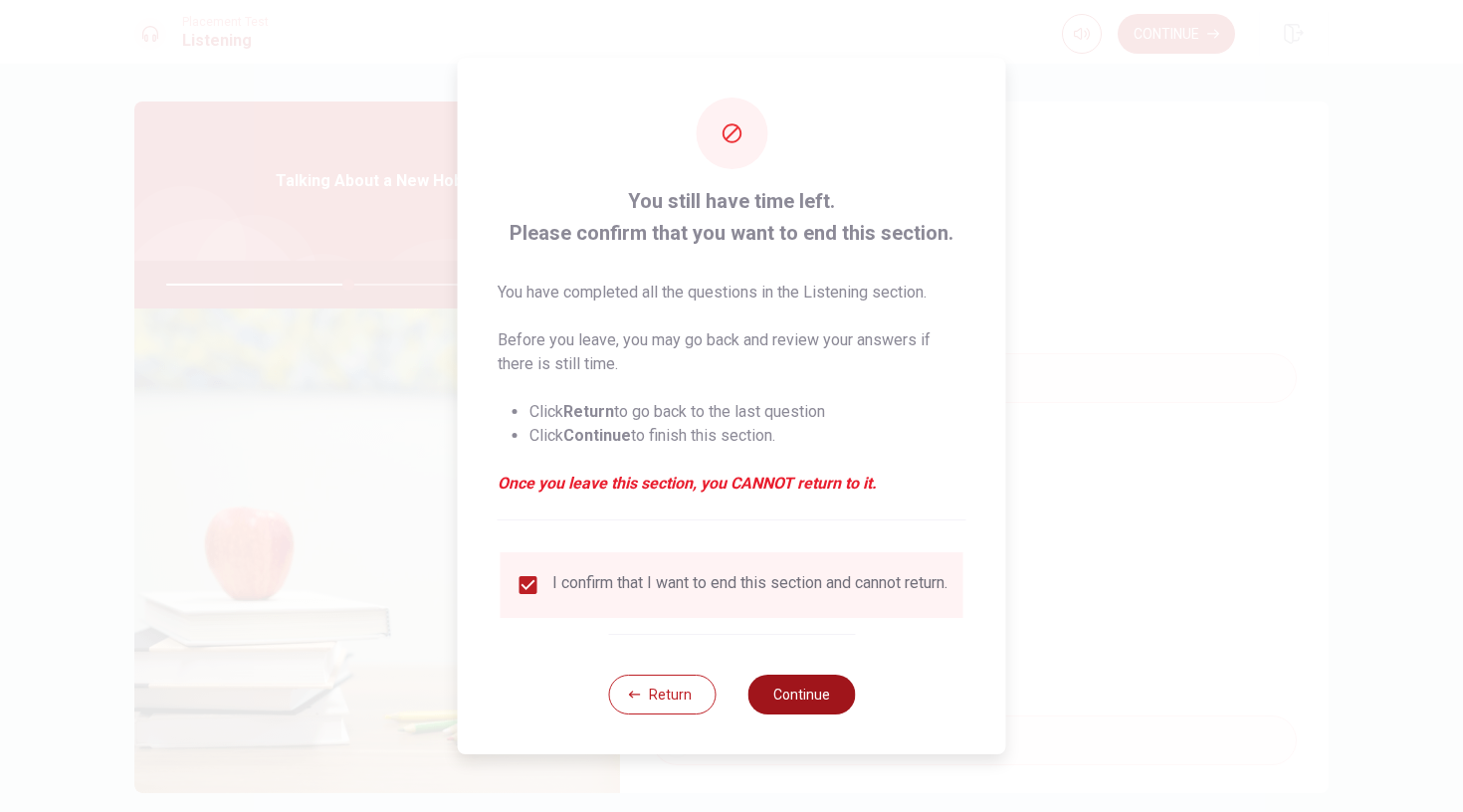 click on "Continue" at bounding box center [801, 695] 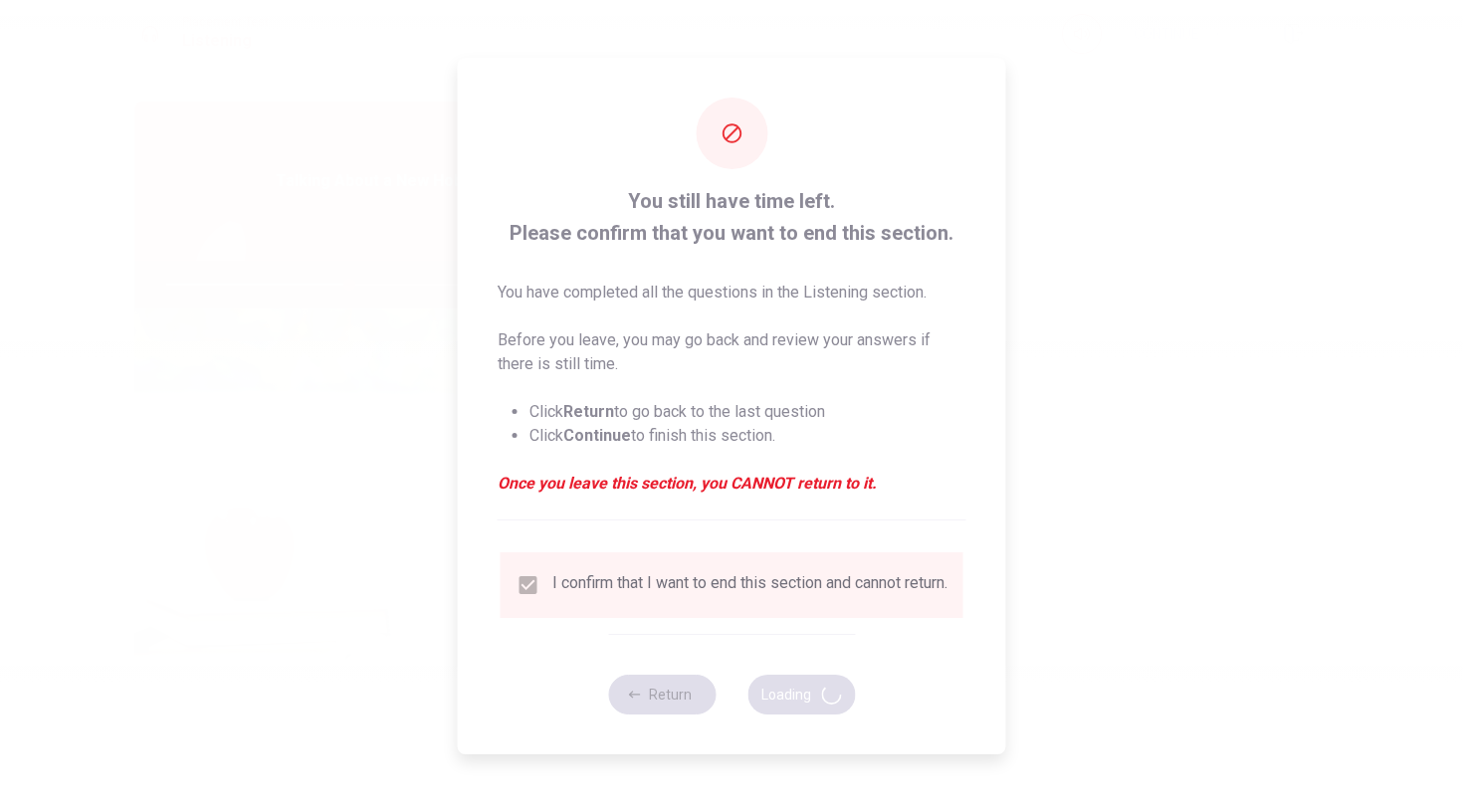 type on "51" 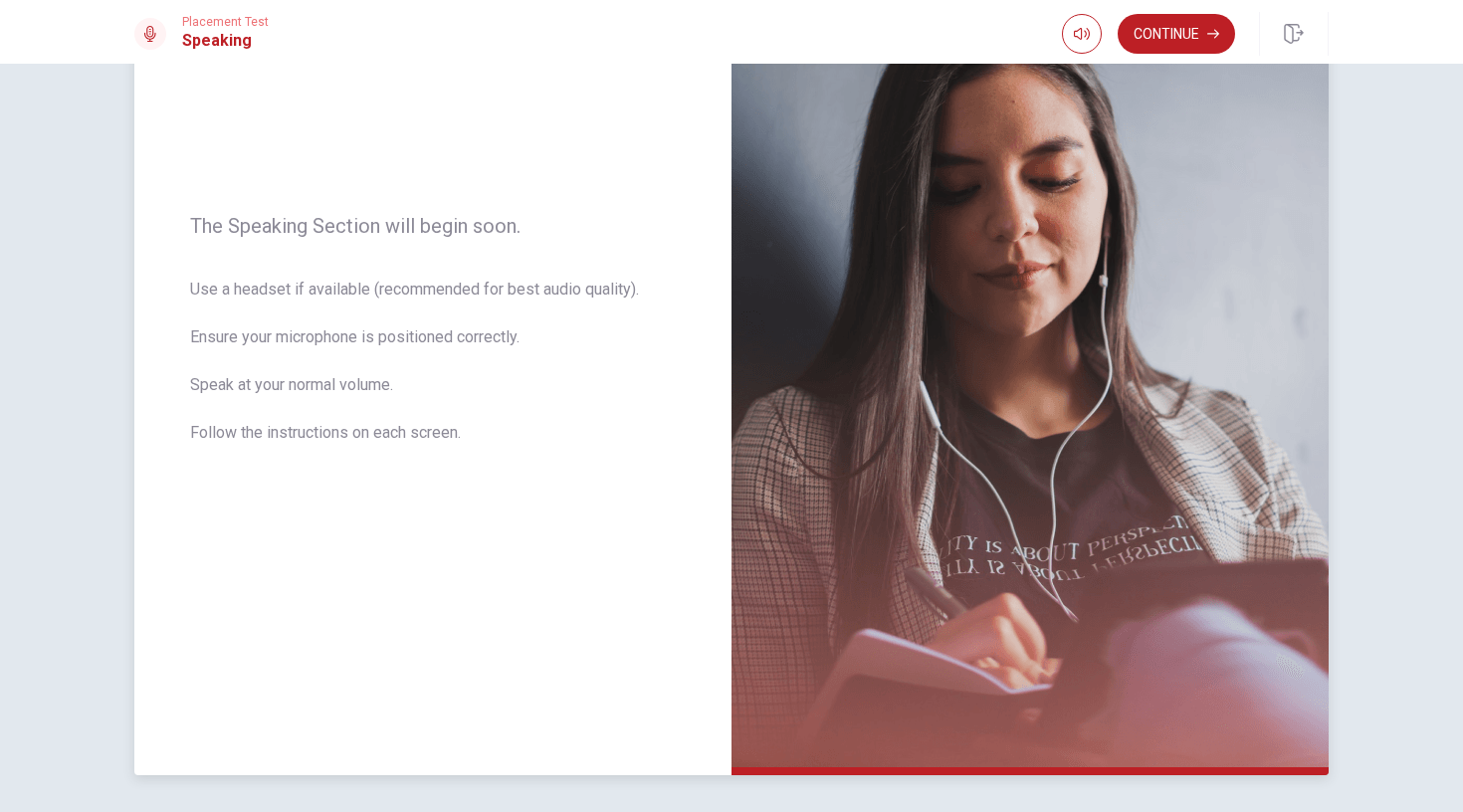 scroll, scrollTop: 198, scrollLeft: 0, axis: vertical 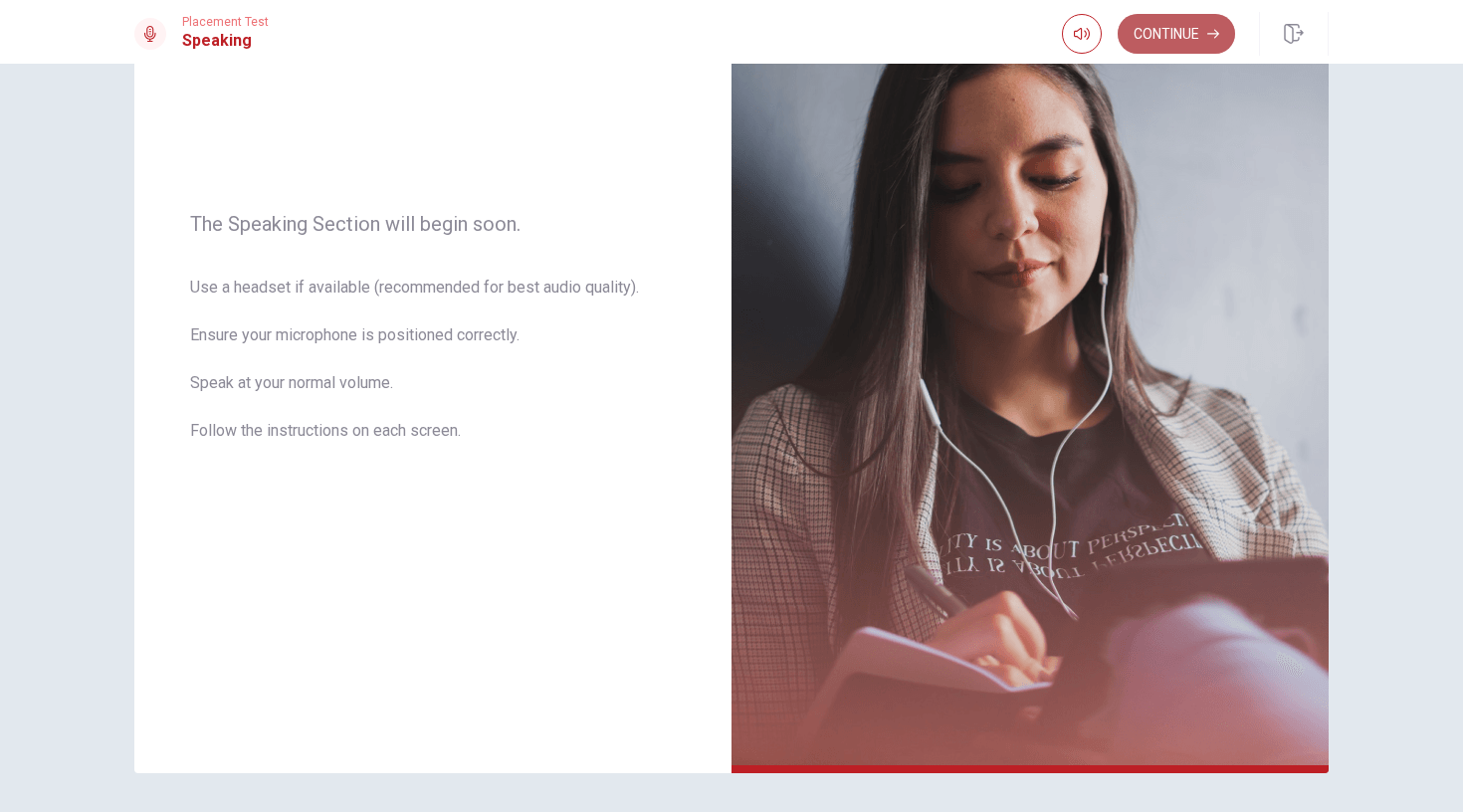 click on "Continue" at bounding box center [1176, 34] 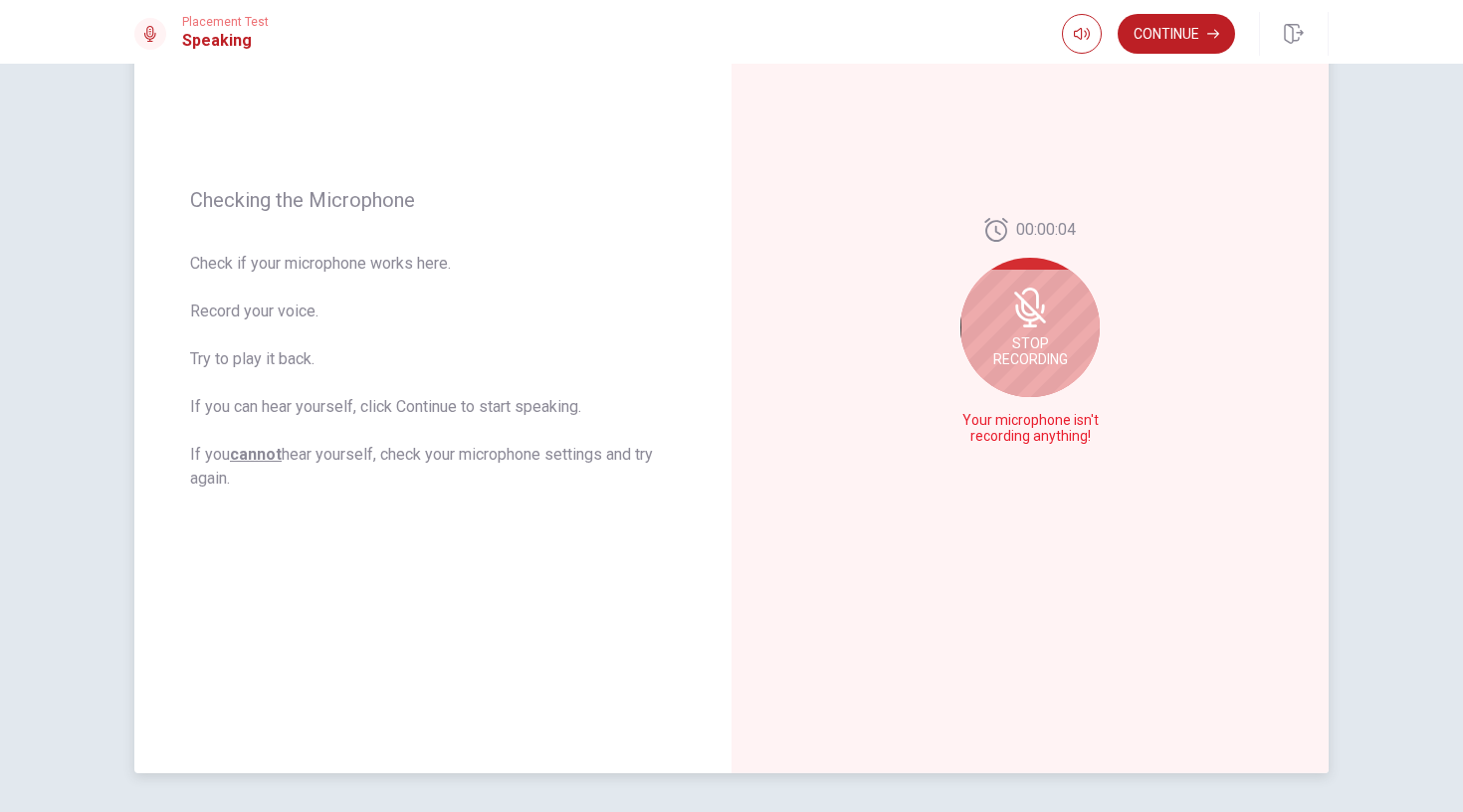 click on "Stop   Recording" at bounding box center [1030, 327] 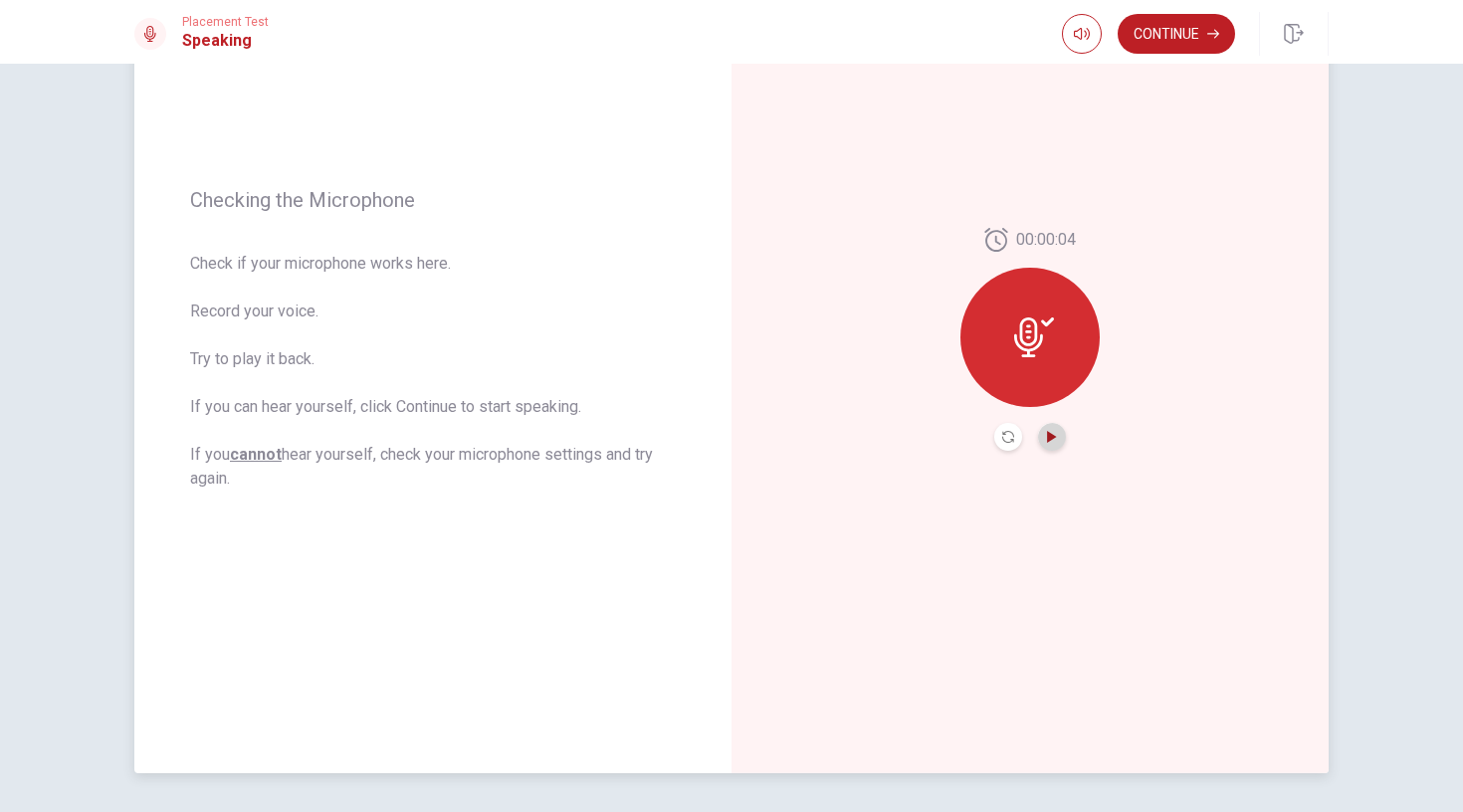 click 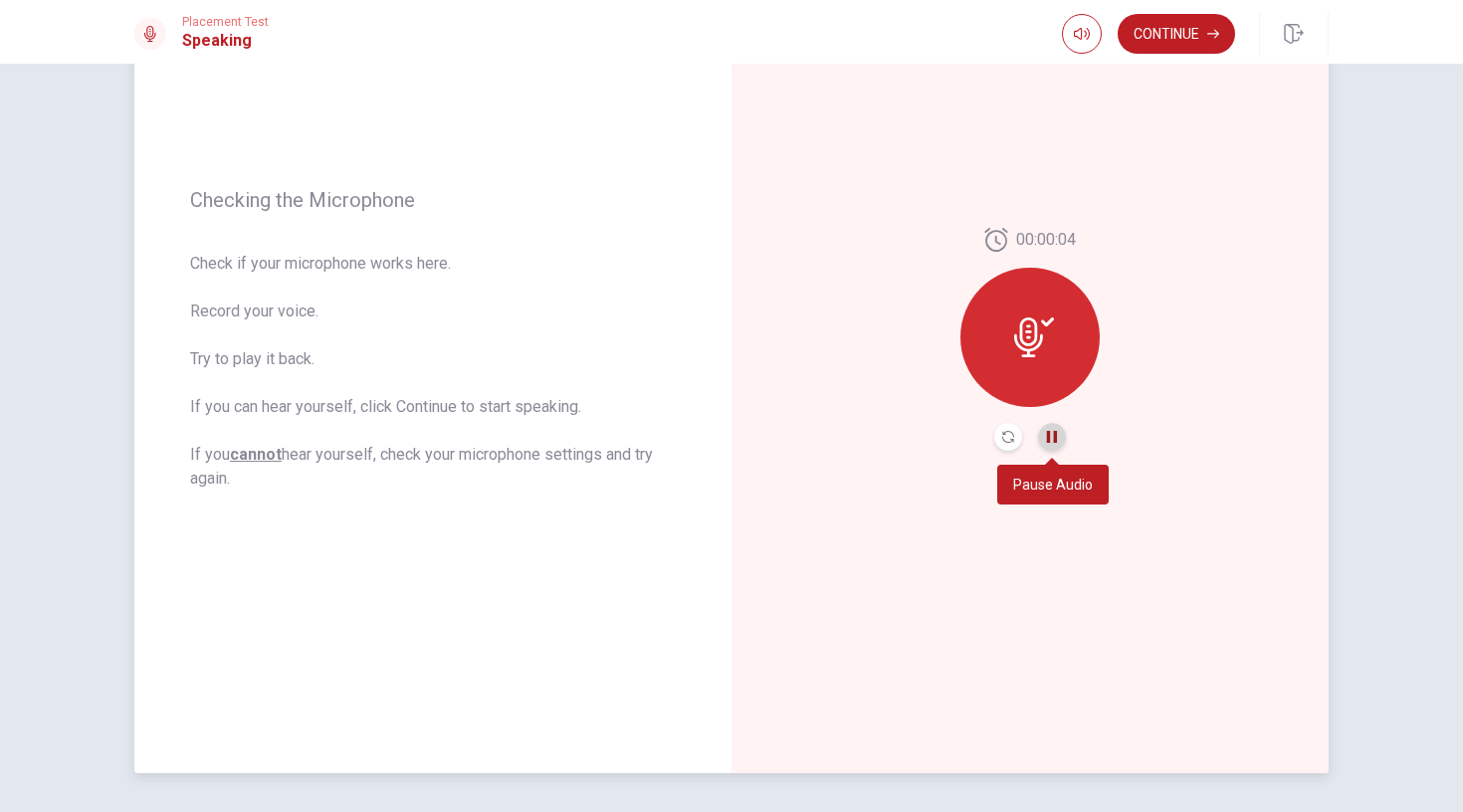 click 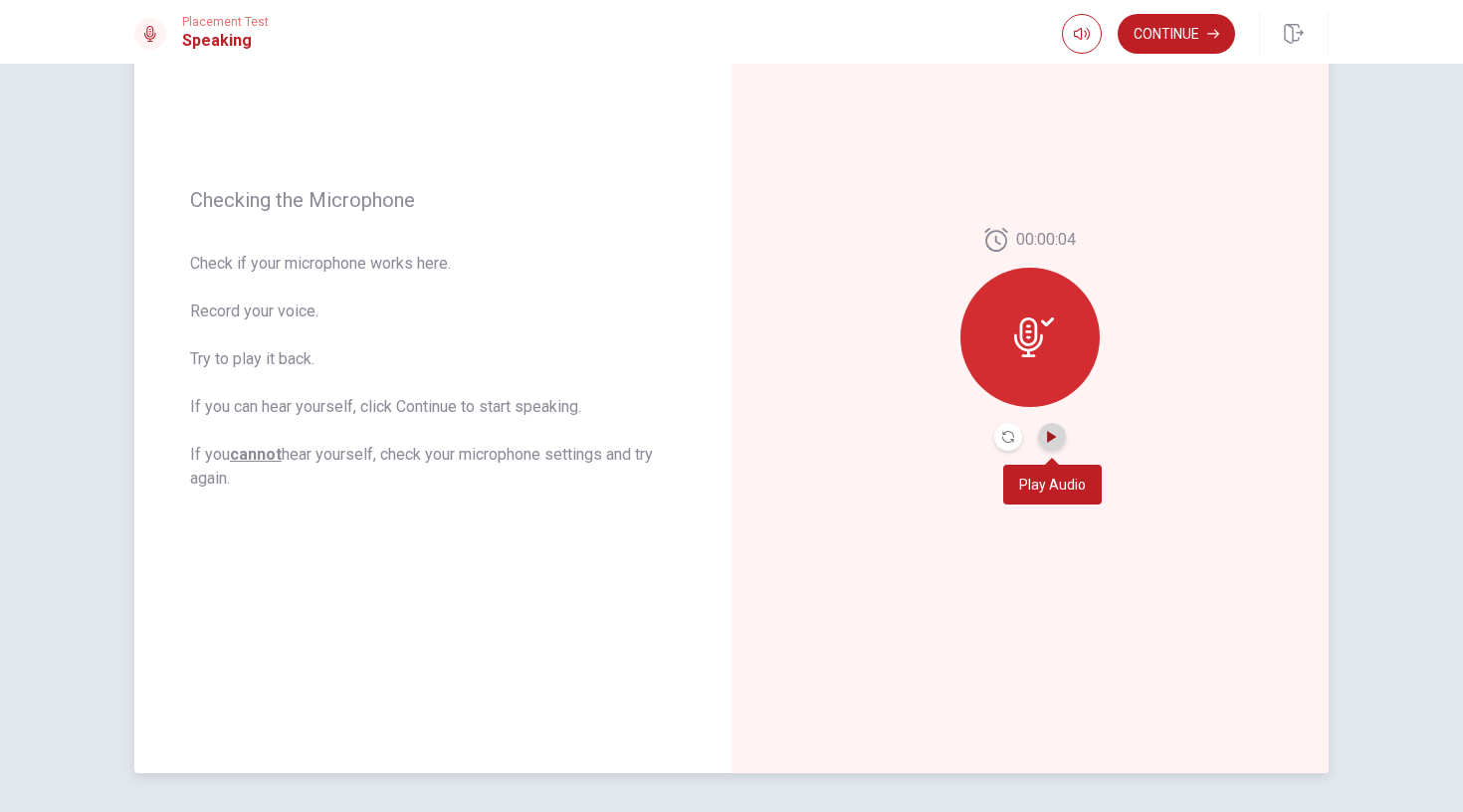 click at bounding box center [1052, 437] 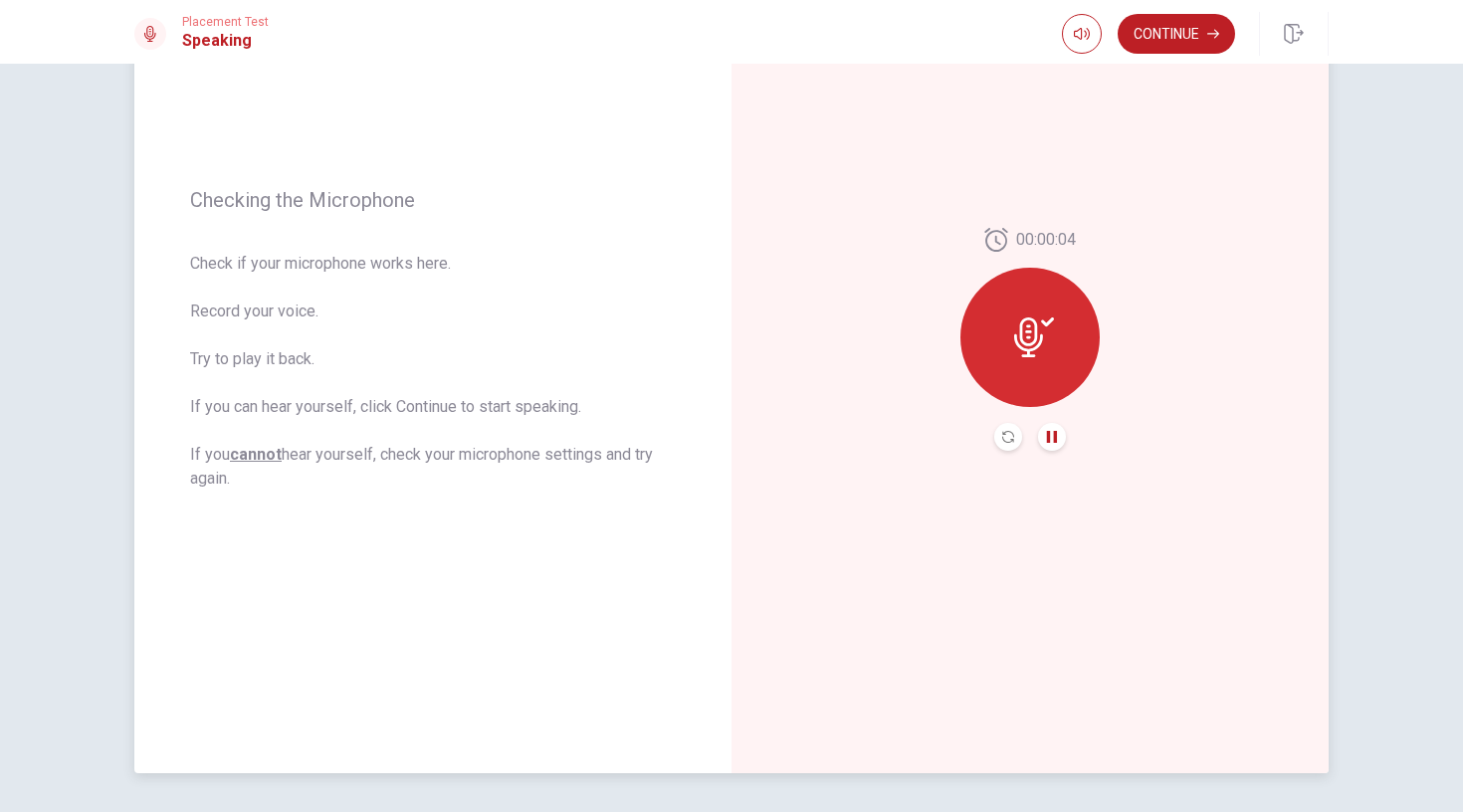 click 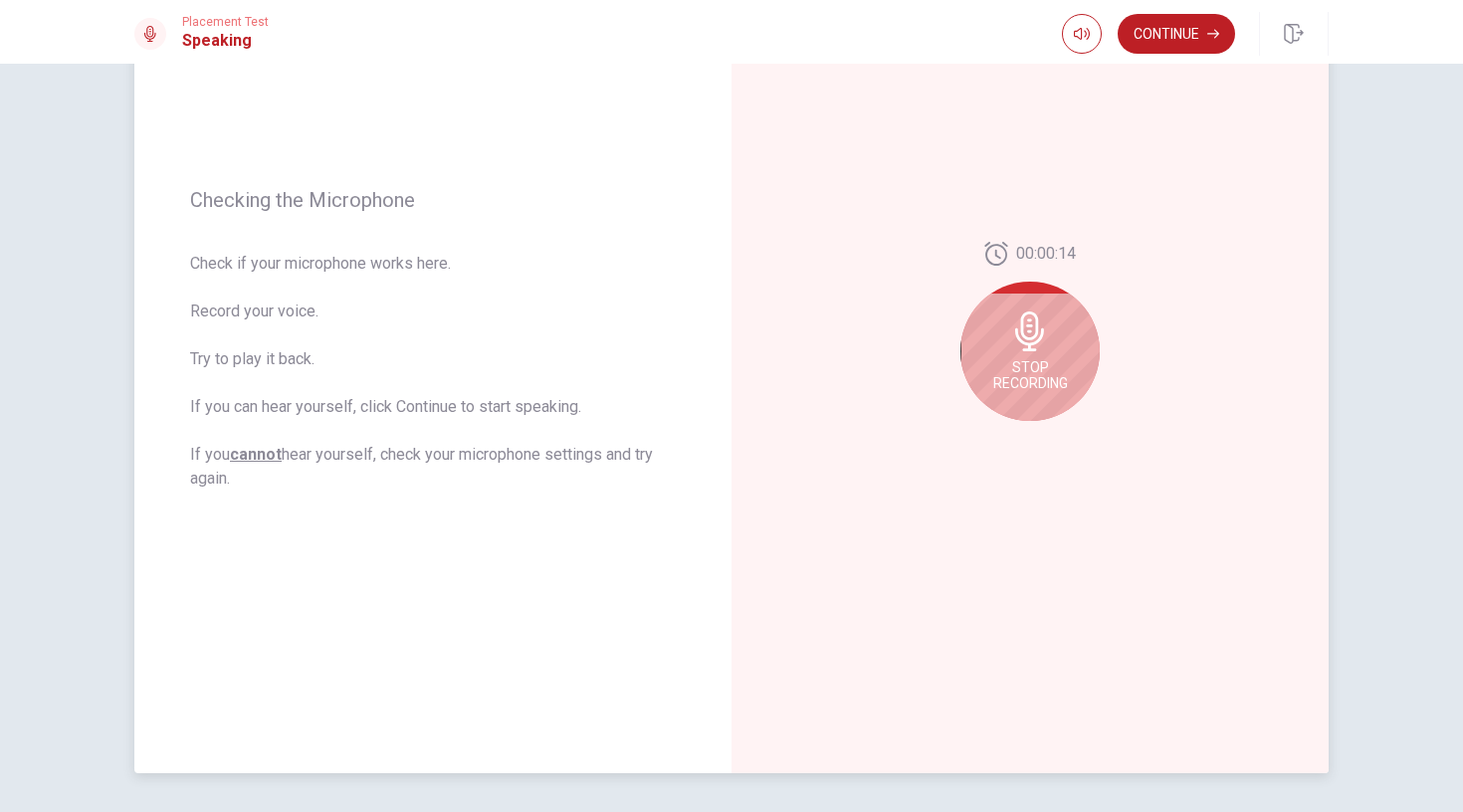 click on "Stop   Recording" at bounding box center [1030, 375] 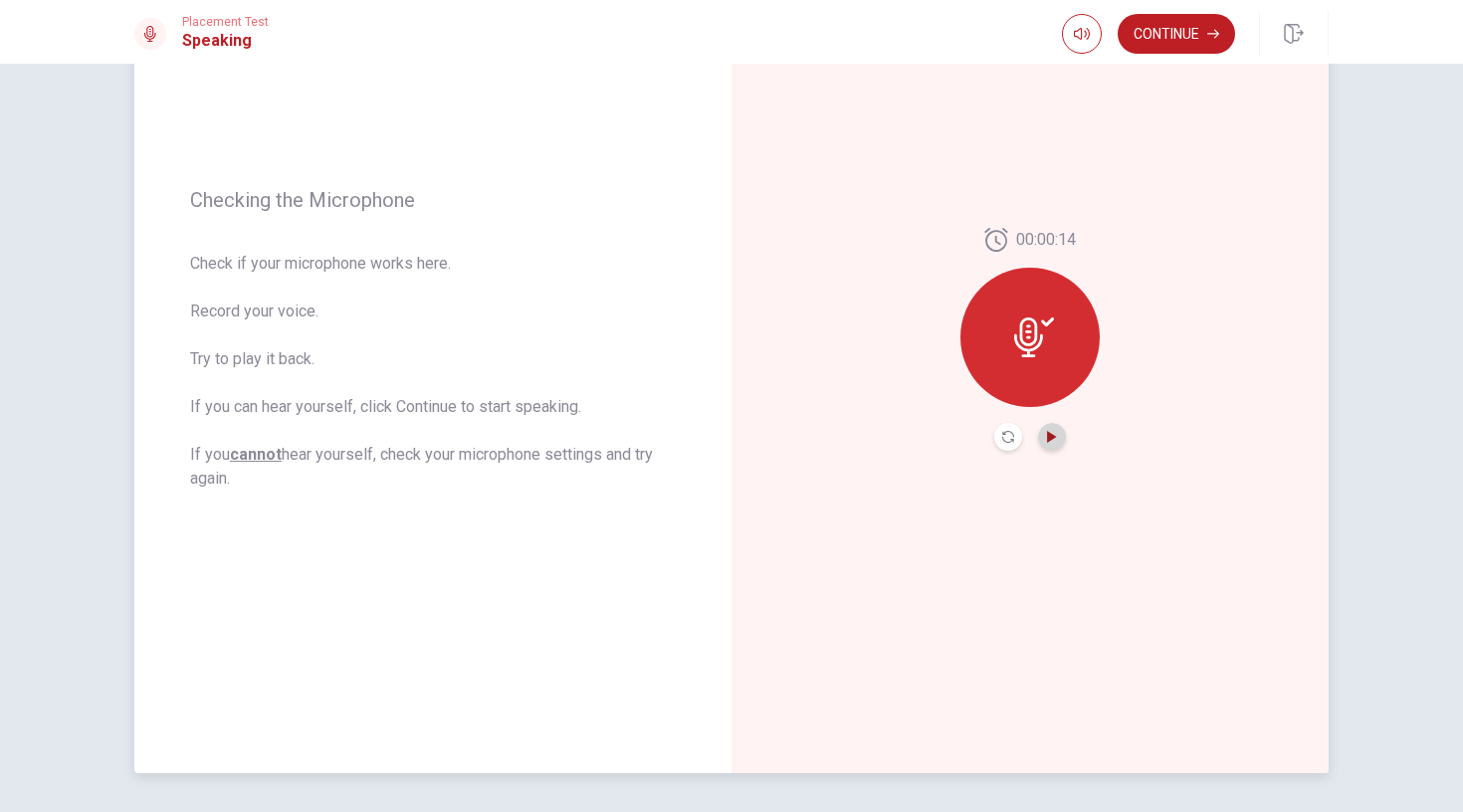 click 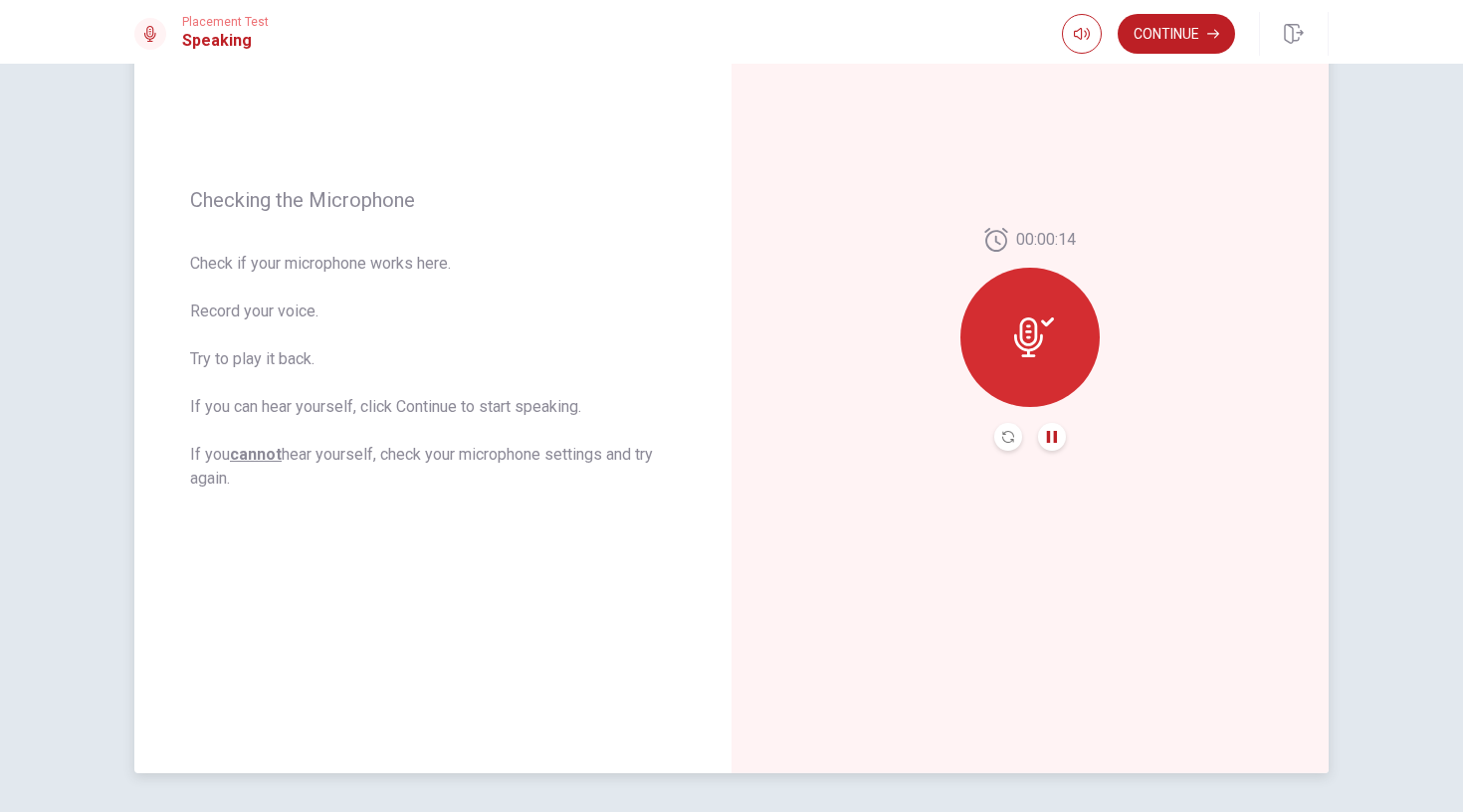 click 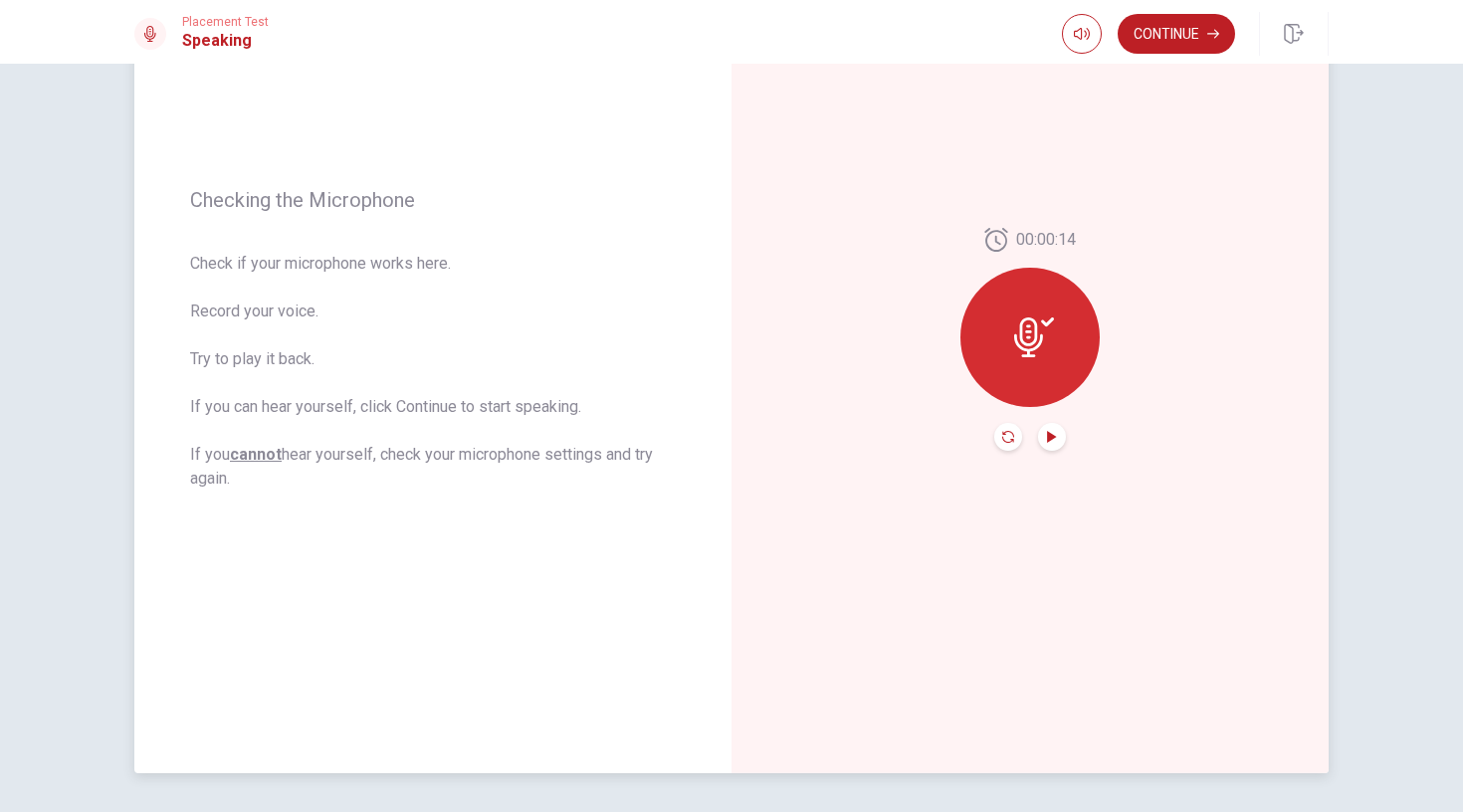 click 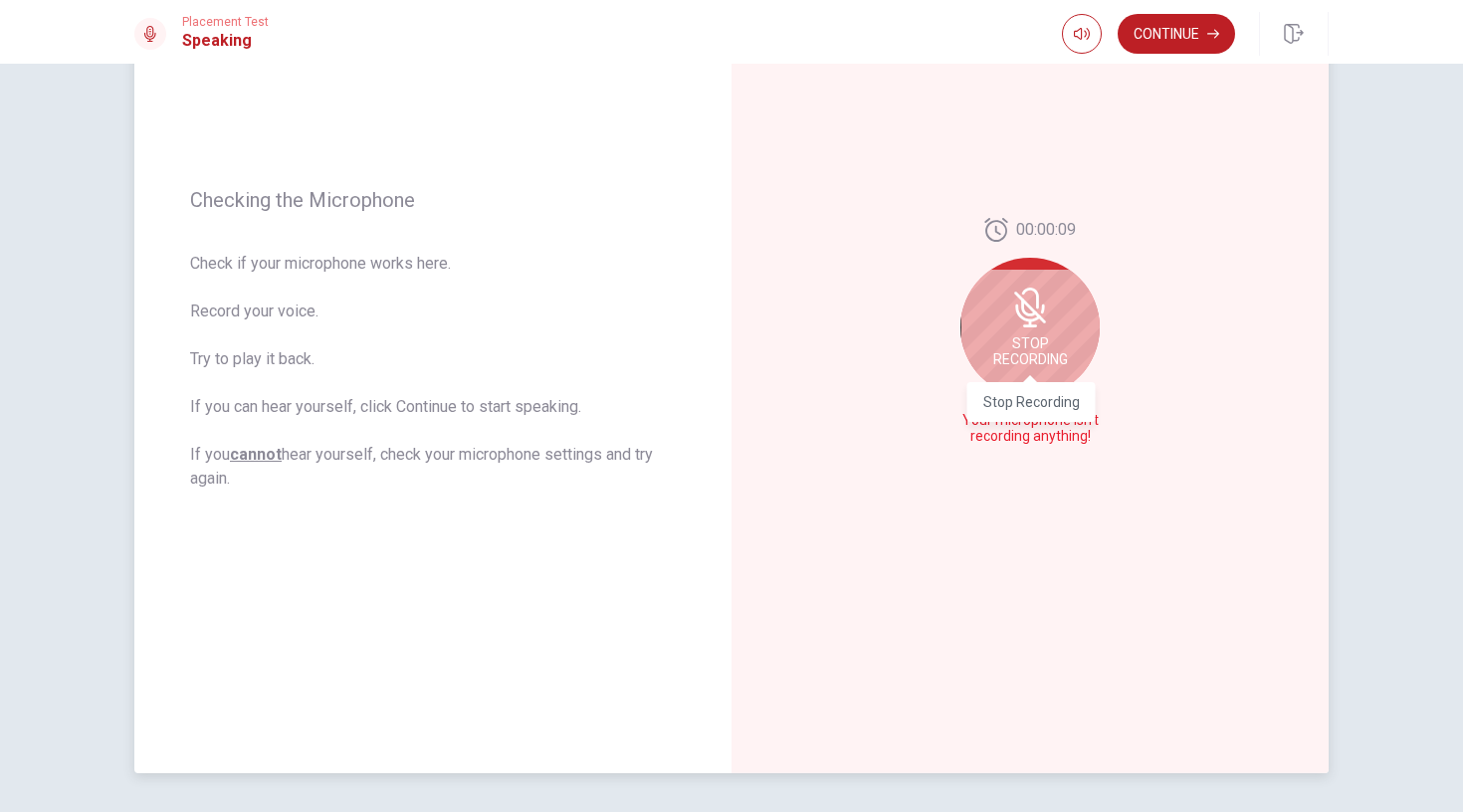 click on "Stop Recording" at bounding box center (1031, 402) 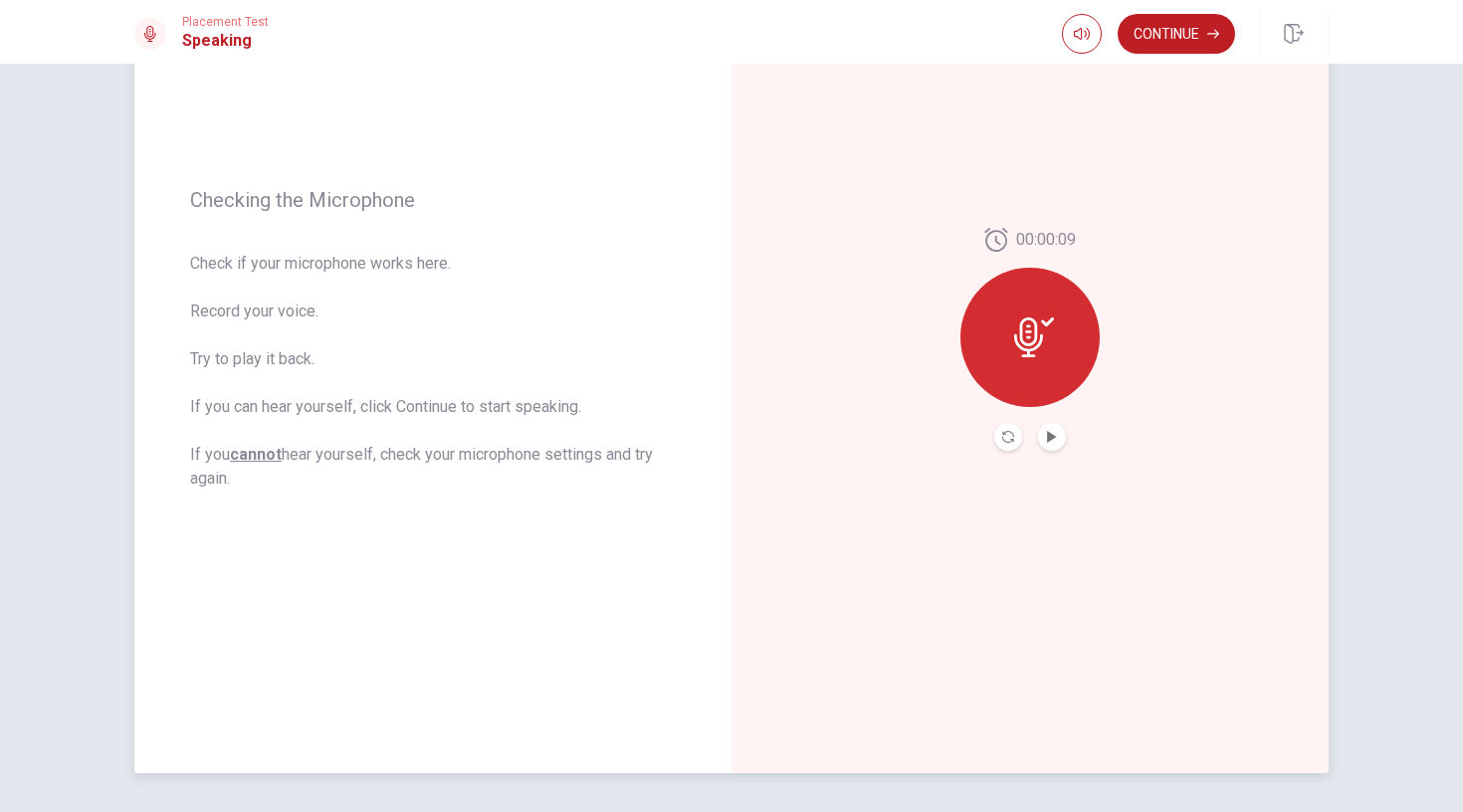 click at bounding box center (1030, 337) 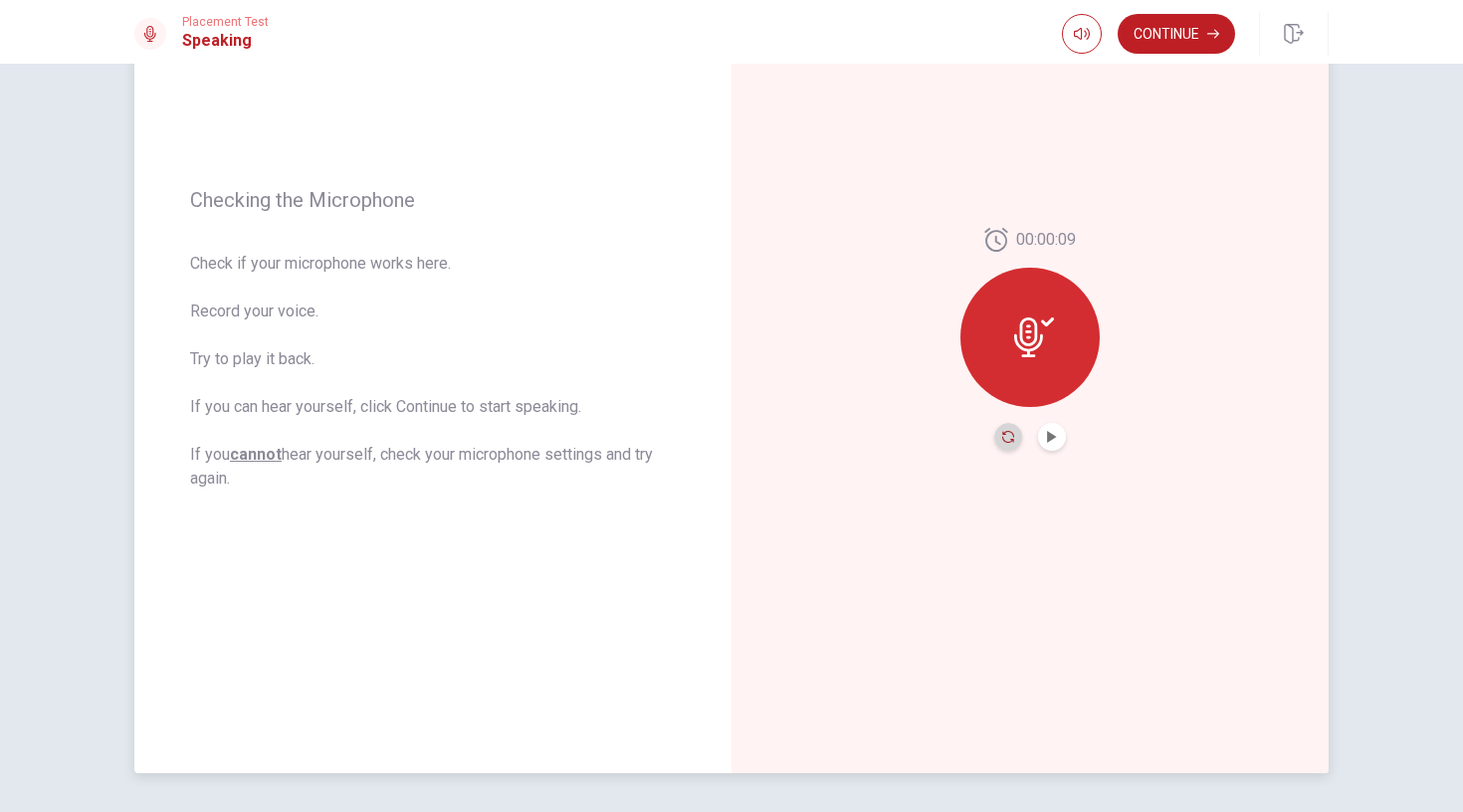 click 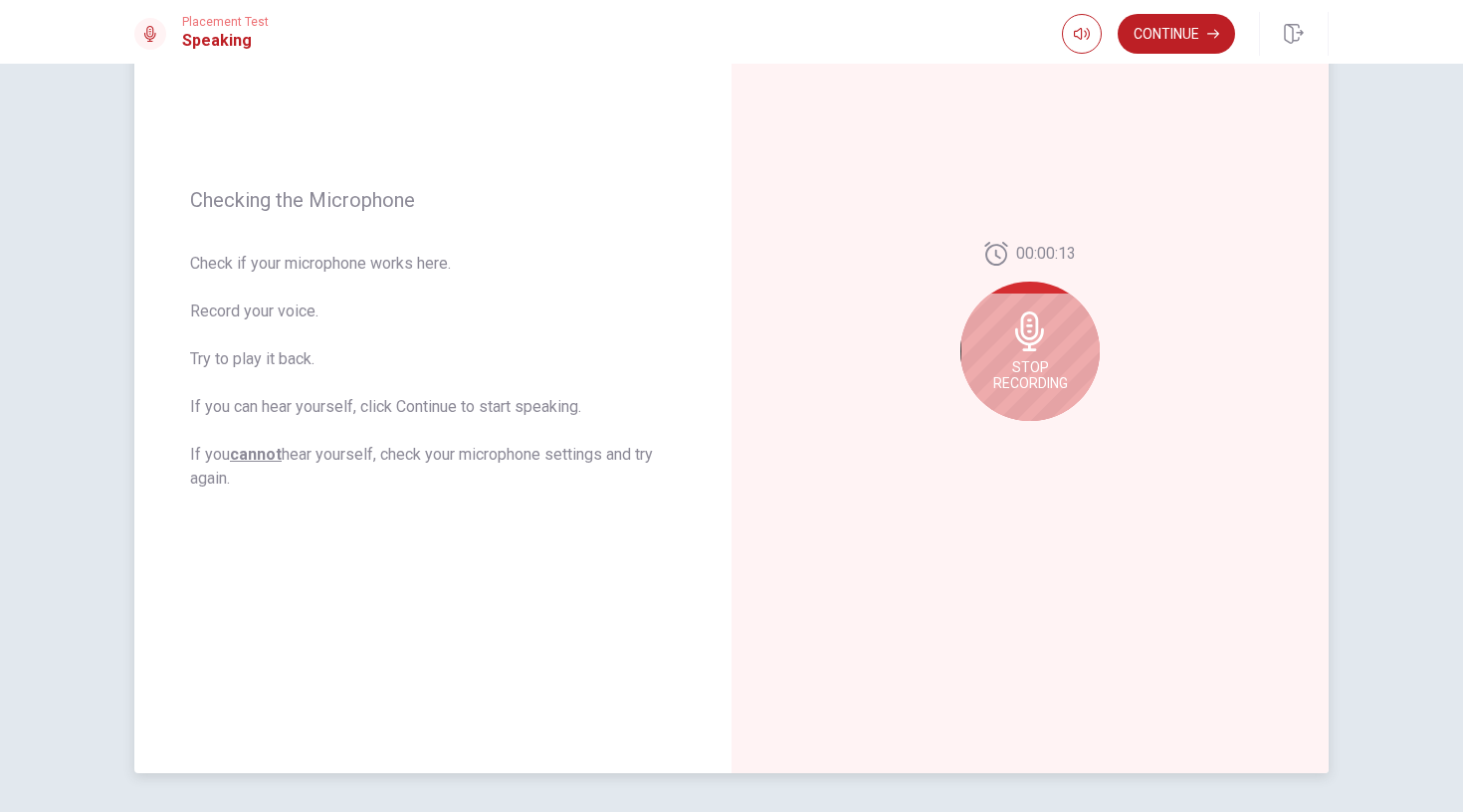 click 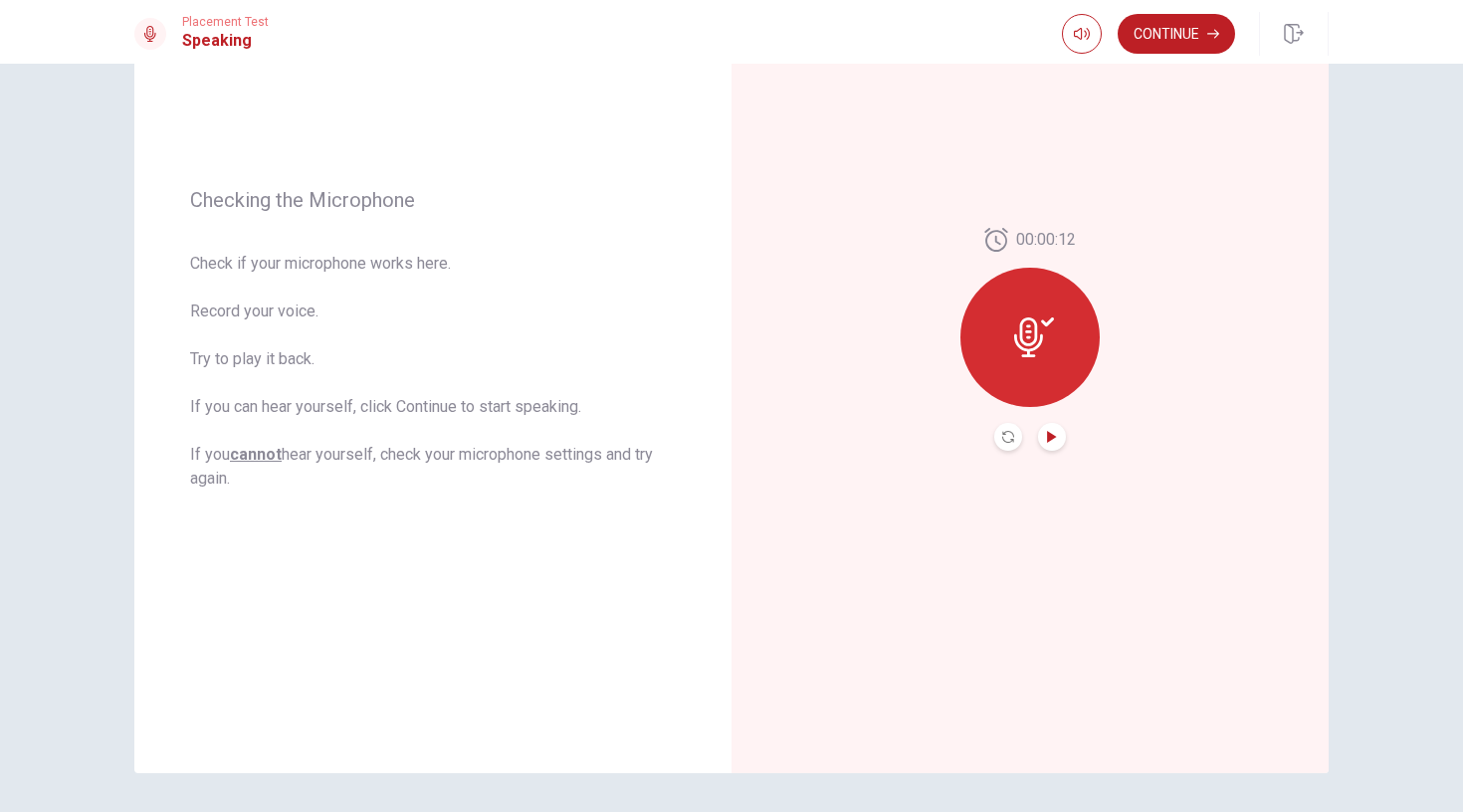 click 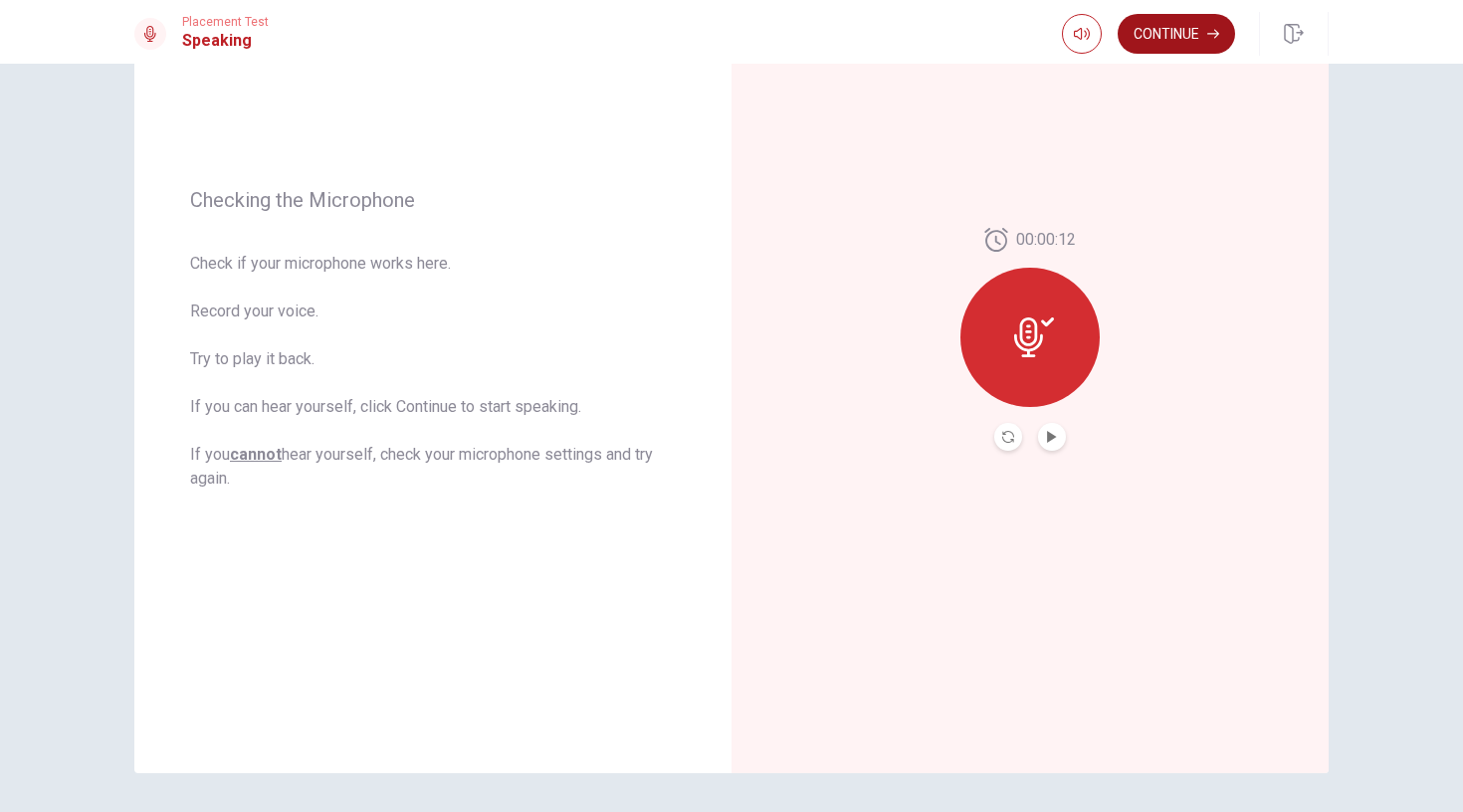 click on "Continue" at bounding box center (1176, 34) 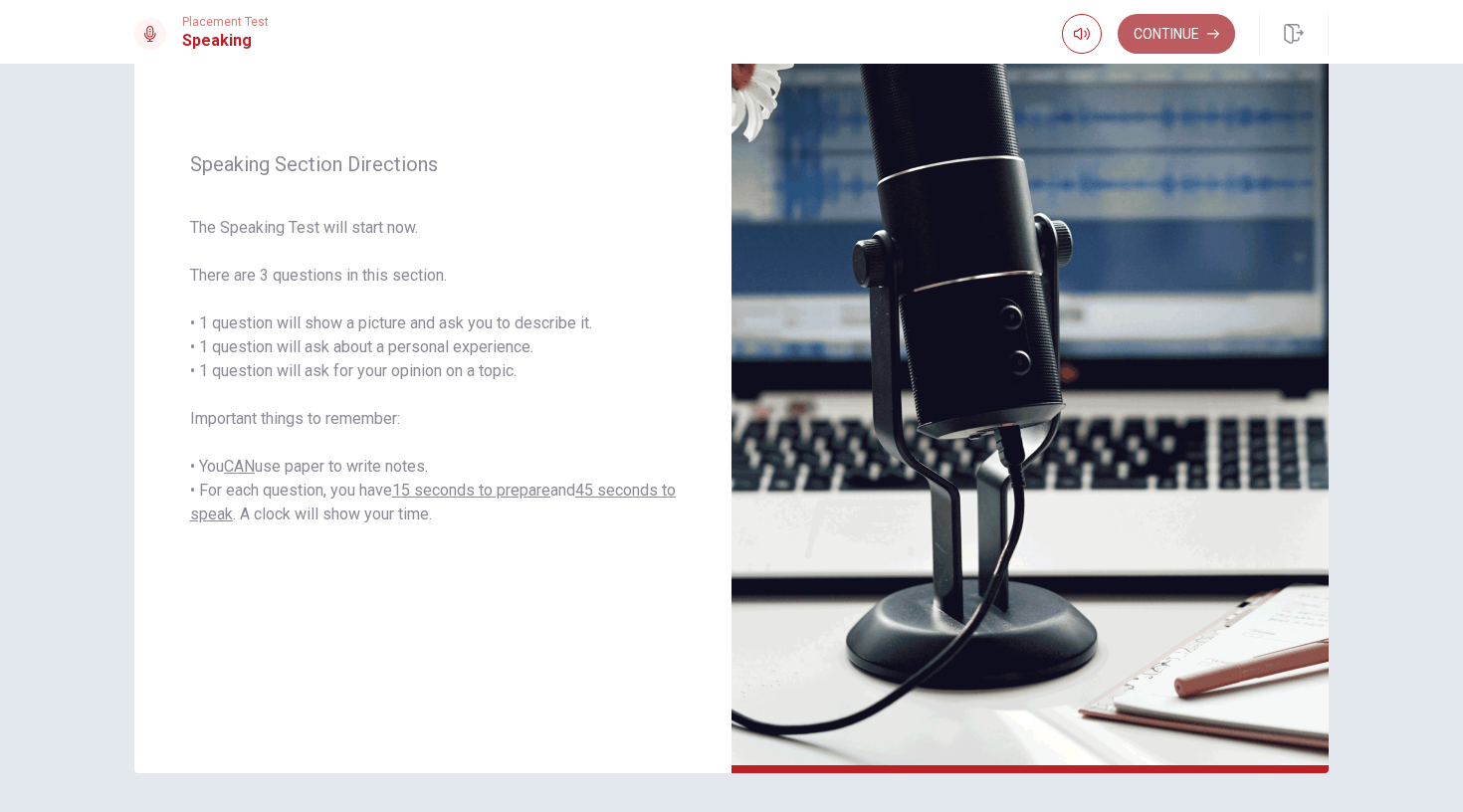 click on "Continue" at bounding box center [1176, 34] 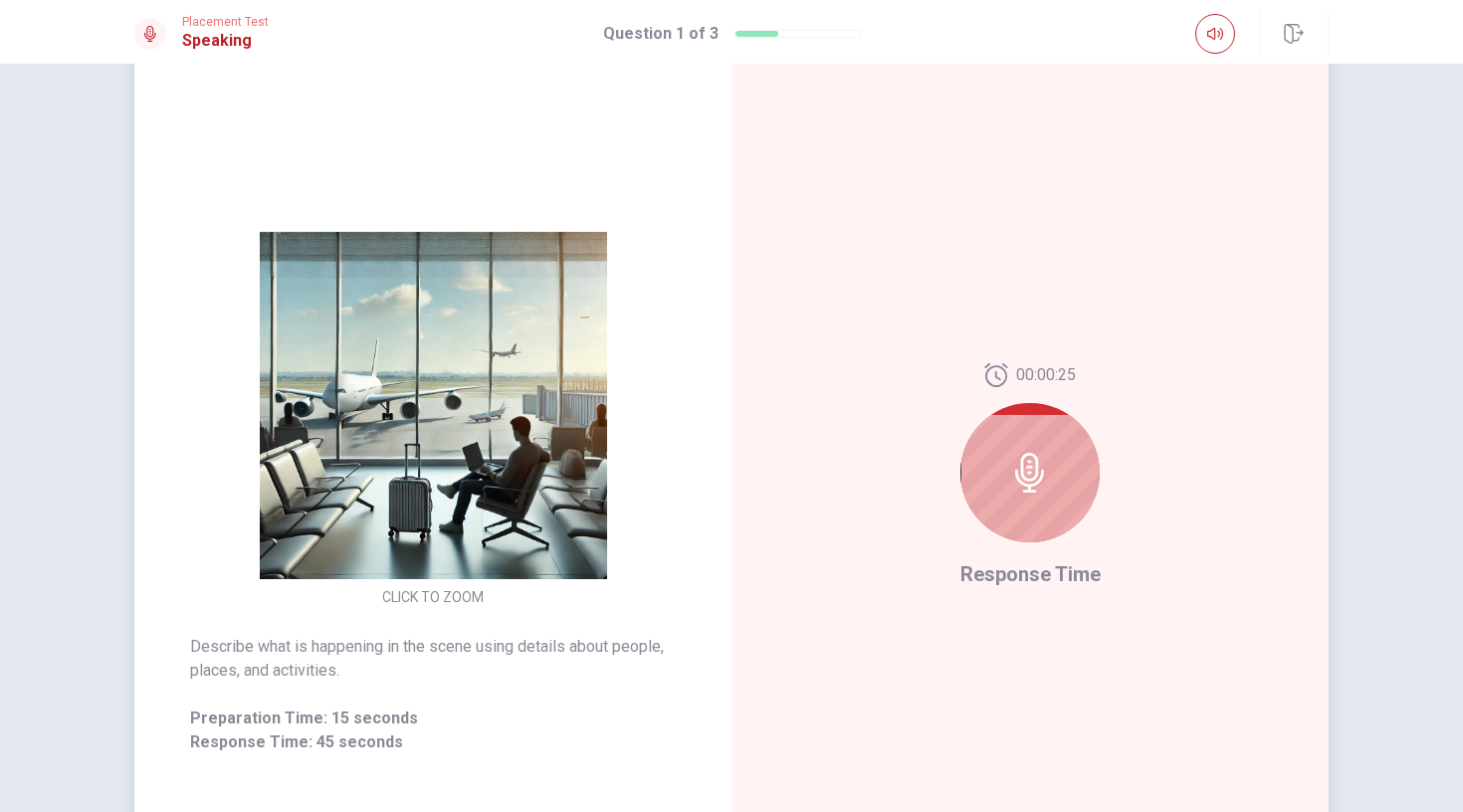 click 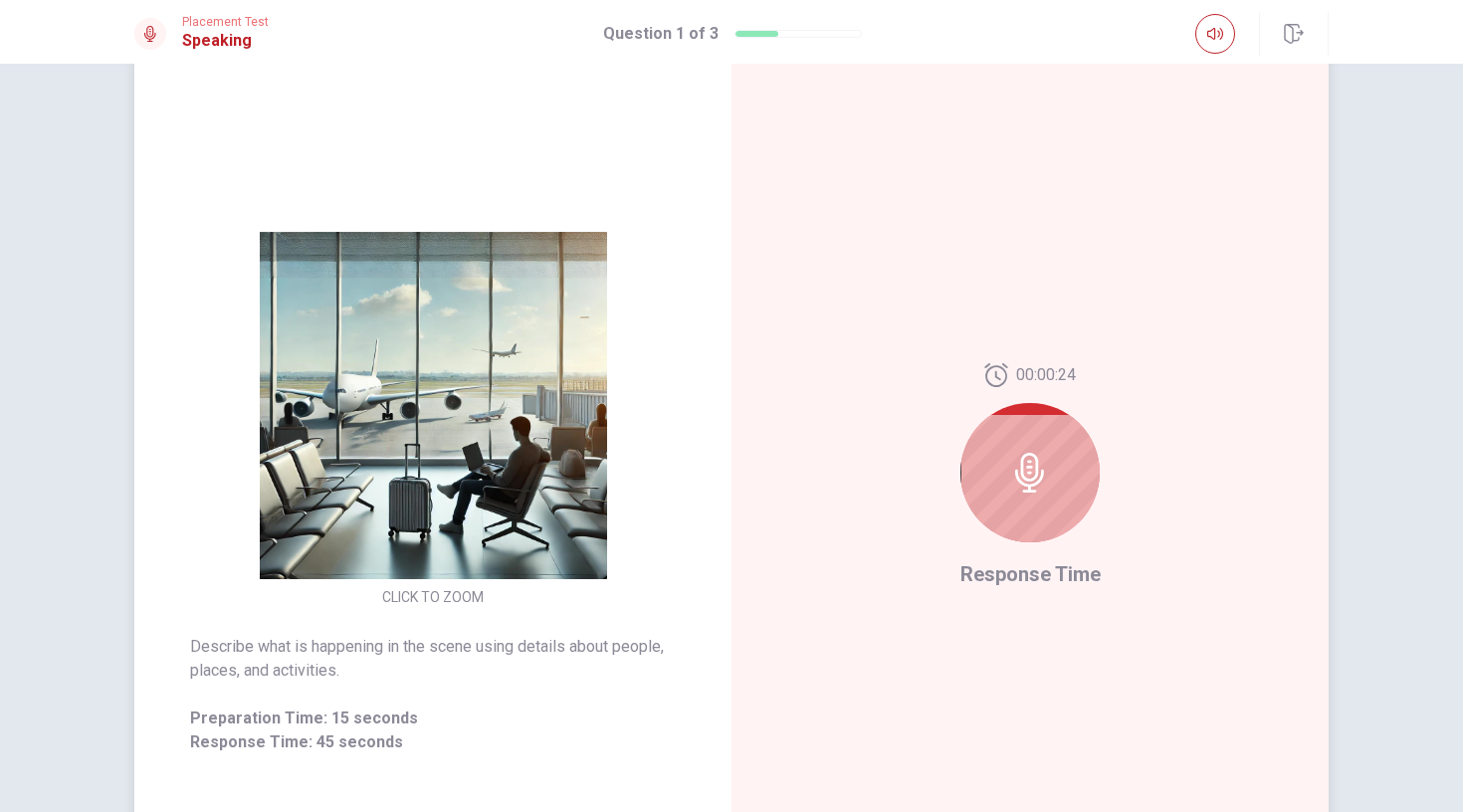 click 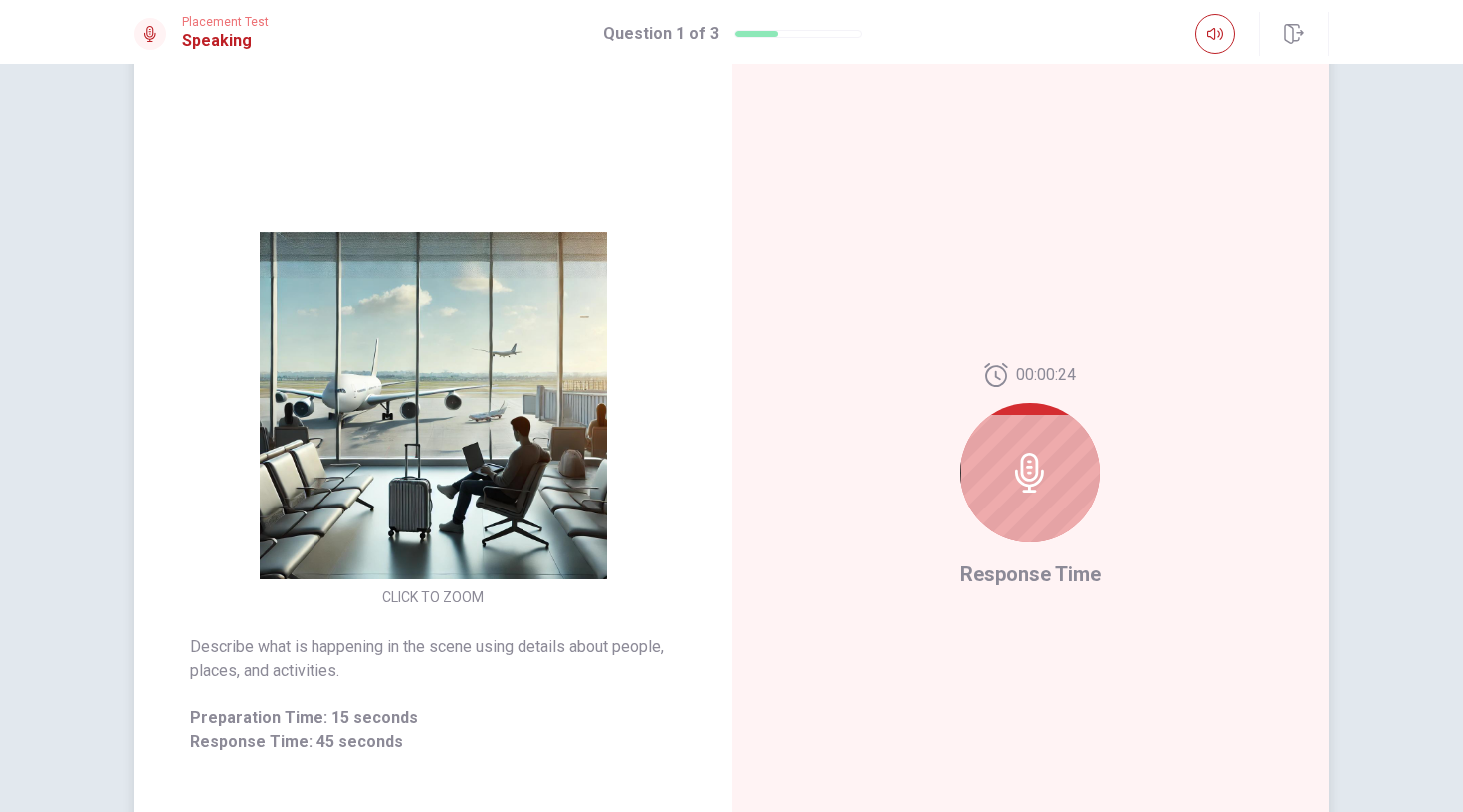 click 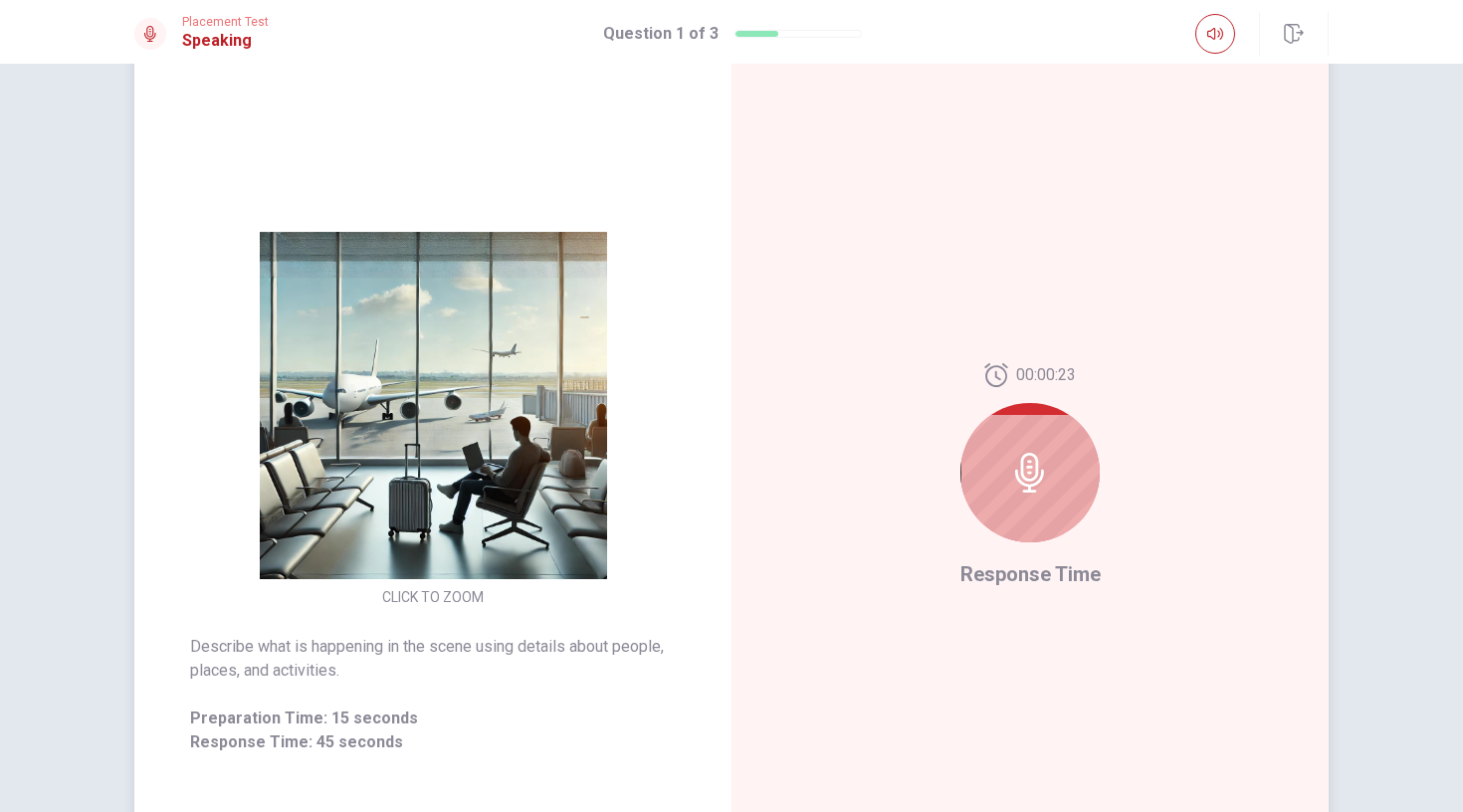 click 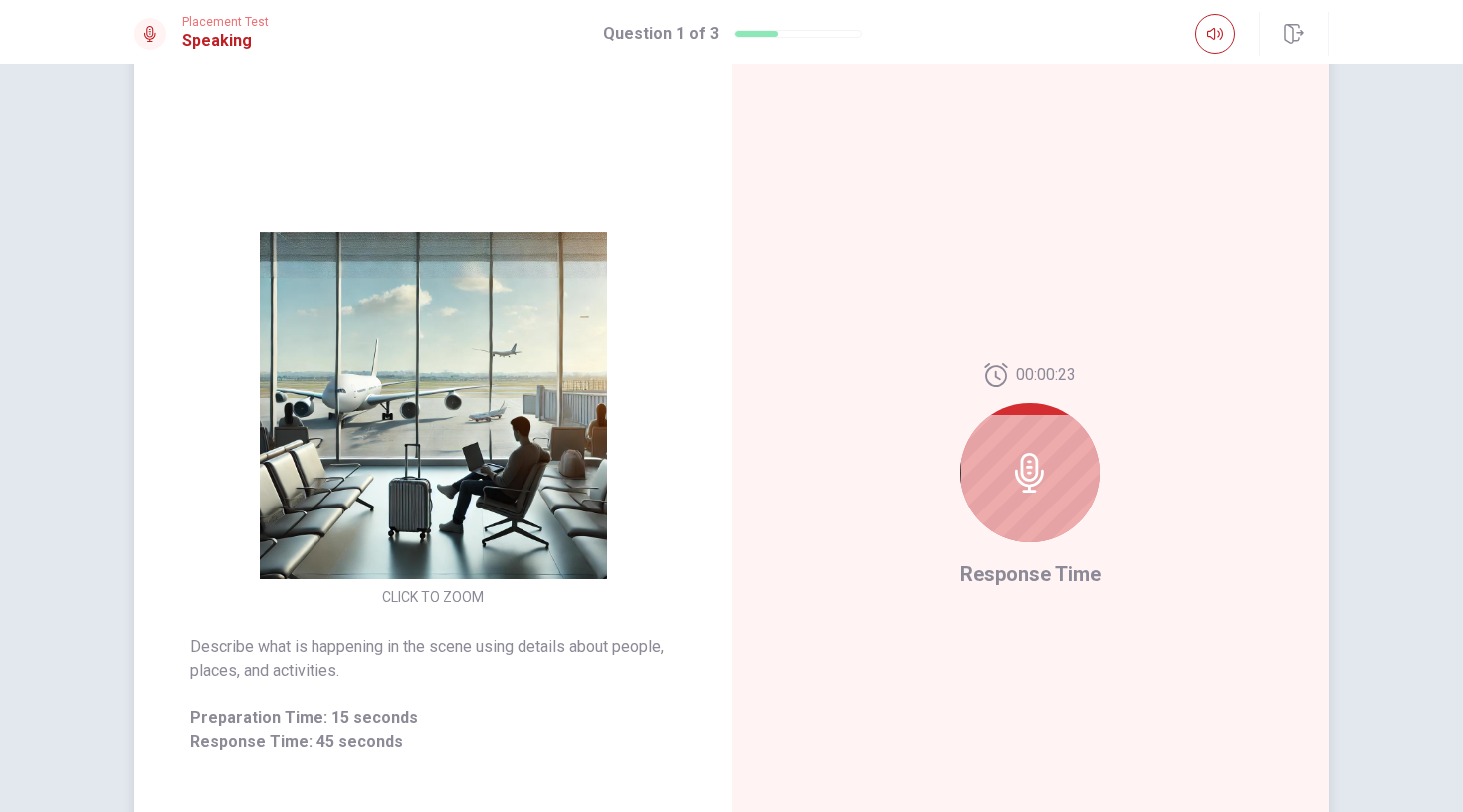 click 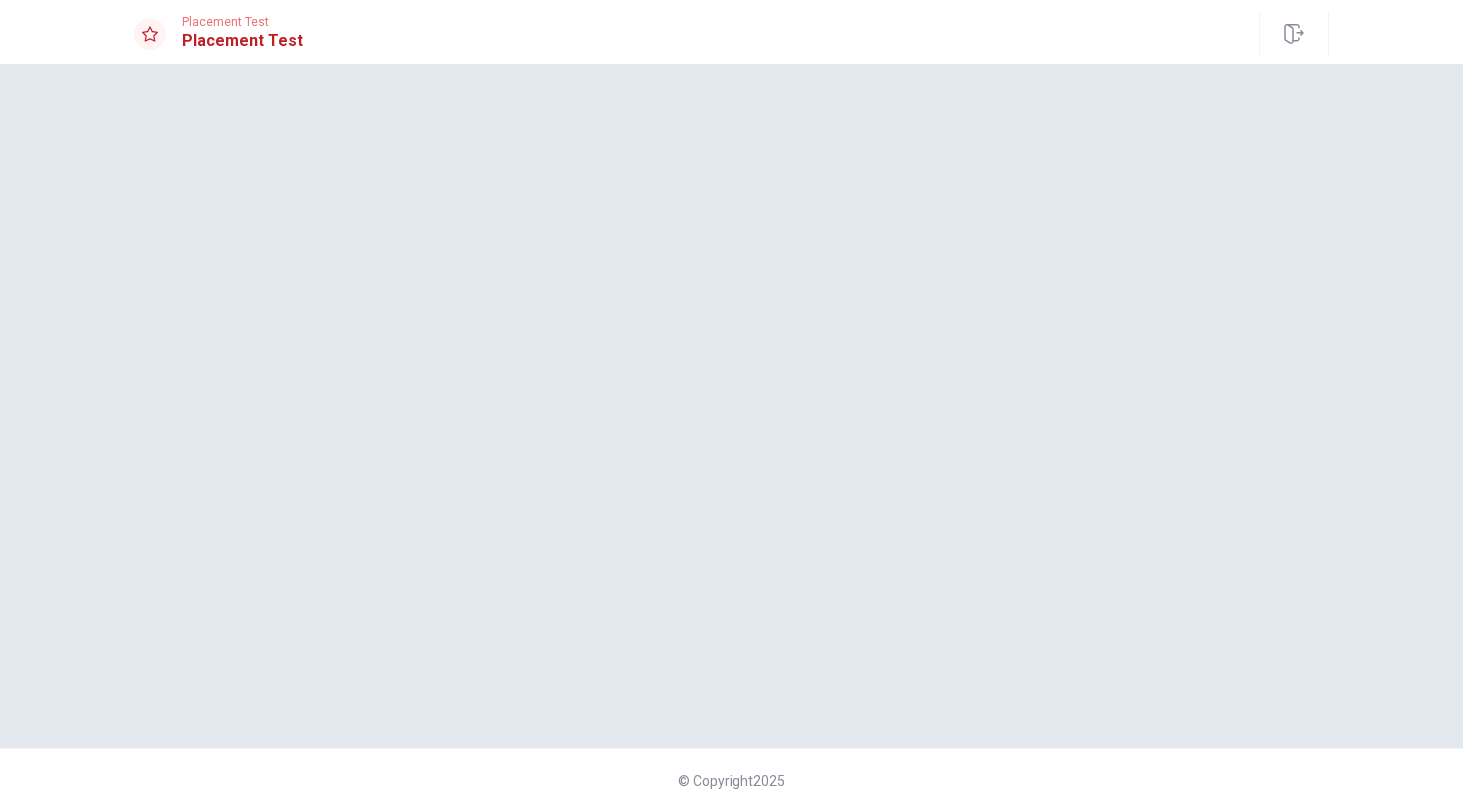 scroll, scrollTop: 0, scrollLeft: 0, axis: both 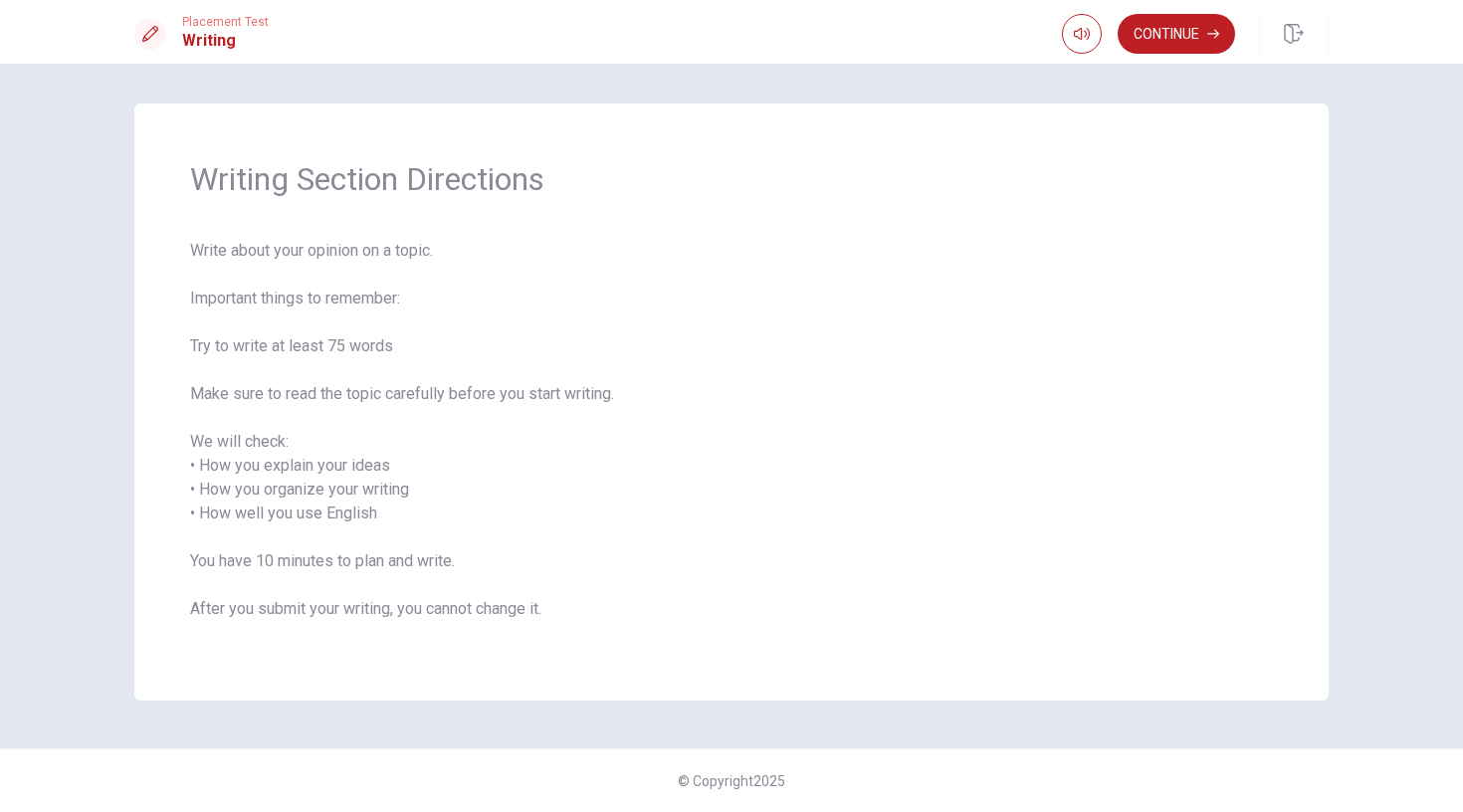 click on "Continue" at bounding box center [1195, 34] 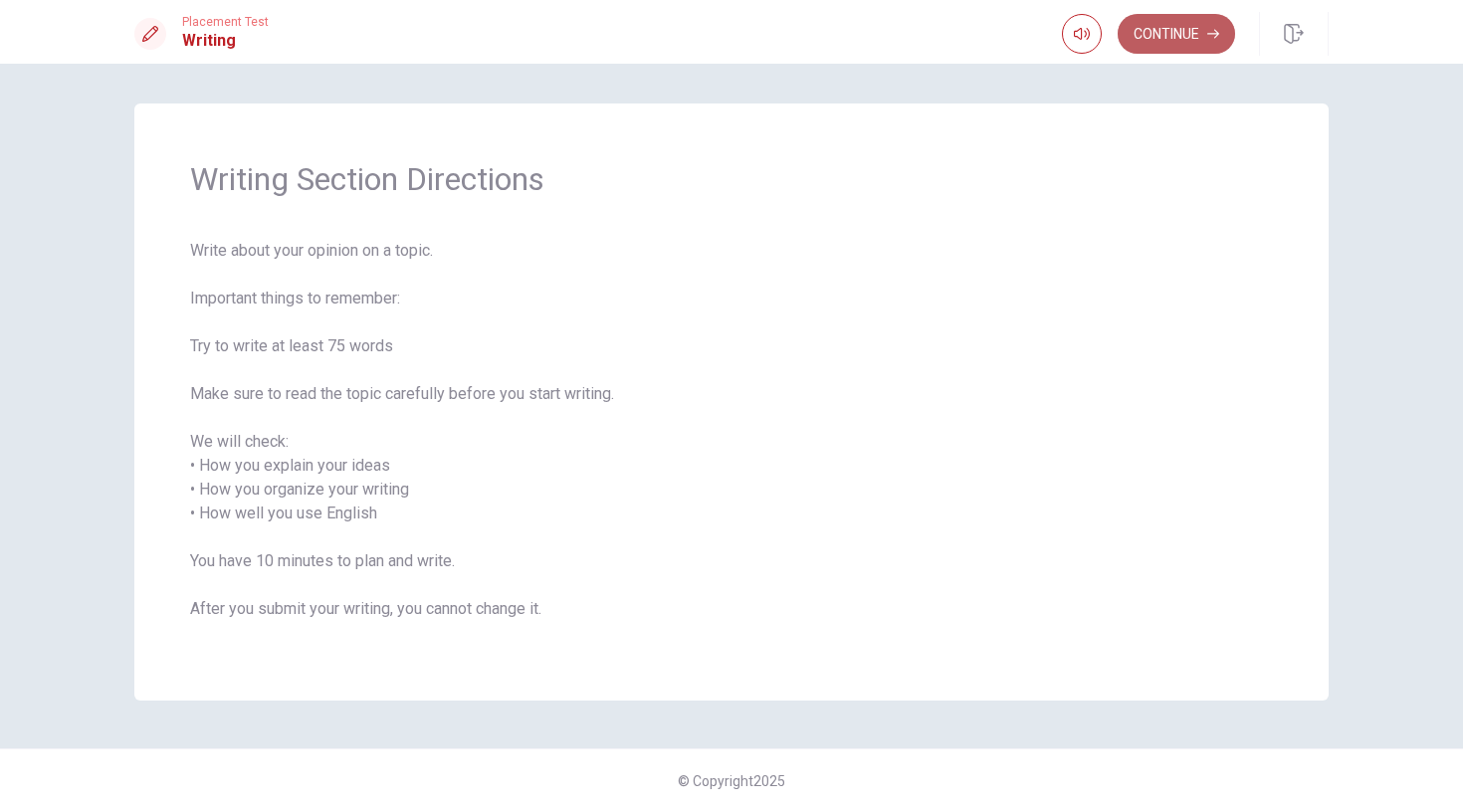 click on "Continue" at bounding box center (1176, 34) 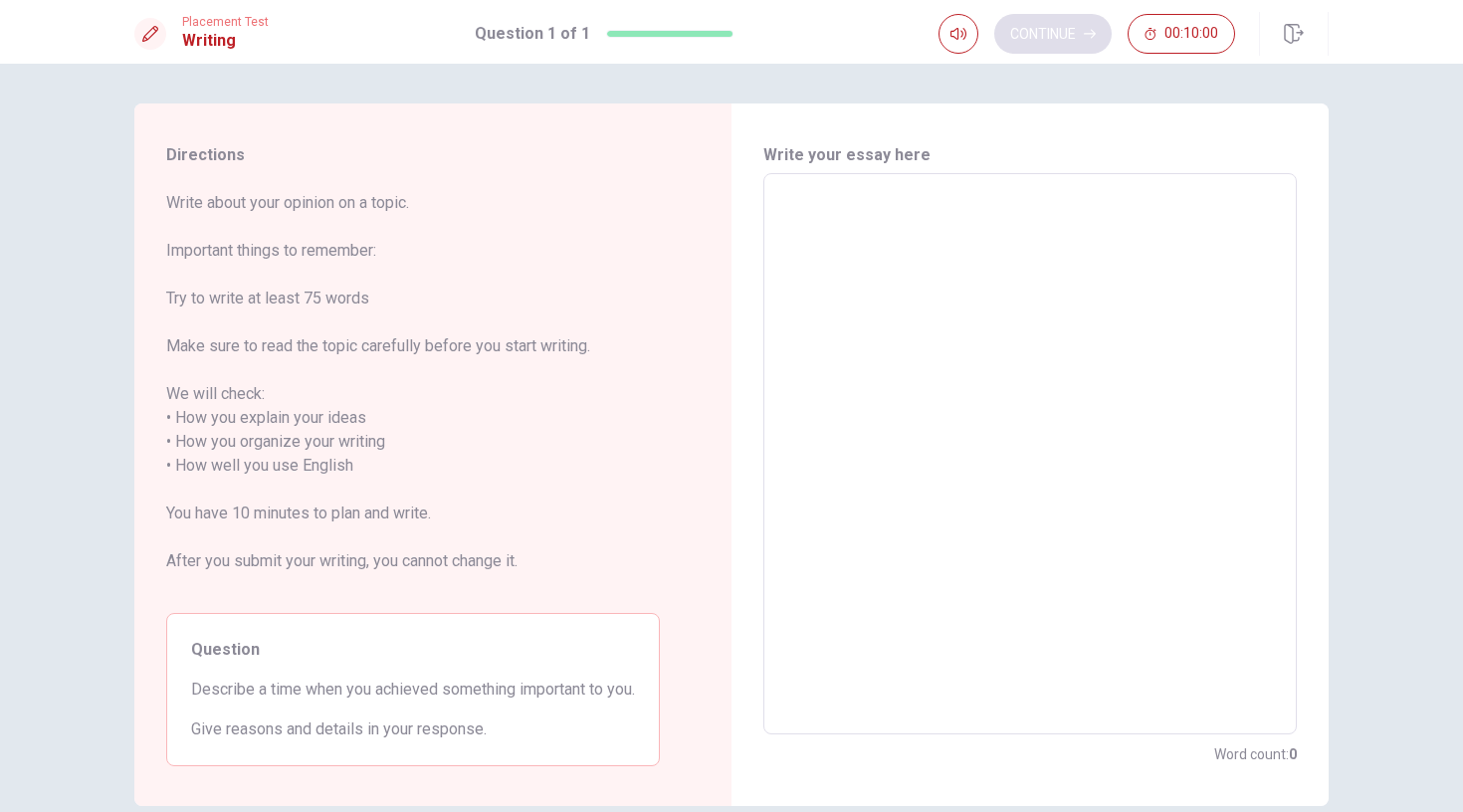 click on "00:10:00" at bounding box center (1191, 34) 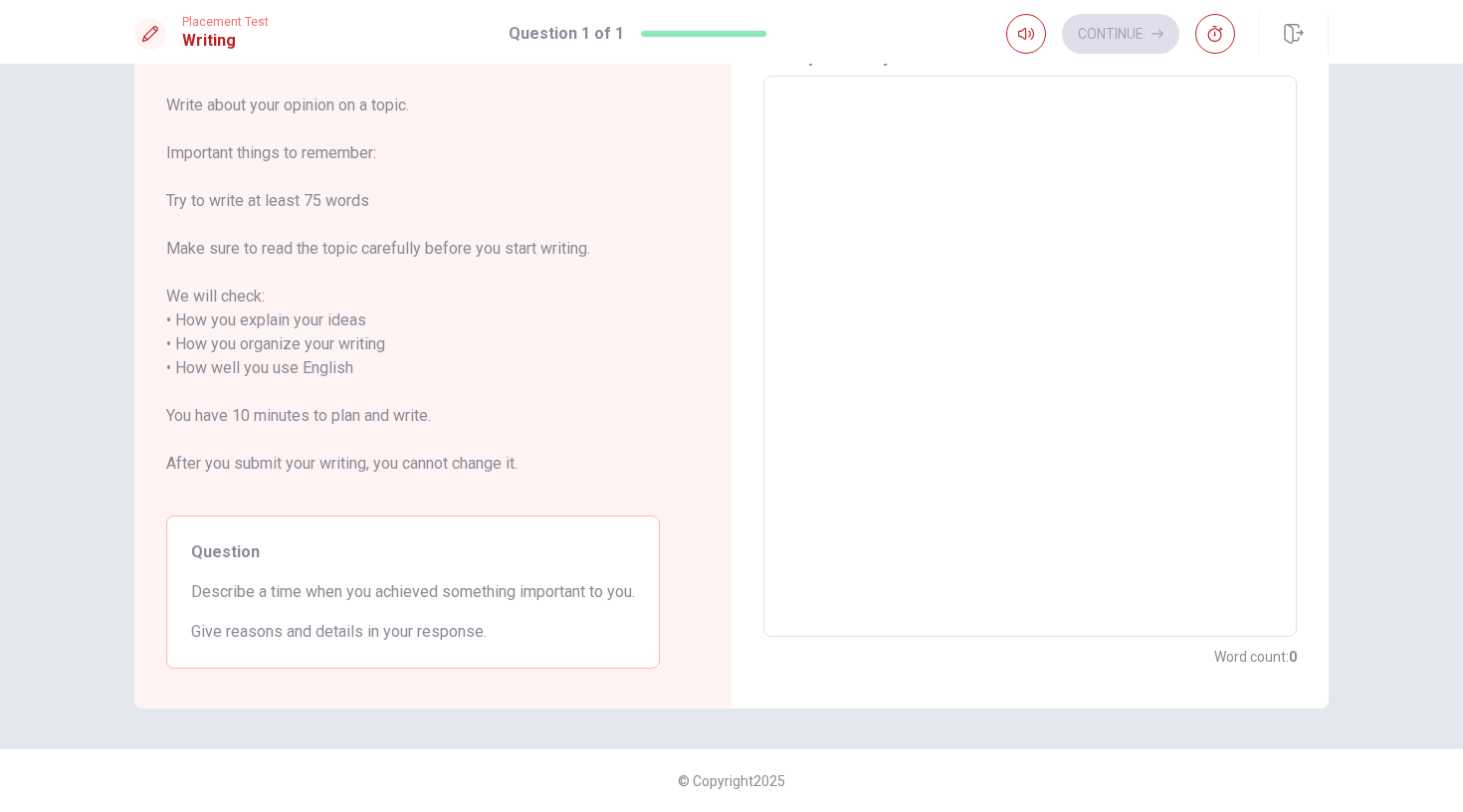 scroll, scrollTop: 98, scrollLeft: 0, axis: vertical 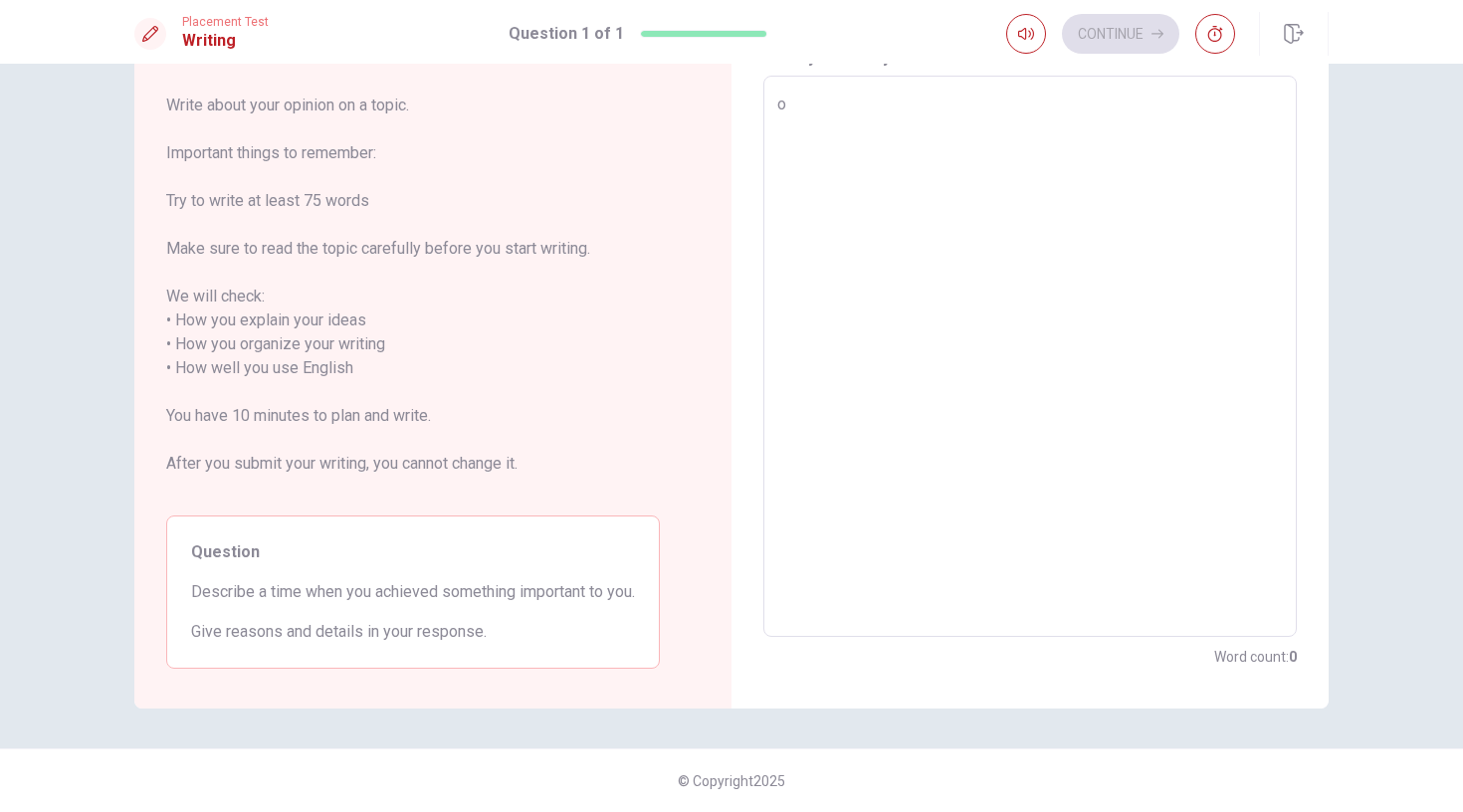 type on "x" 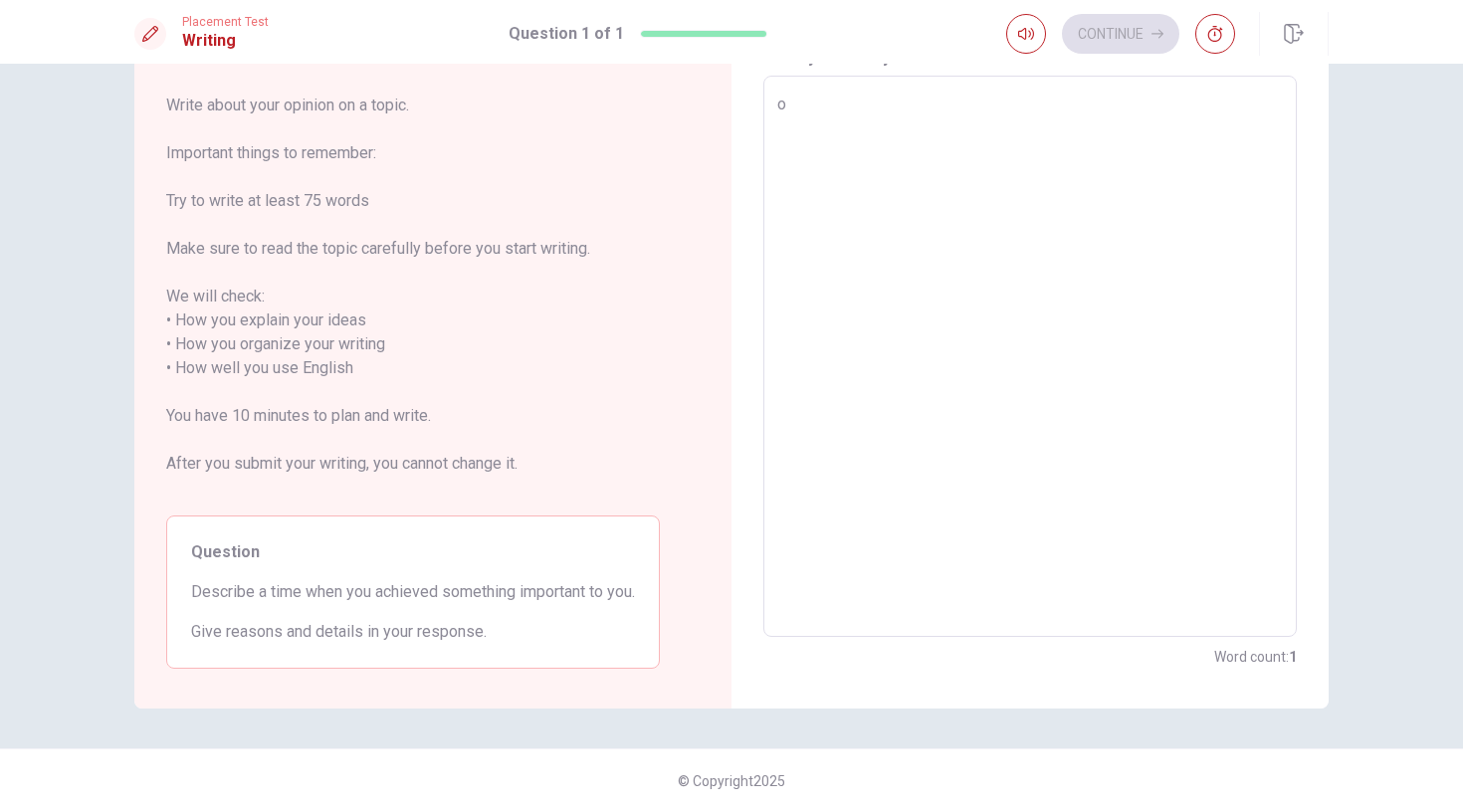 type on "on" 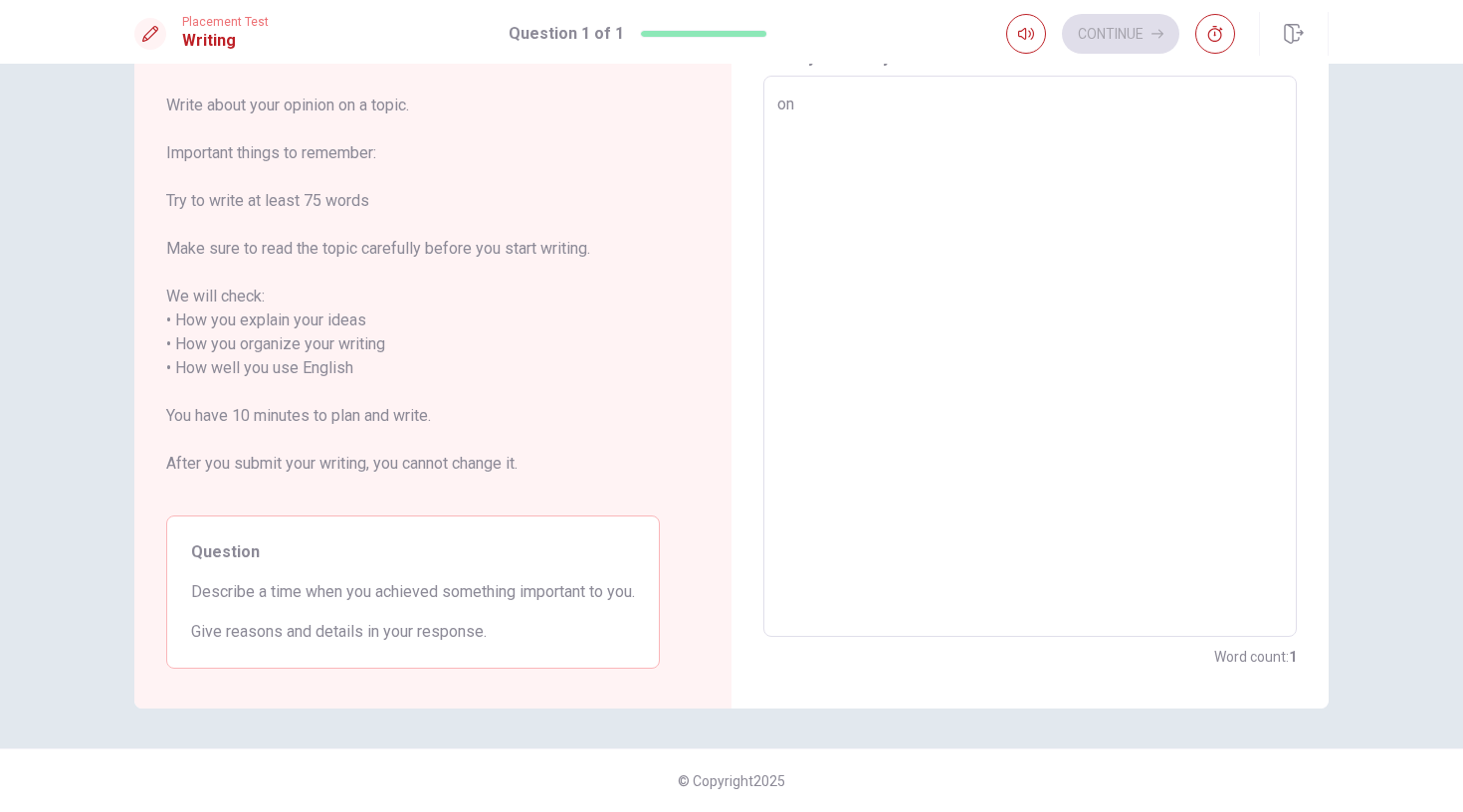 type on "x" 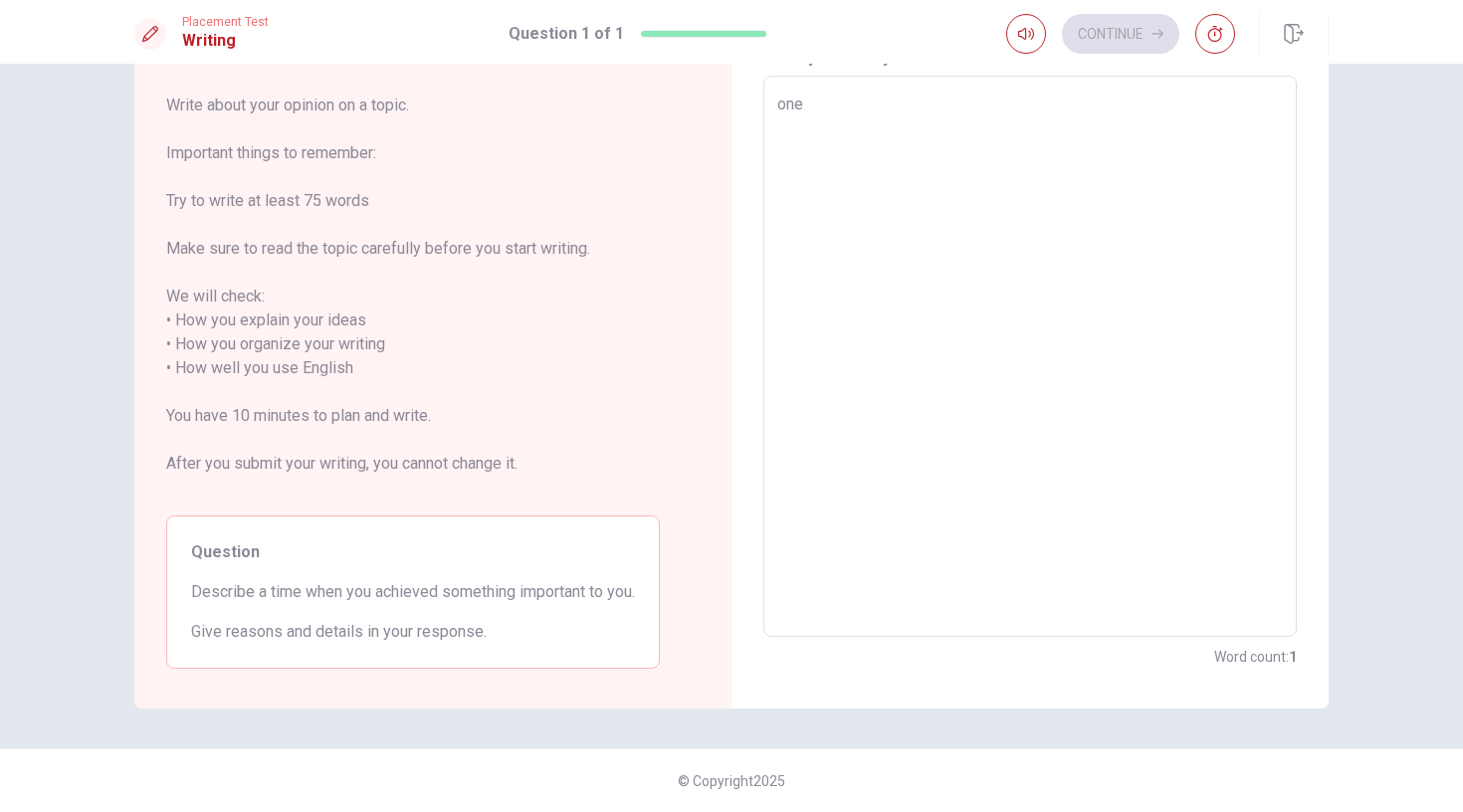 type on "one" 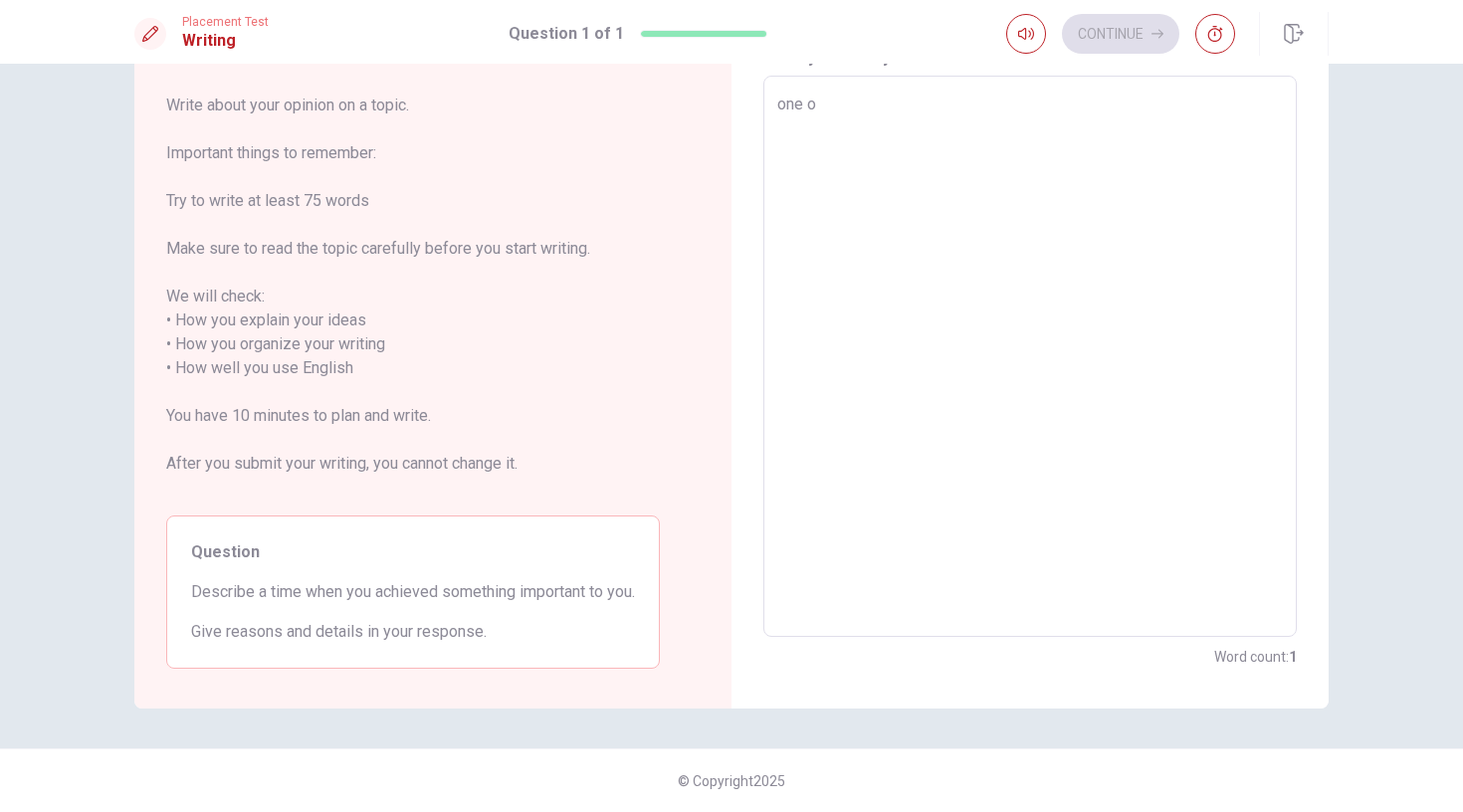 type on "x" 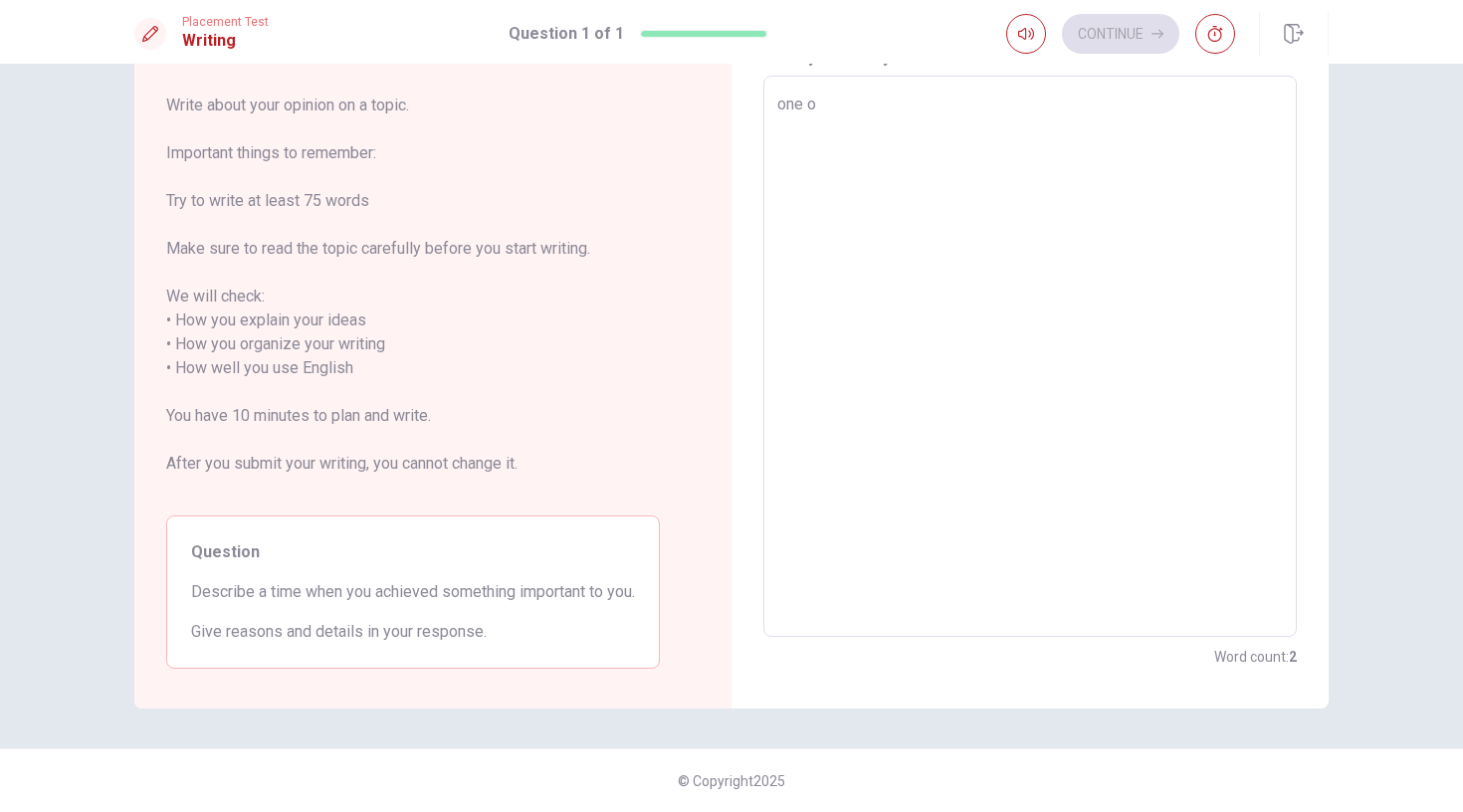 type on "one of" 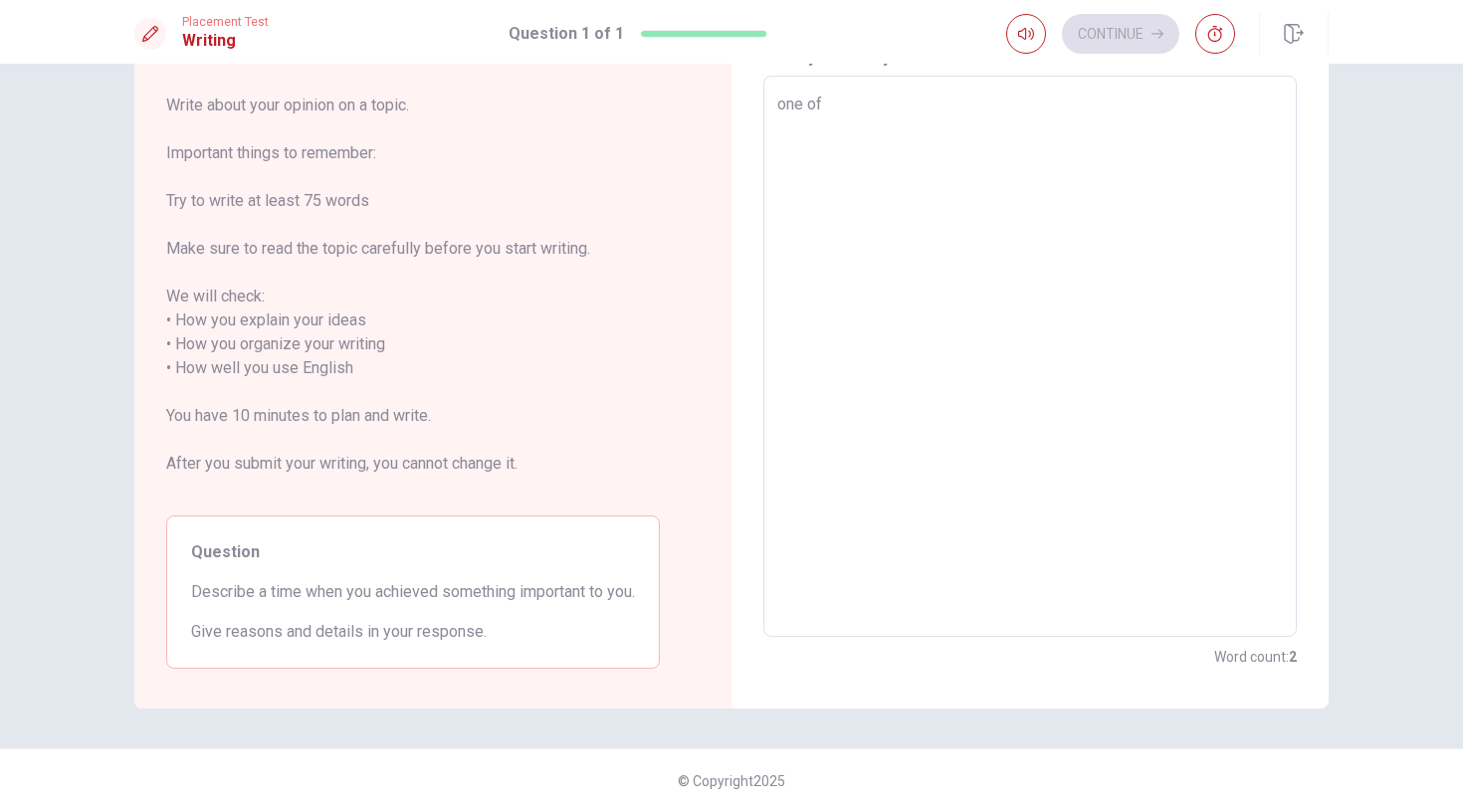 type on "x" 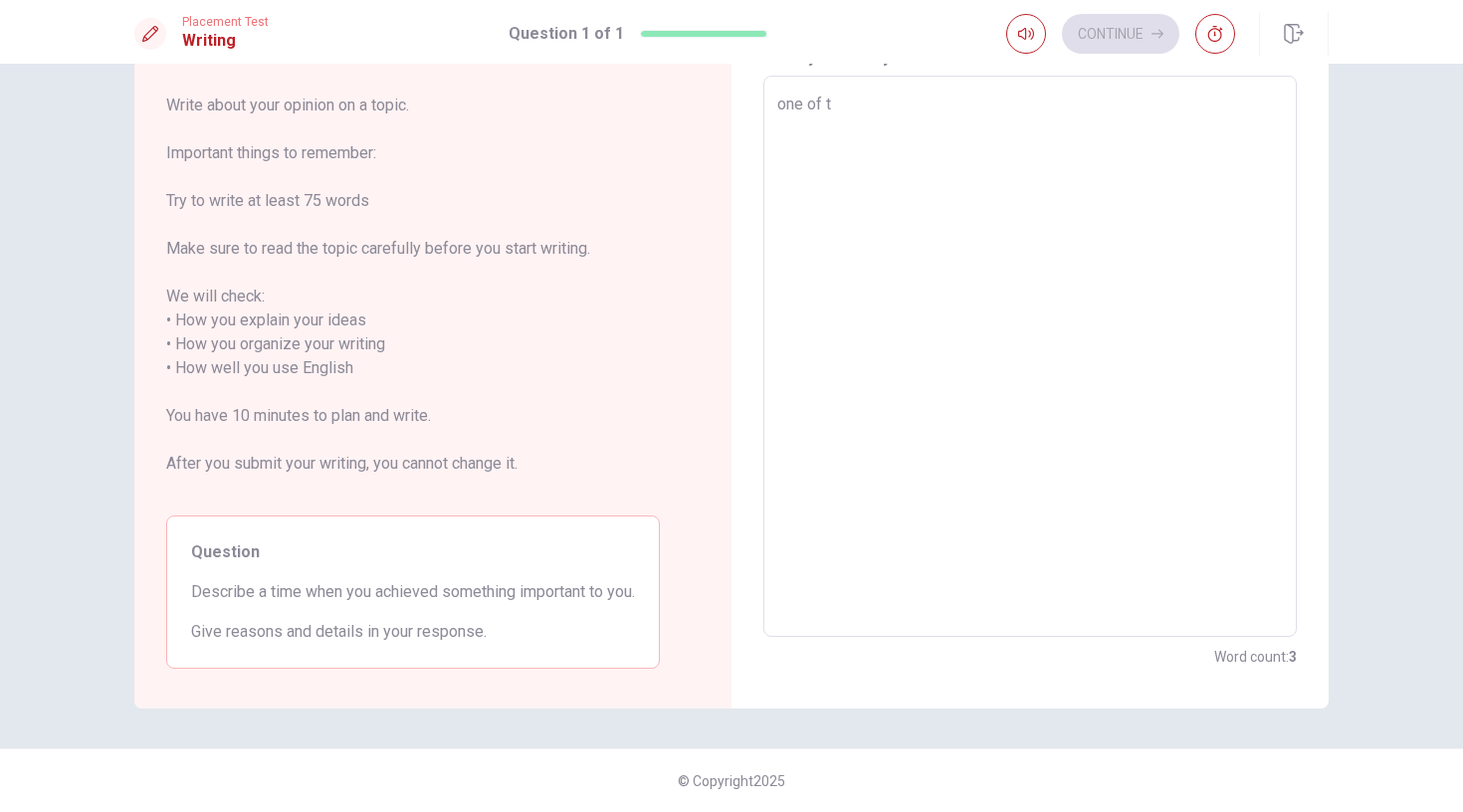 type on "x" 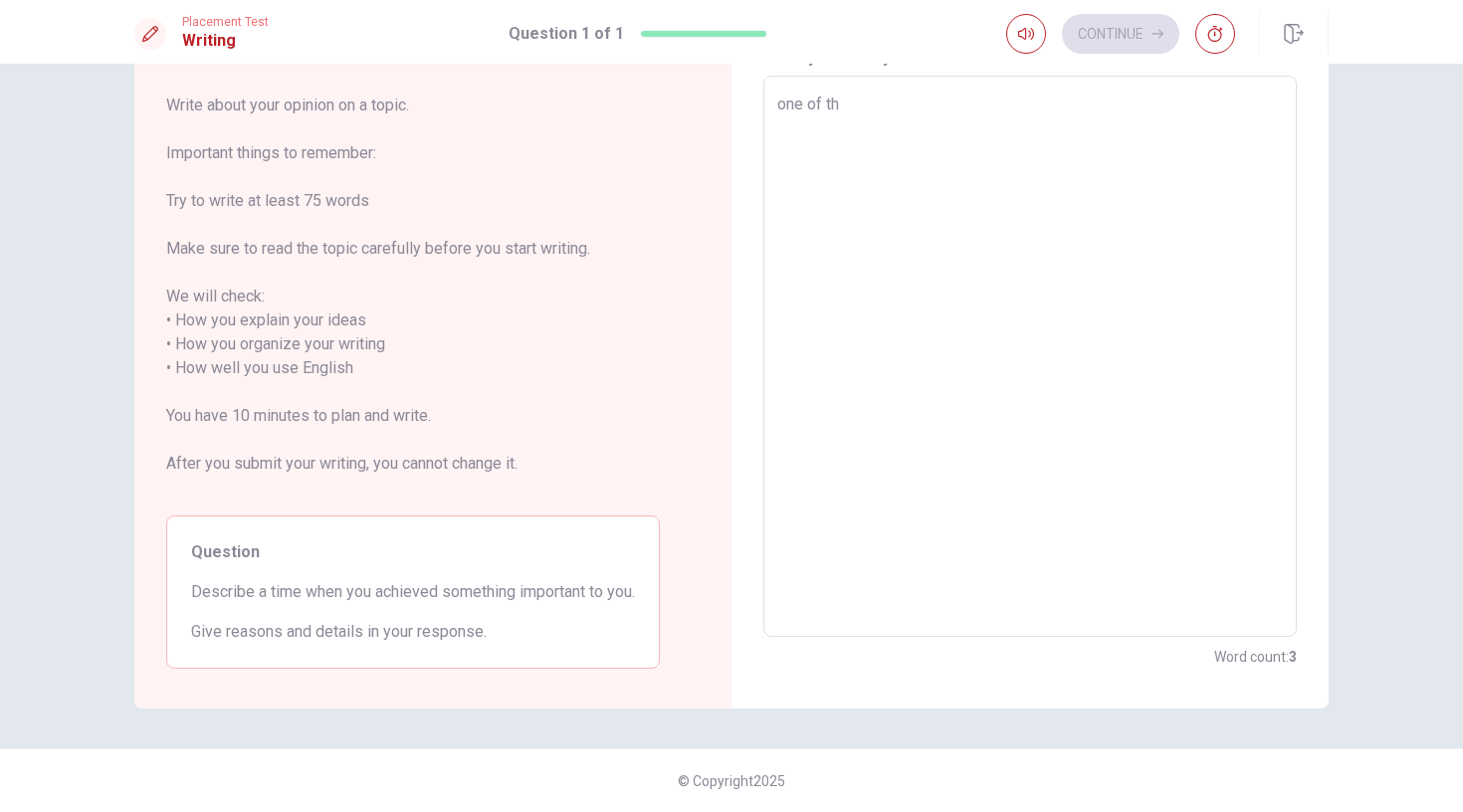 type on "x" 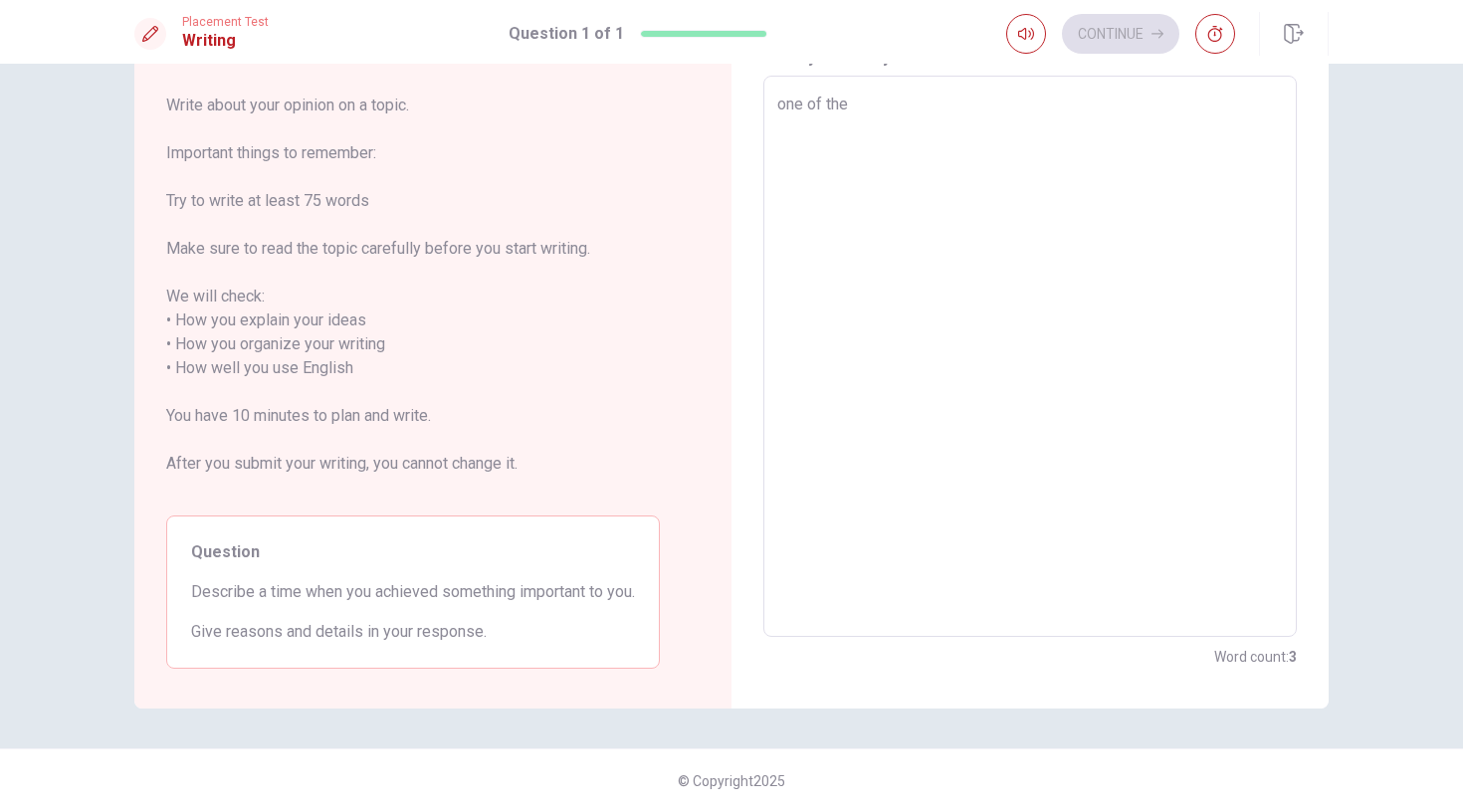 type on "x" 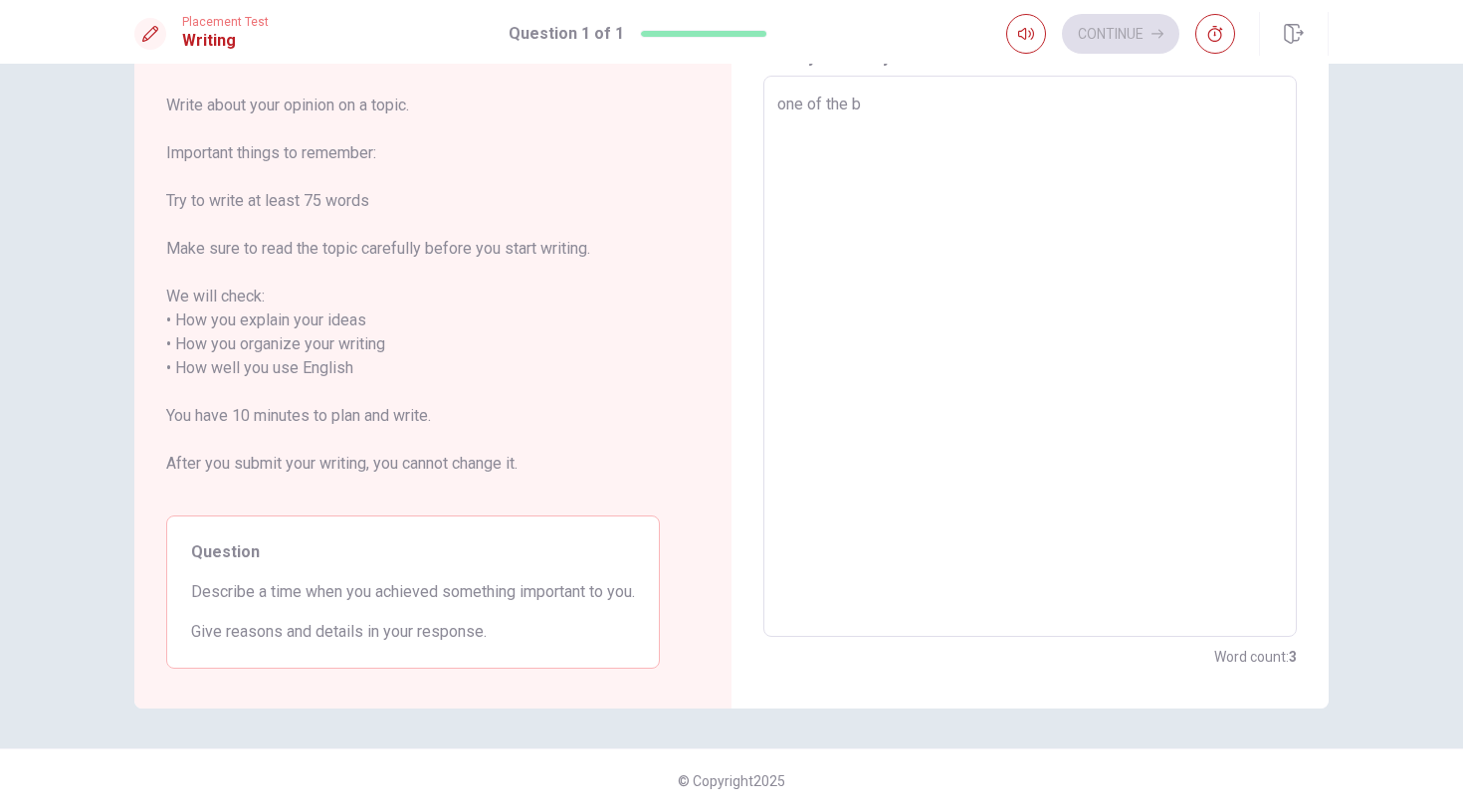 type on "x" 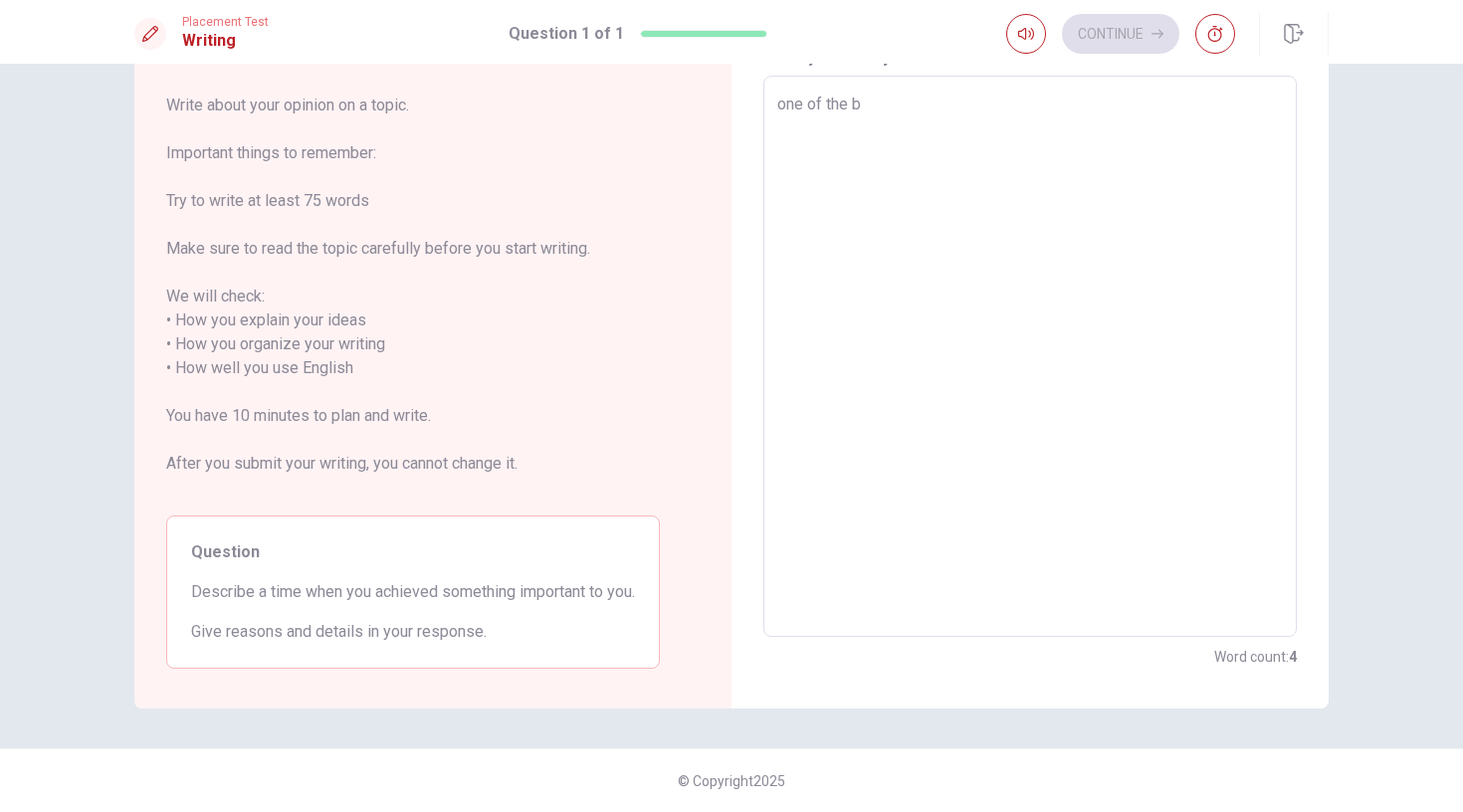 type on "one of the be" 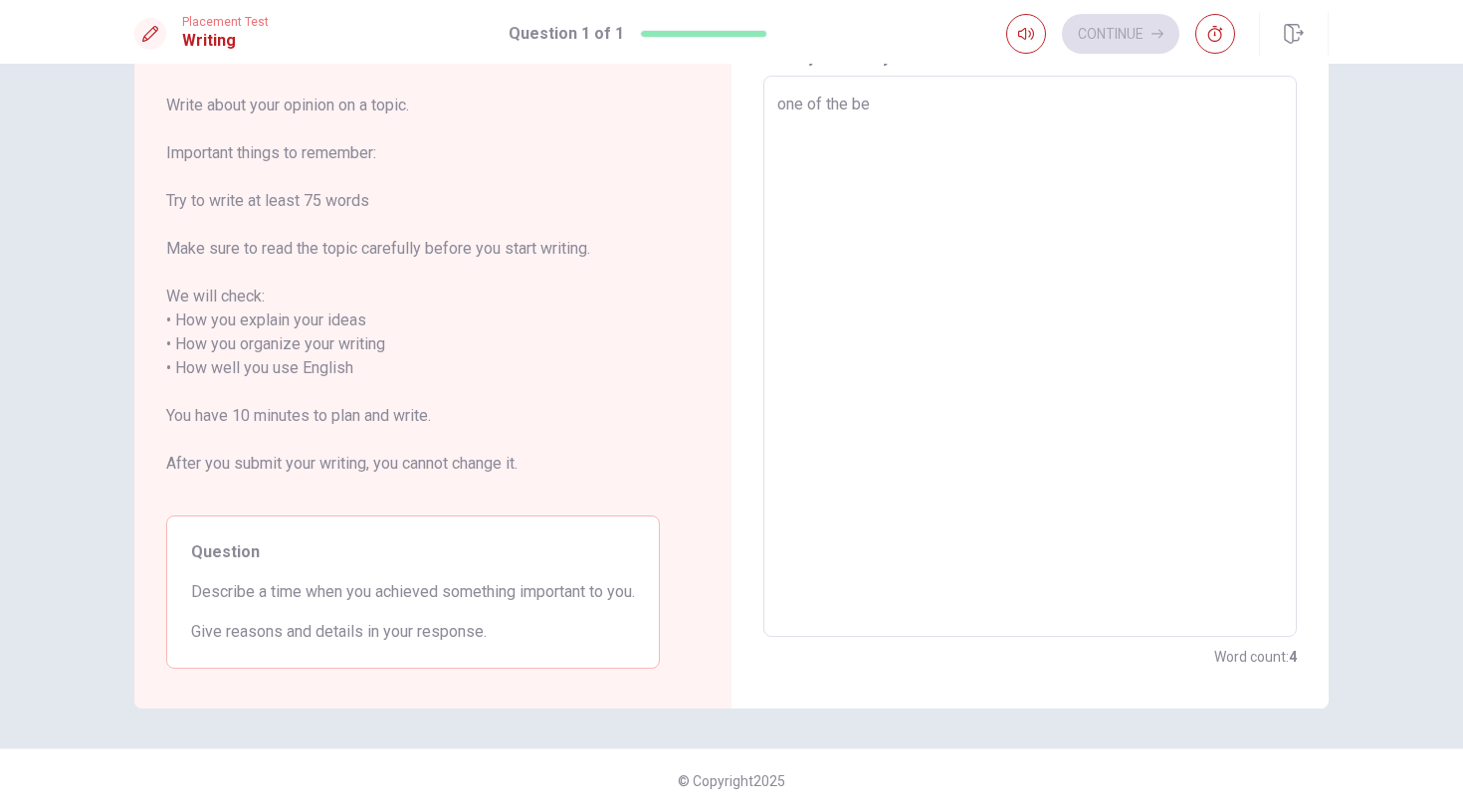 type on "x" 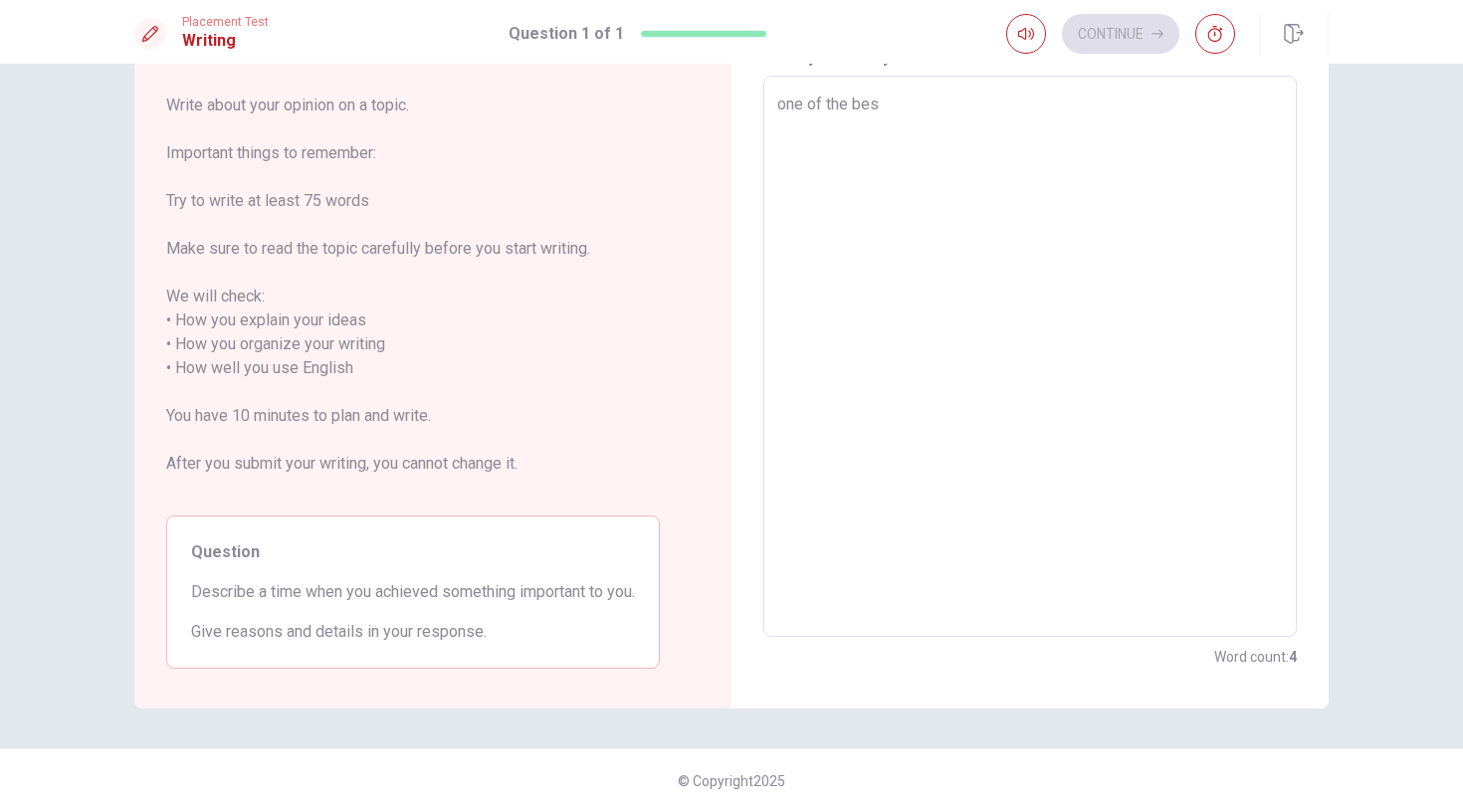 type on "x" 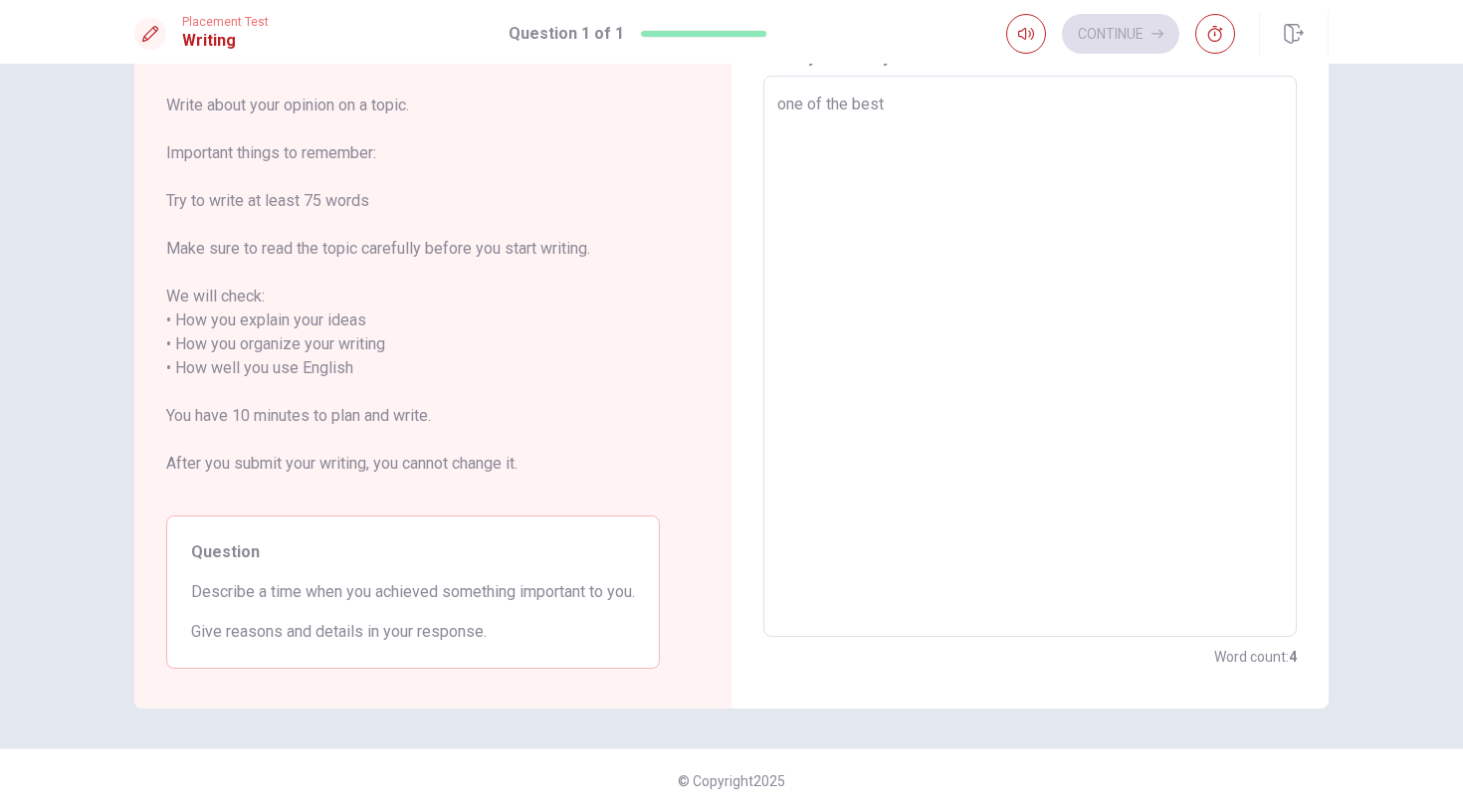 type on "x" 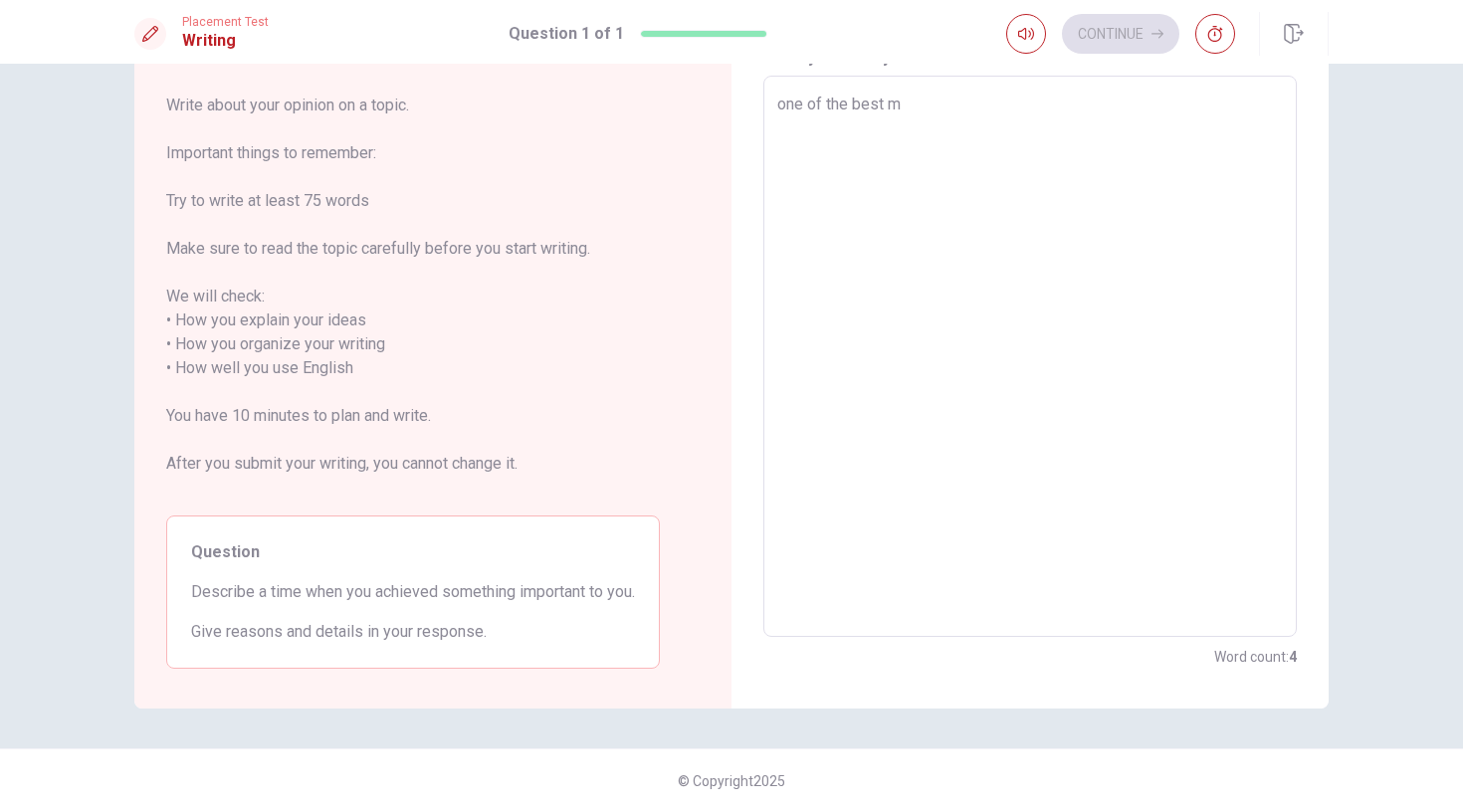 type on "x" 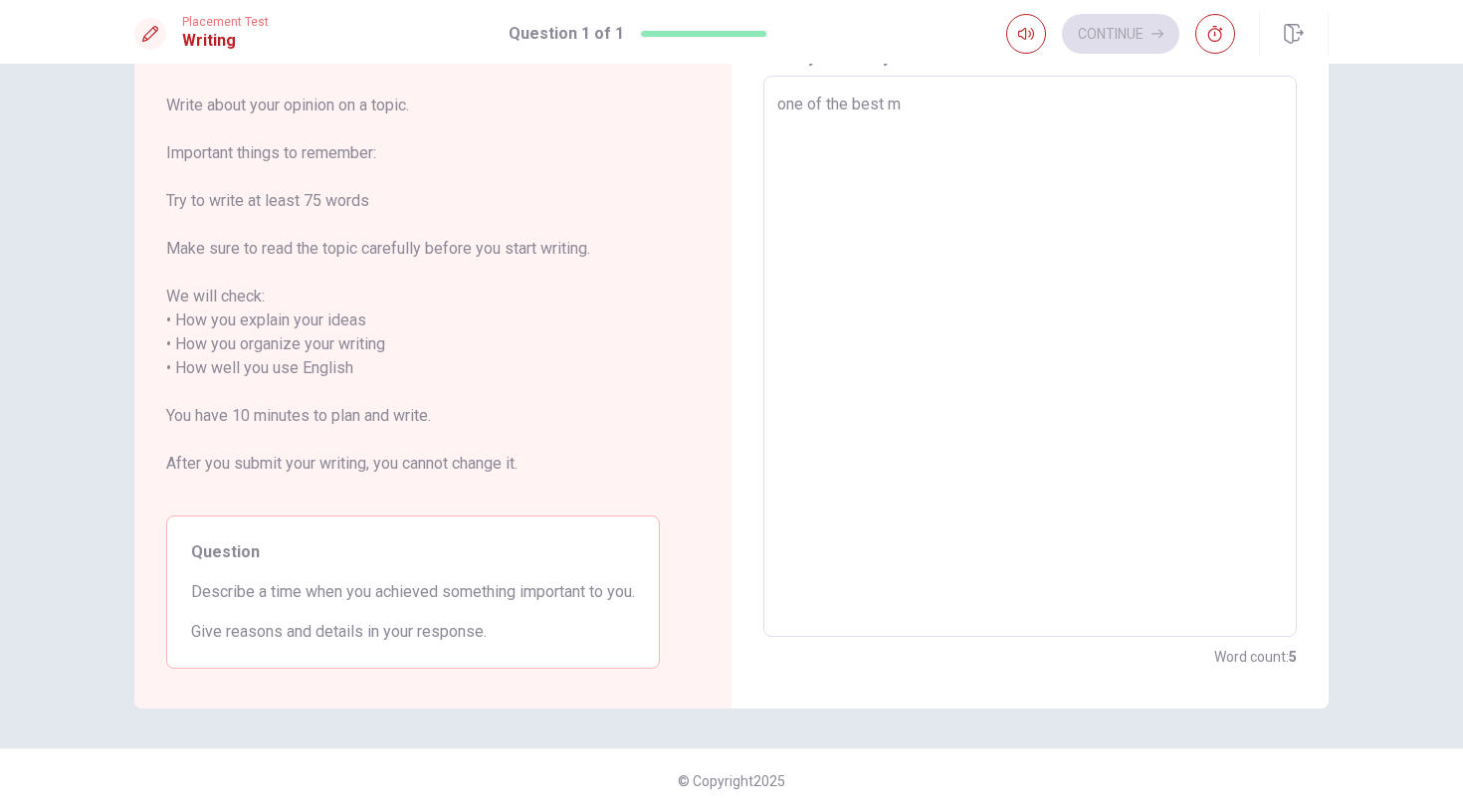 type on "one of the best mo" 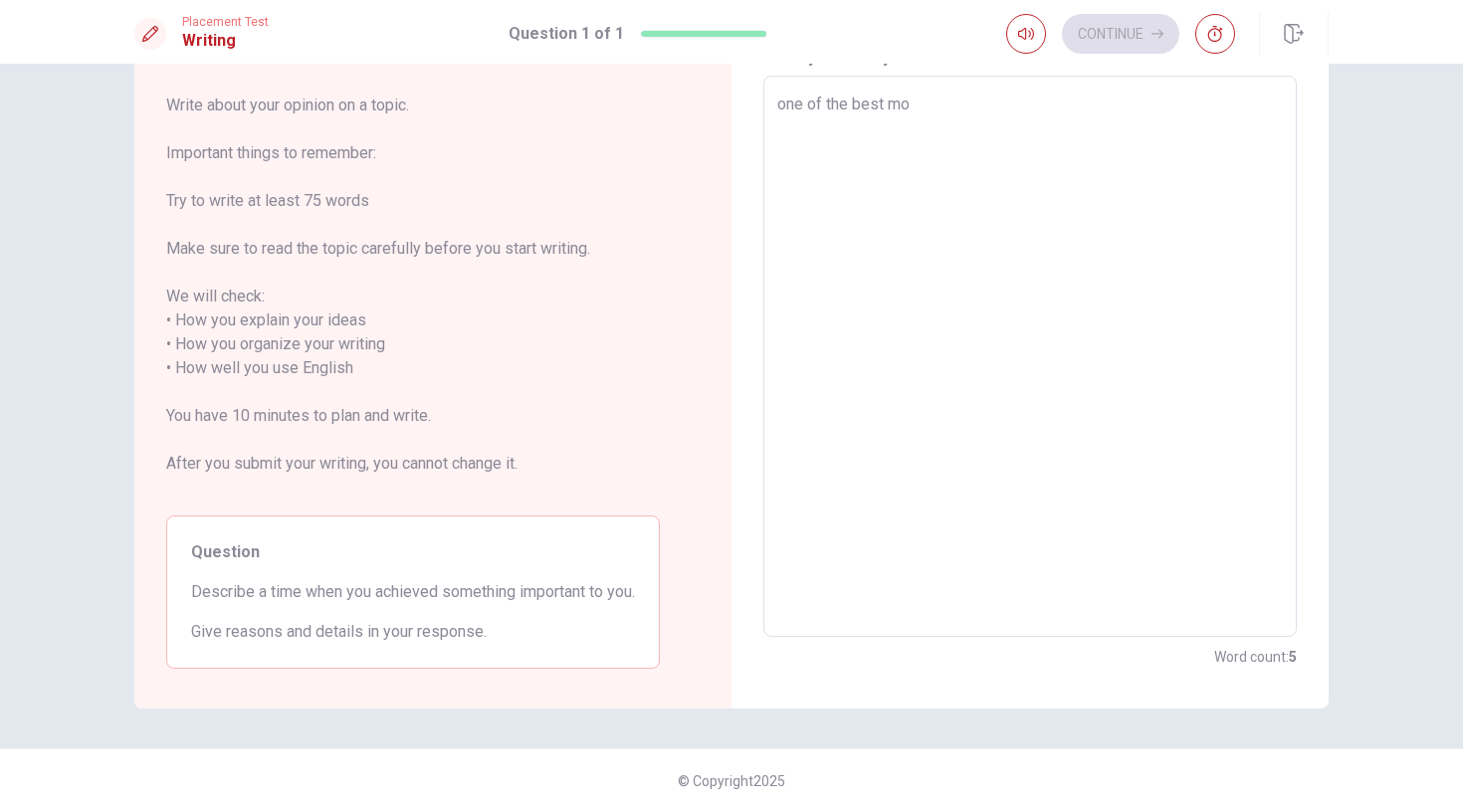 type on "x" 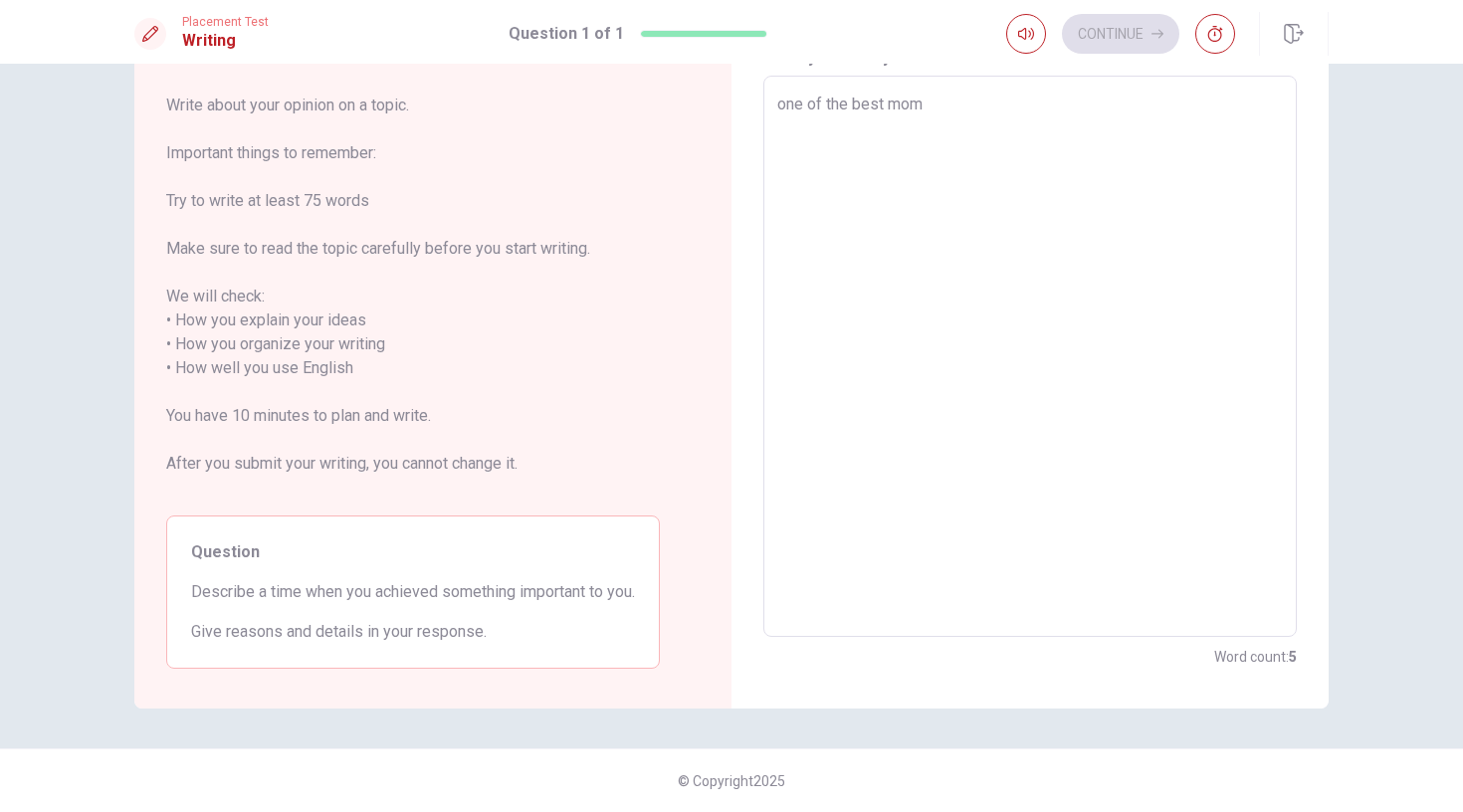 type on "x" 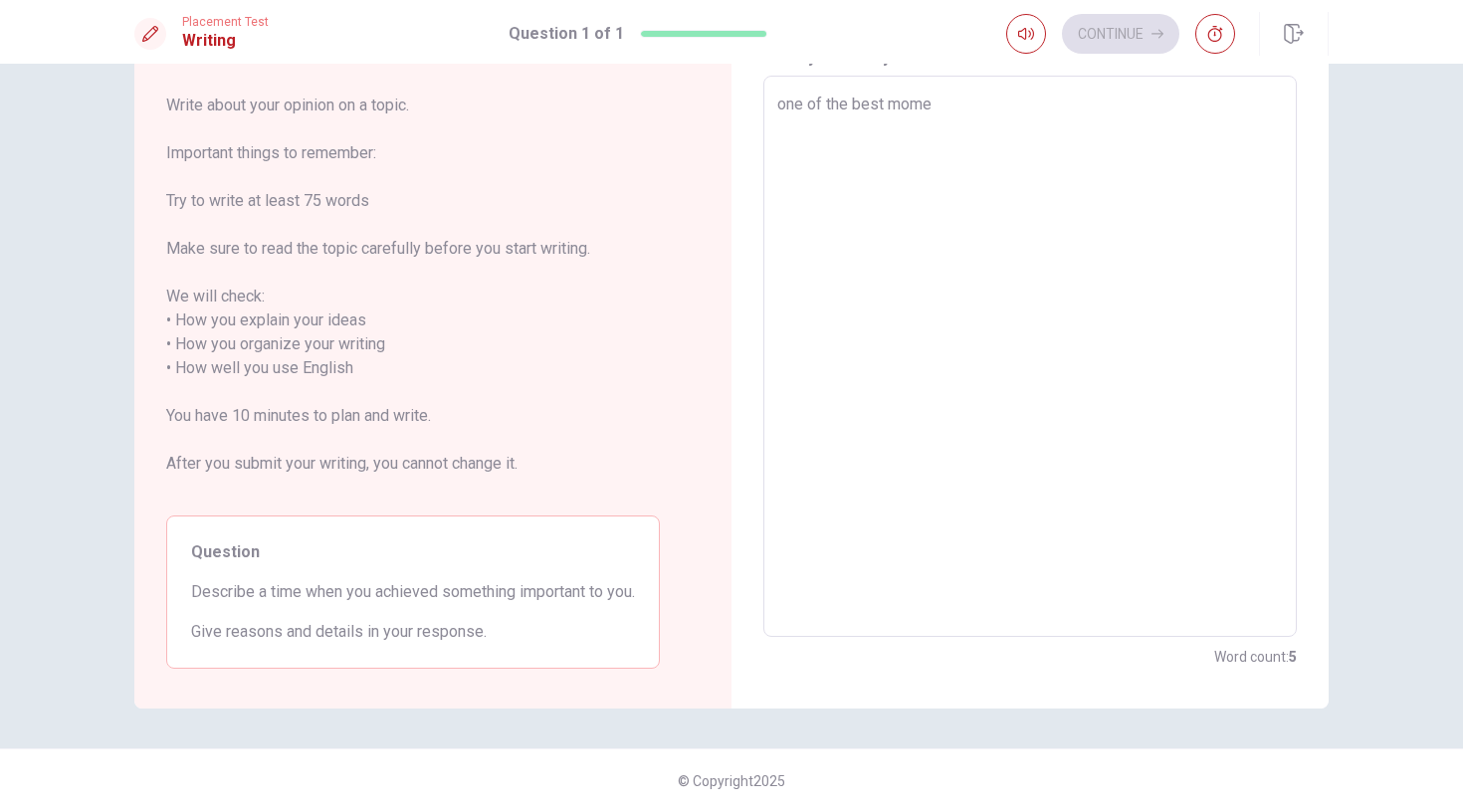 type on "x" 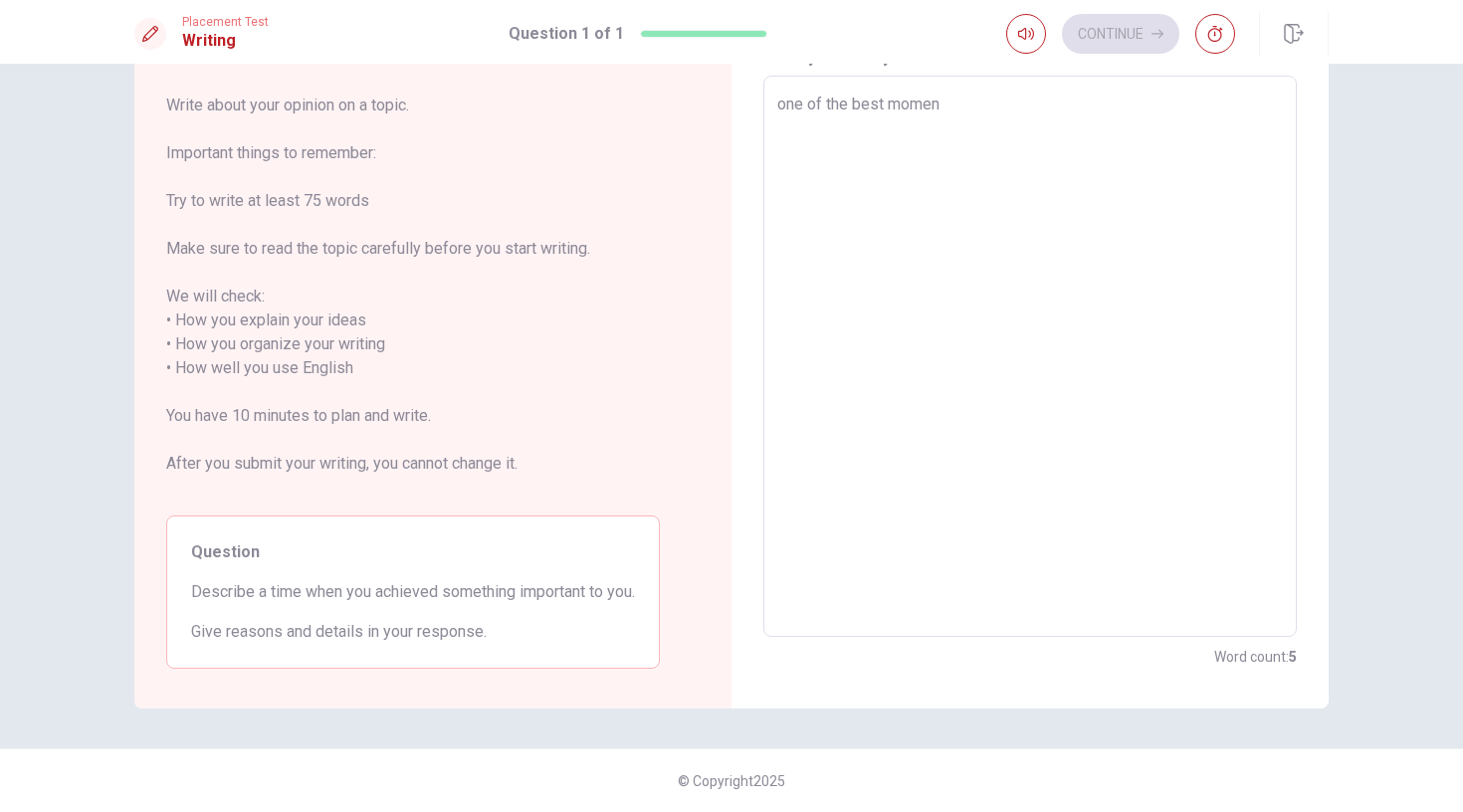 type on "x" 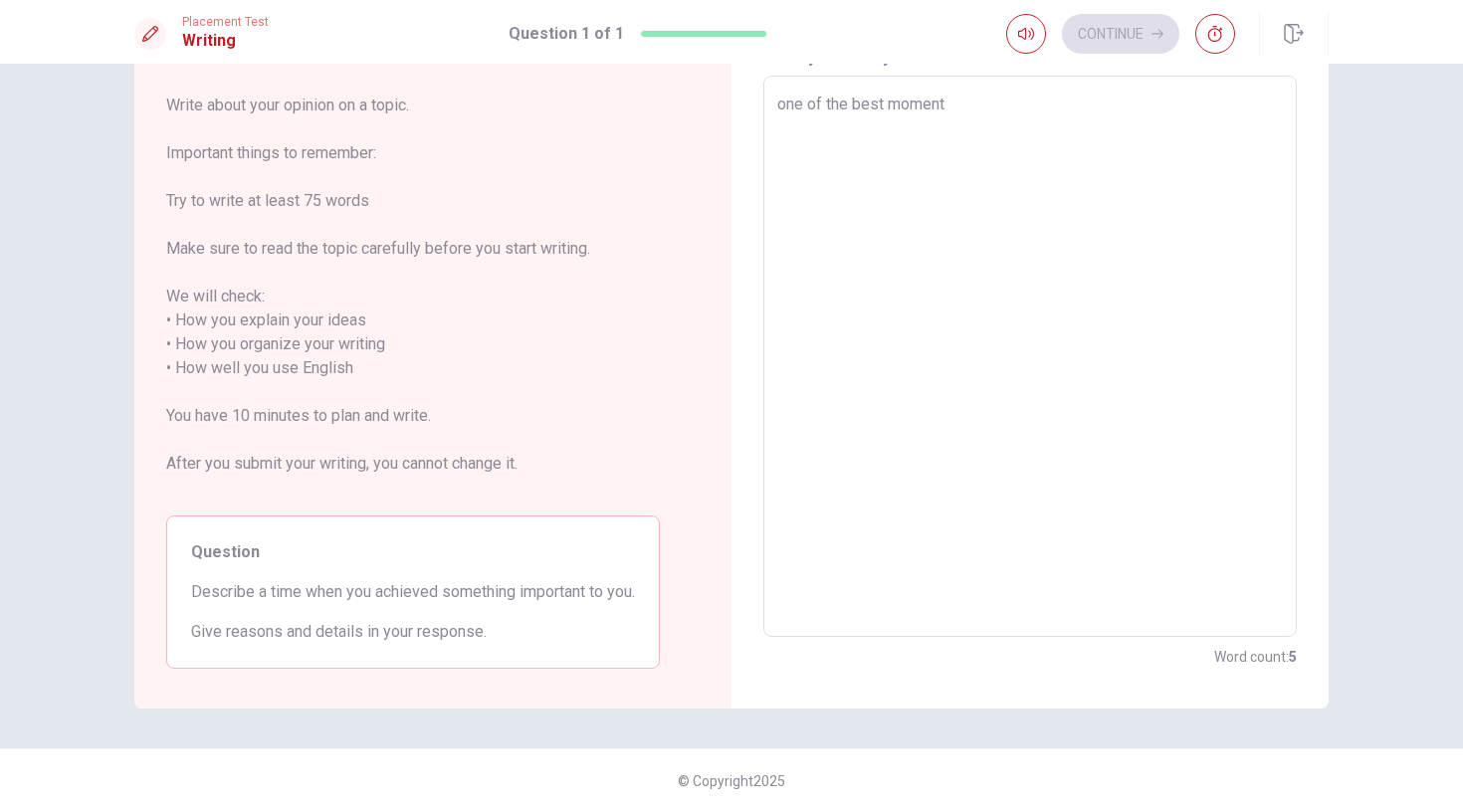type on "x" 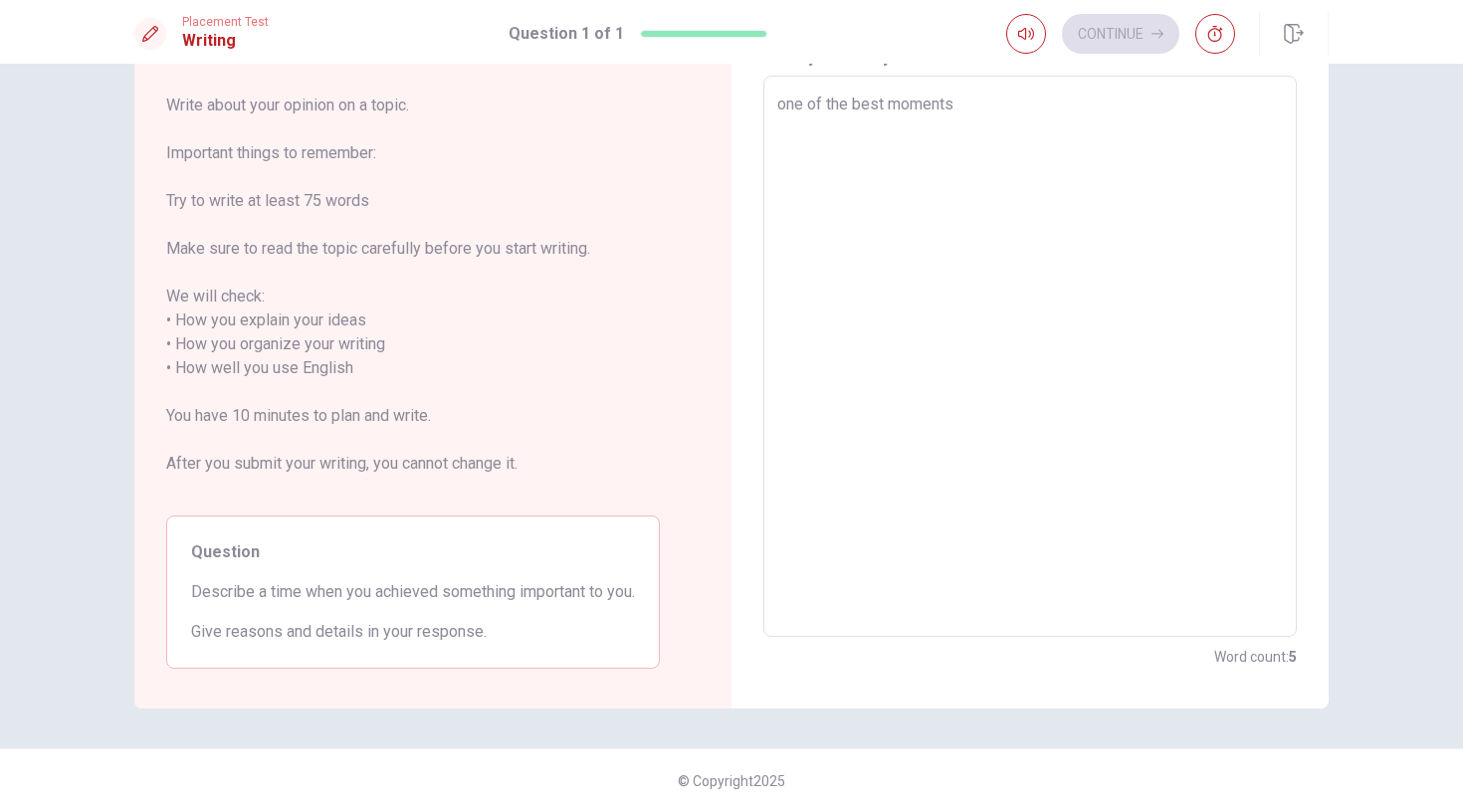 type on "x" 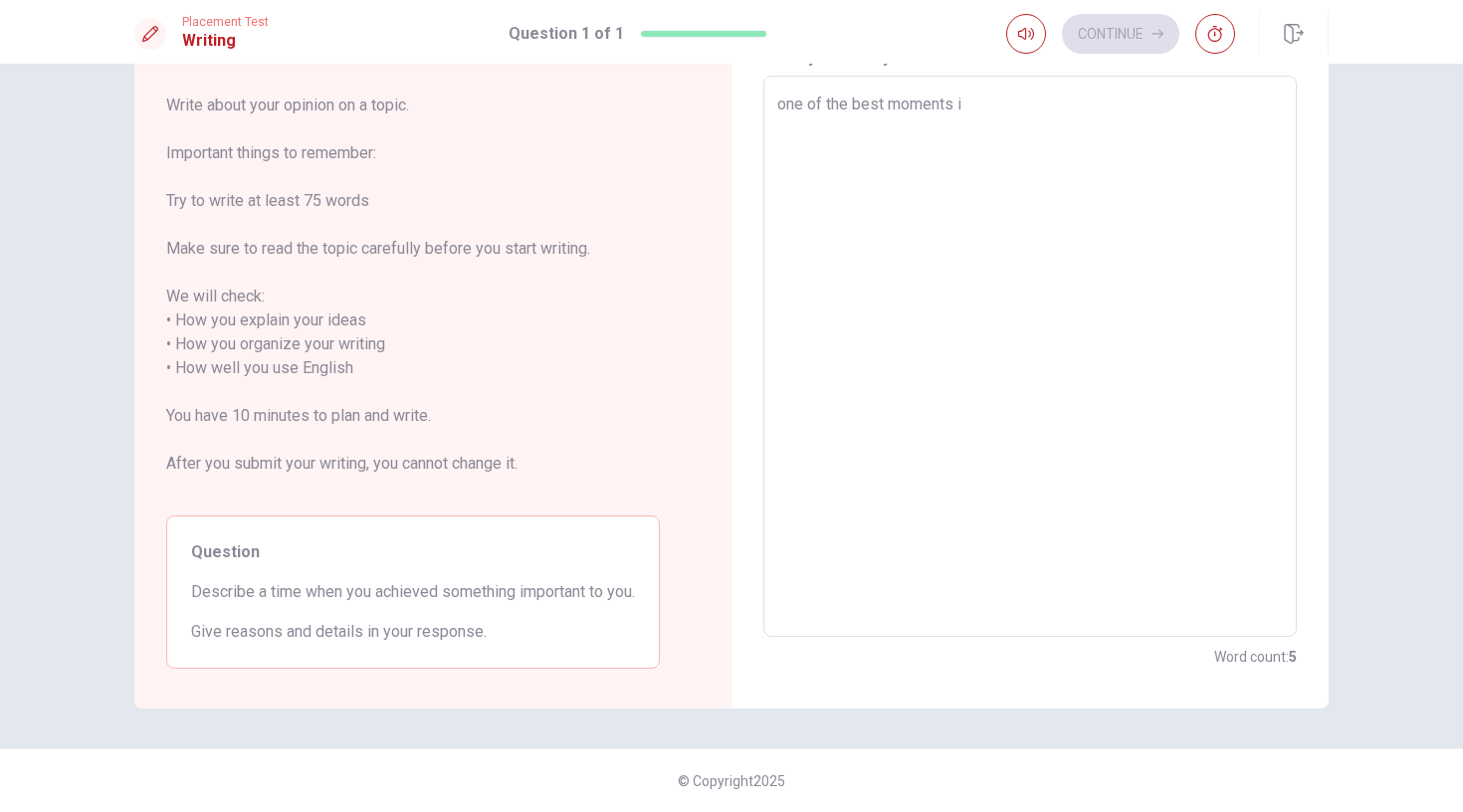 type on "x" 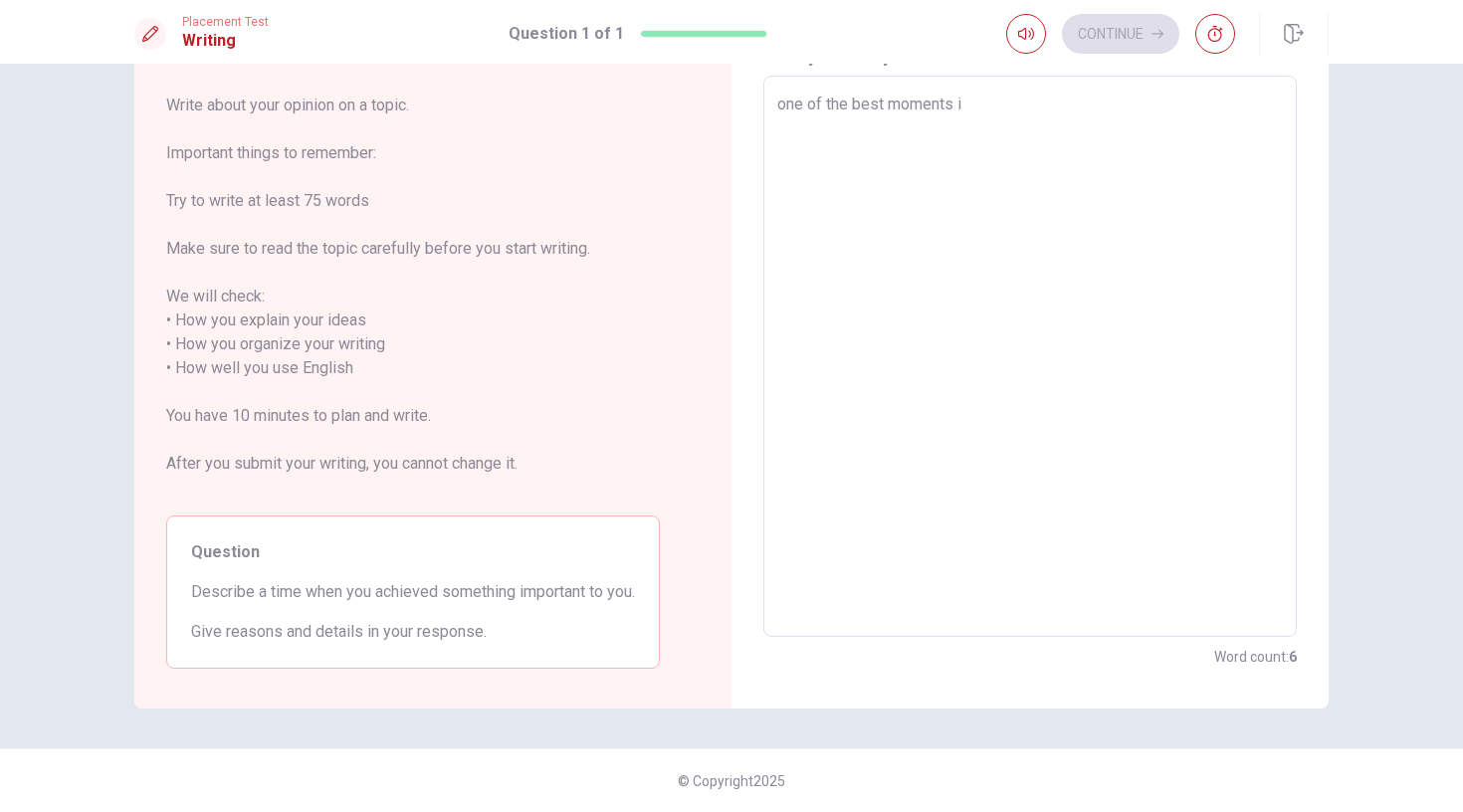 type on "one of the best moments in" 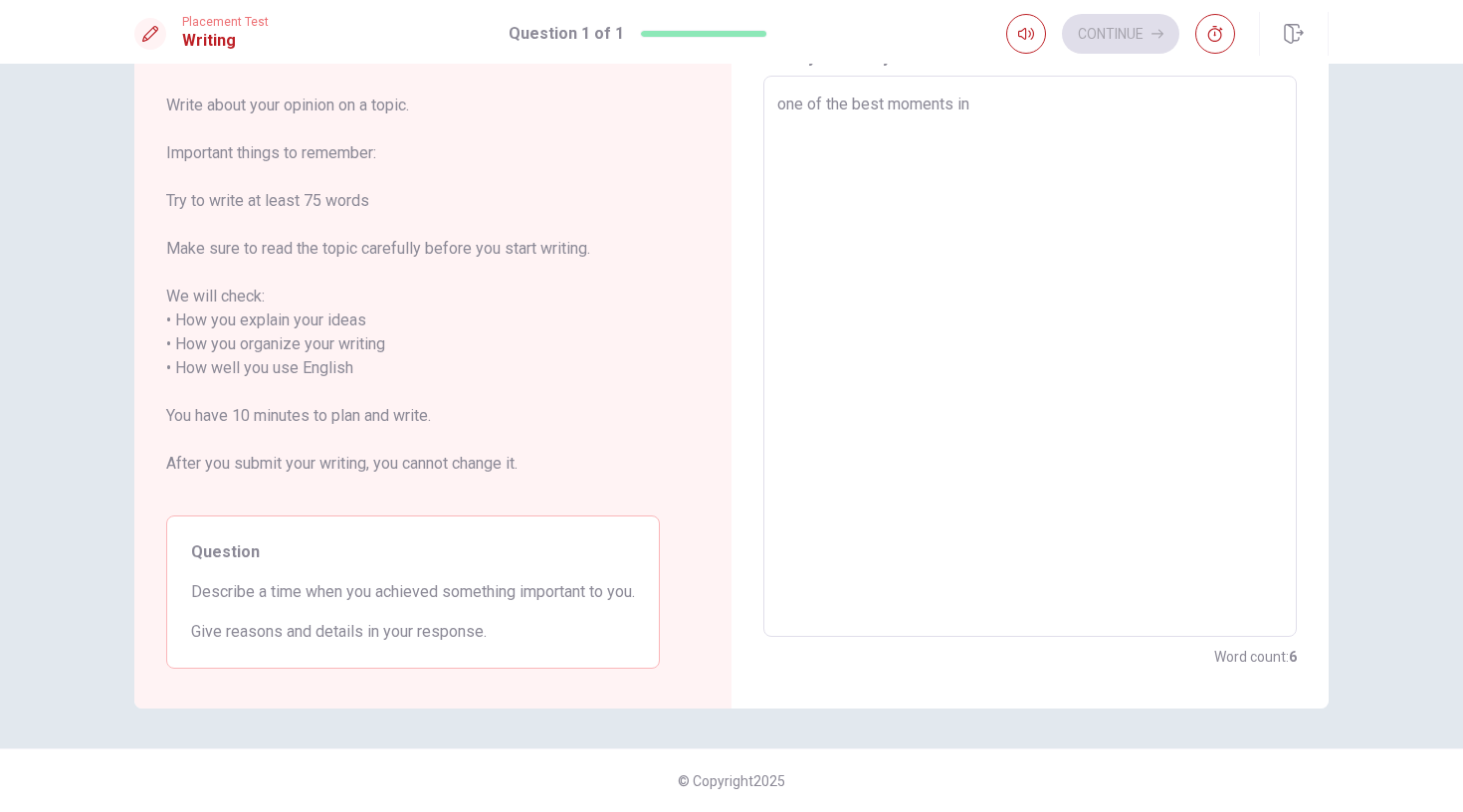type on "x" 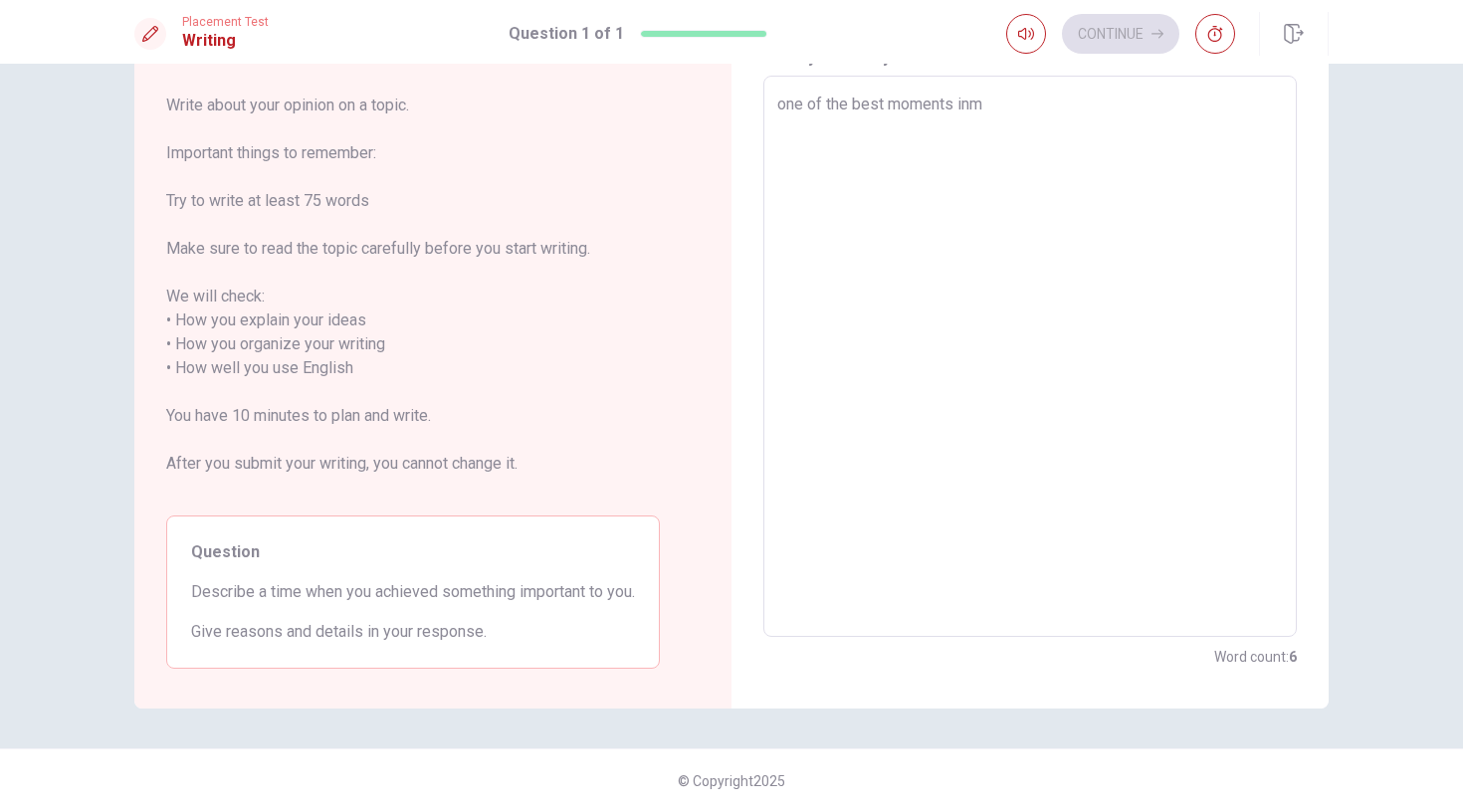 type on "x" 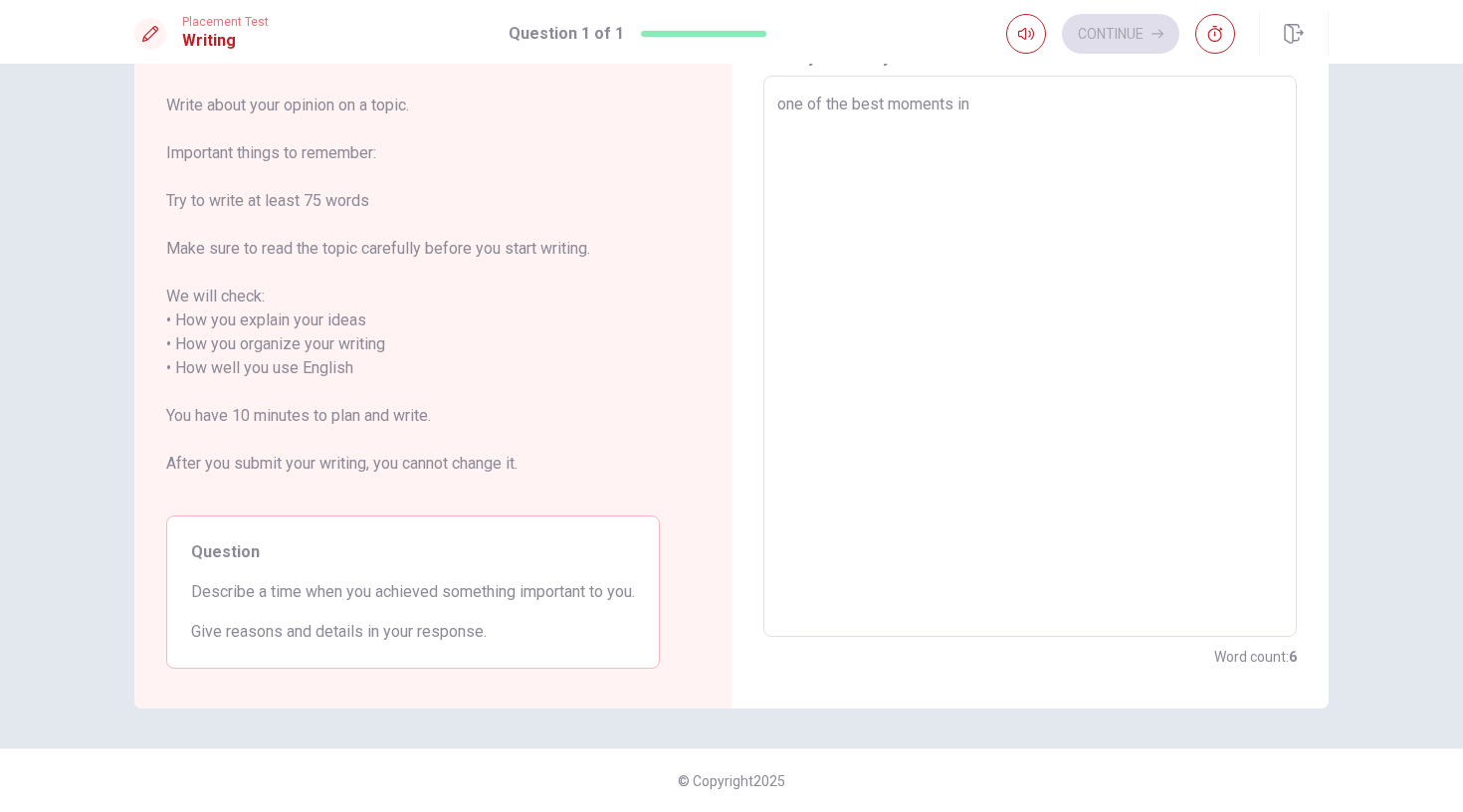 type on "x" 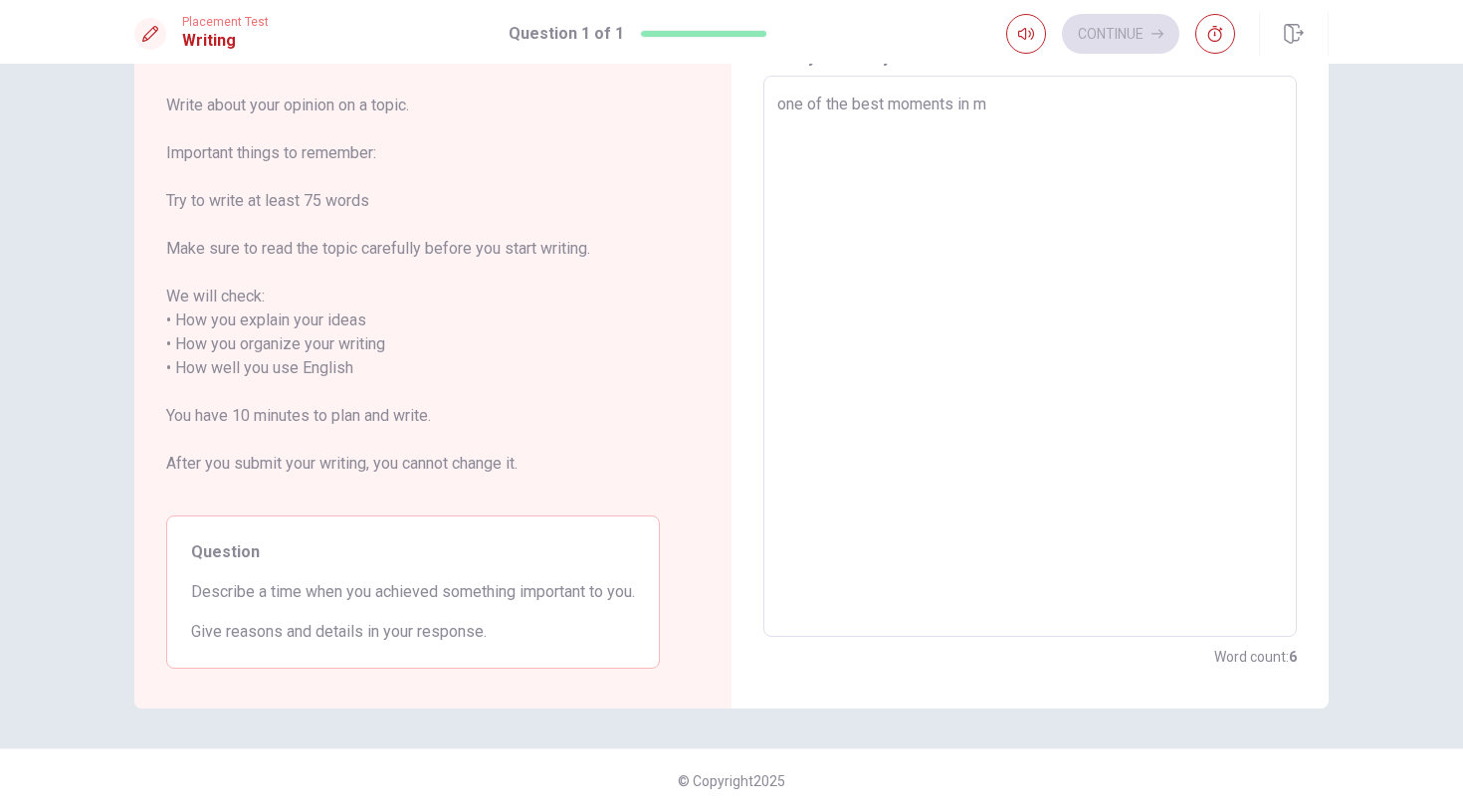 type on "x" 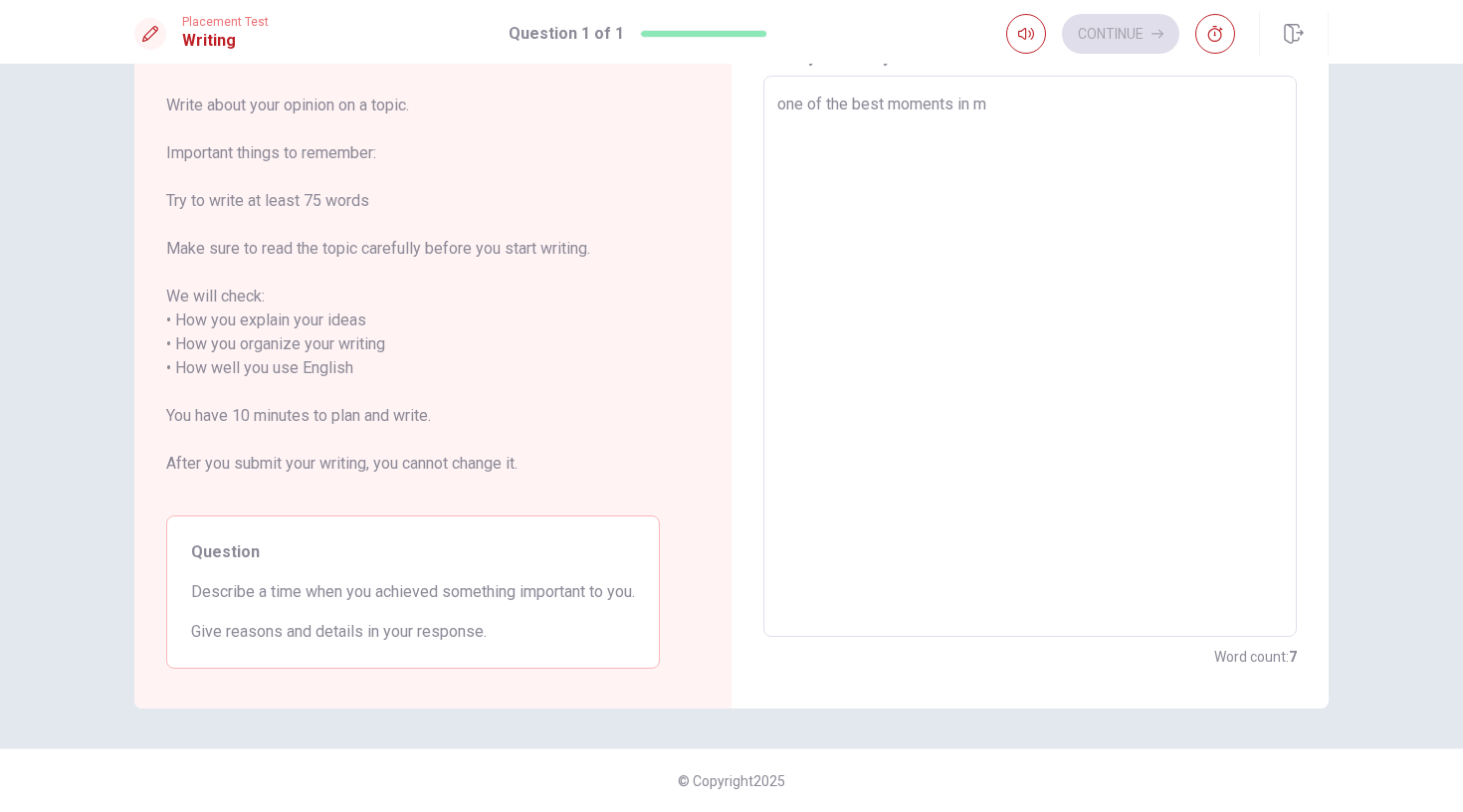 type on "one of the best moments in my" 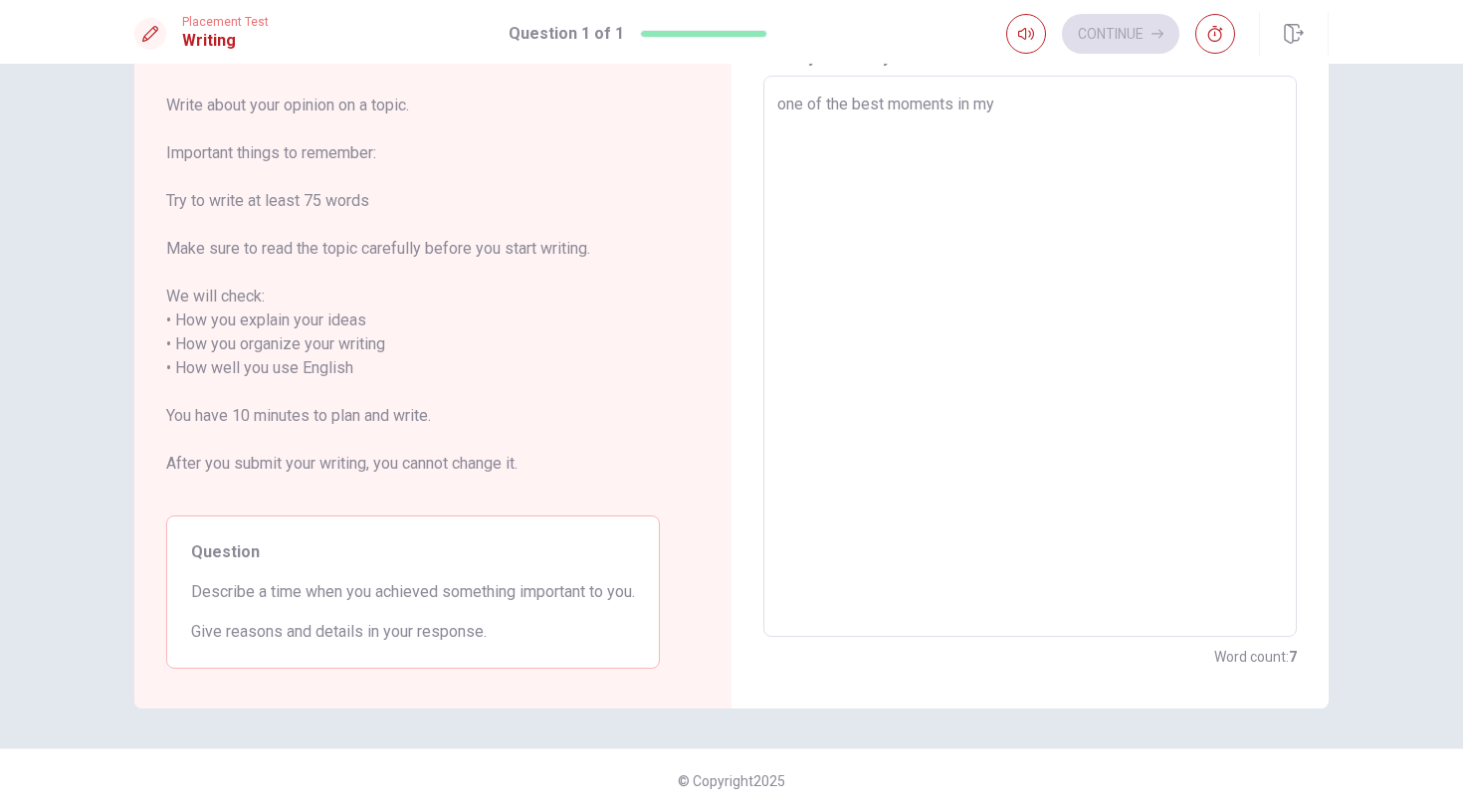 type on "x" 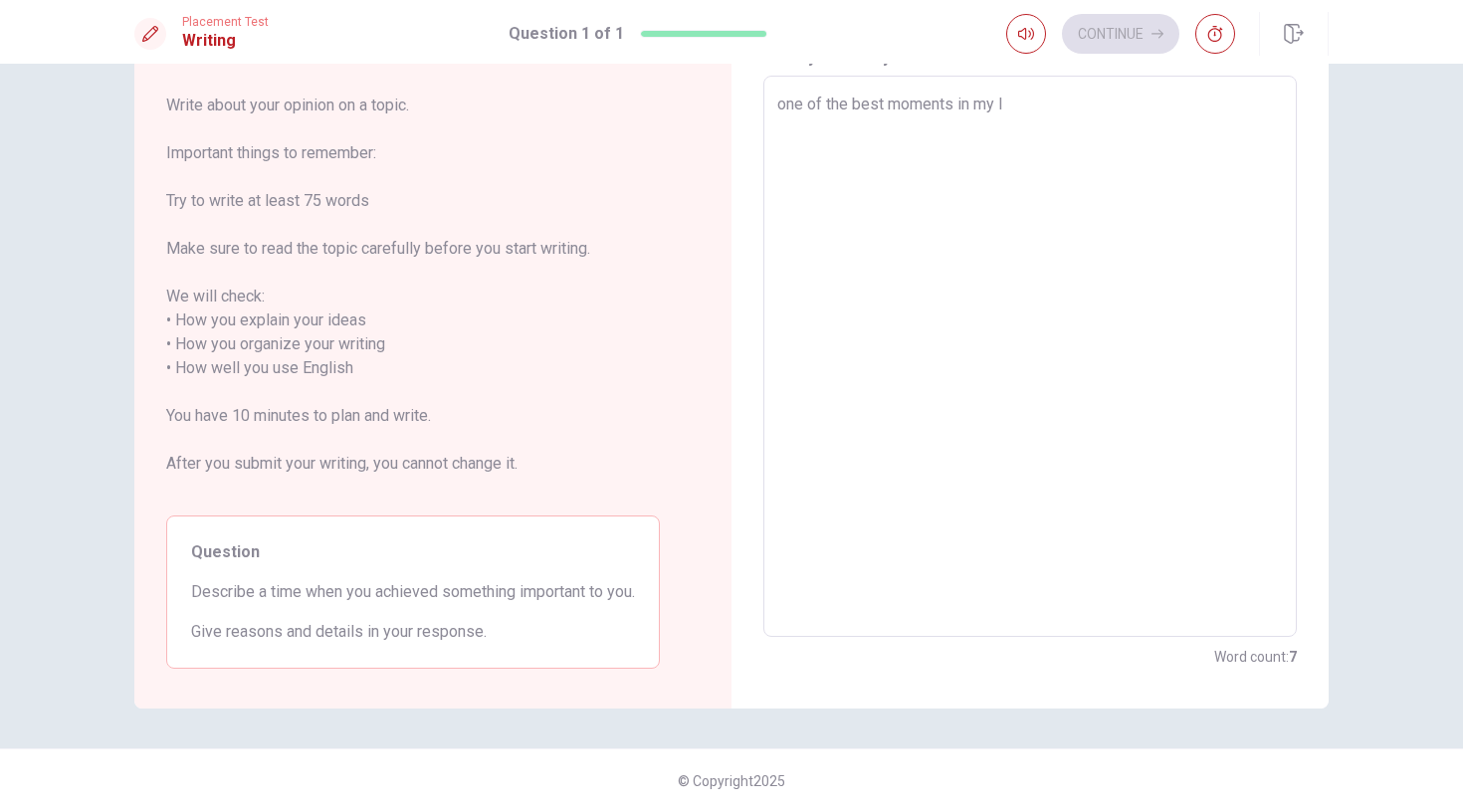 type on "x" 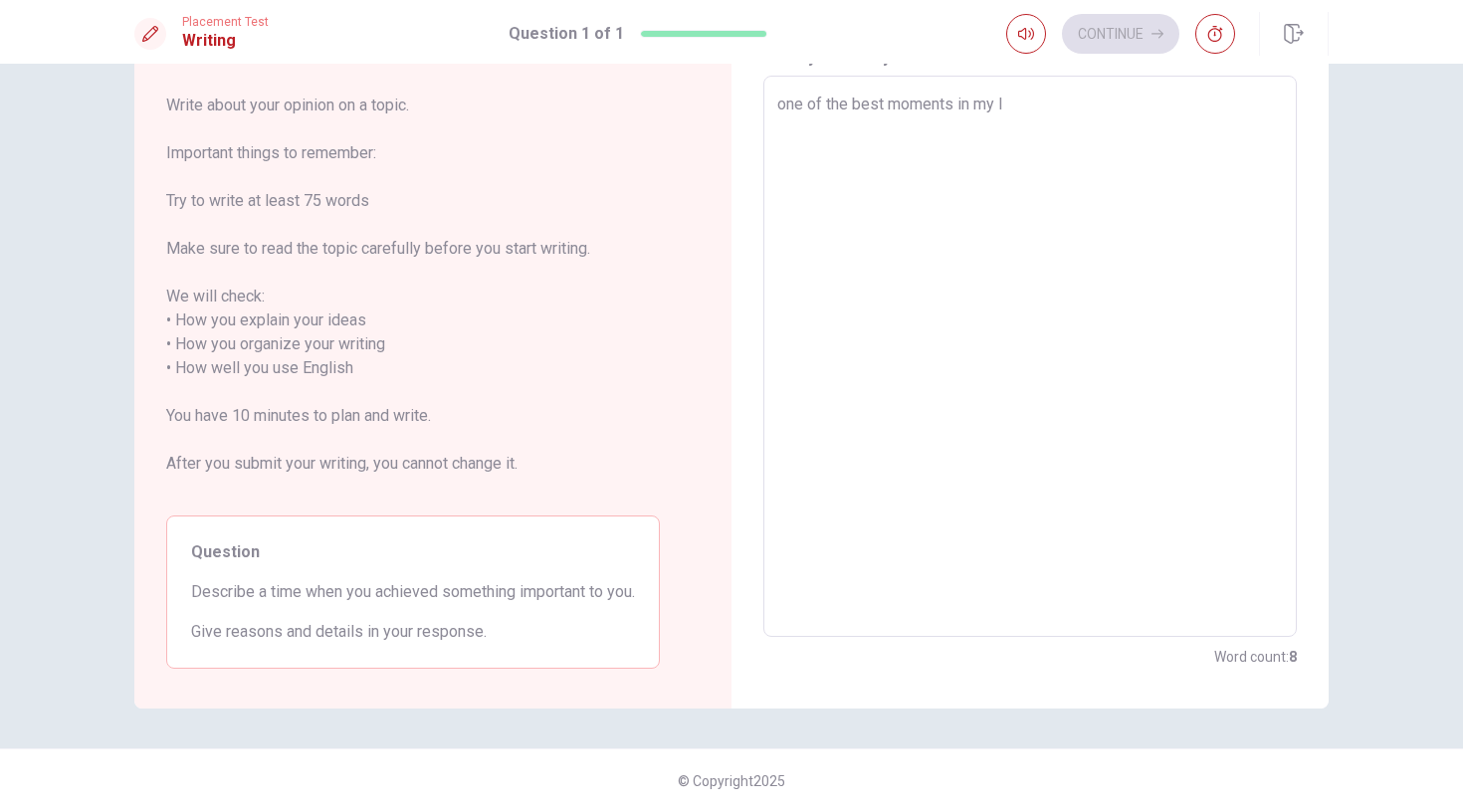 type on "one of the best moments in my li" 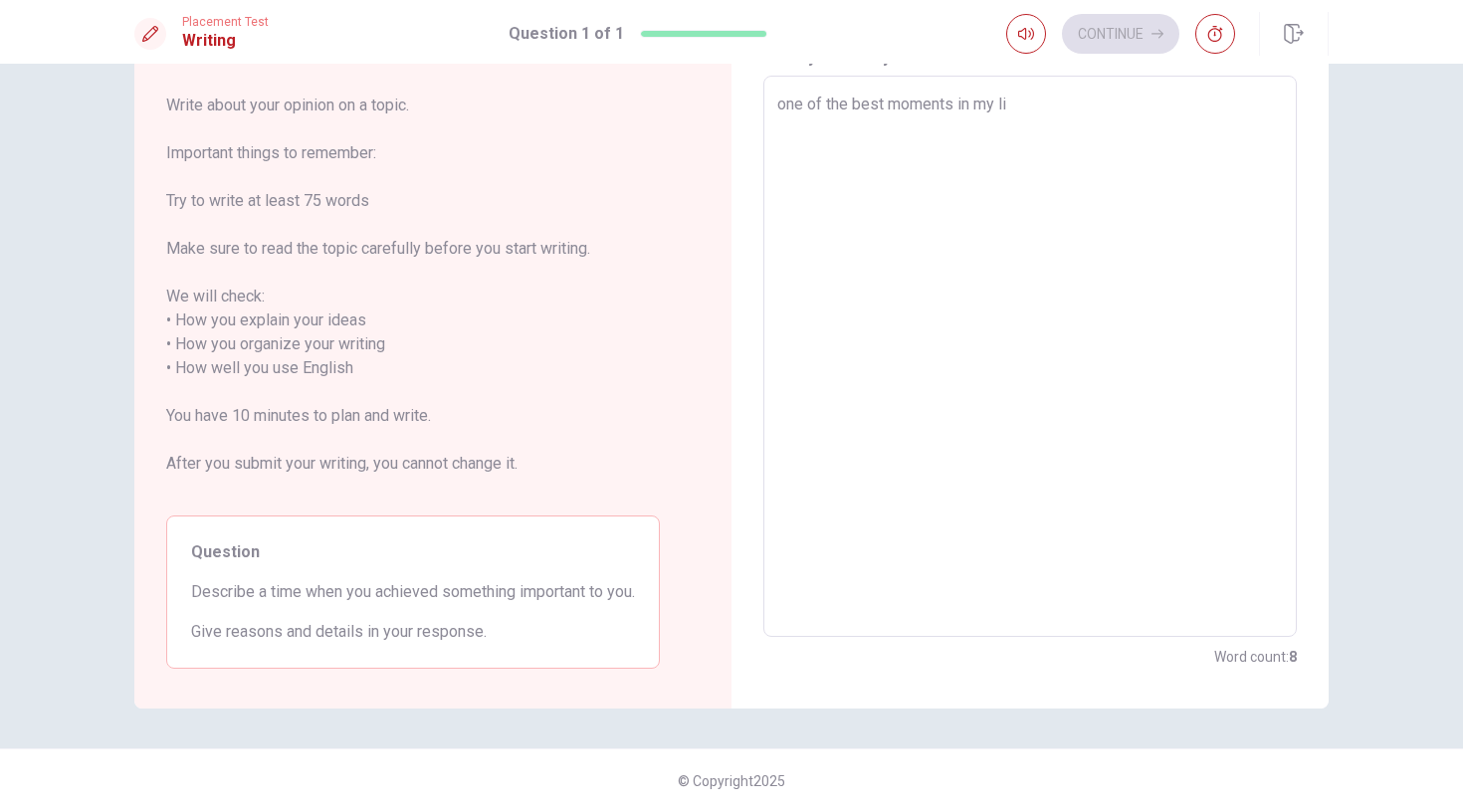 type on "x" 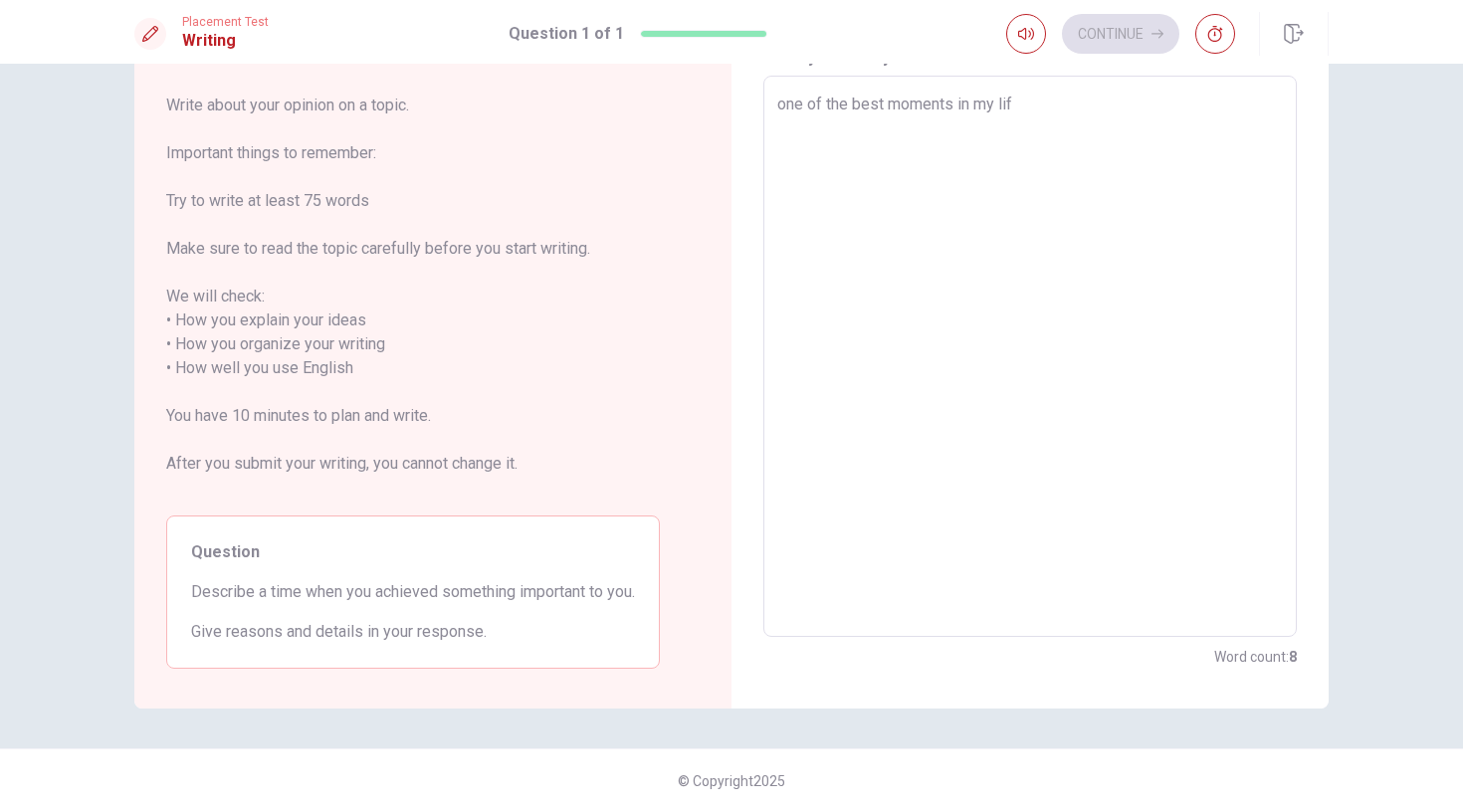 type on "x" 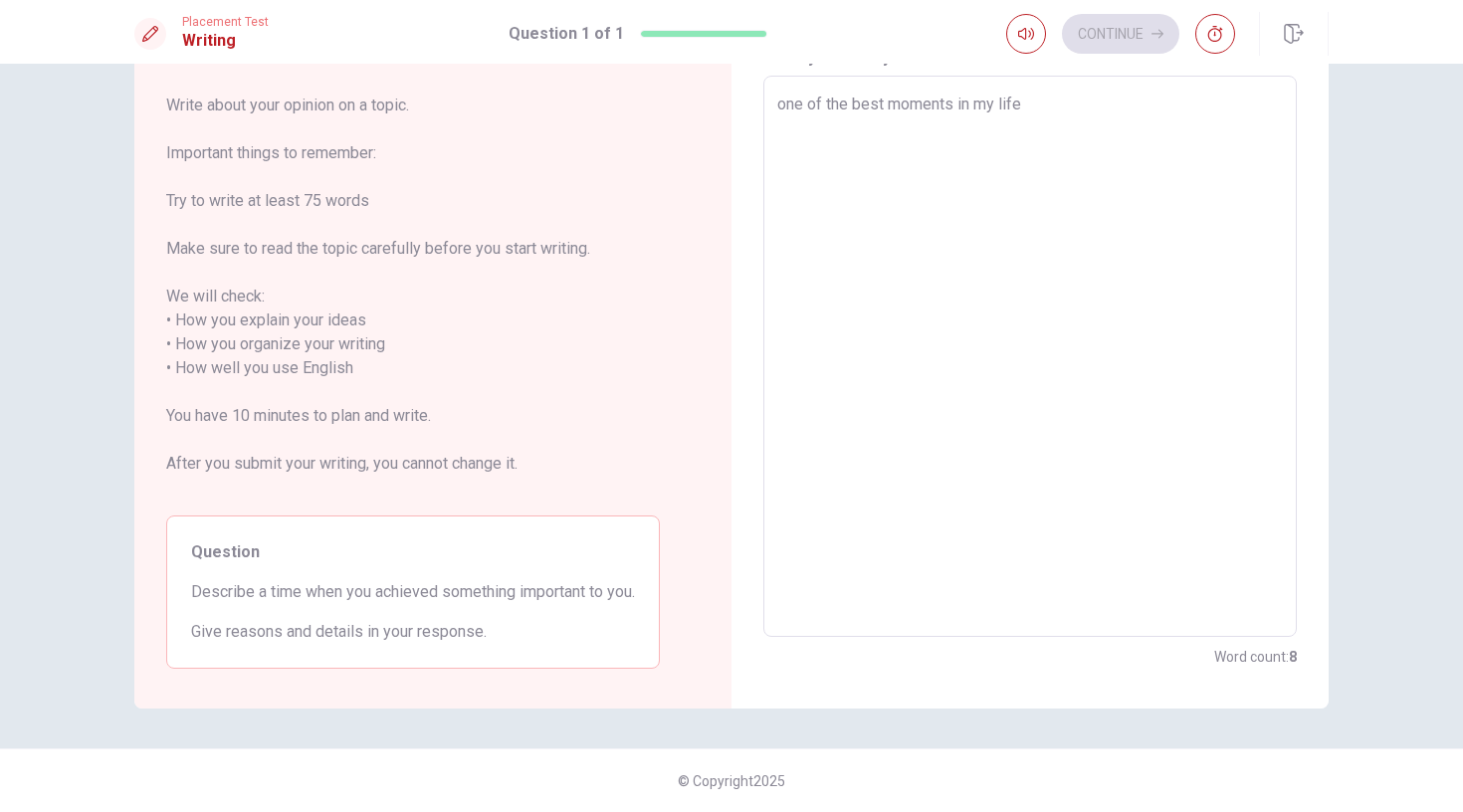 type on "x" 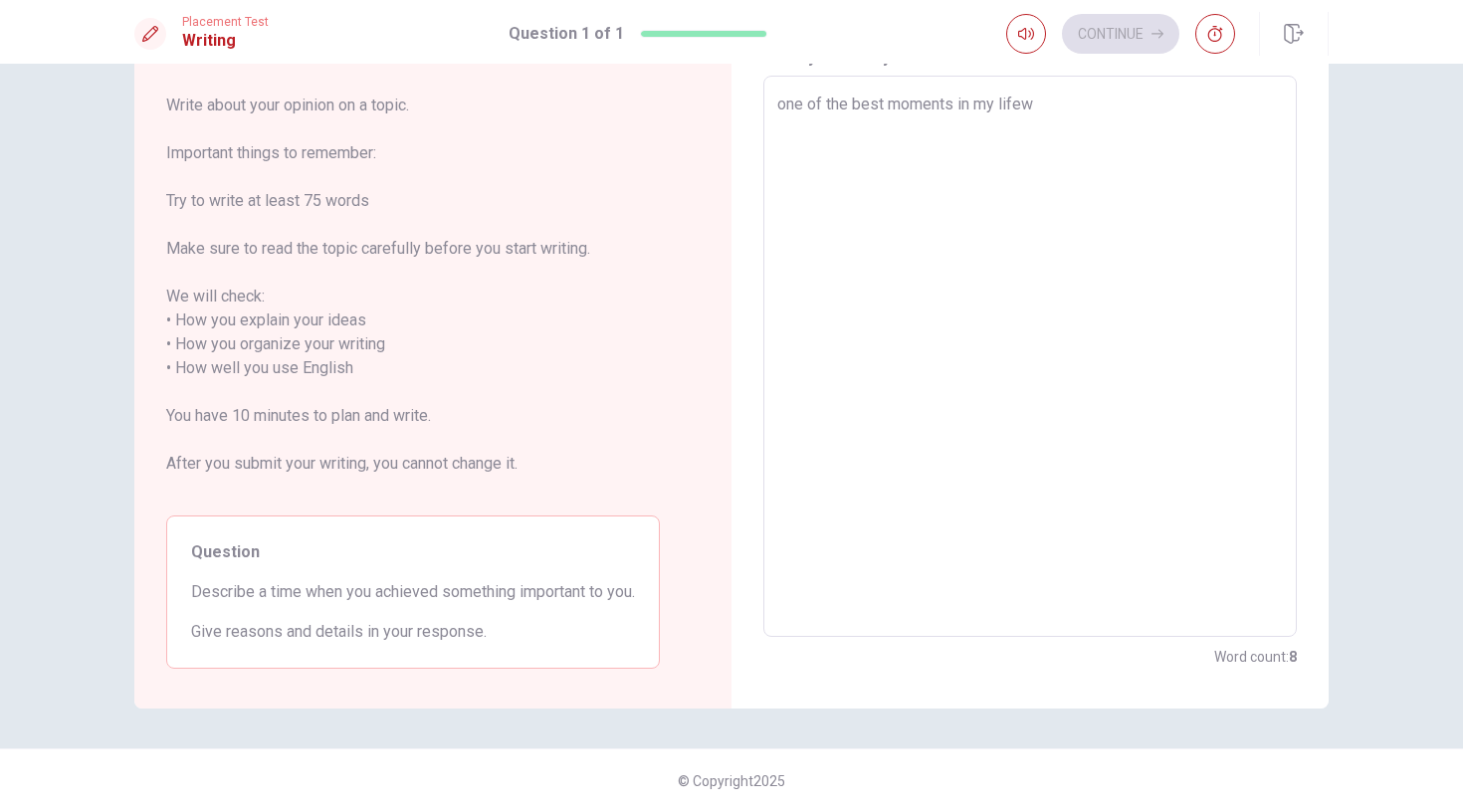 type on "x" 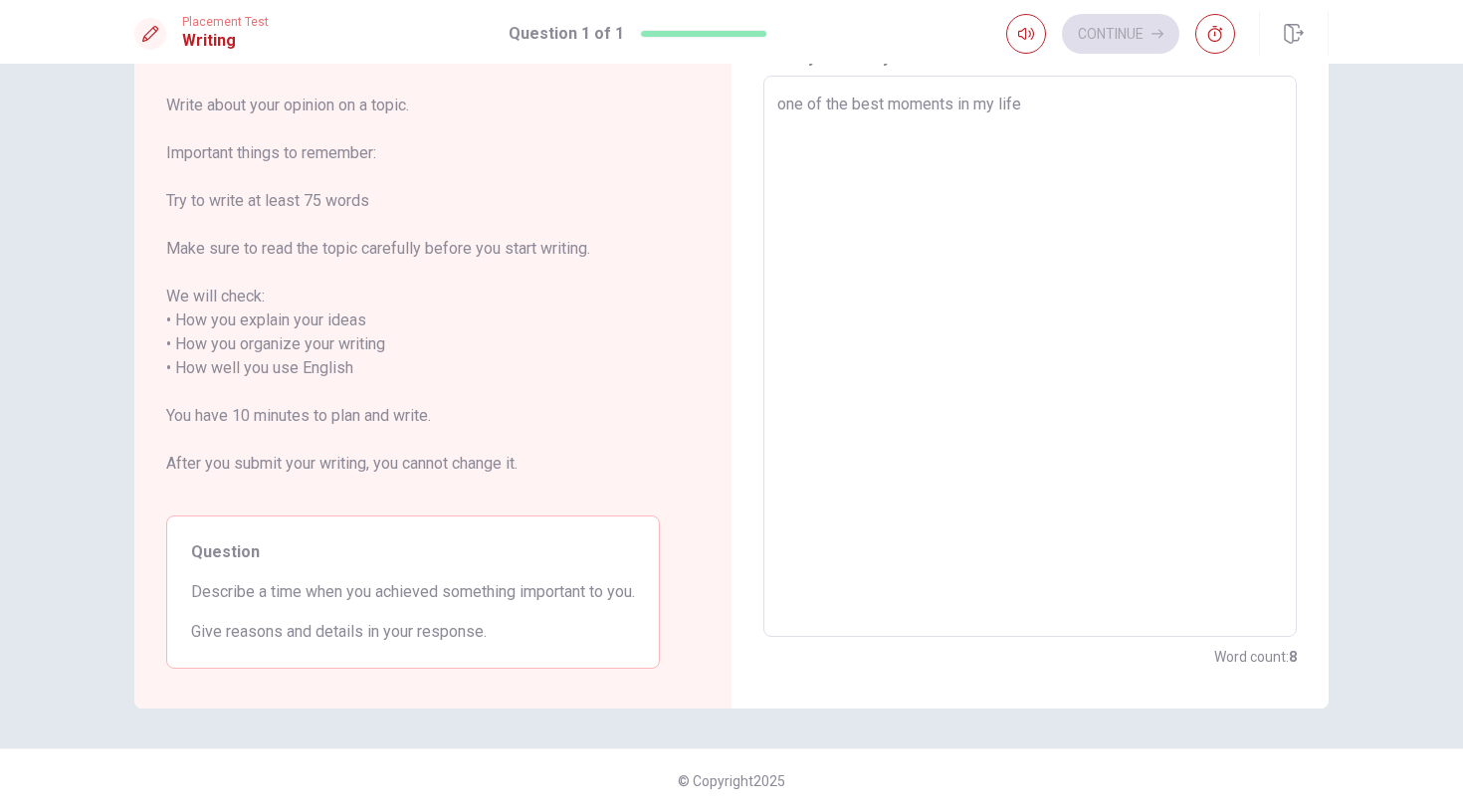 type on "x" 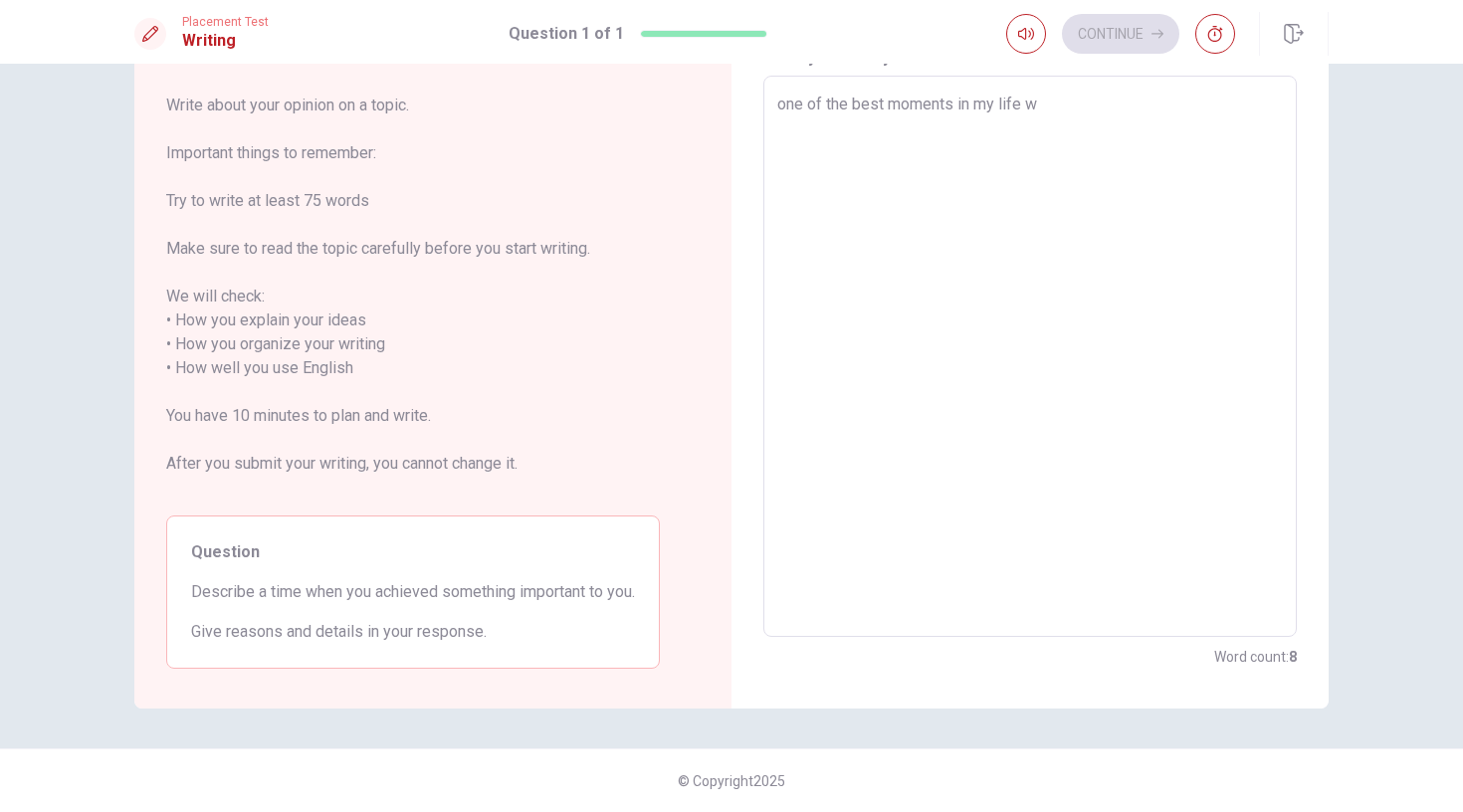 type on "x" 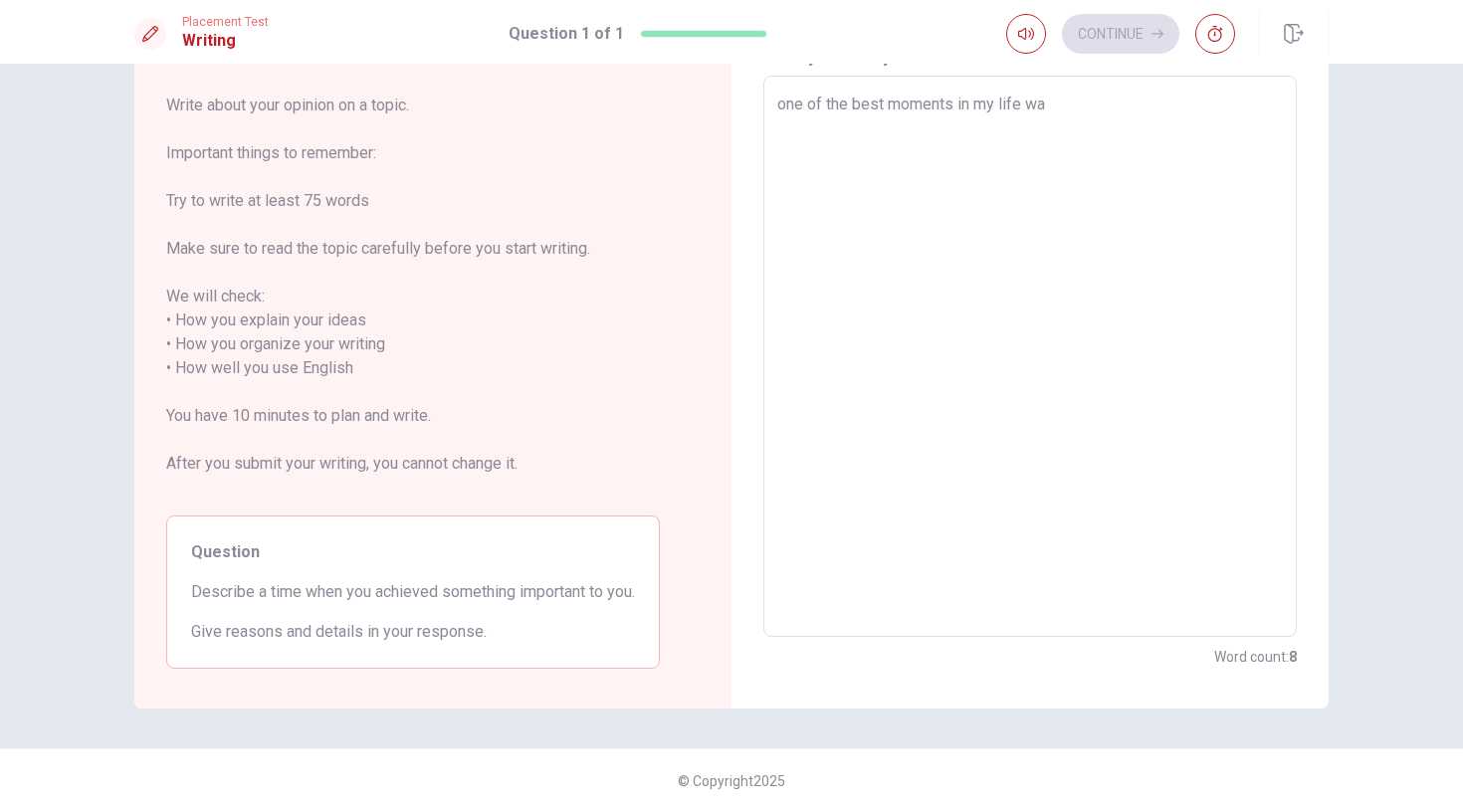 type on "x" 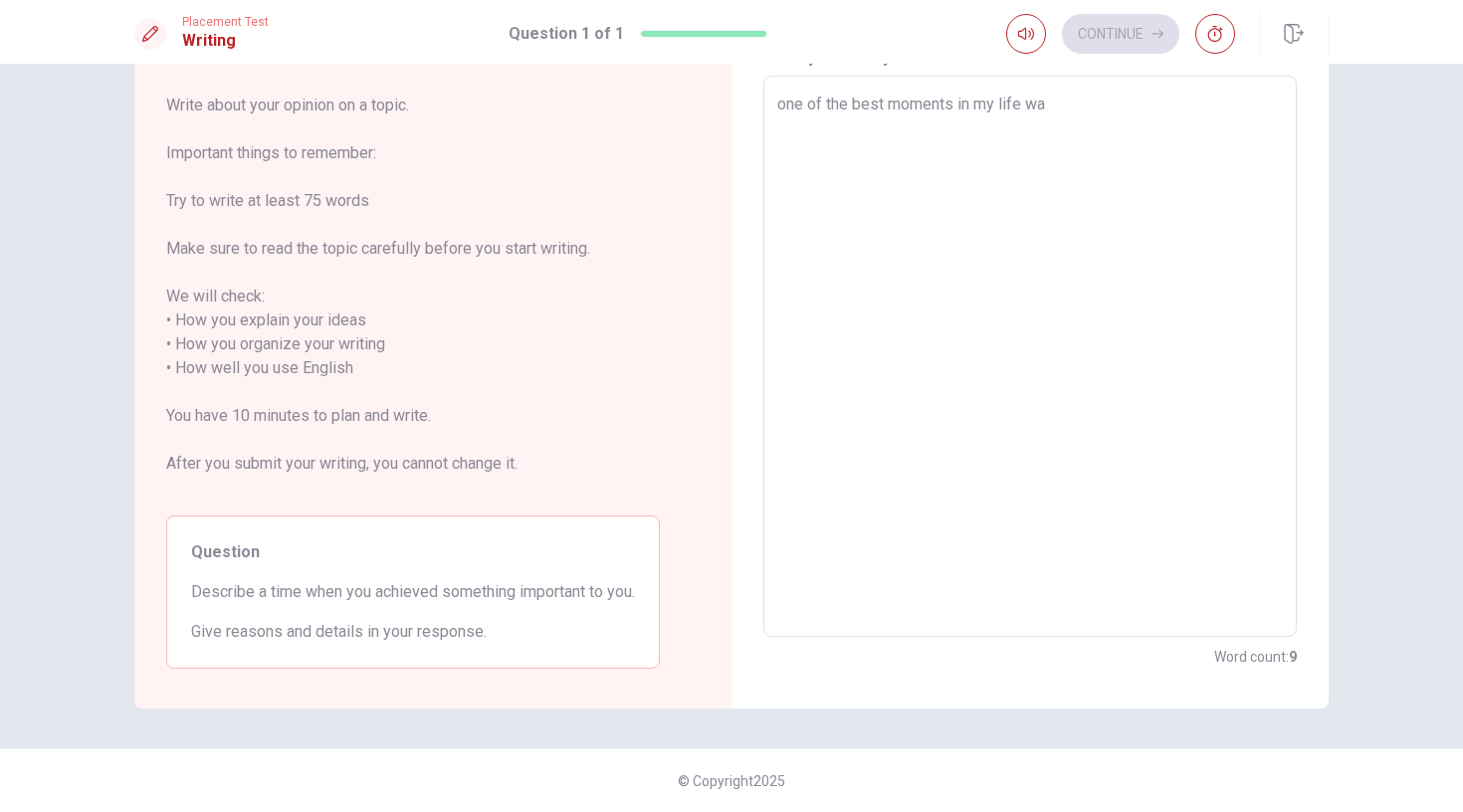 type on "one of the best moments in my life was" 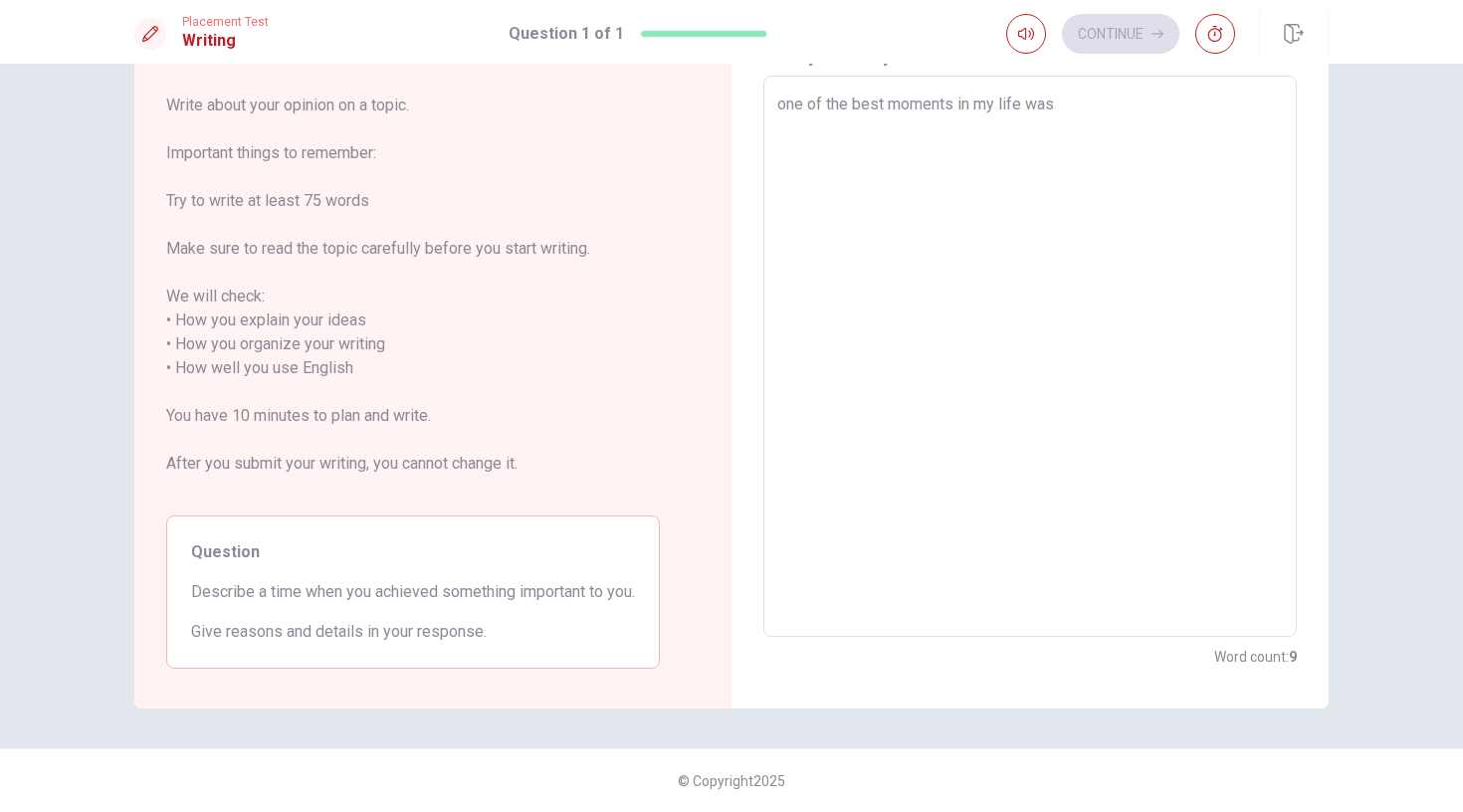 type on "x" 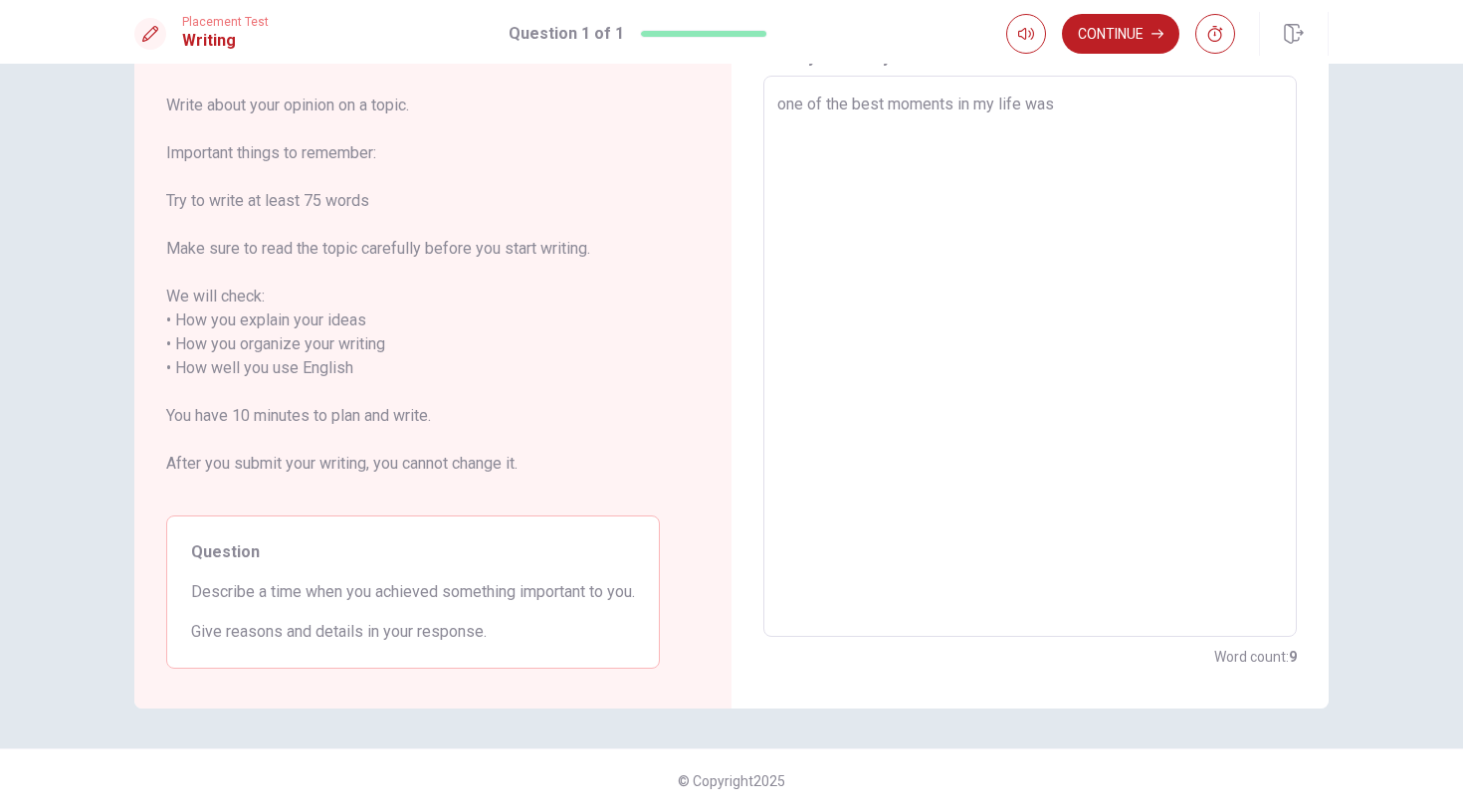 type on "one of the best moments in my life was" 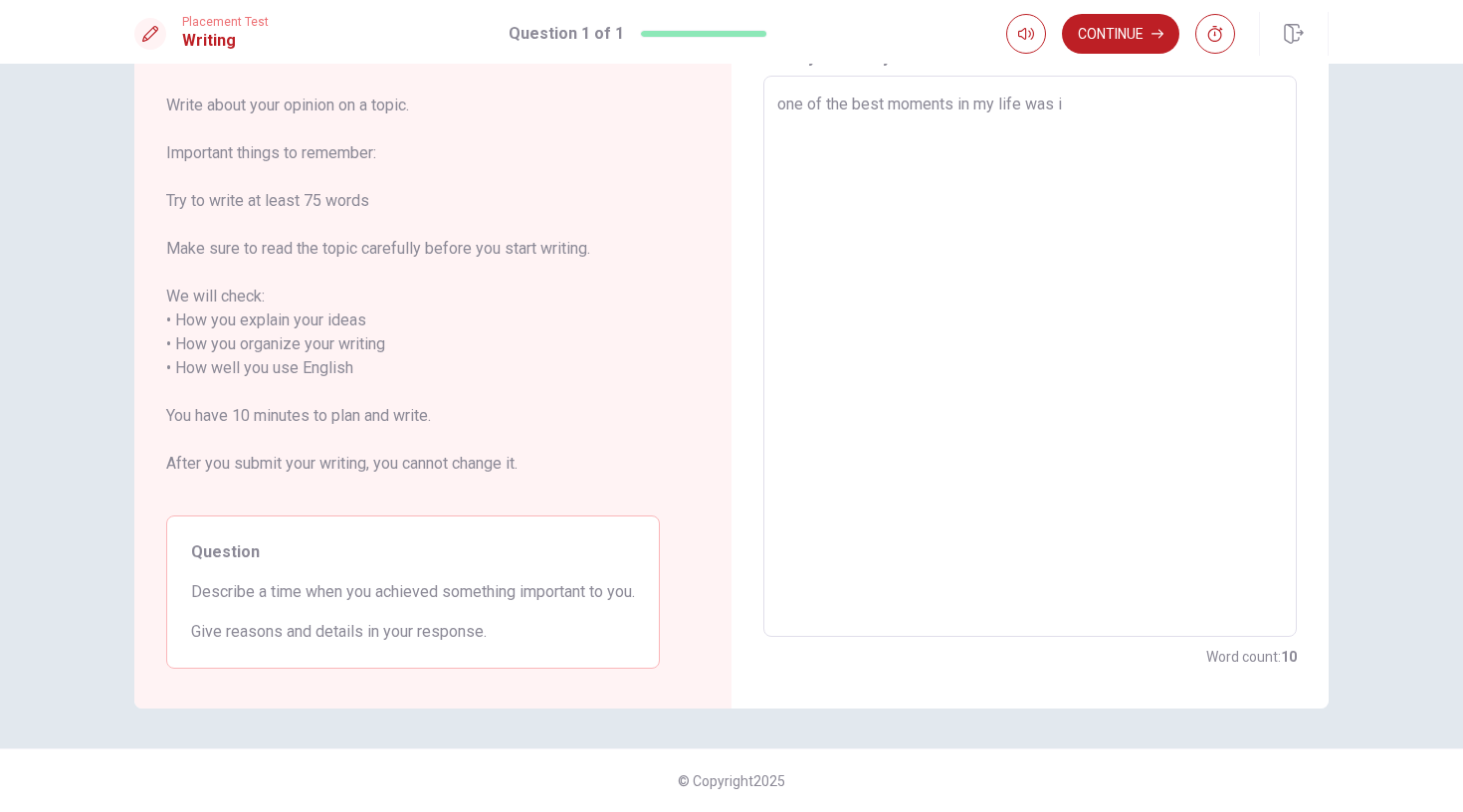 type on "x" 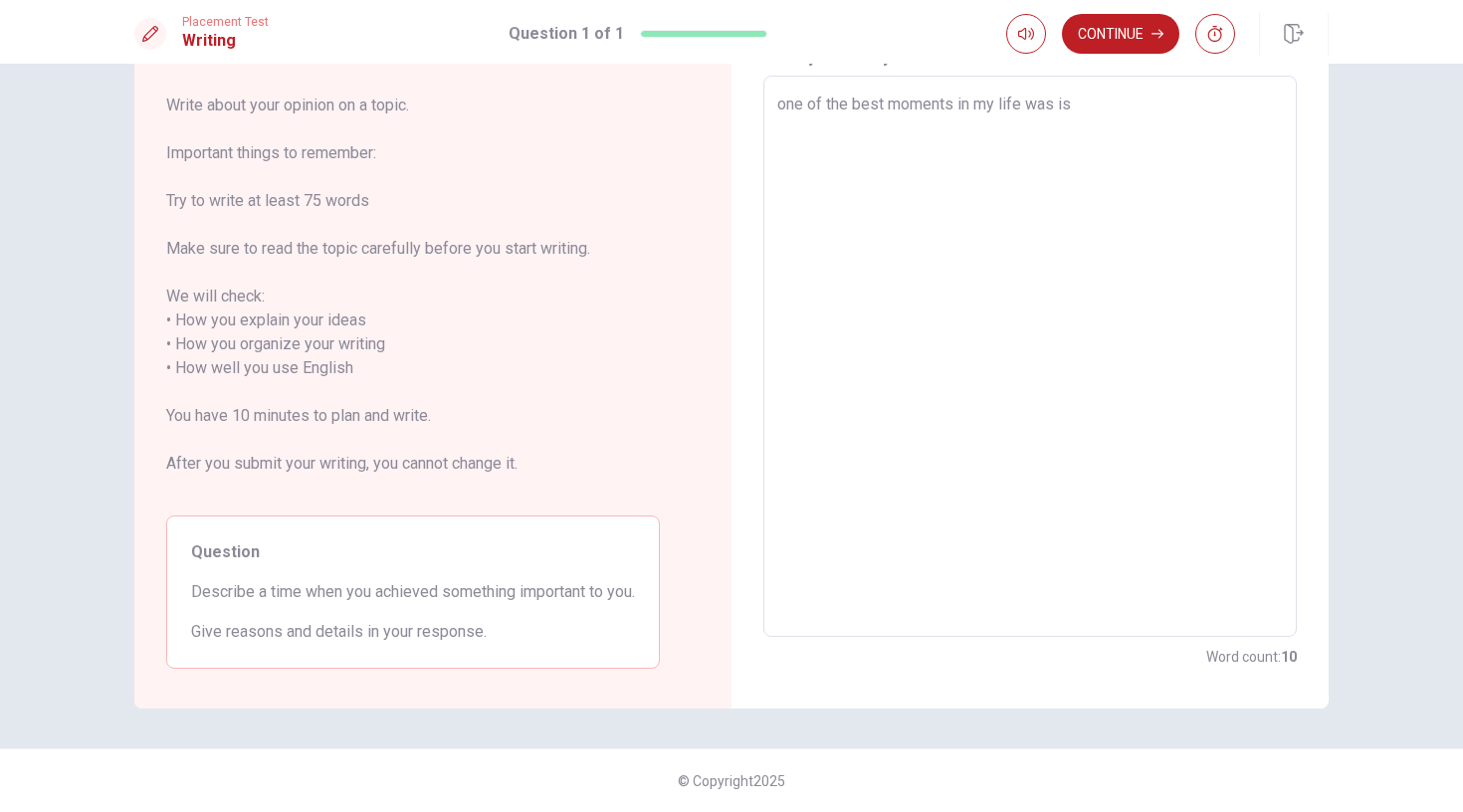 type on "x" 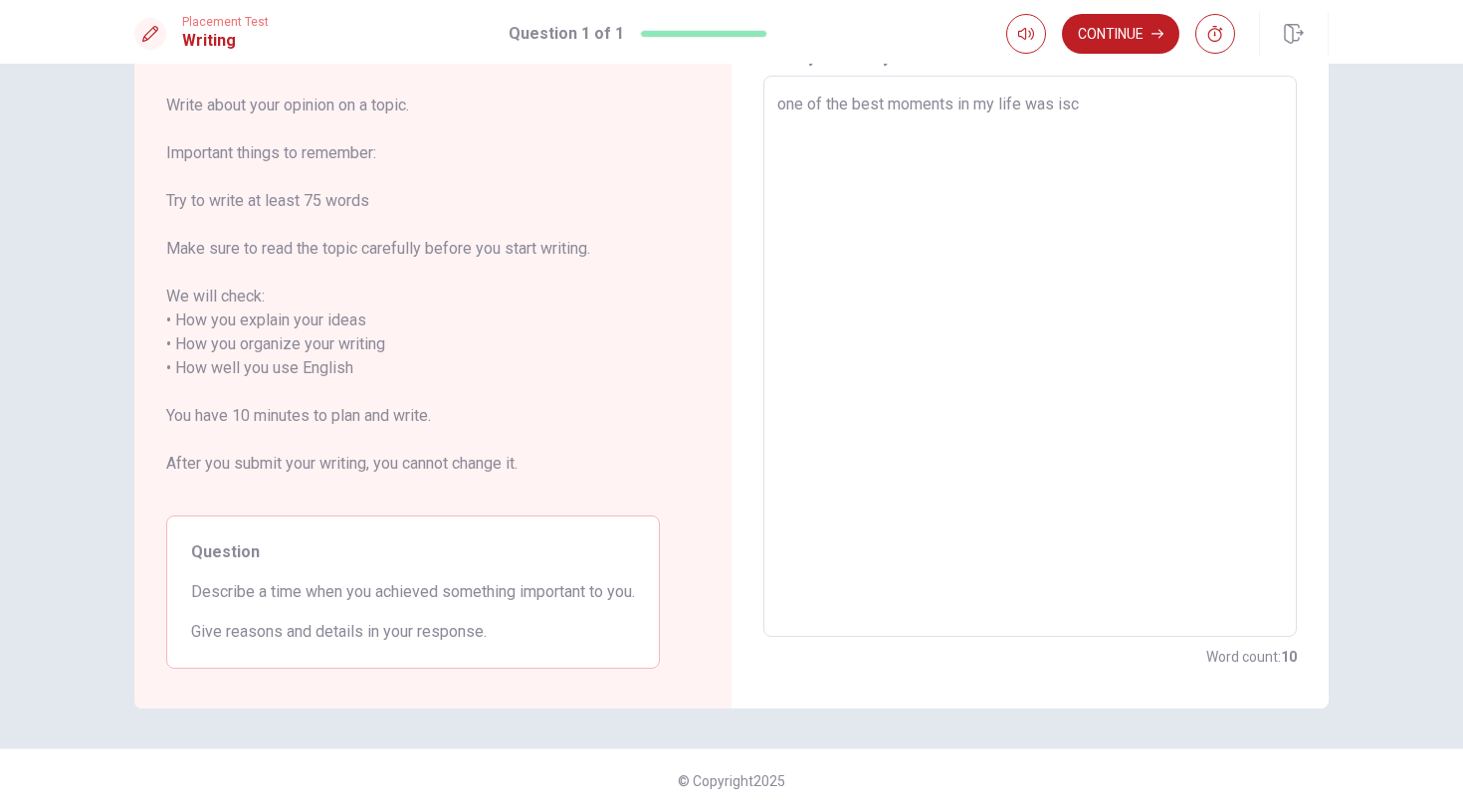 type on "x" 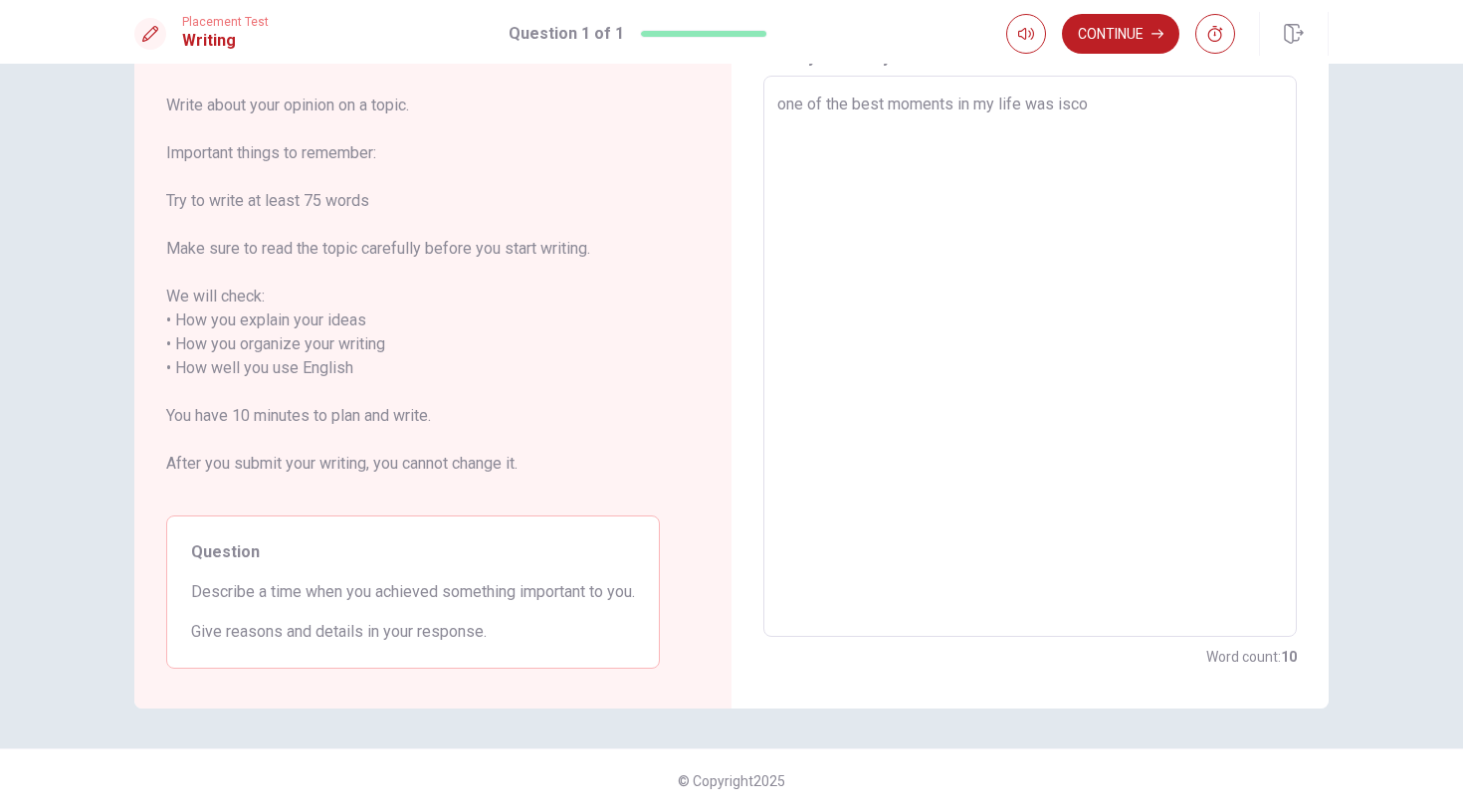 type on "x" 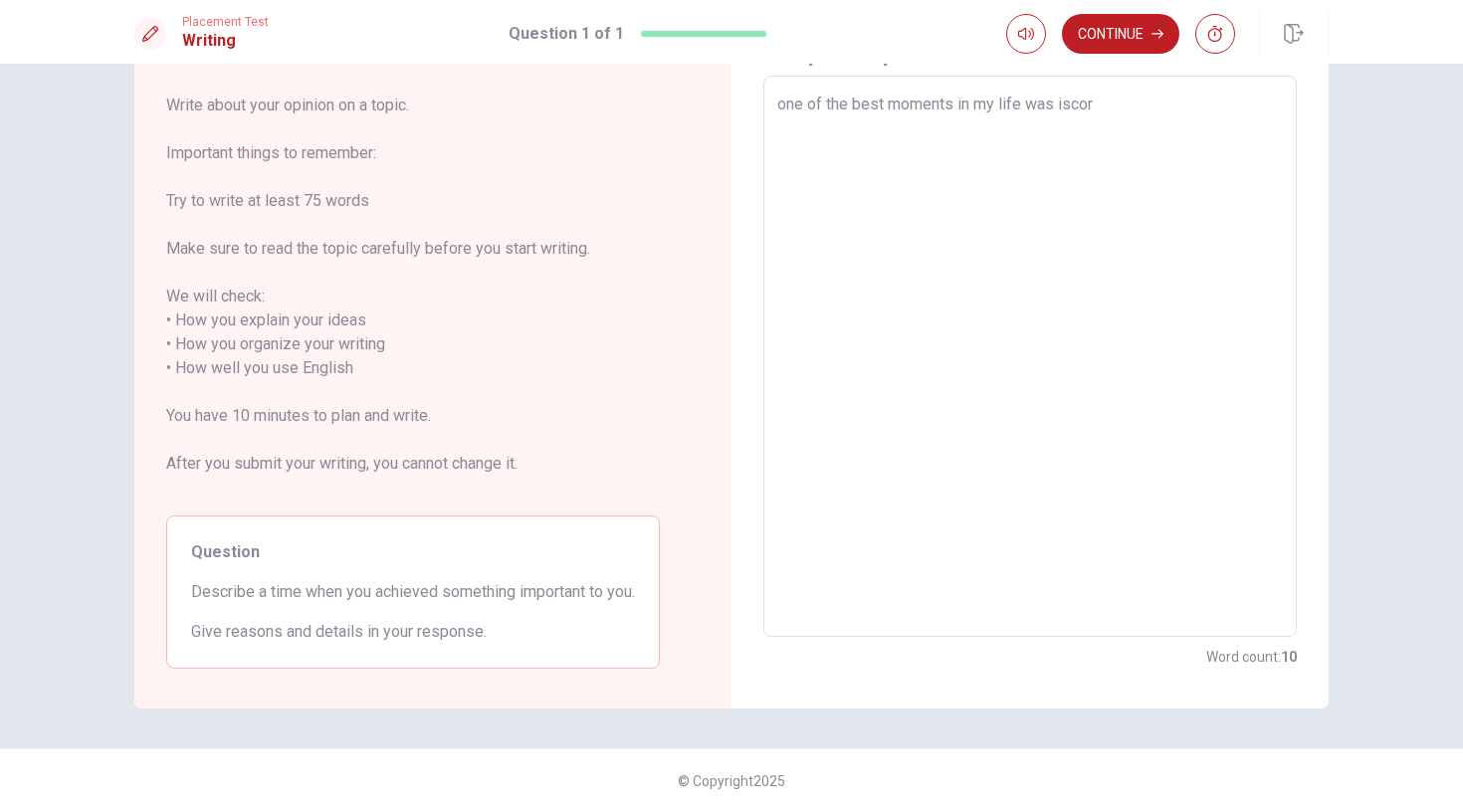 type on "x" 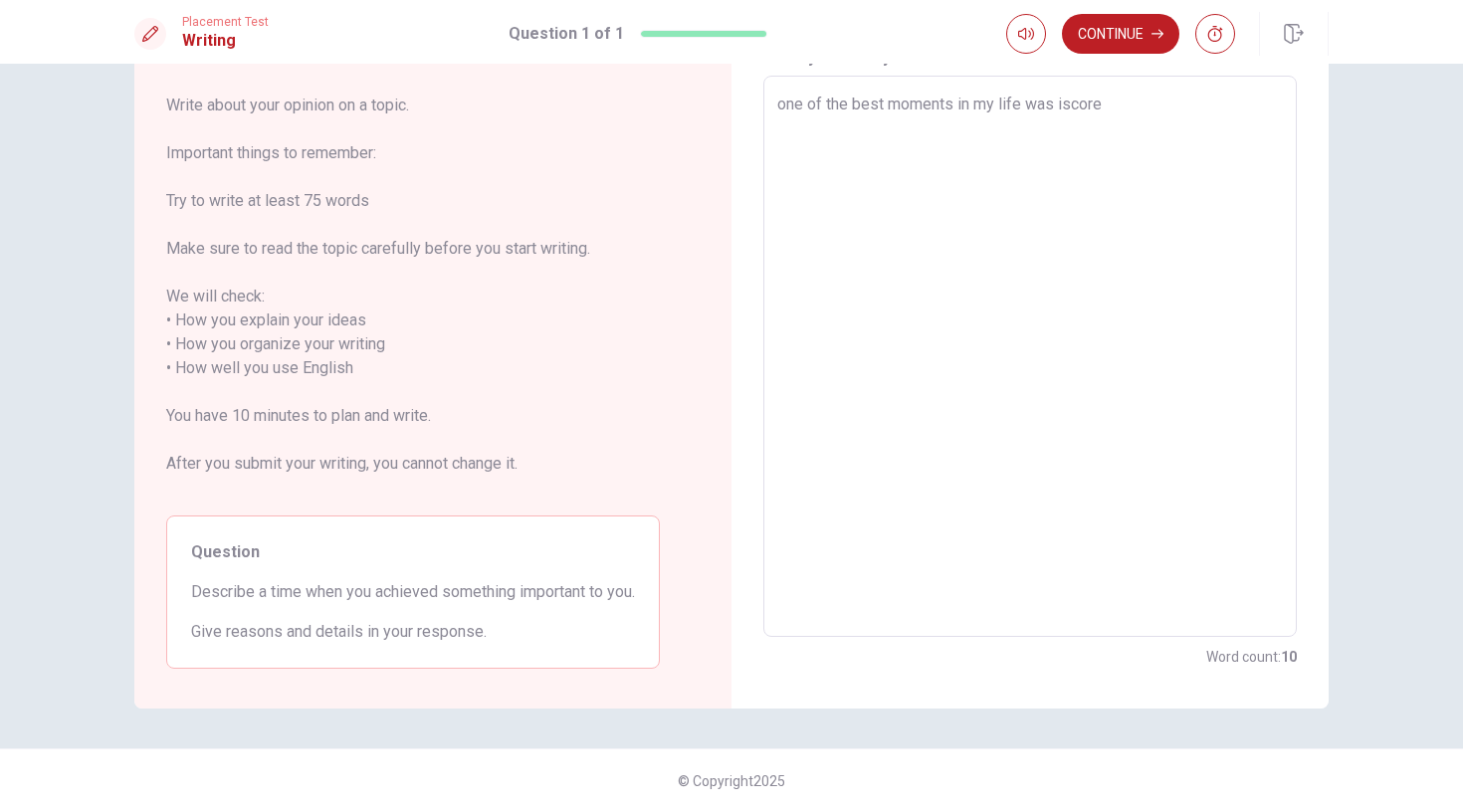 type on "x" 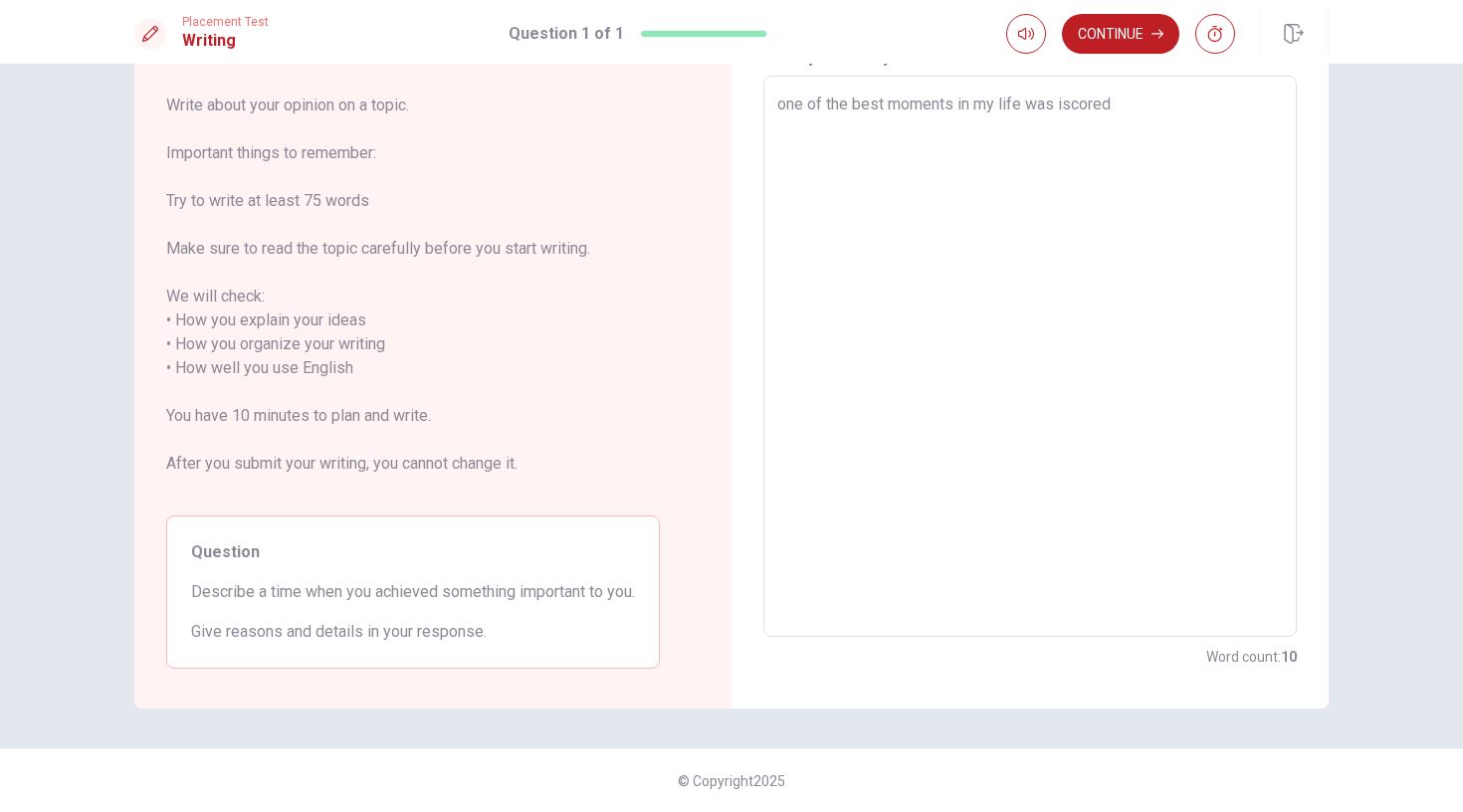 type on "x" 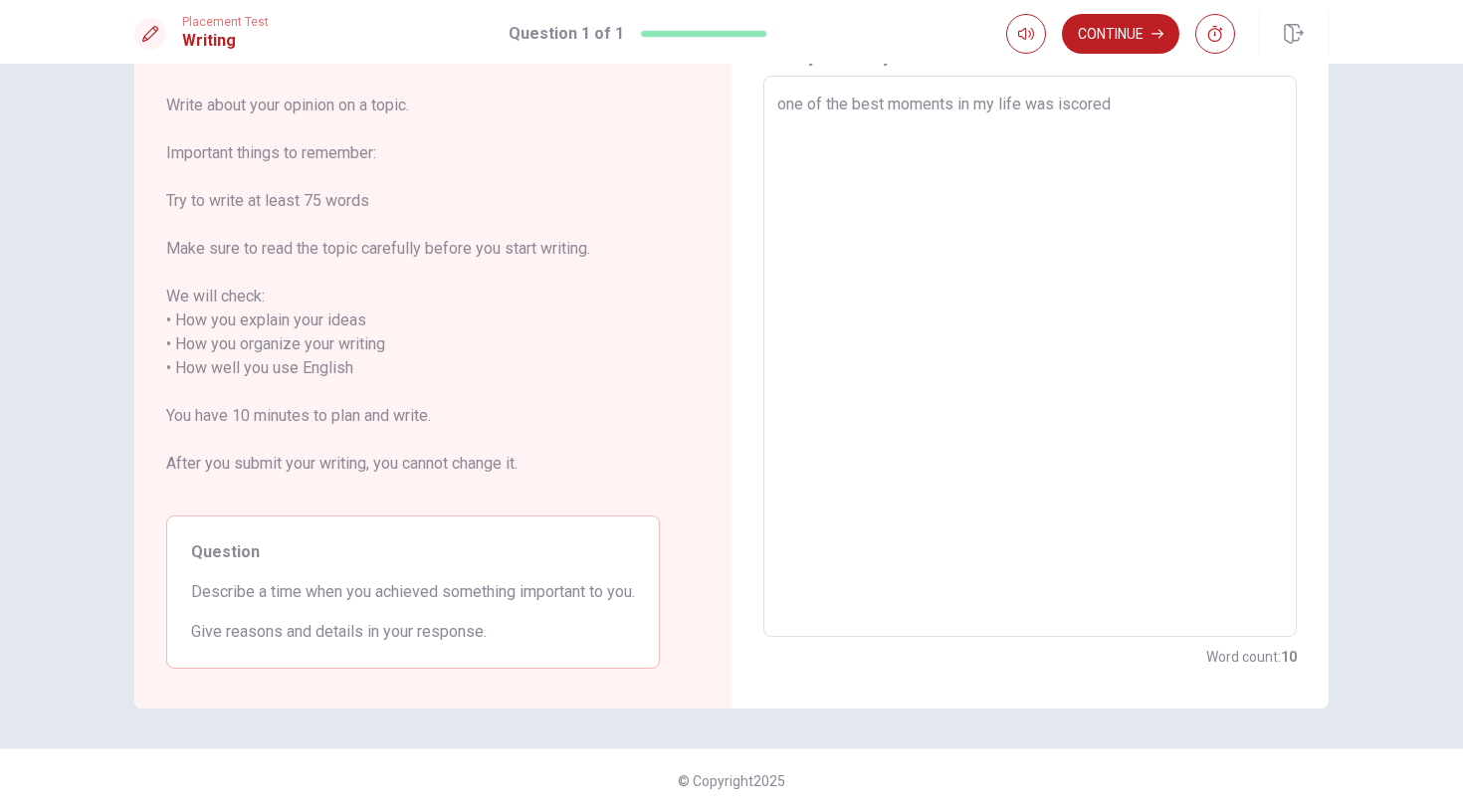 type on "x" 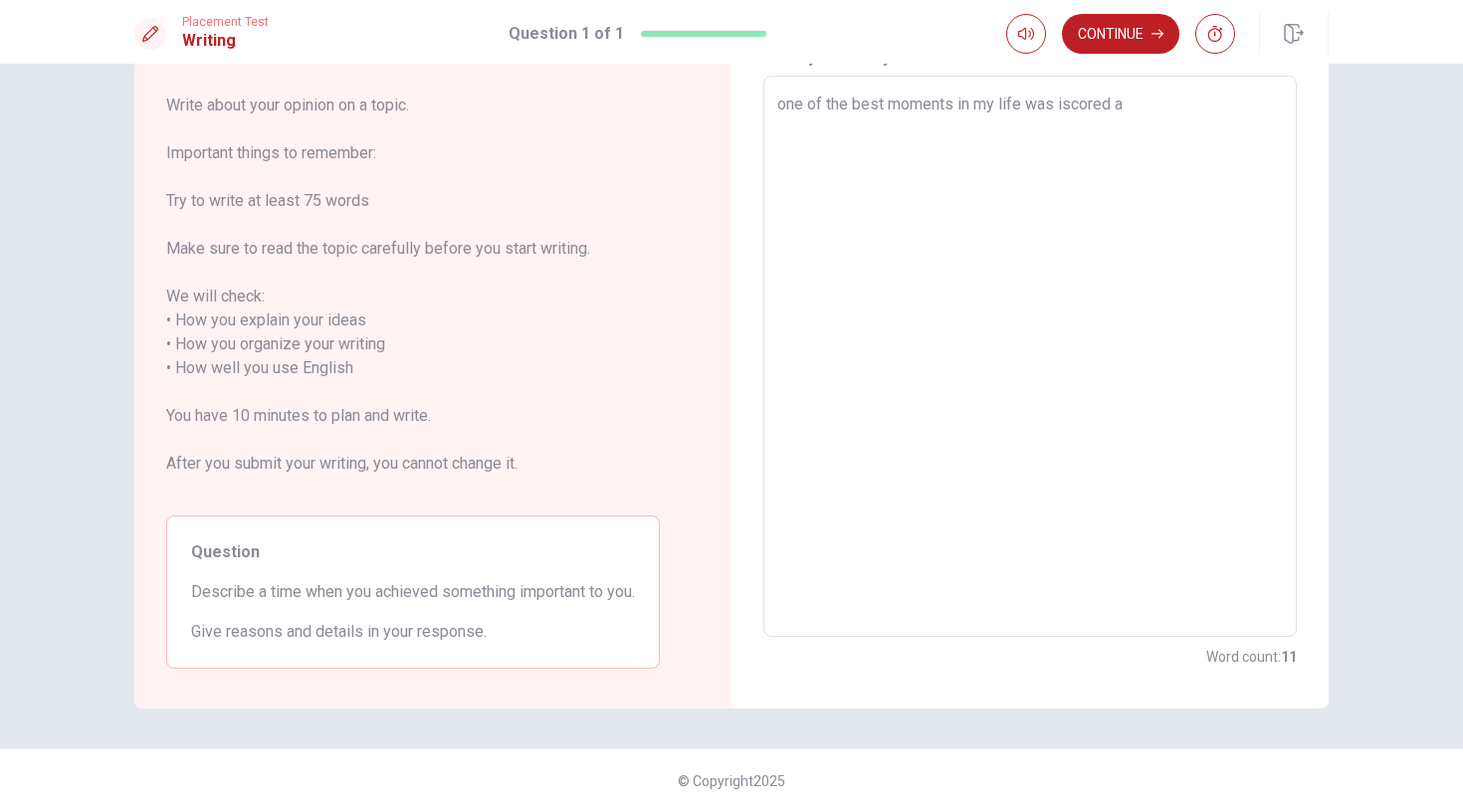 type on "x" 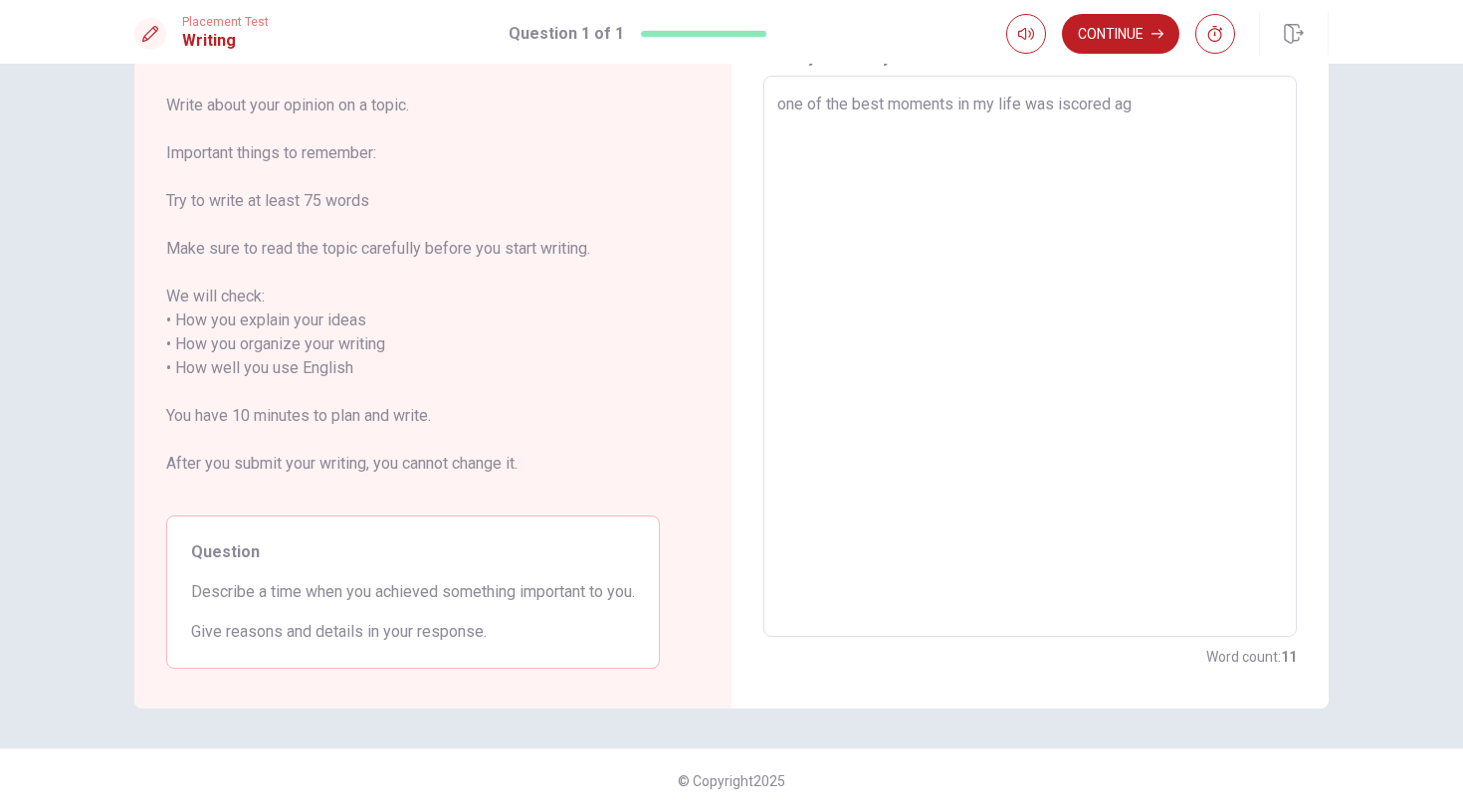 type on "x" 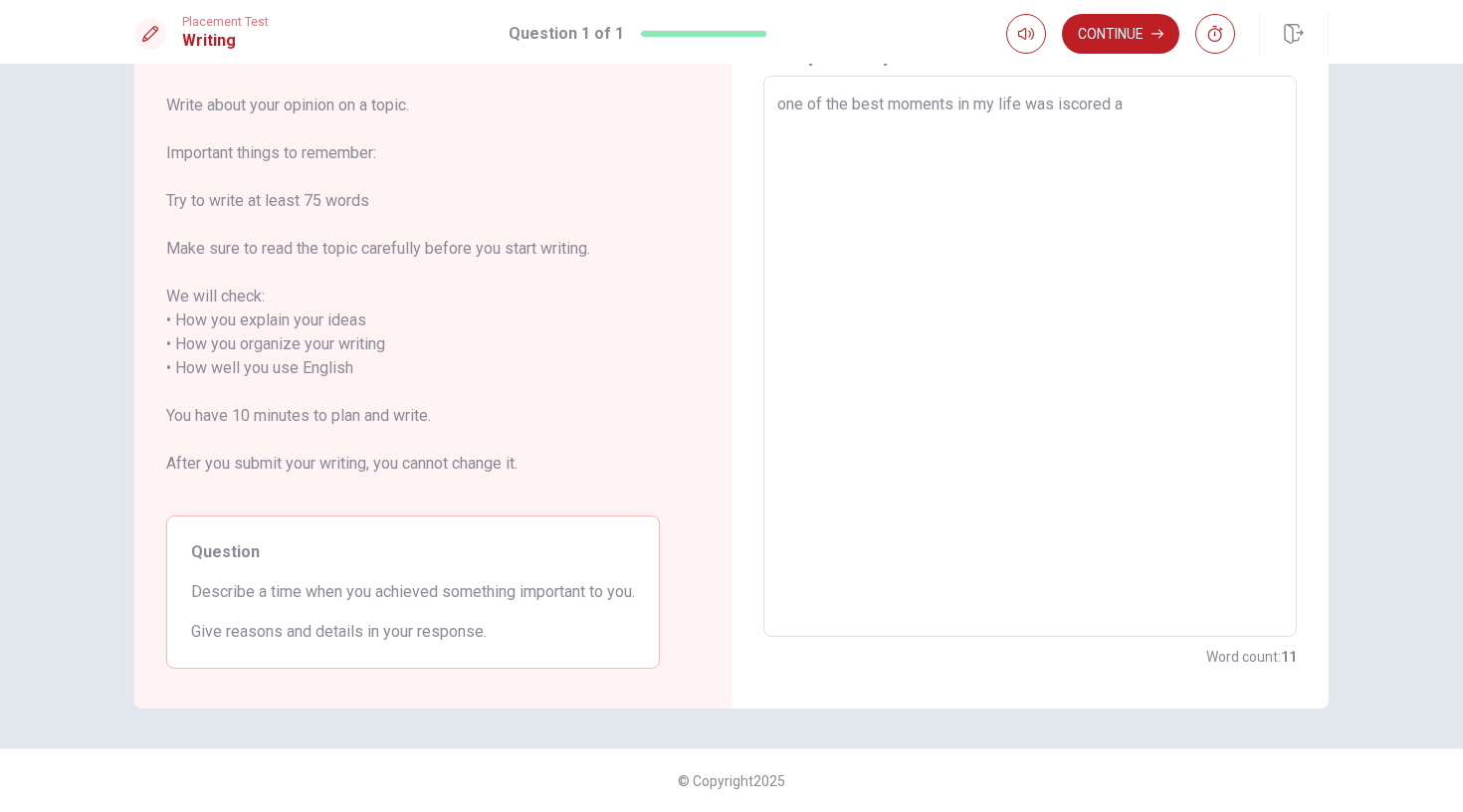 type on "x" 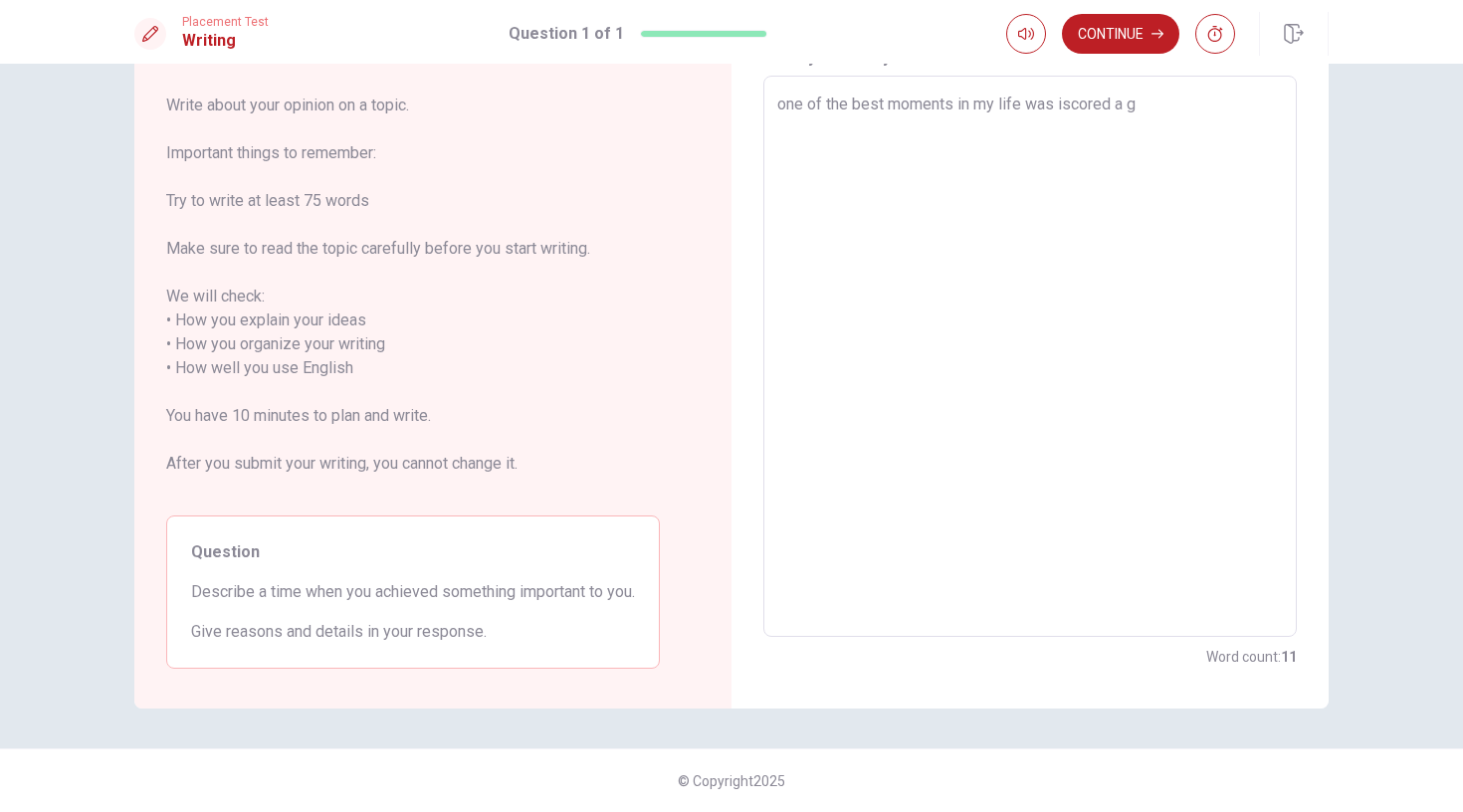 type on "x" 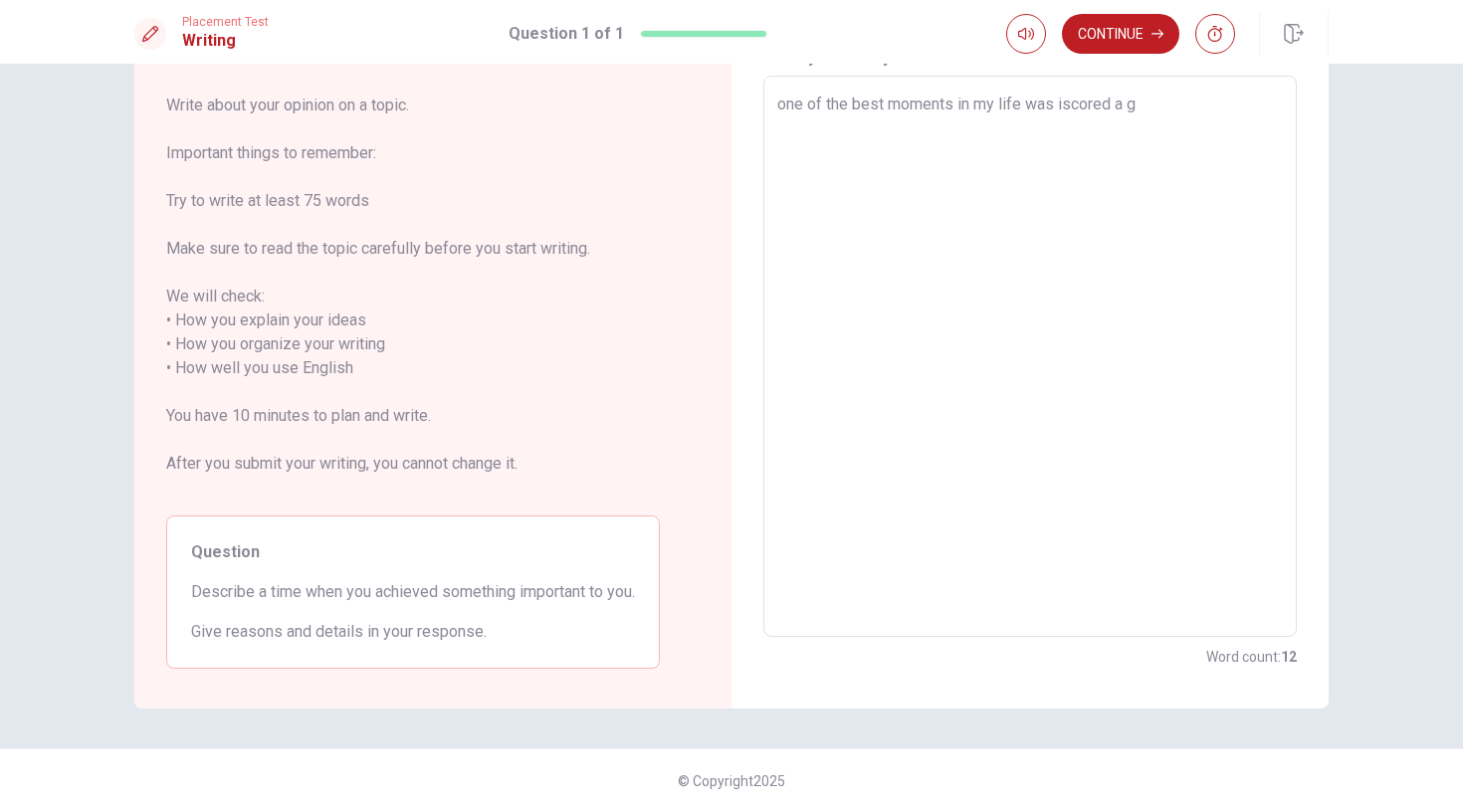 type on "one of the best moments in my life was iscored a go" 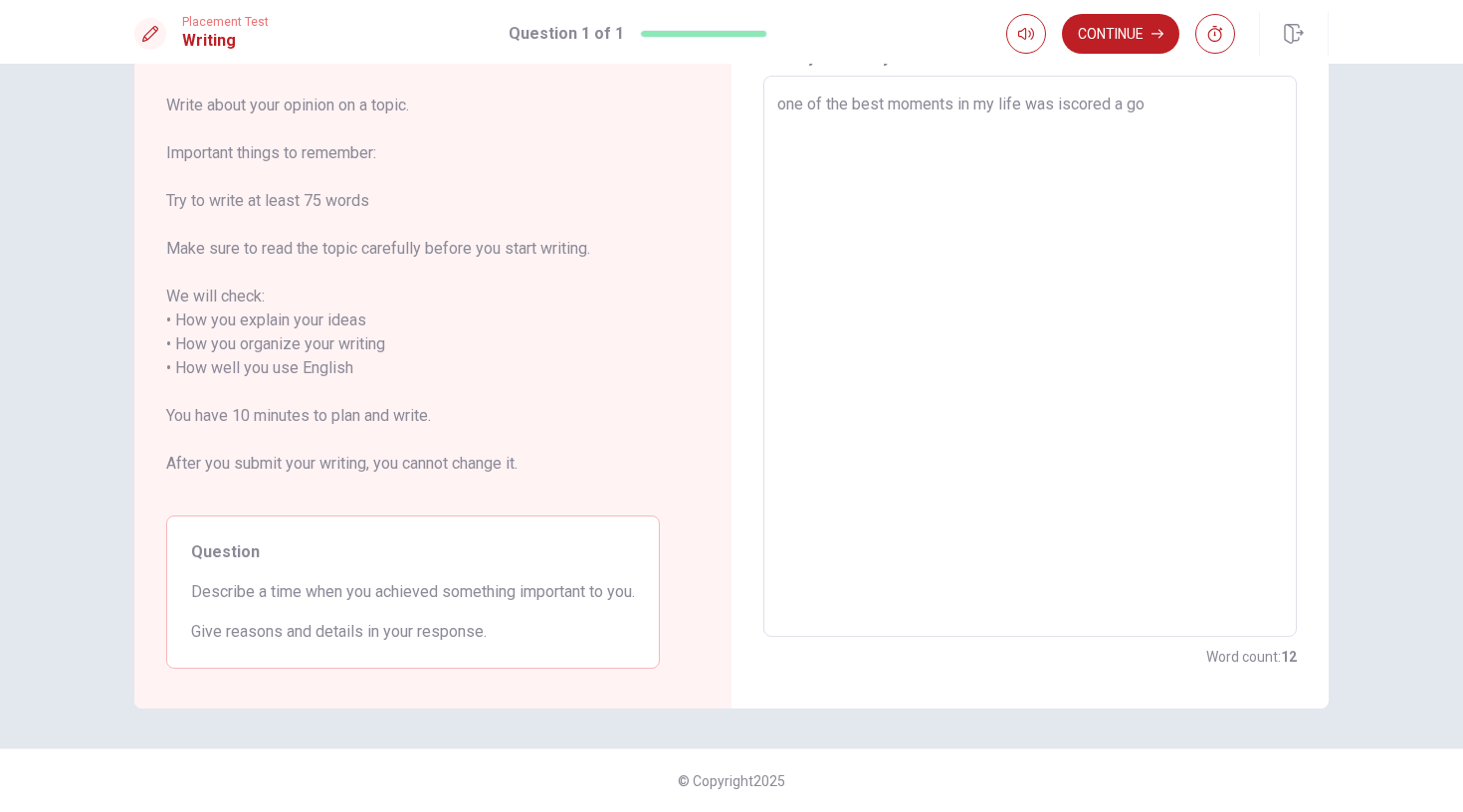 type on "x" 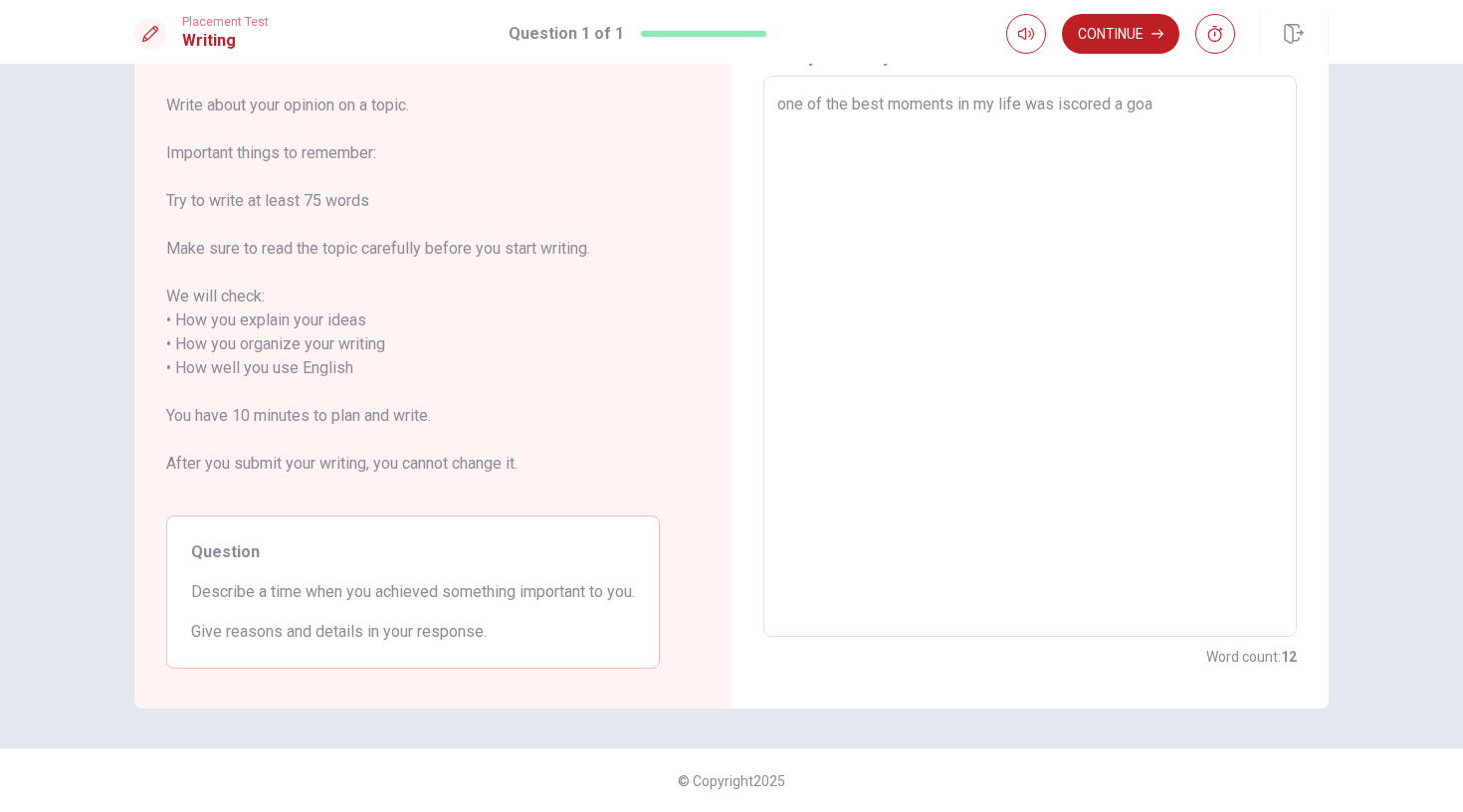 type on "x" 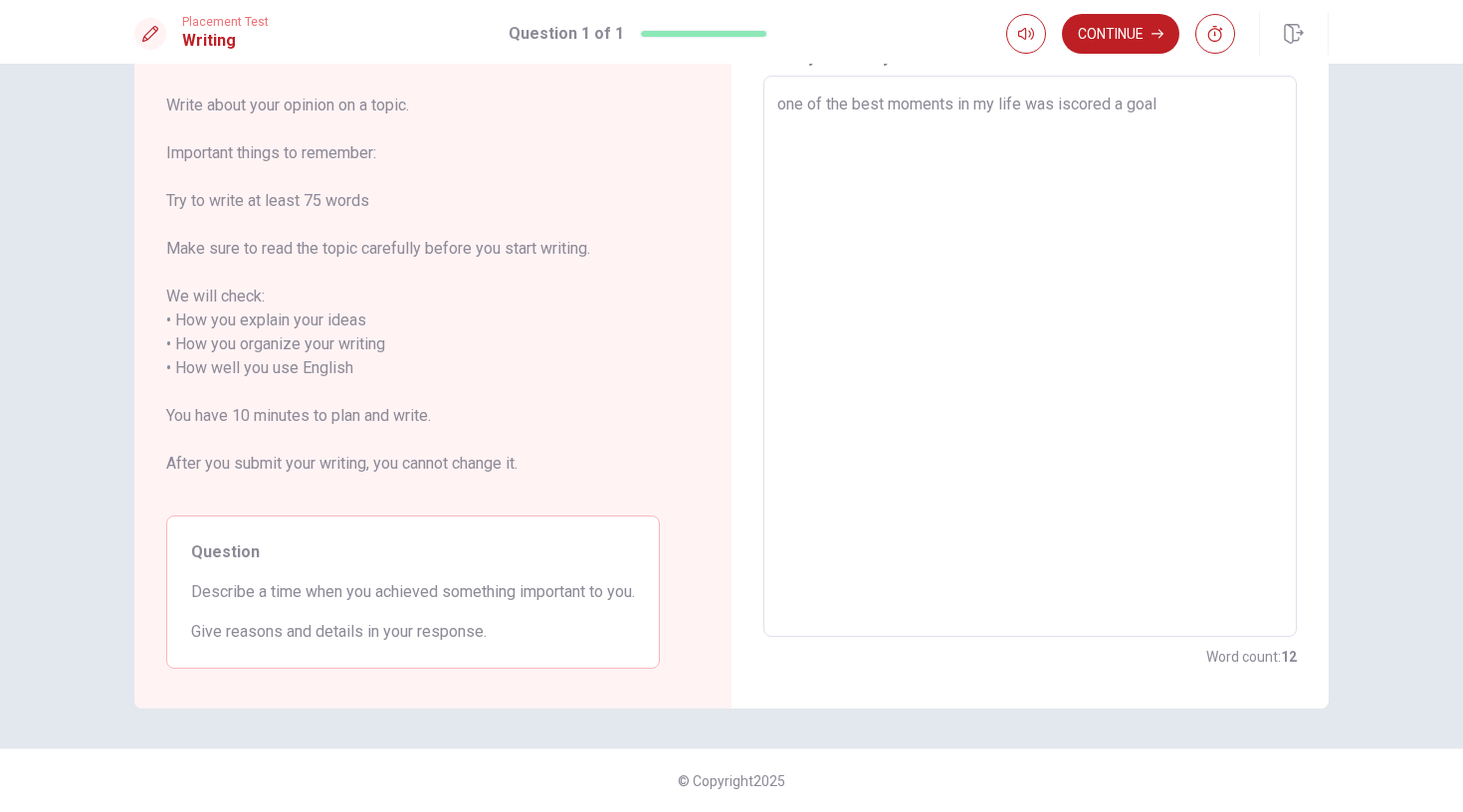 type on "x" 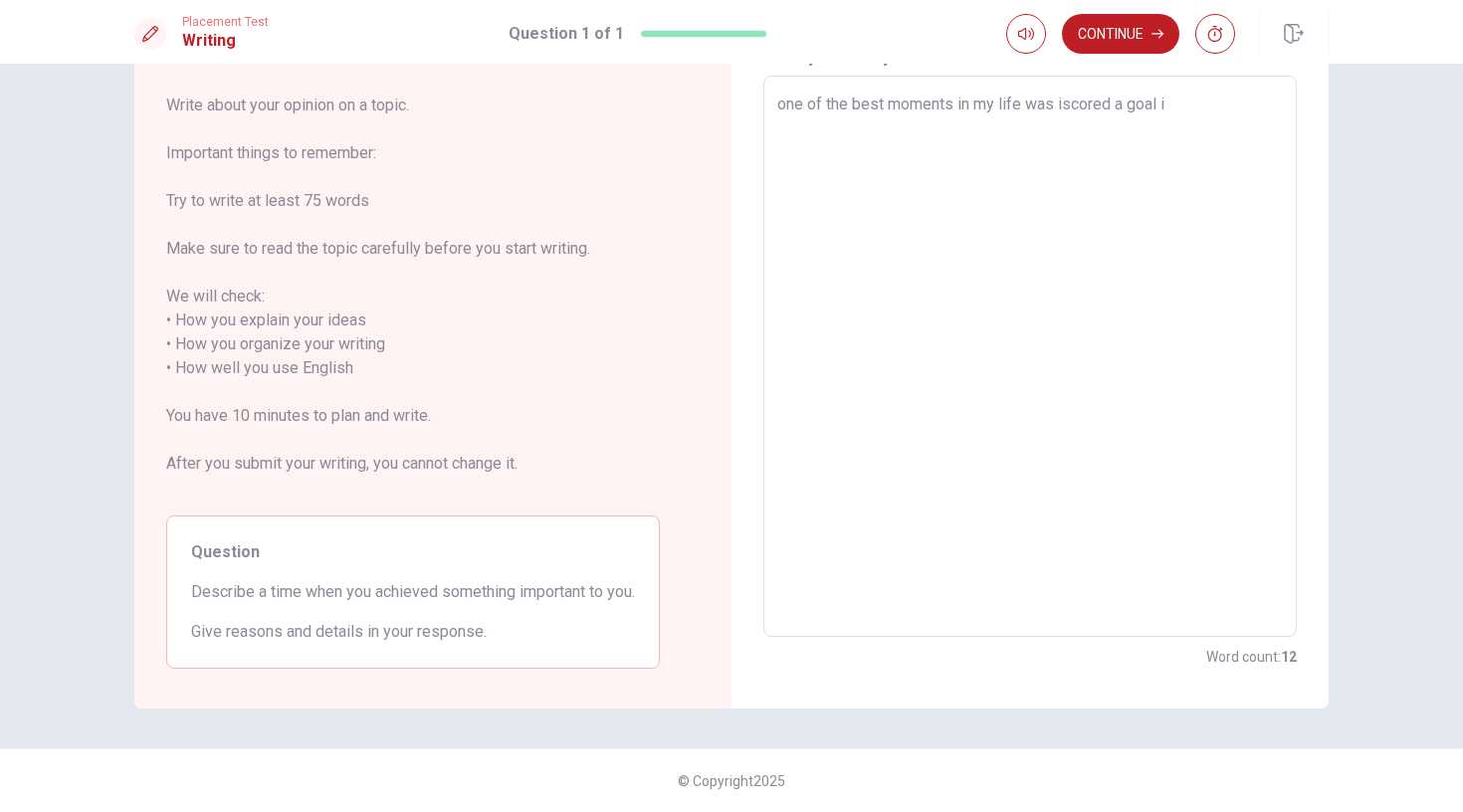 type on "x" 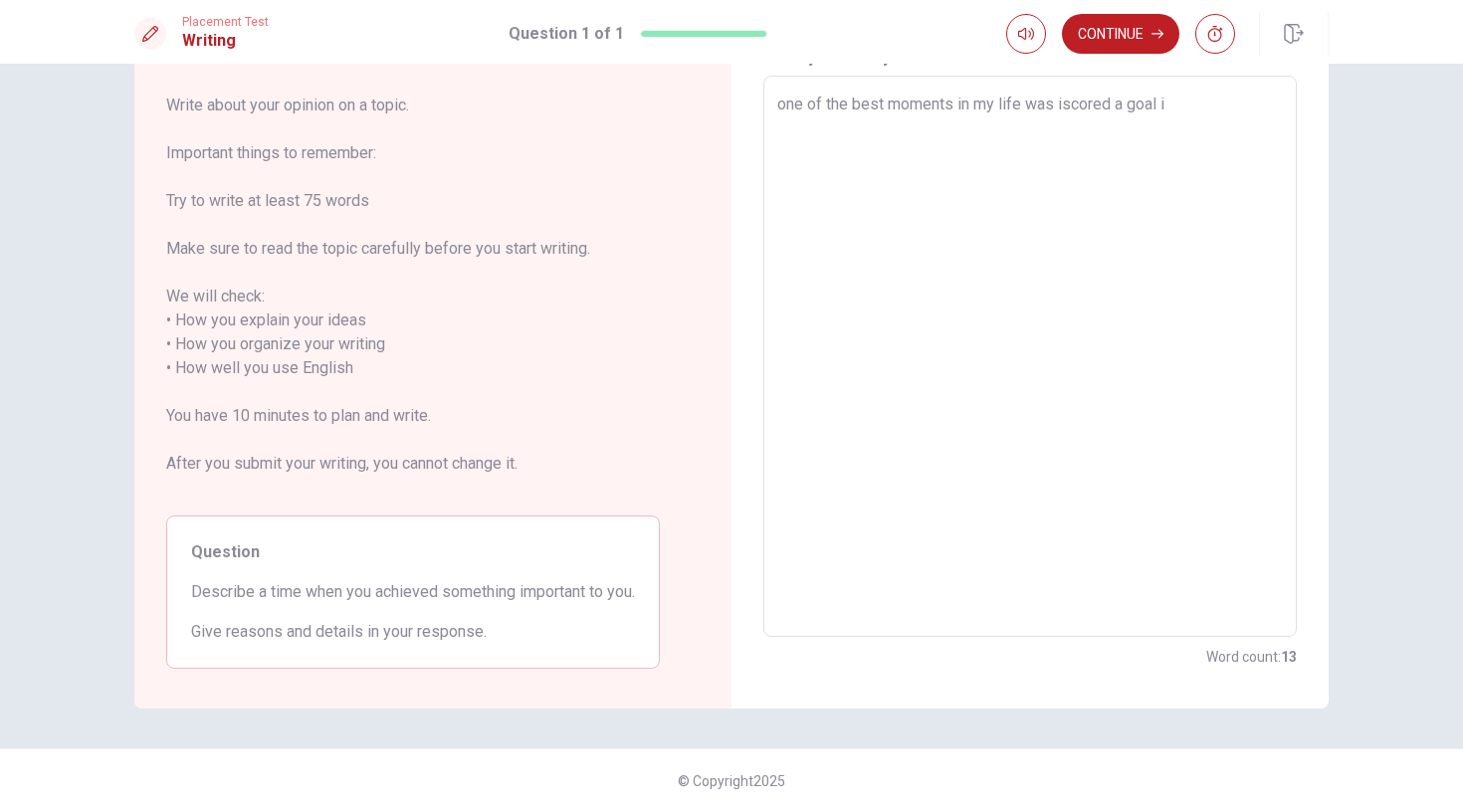 type on "one of the best moments in my life was iscored a goal in" 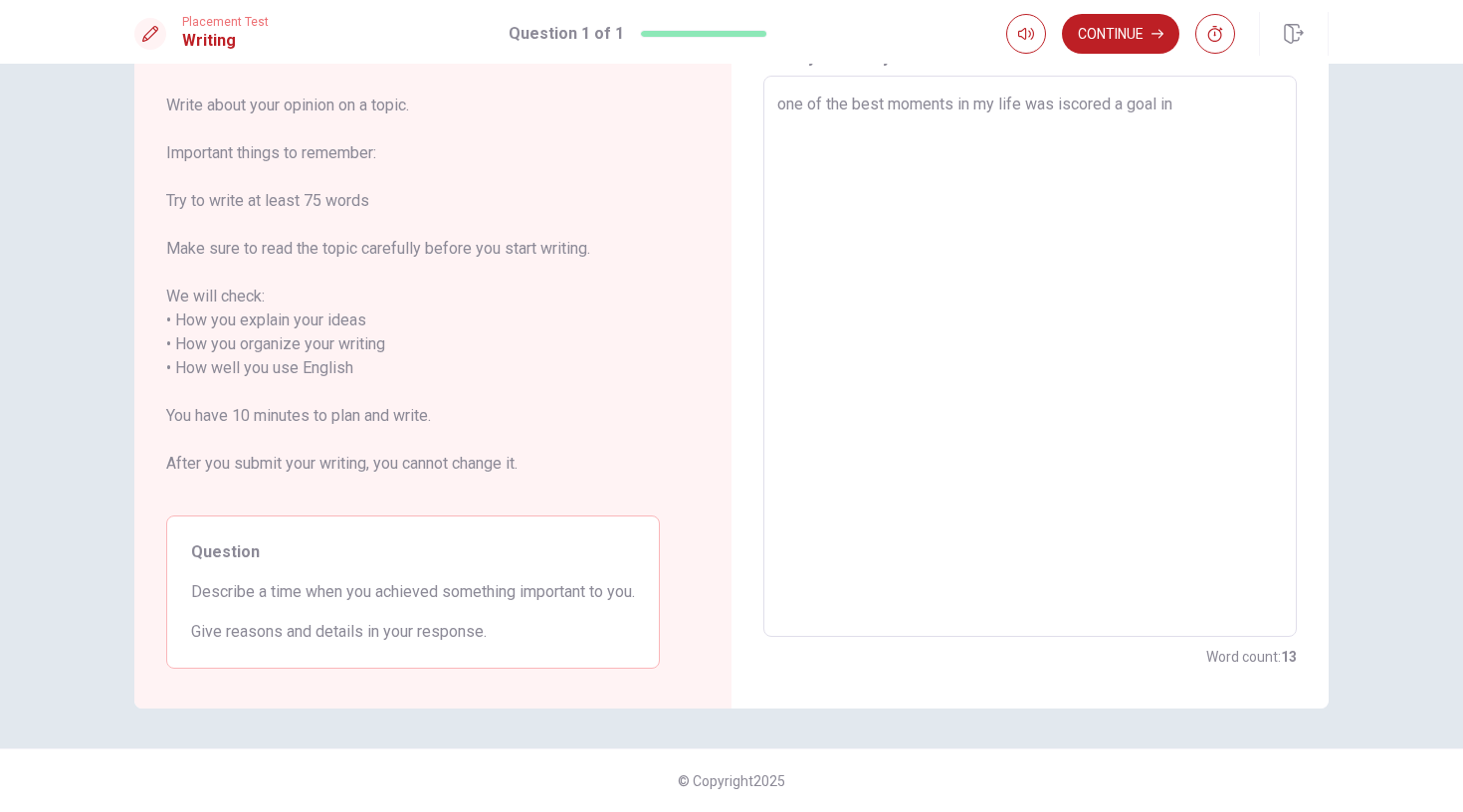 type on "x" 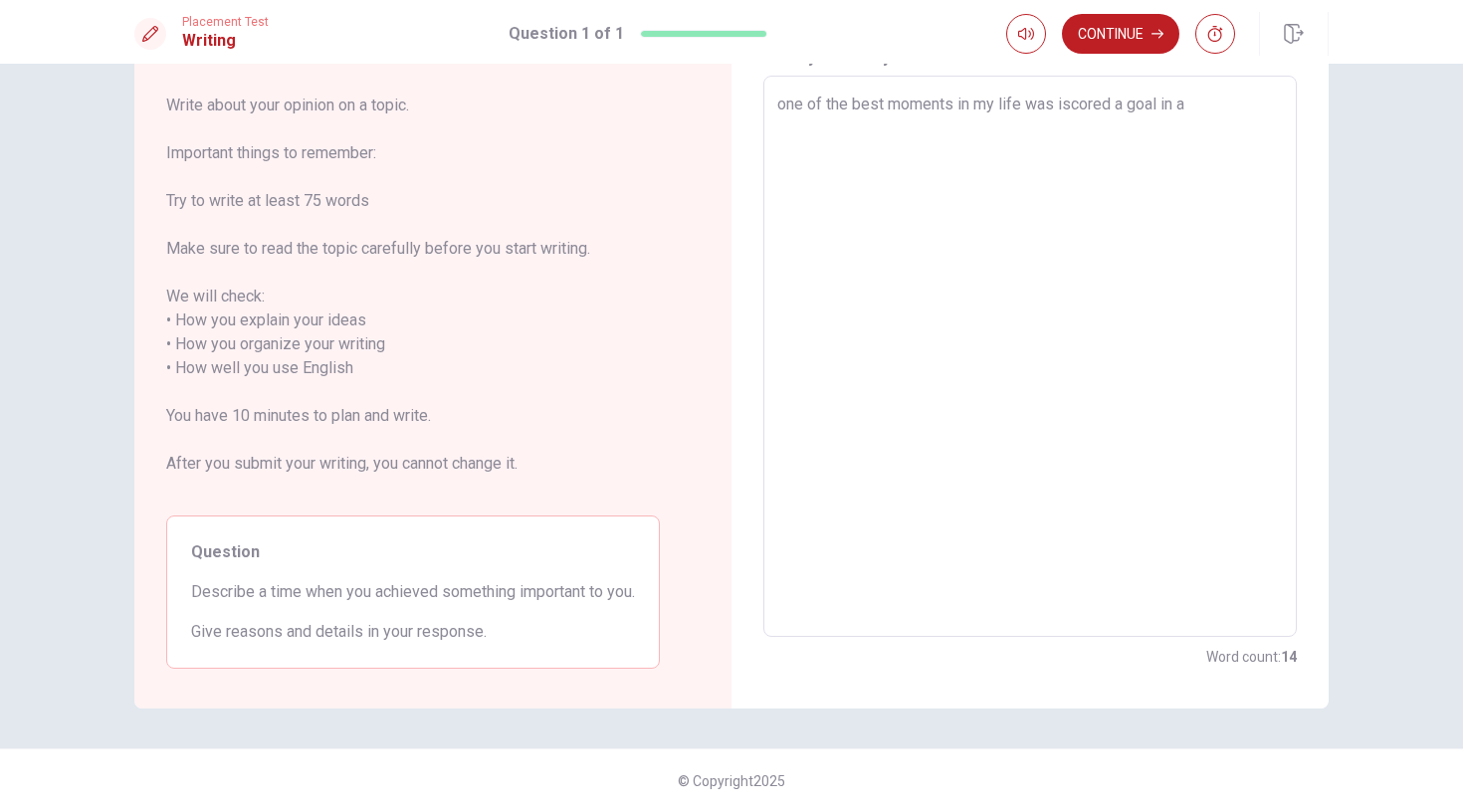 type on "x" 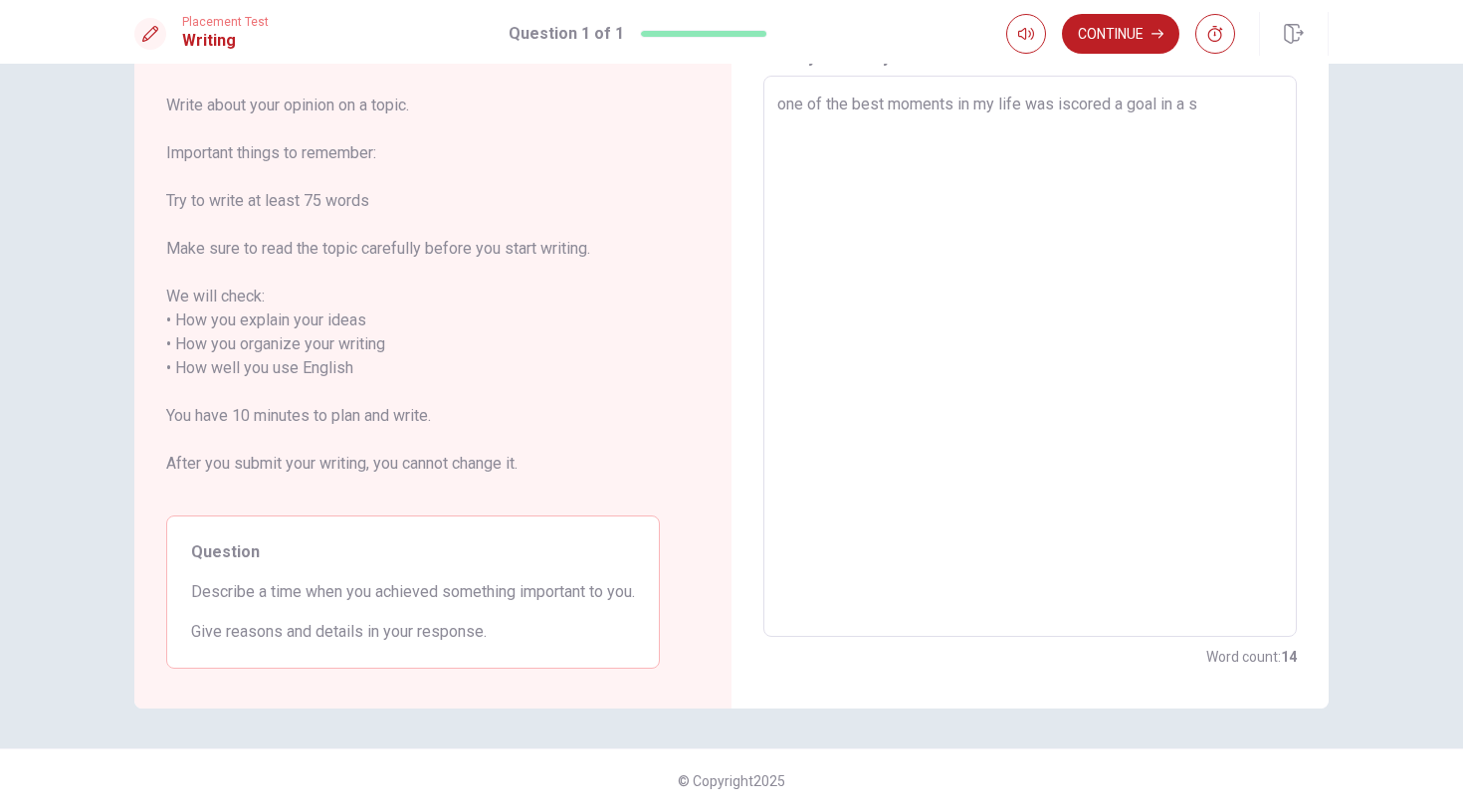 type on "x" 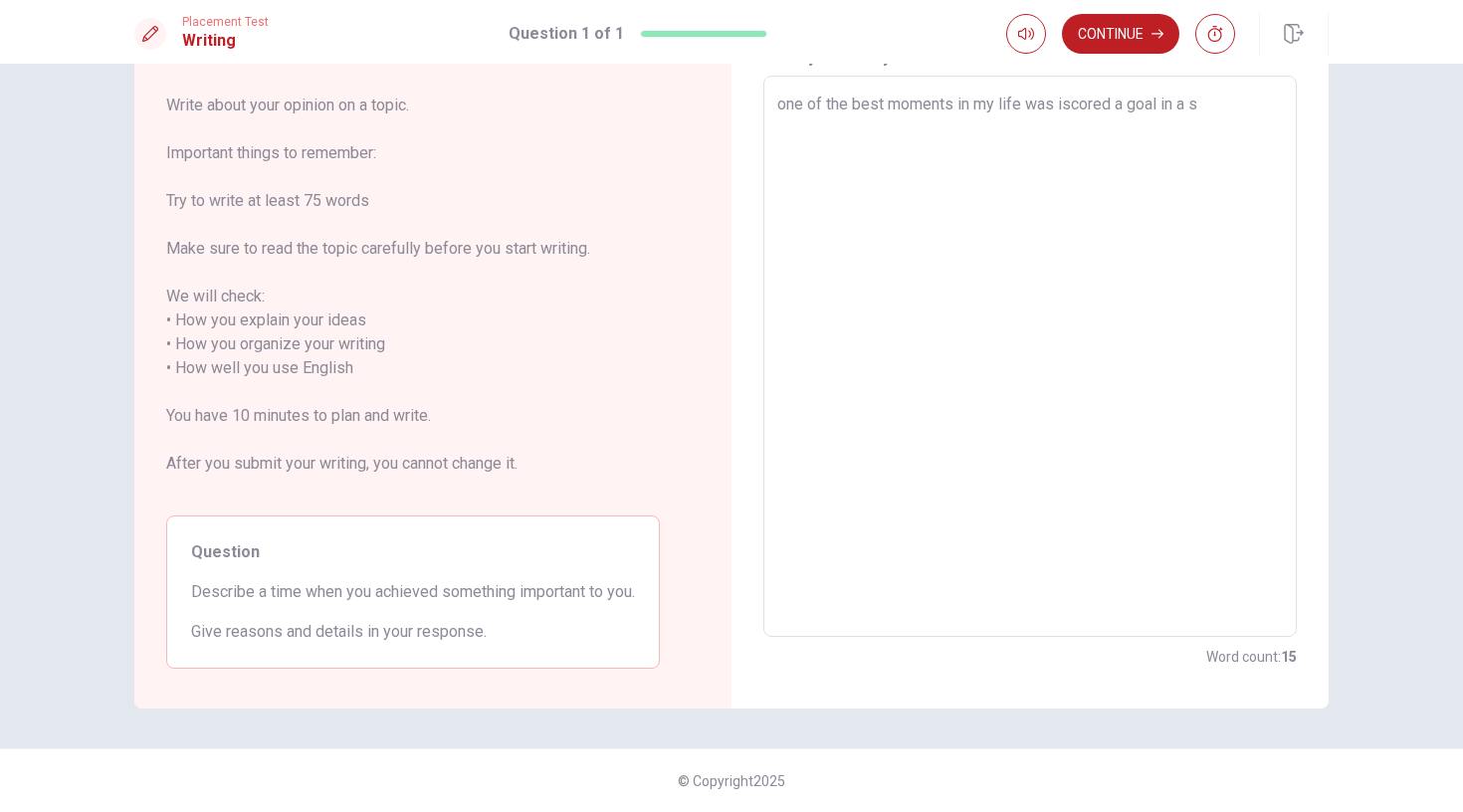 type on "one of the best moments in my life was iscored a goal in a so" 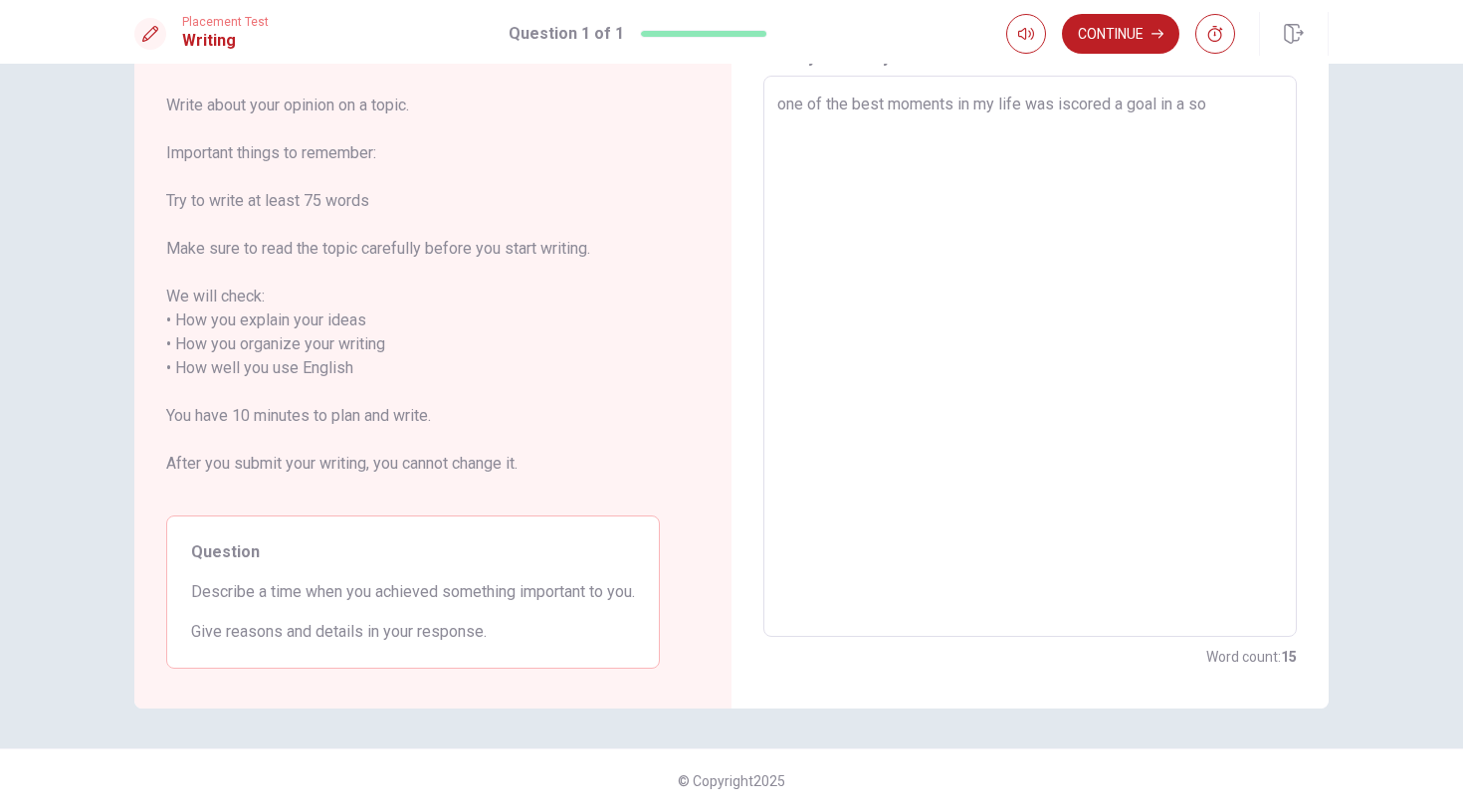 type on "x" 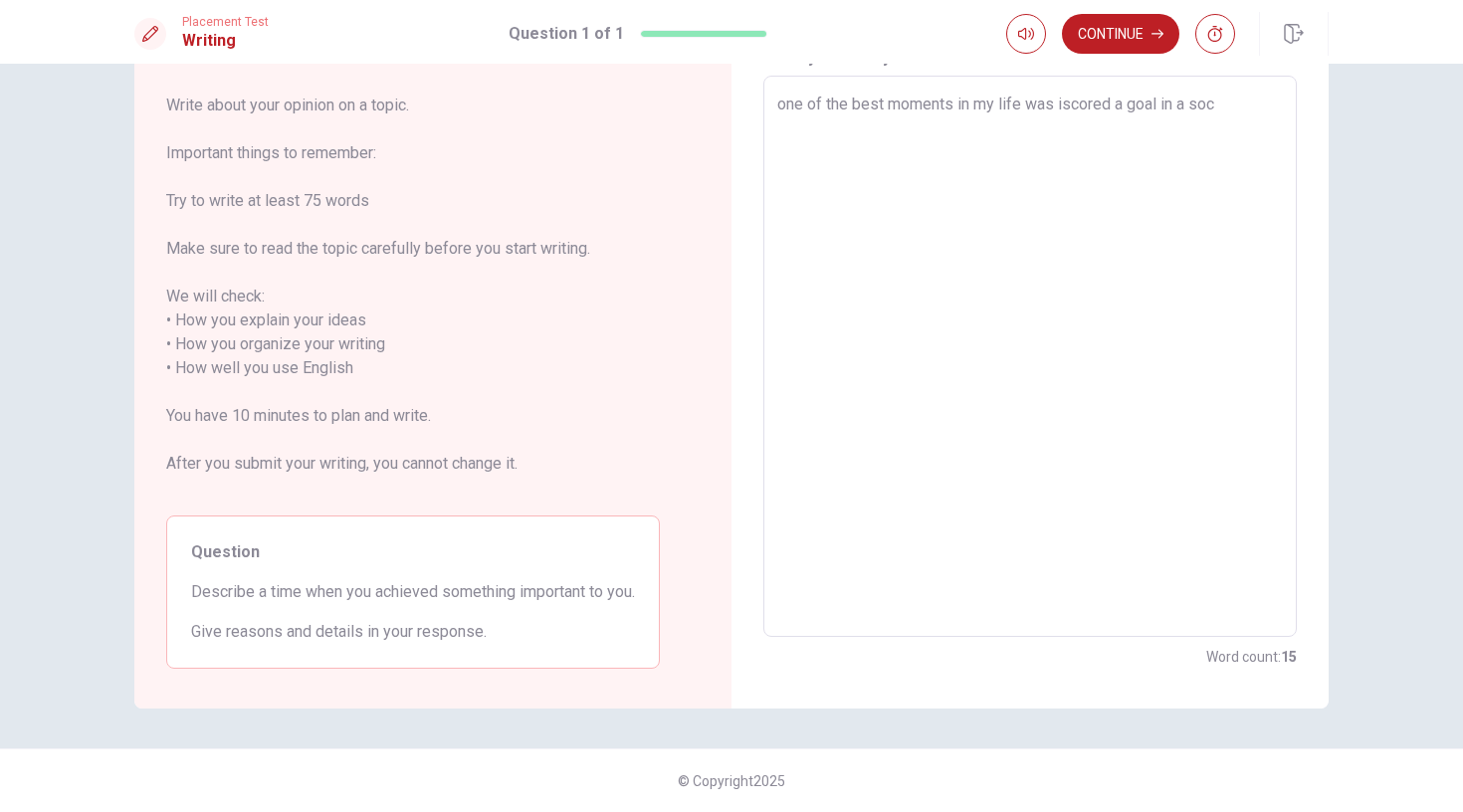 type on "x" 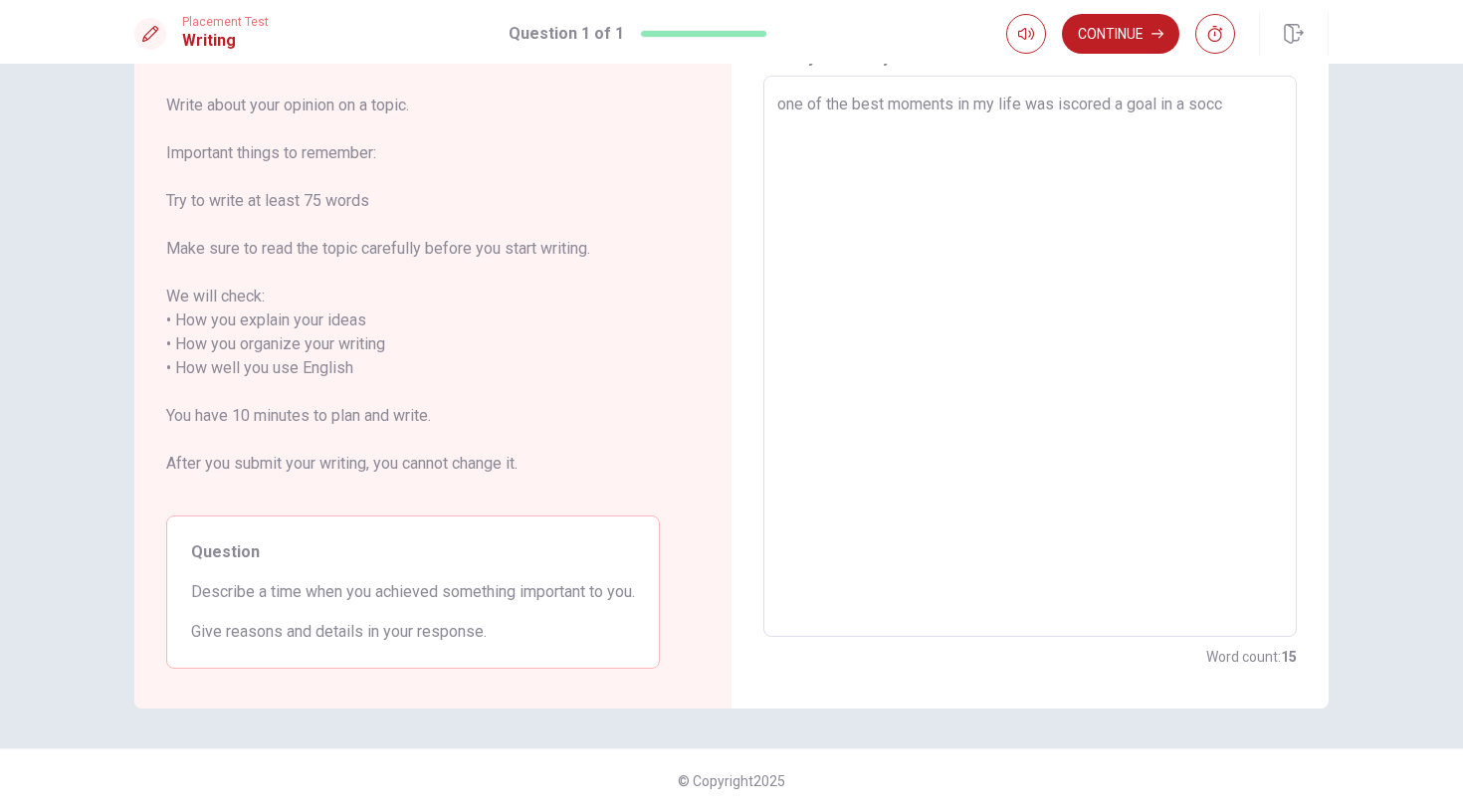 type on "x" 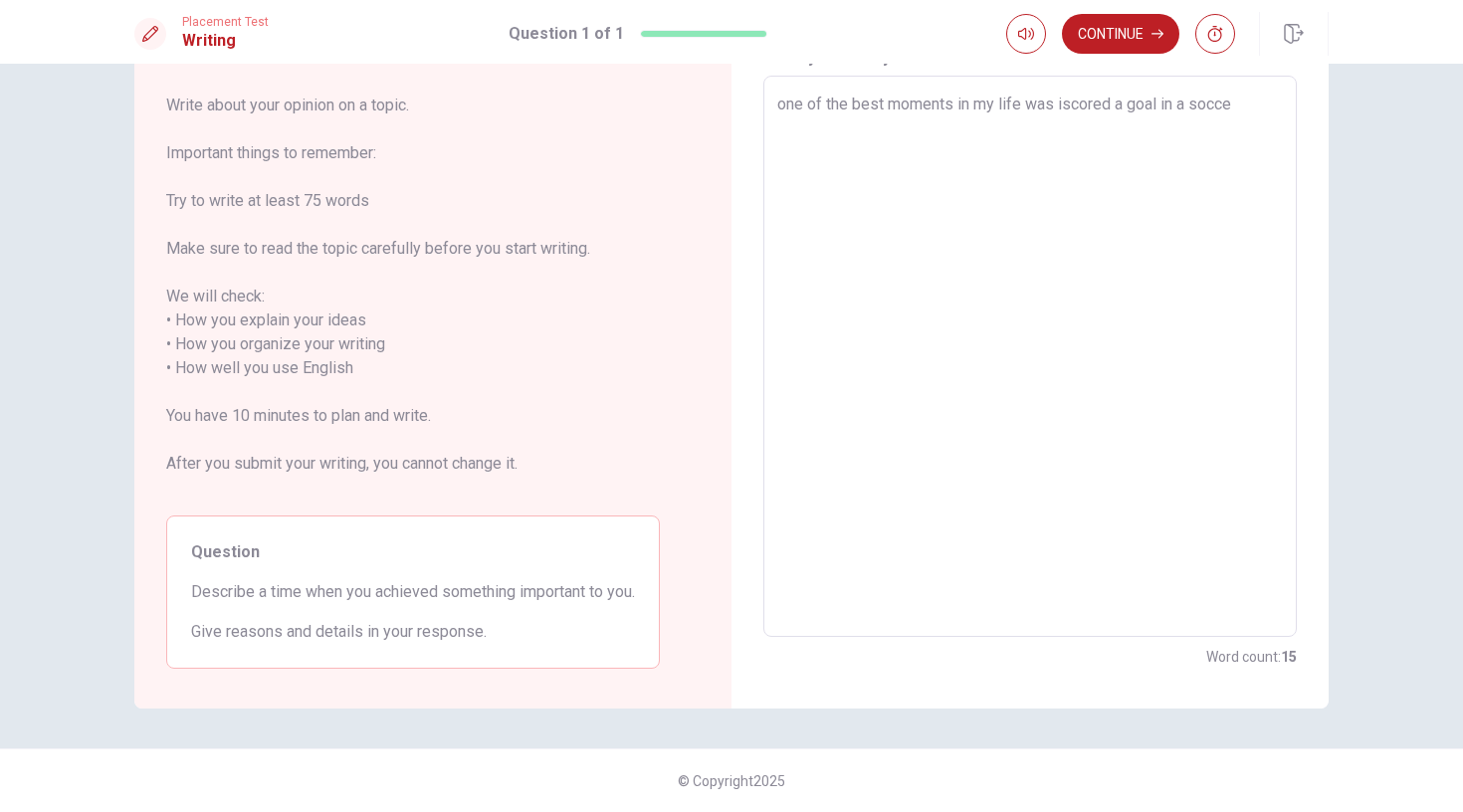 type on "x" 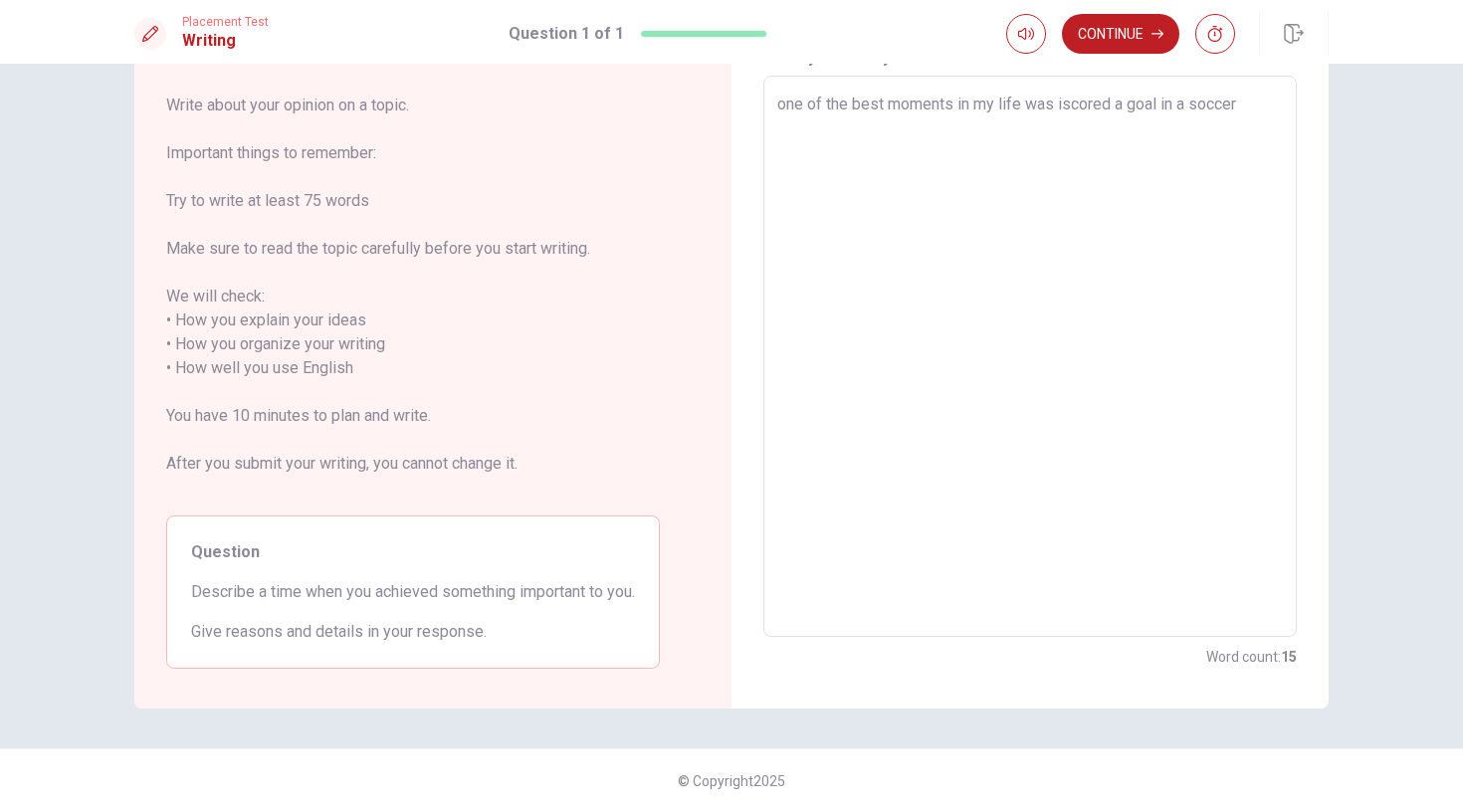 type on "x" 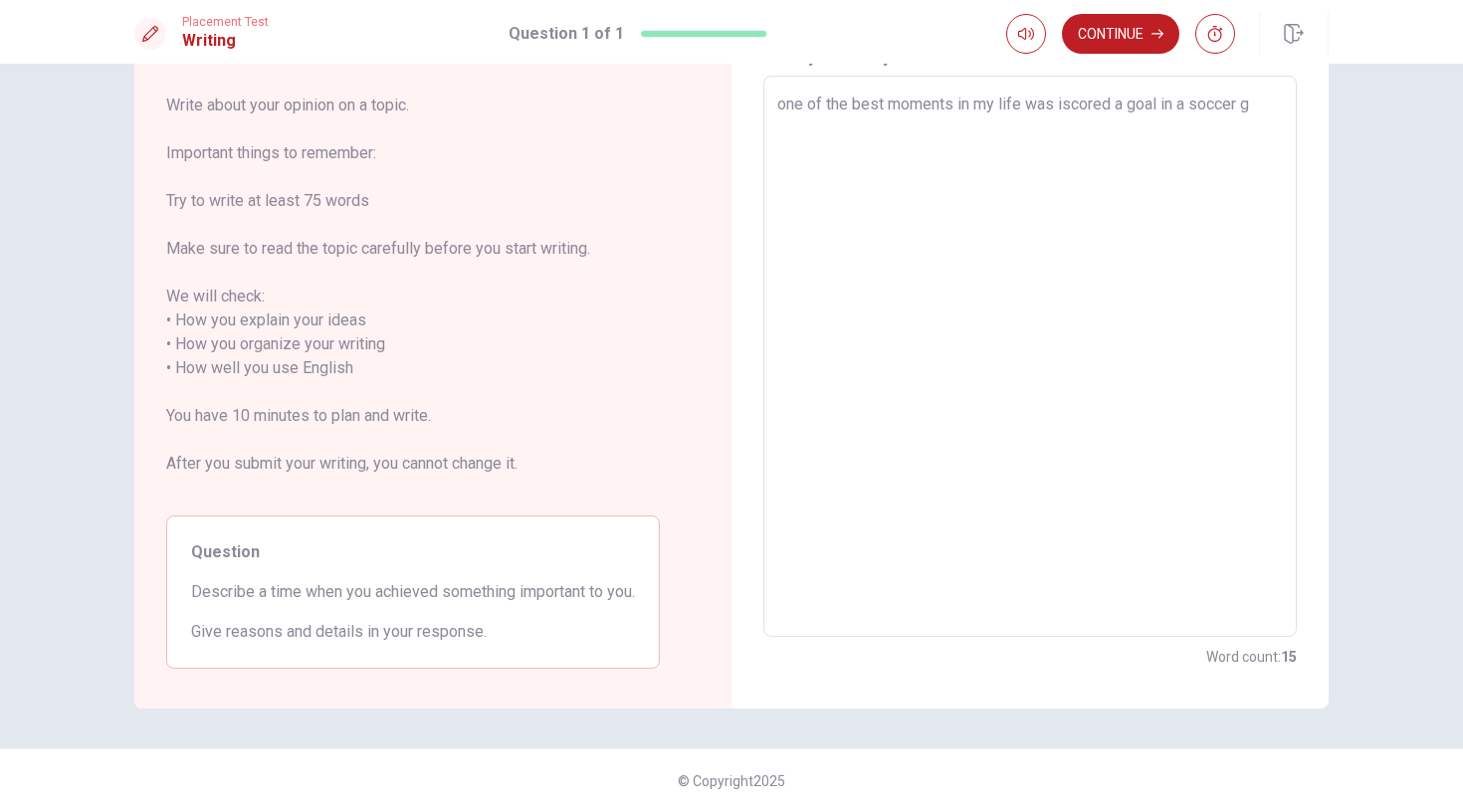 type on "x" 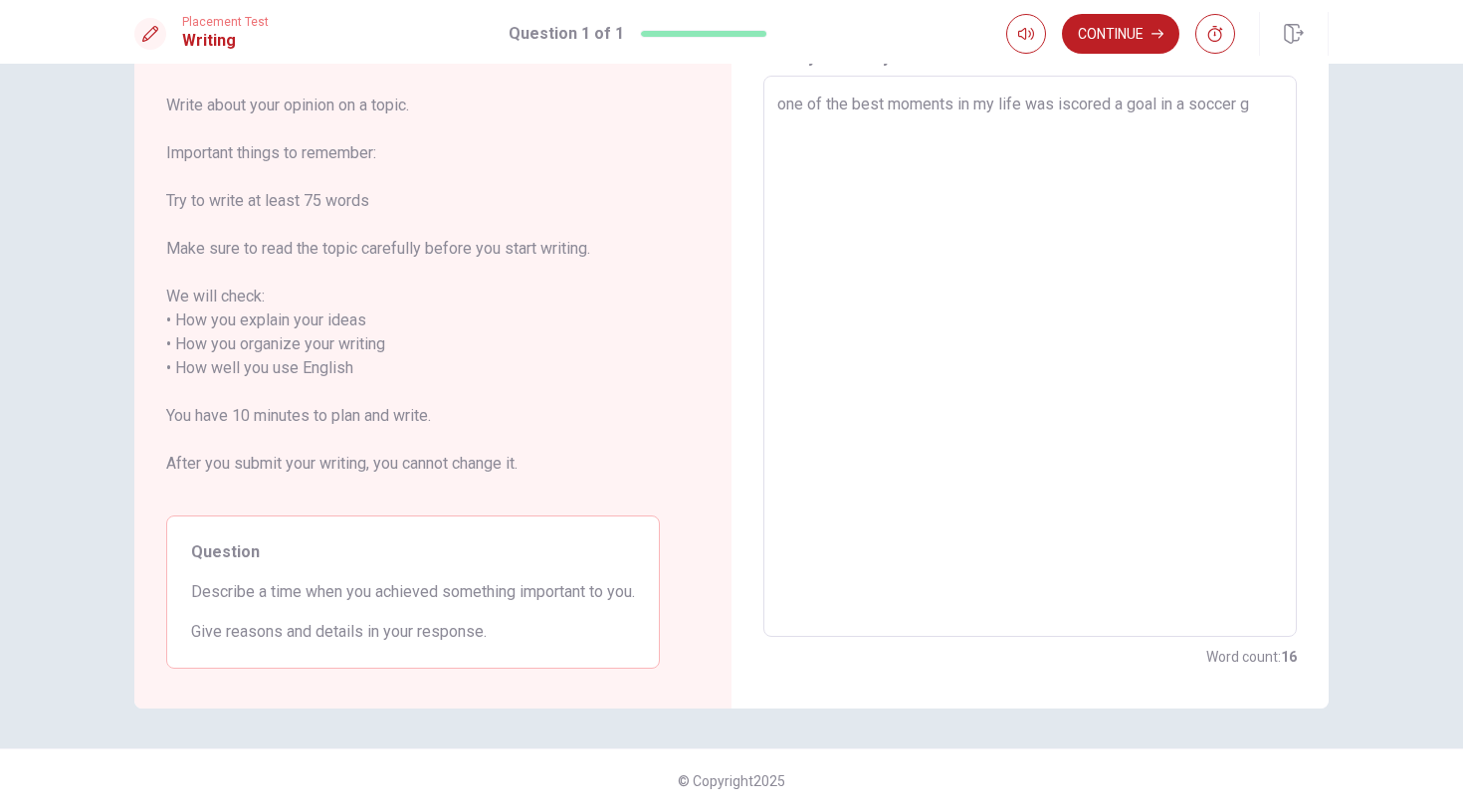 type on "one of the best moments in my life was iscored a goal in a soccer ga" 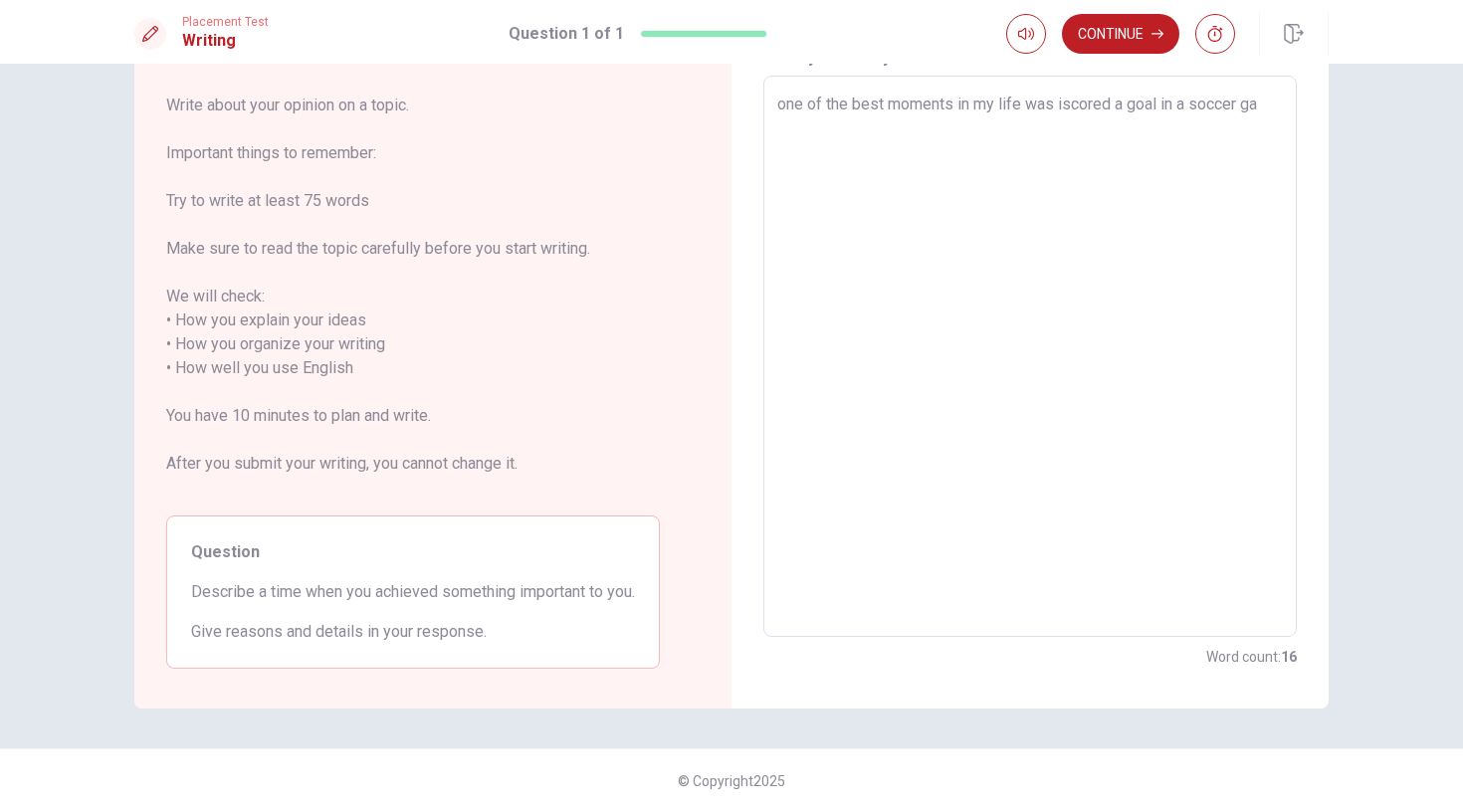 type on "x" 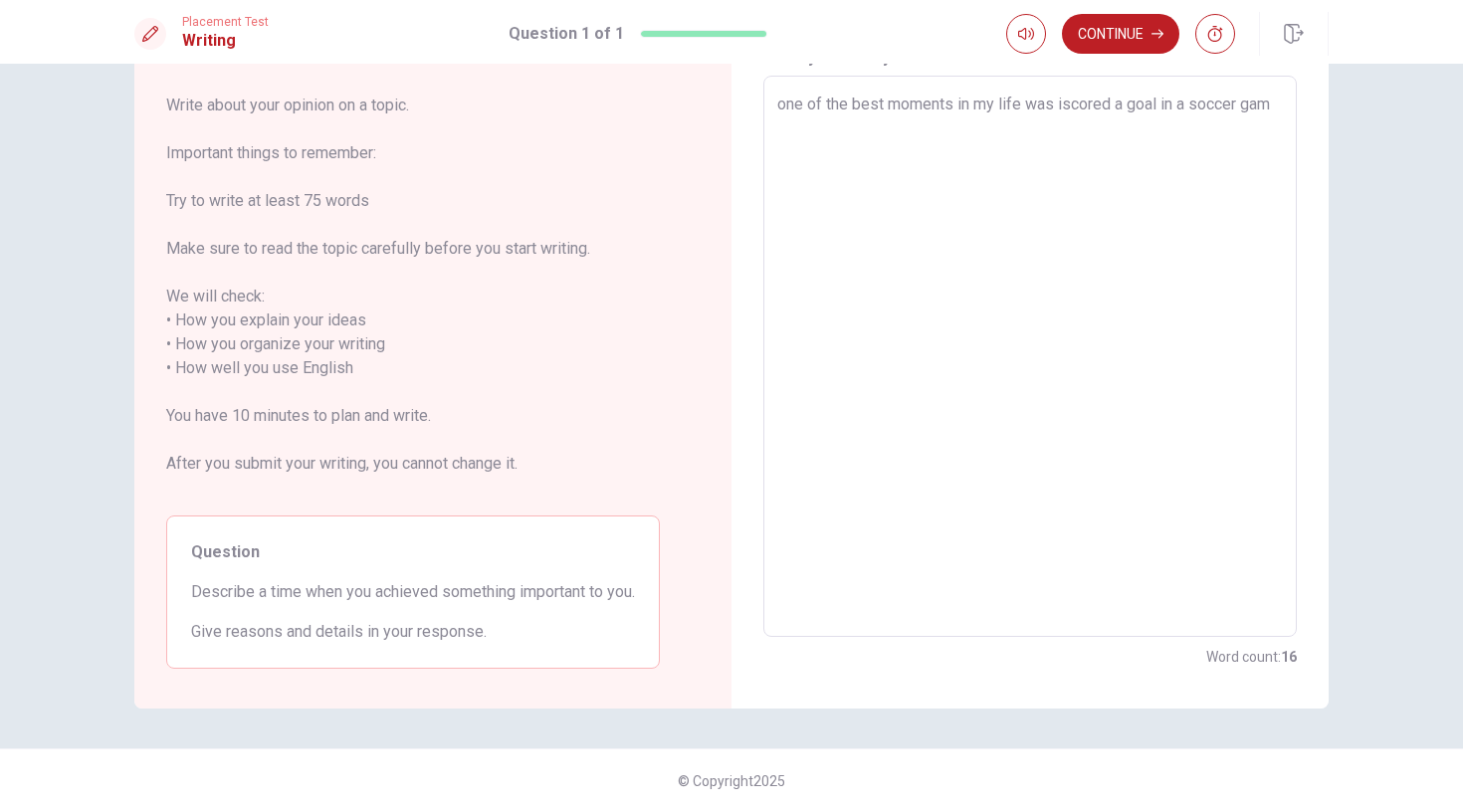 type on "x" 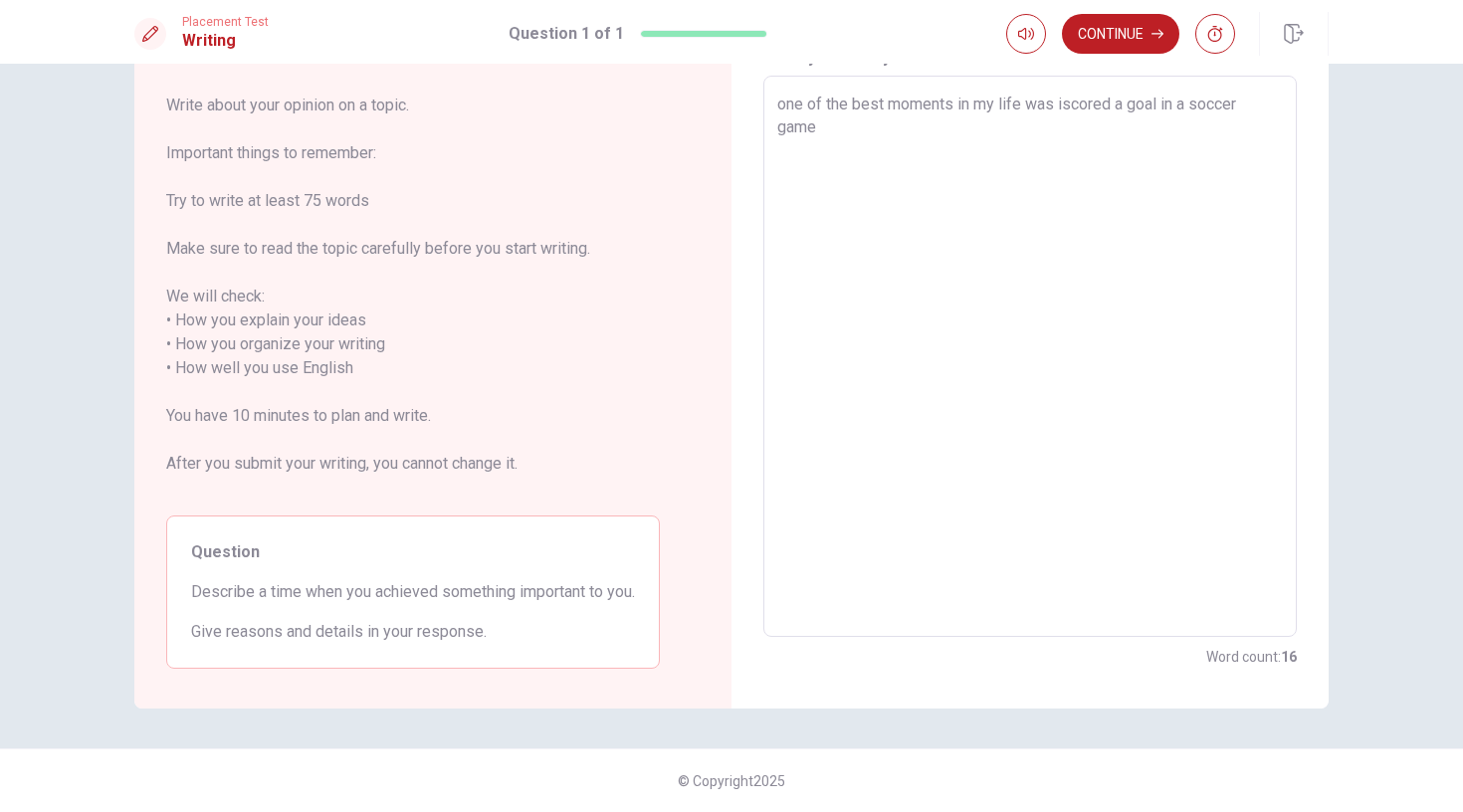 type on "x" 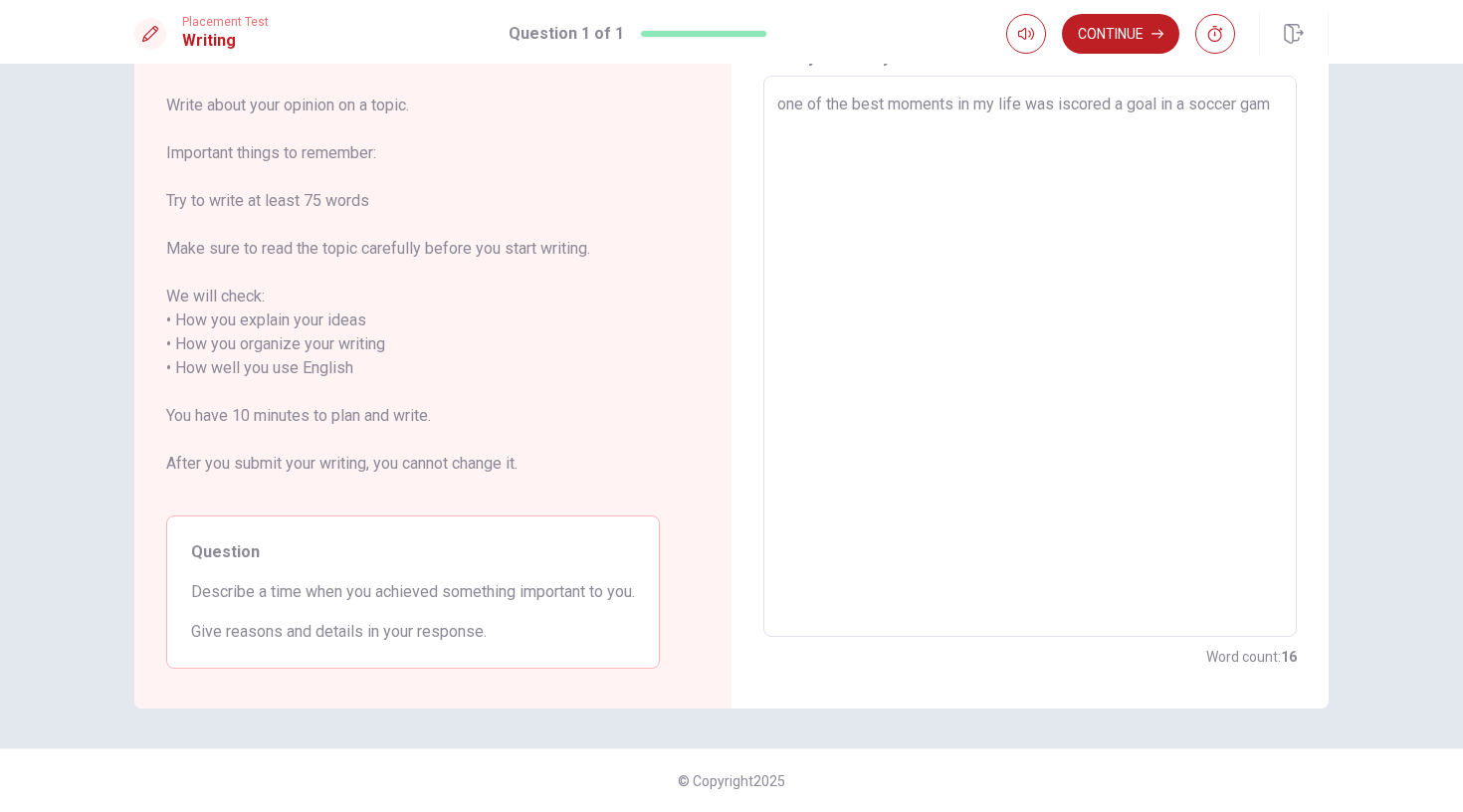 type on "x" 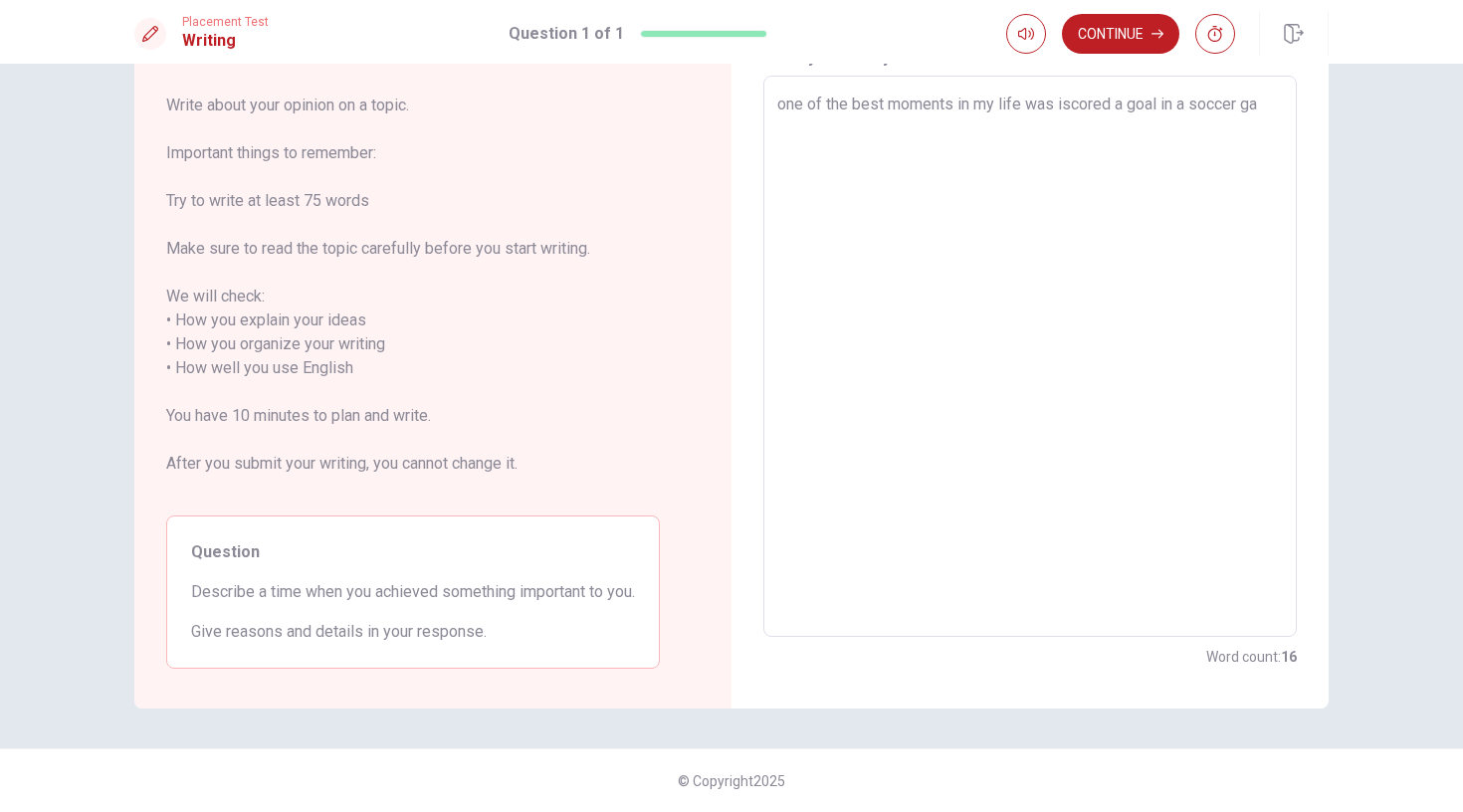 type on "x" 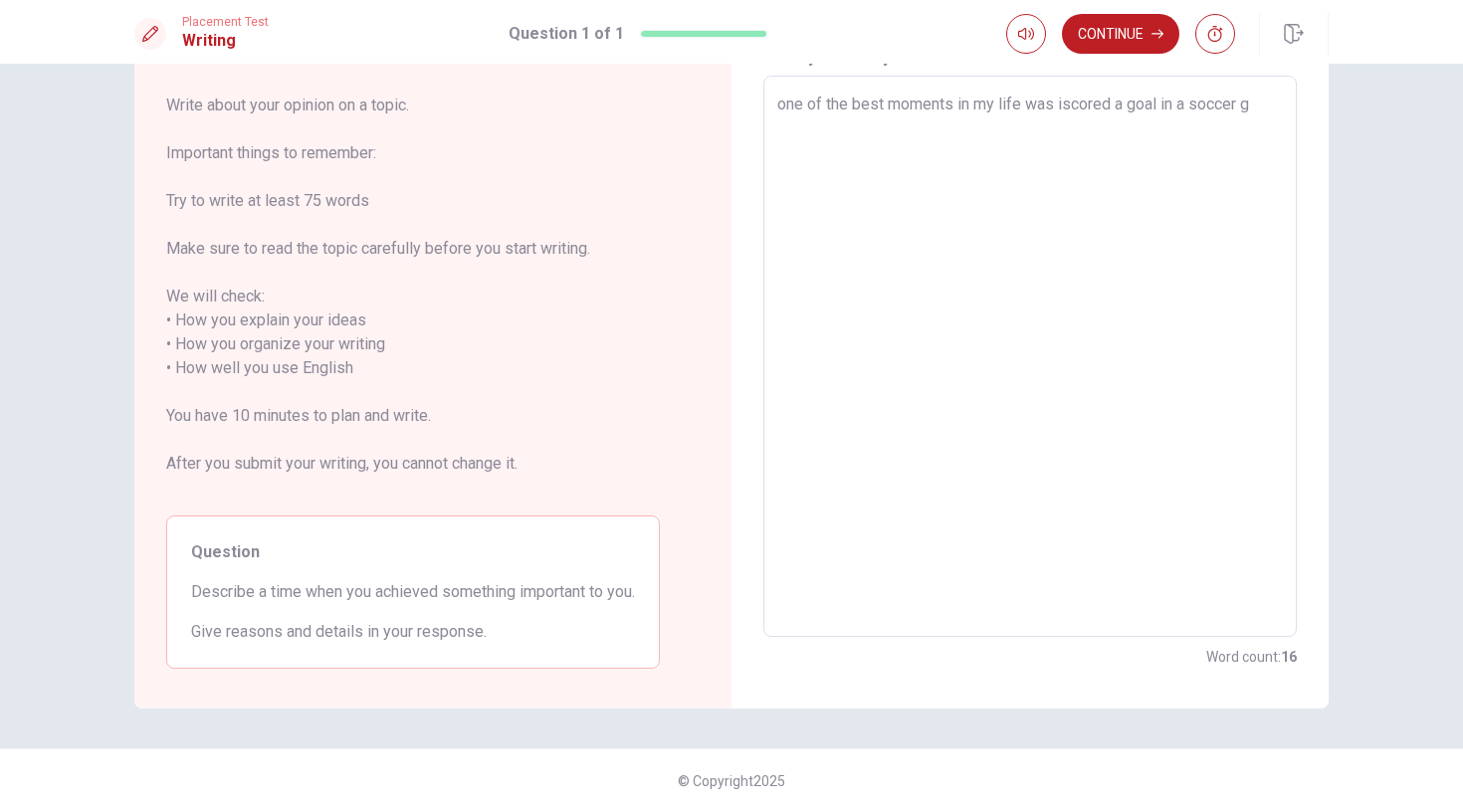 type on "x" 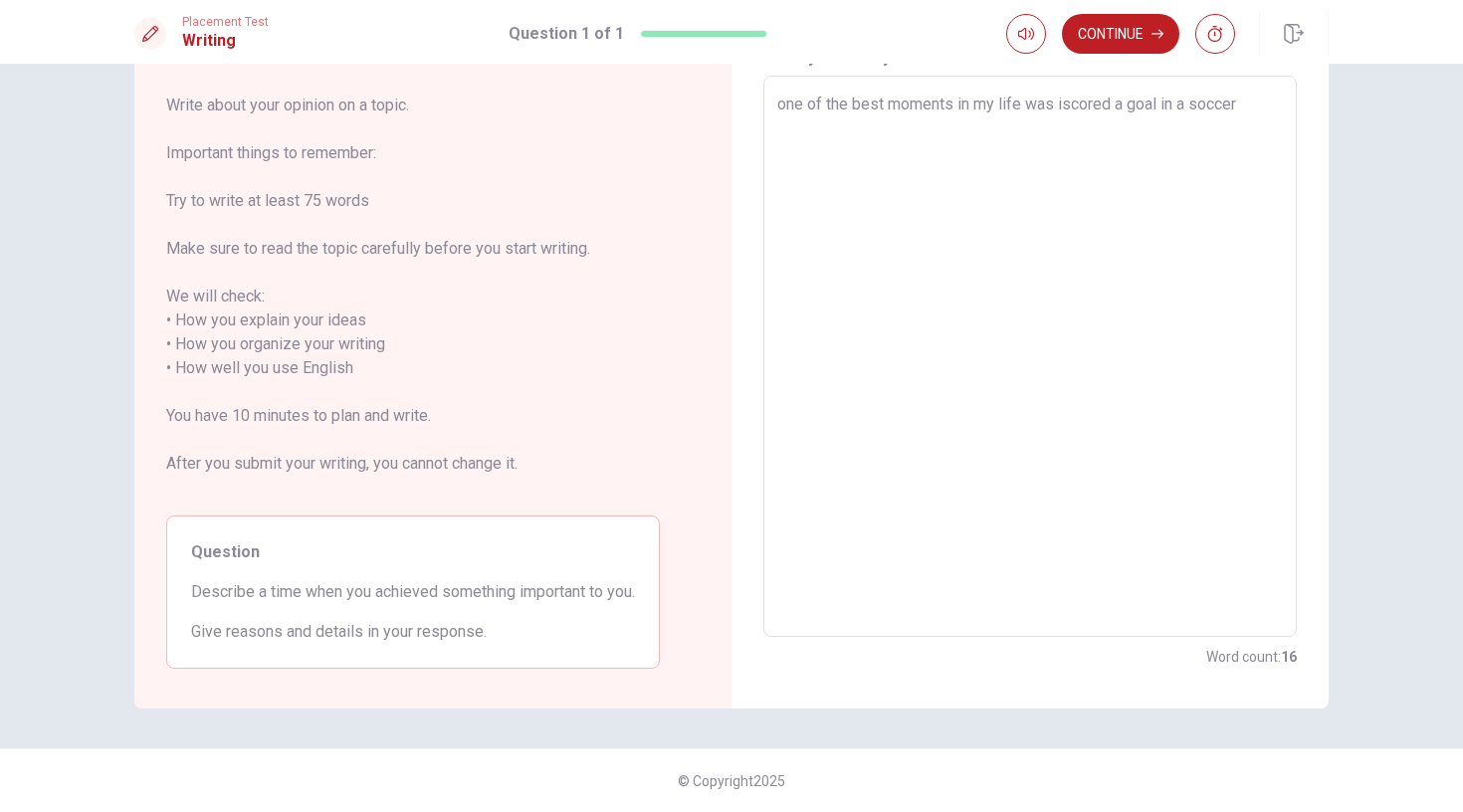 type on "x" 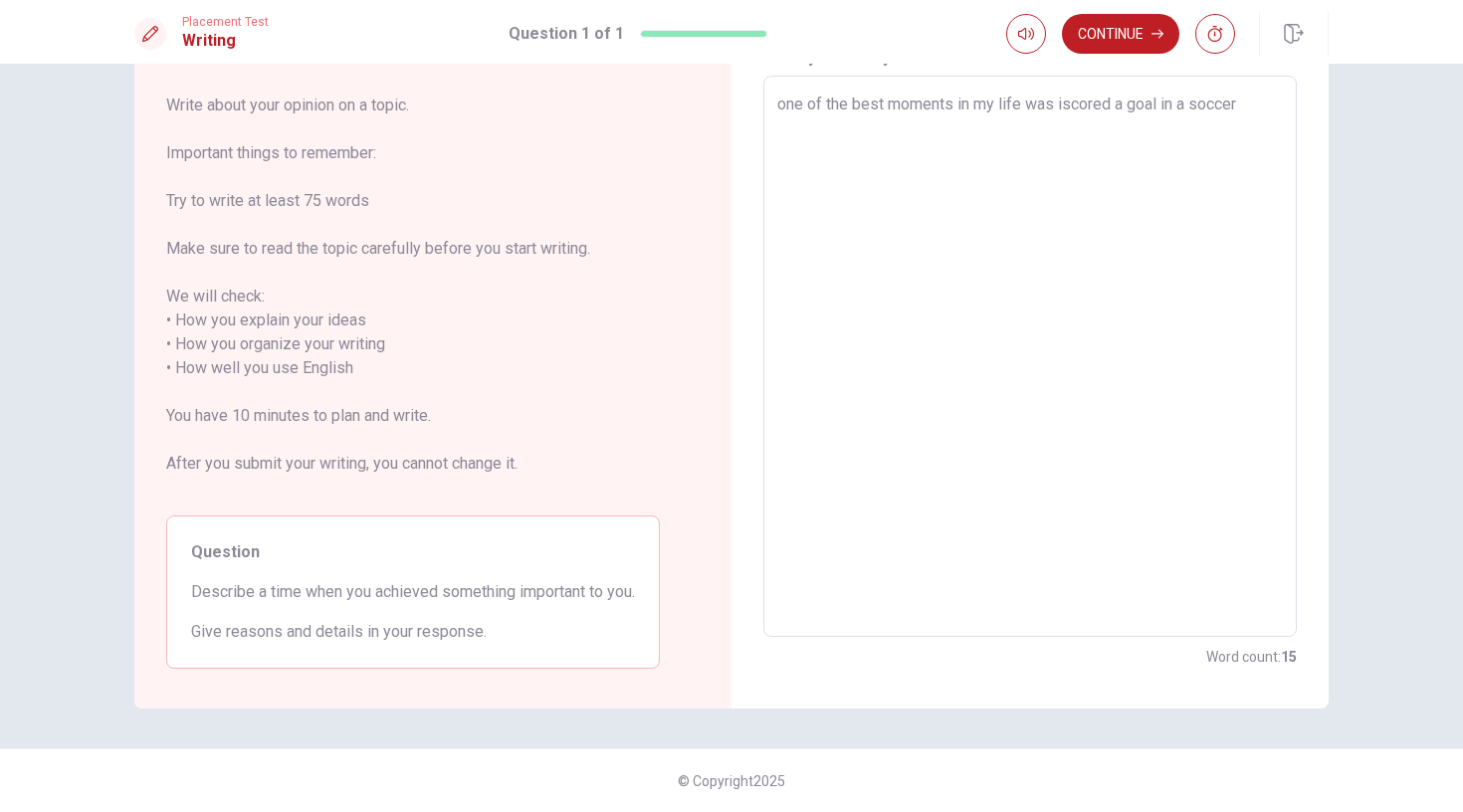 type on "one of the best moments in my life was iscored a goal in a soccer m" 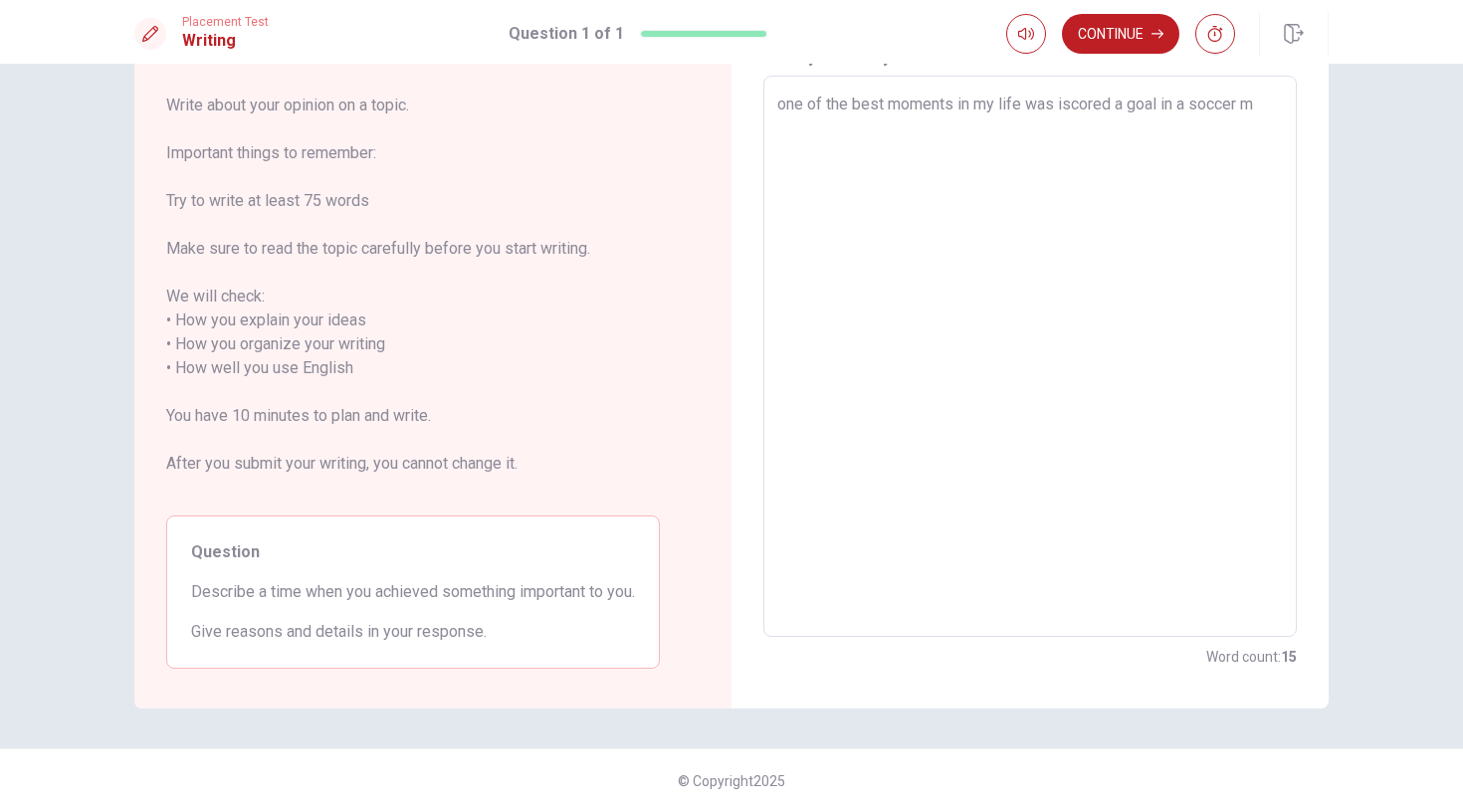 type on "x" 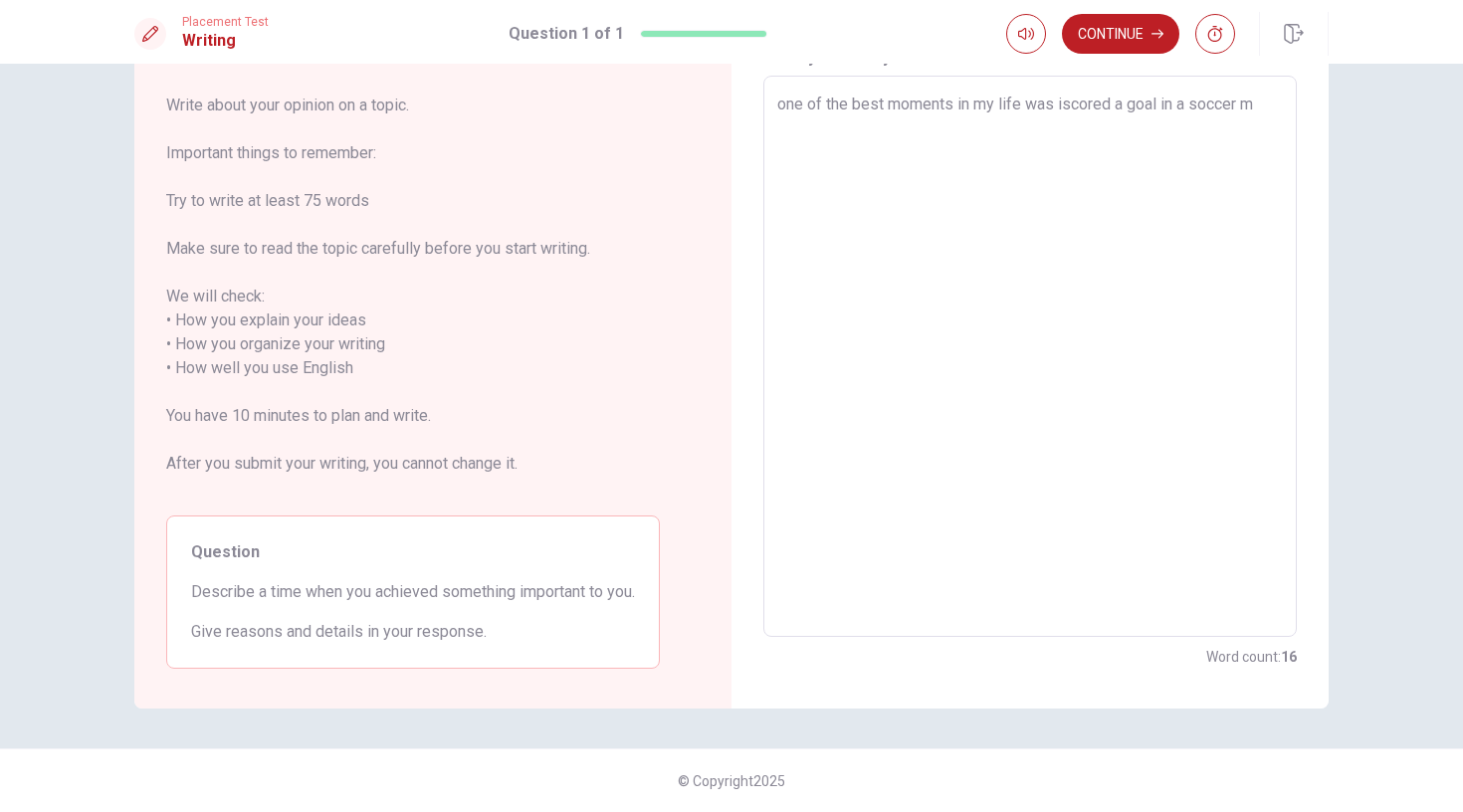 type on "one of the best moments in my life was iscored a goal in a soccer ma" 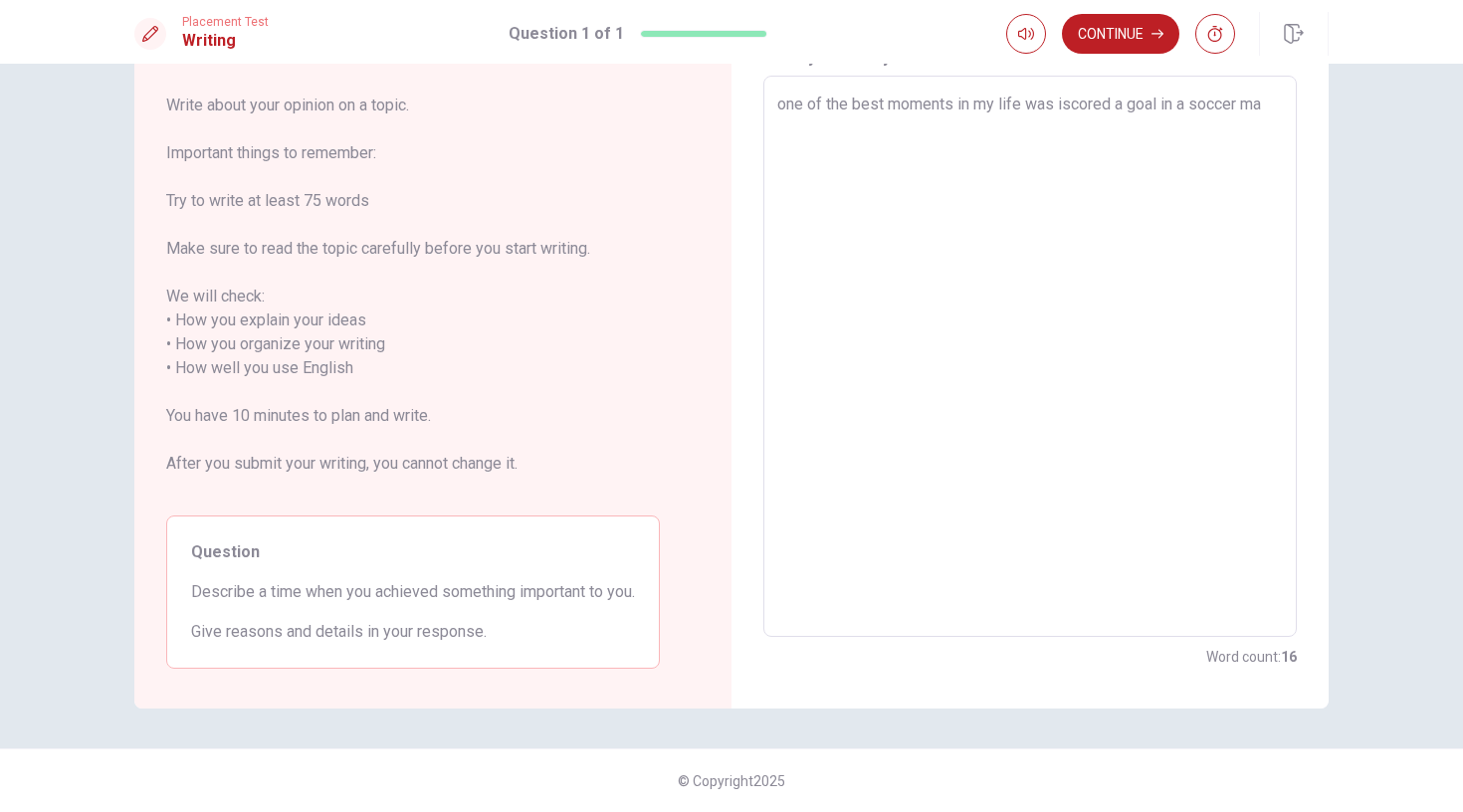 type on "x" 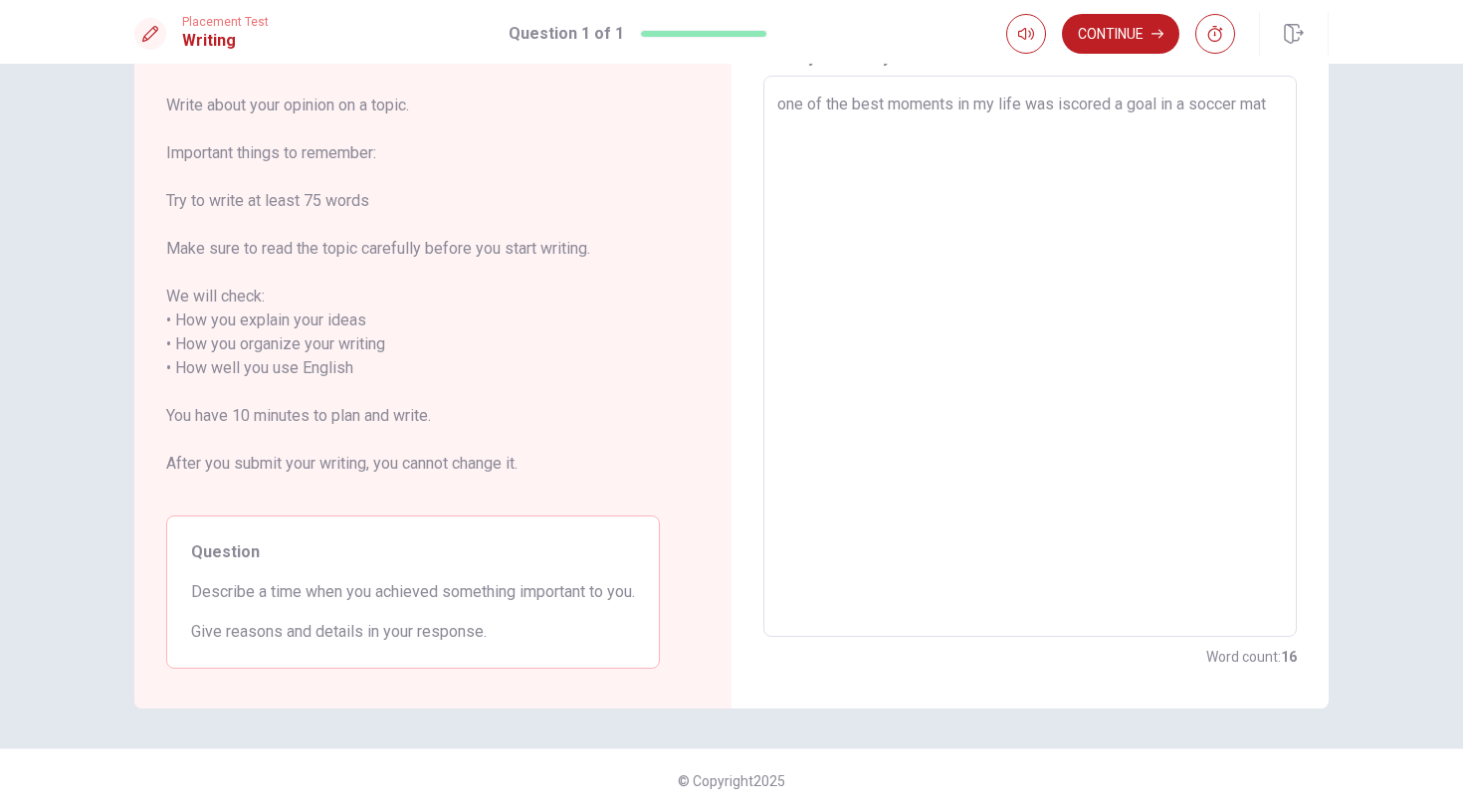 type on "x" 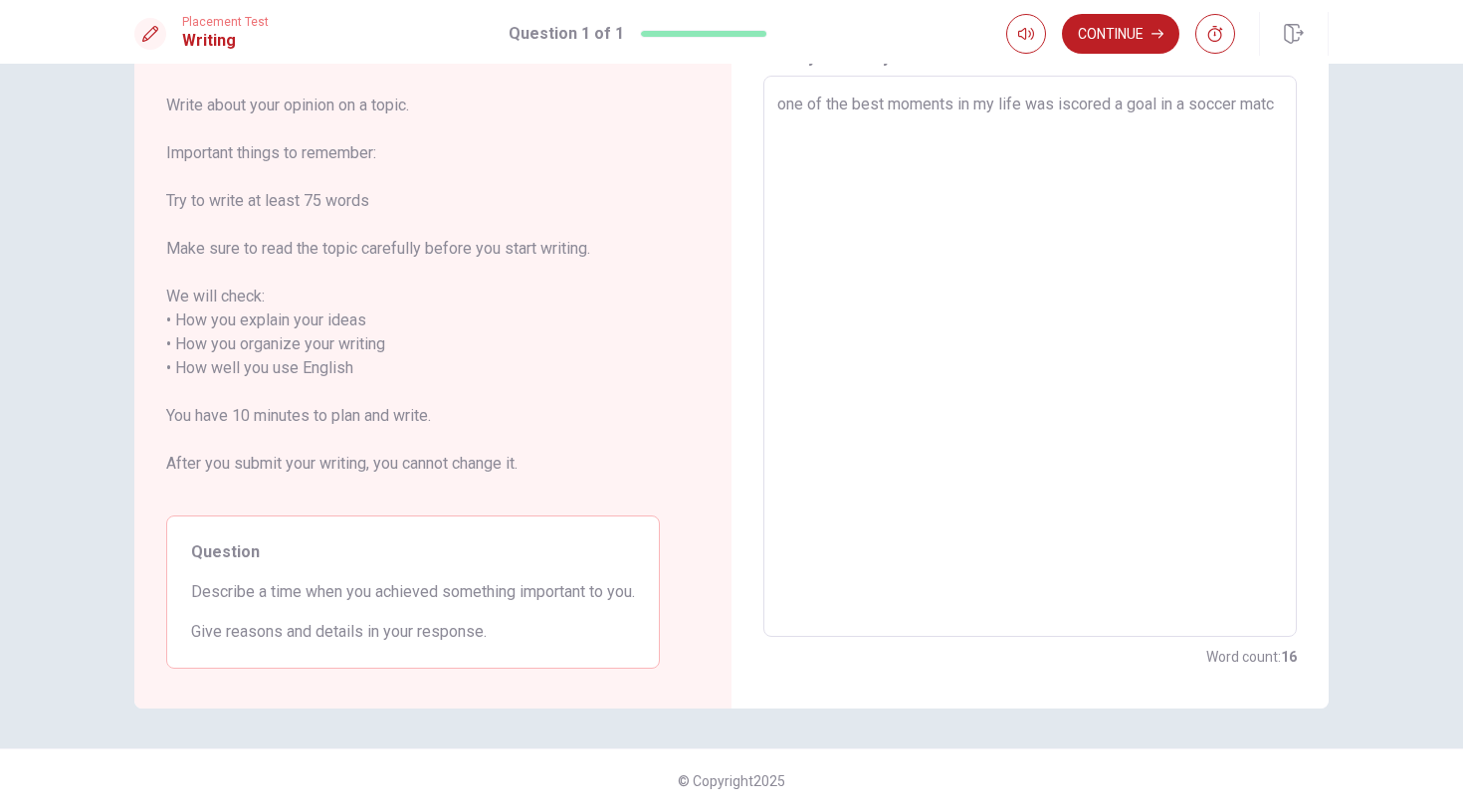 type on "x" 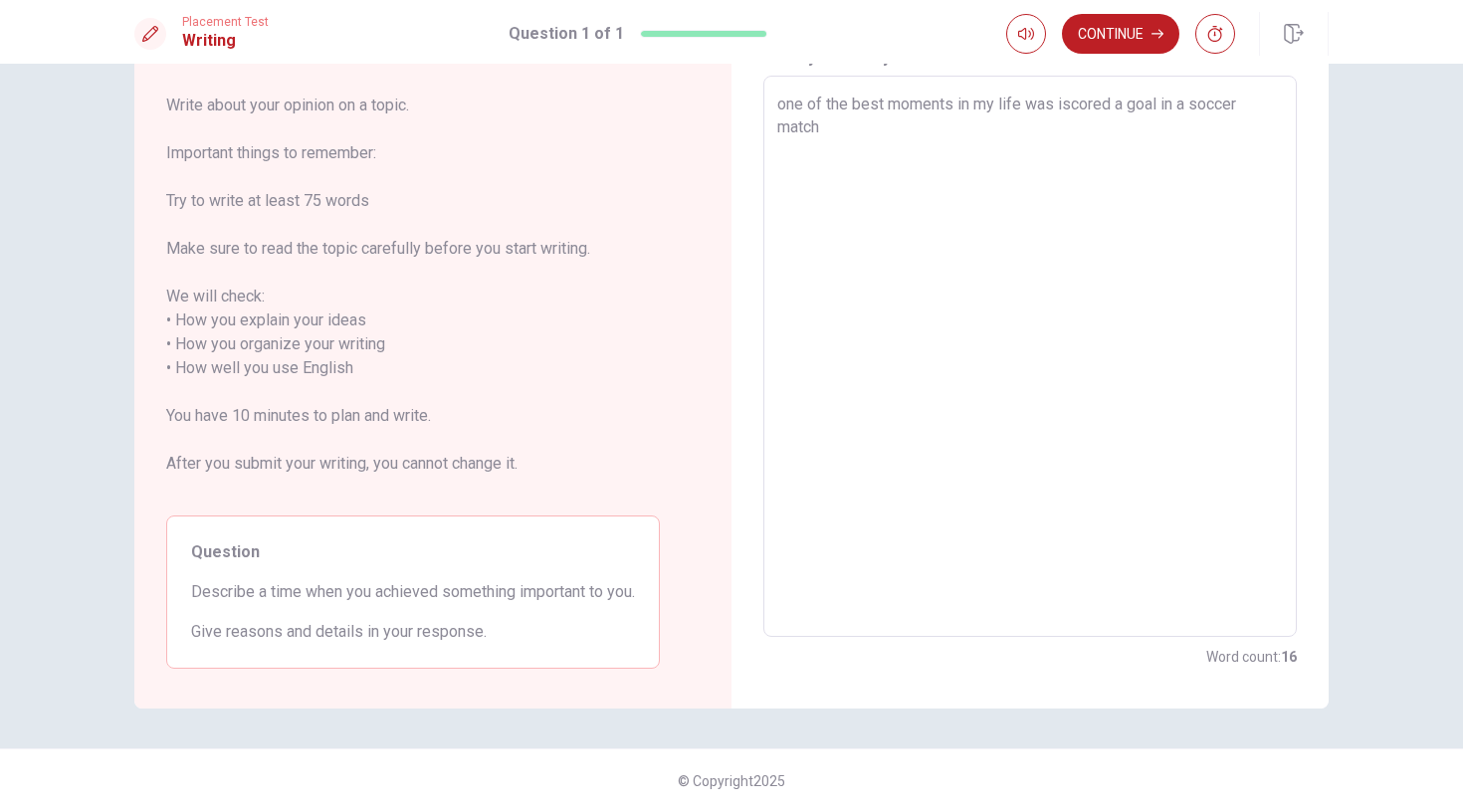 type on "x" 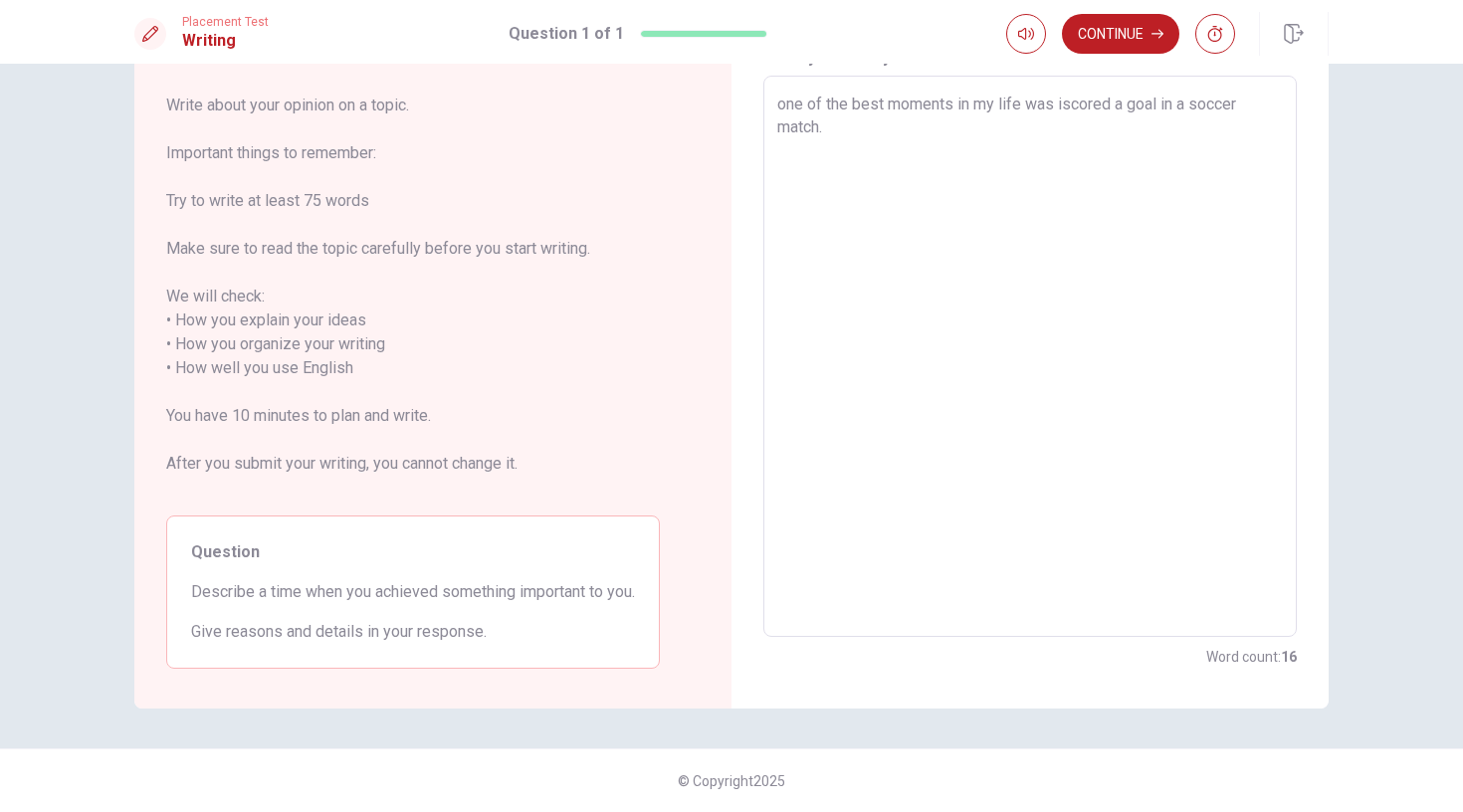 type on "x" 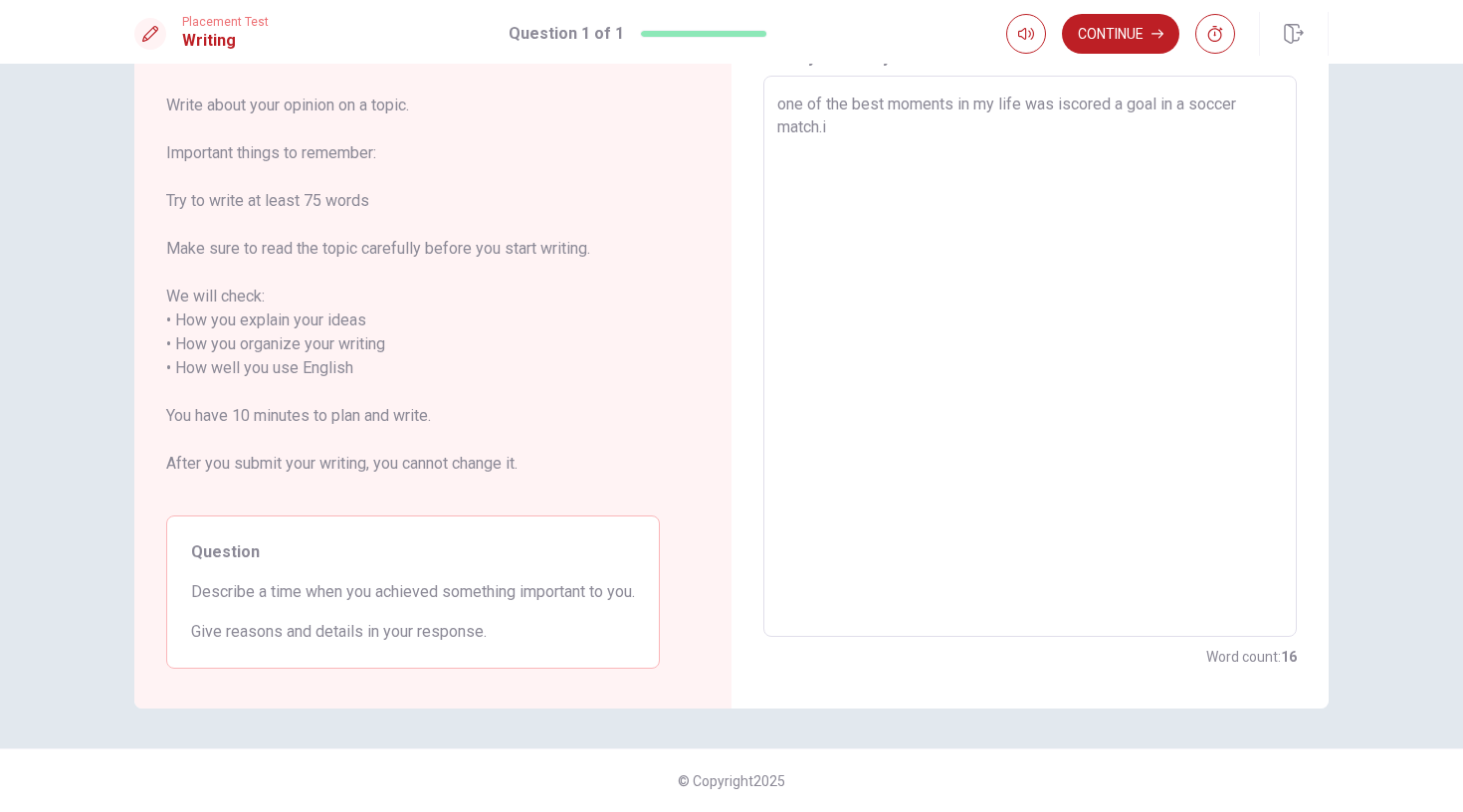type on "x" 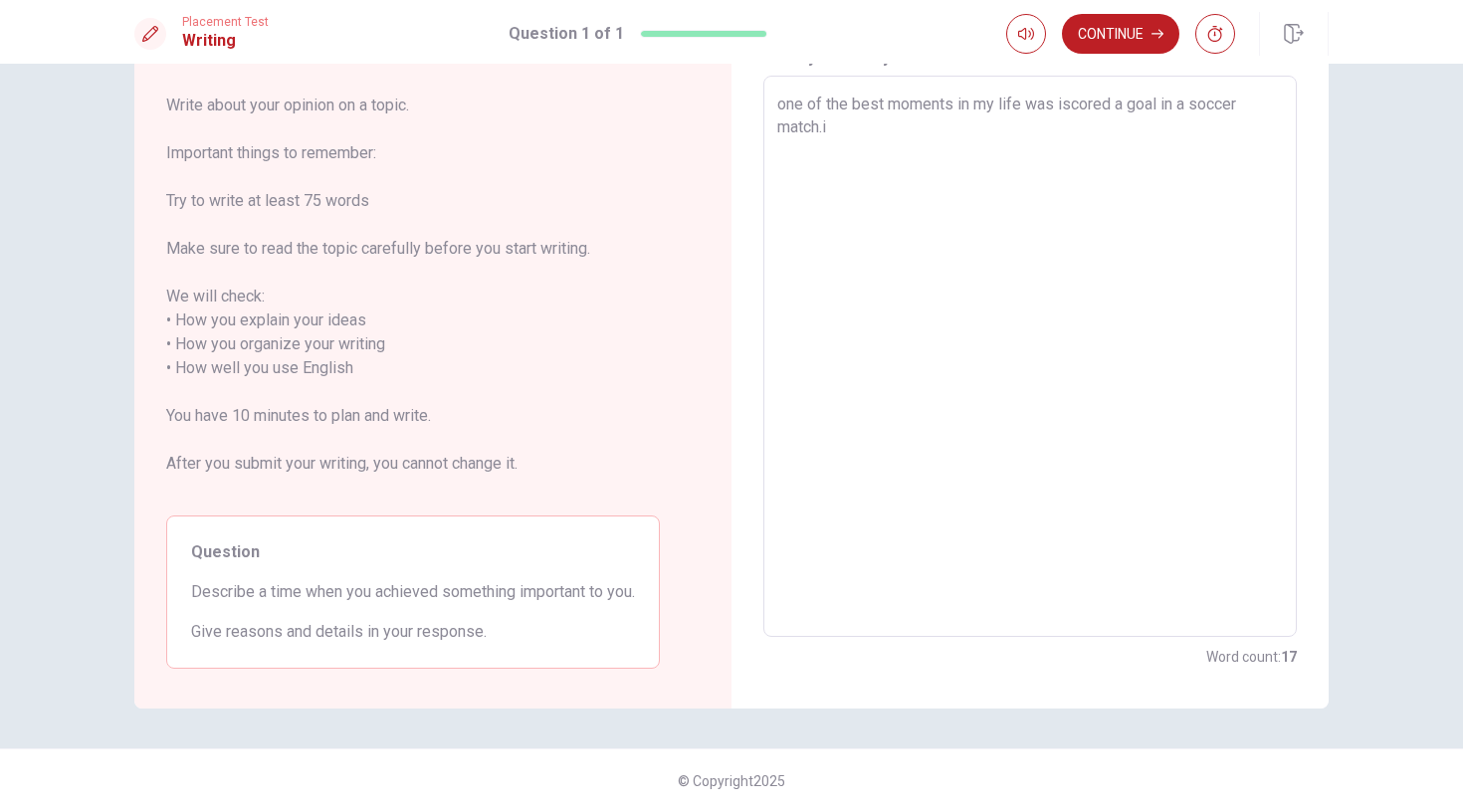 type on "one of the best moments in my life was iscored a goal in a soccer match.i" 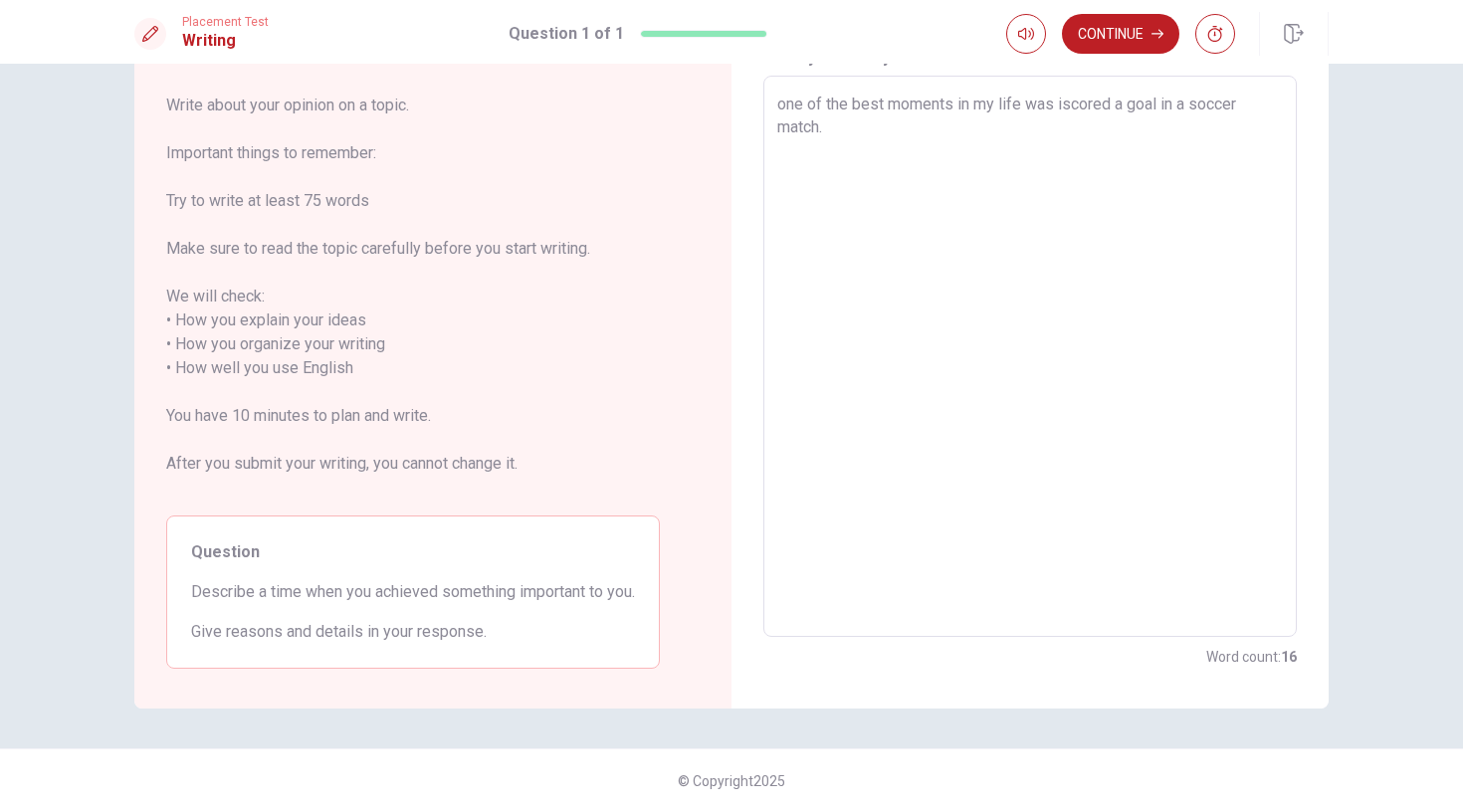 type on "x" 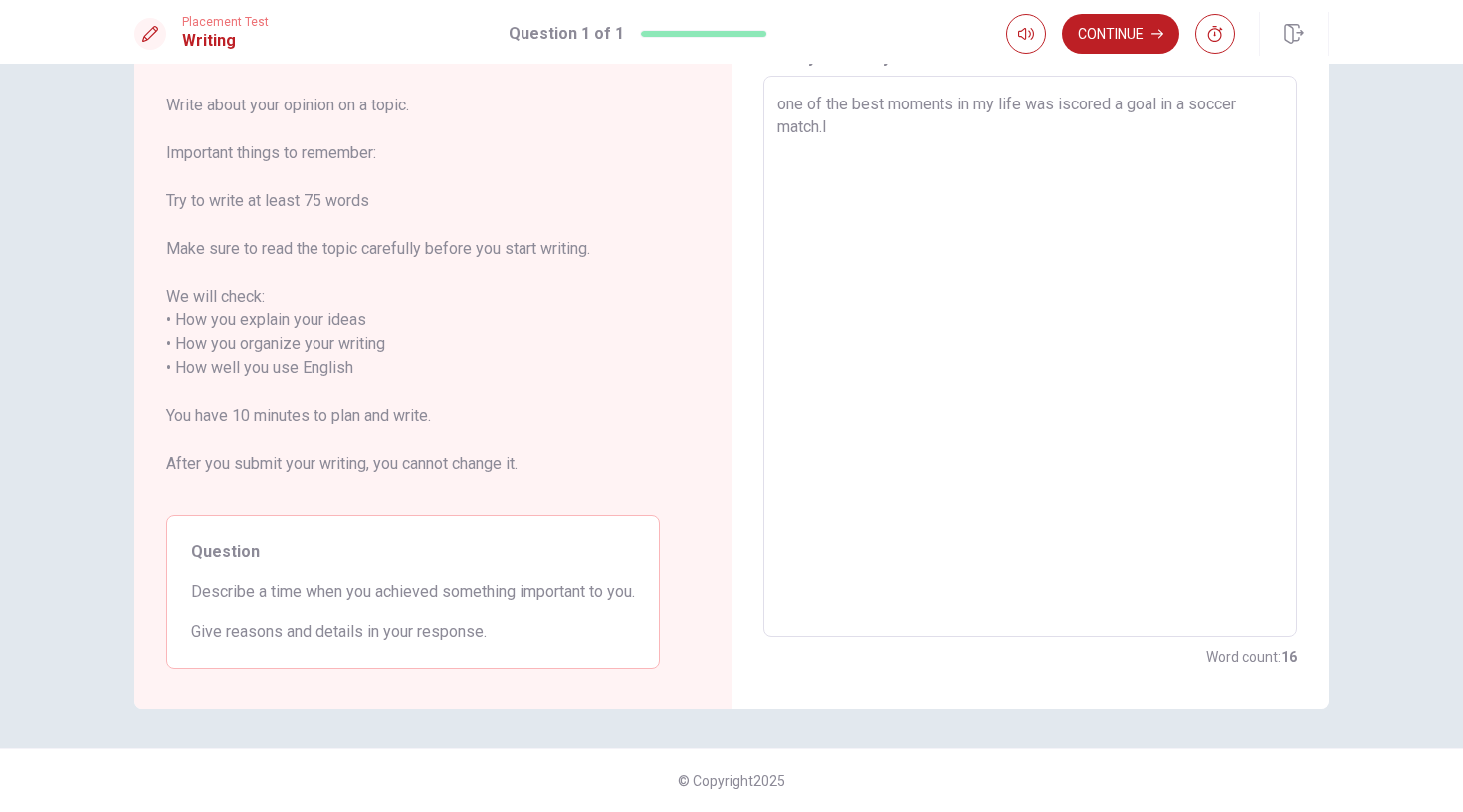 type on "x" 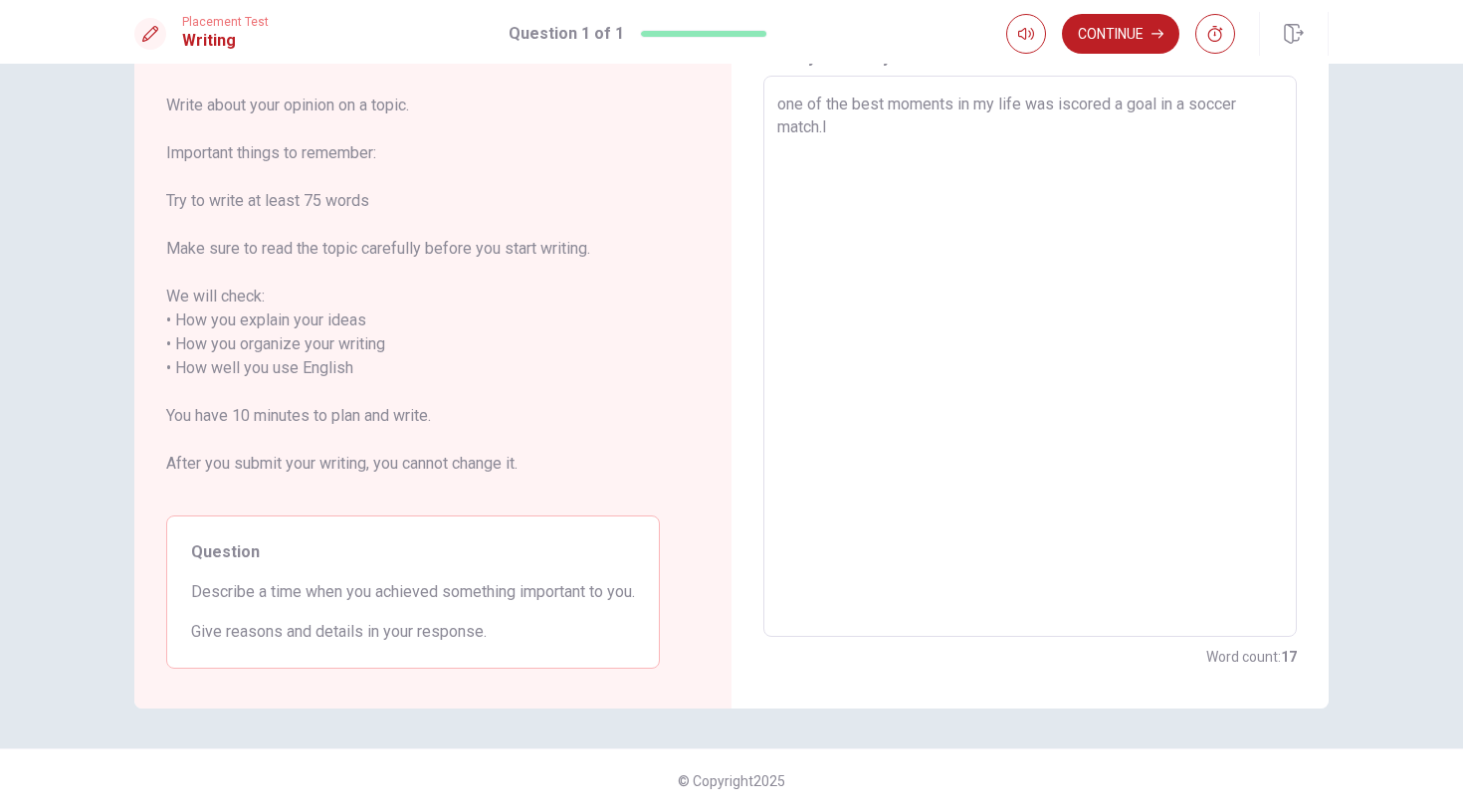 type on "one of the best moments in my life was iscored a goal in a soccer match.I" 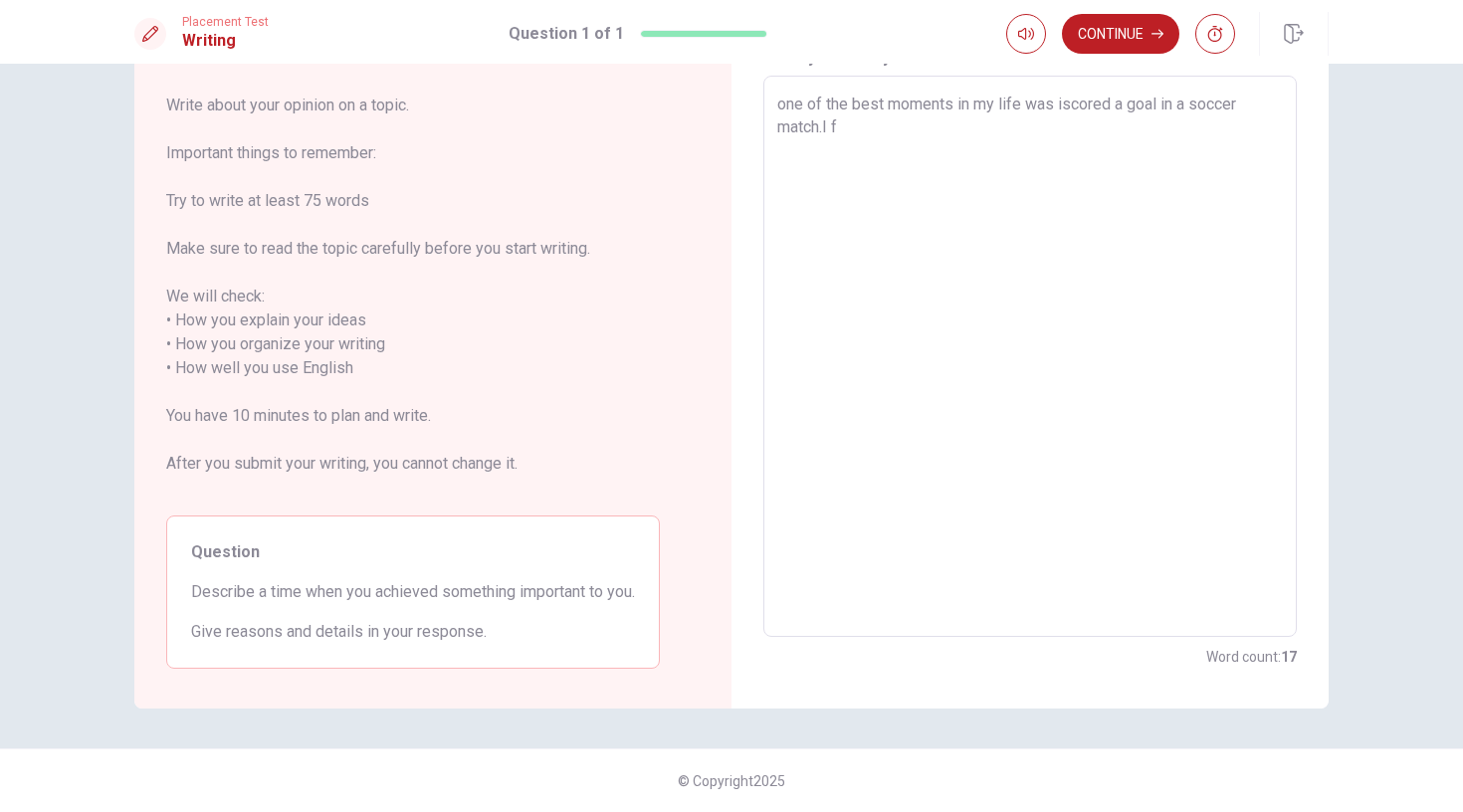 type on "x" 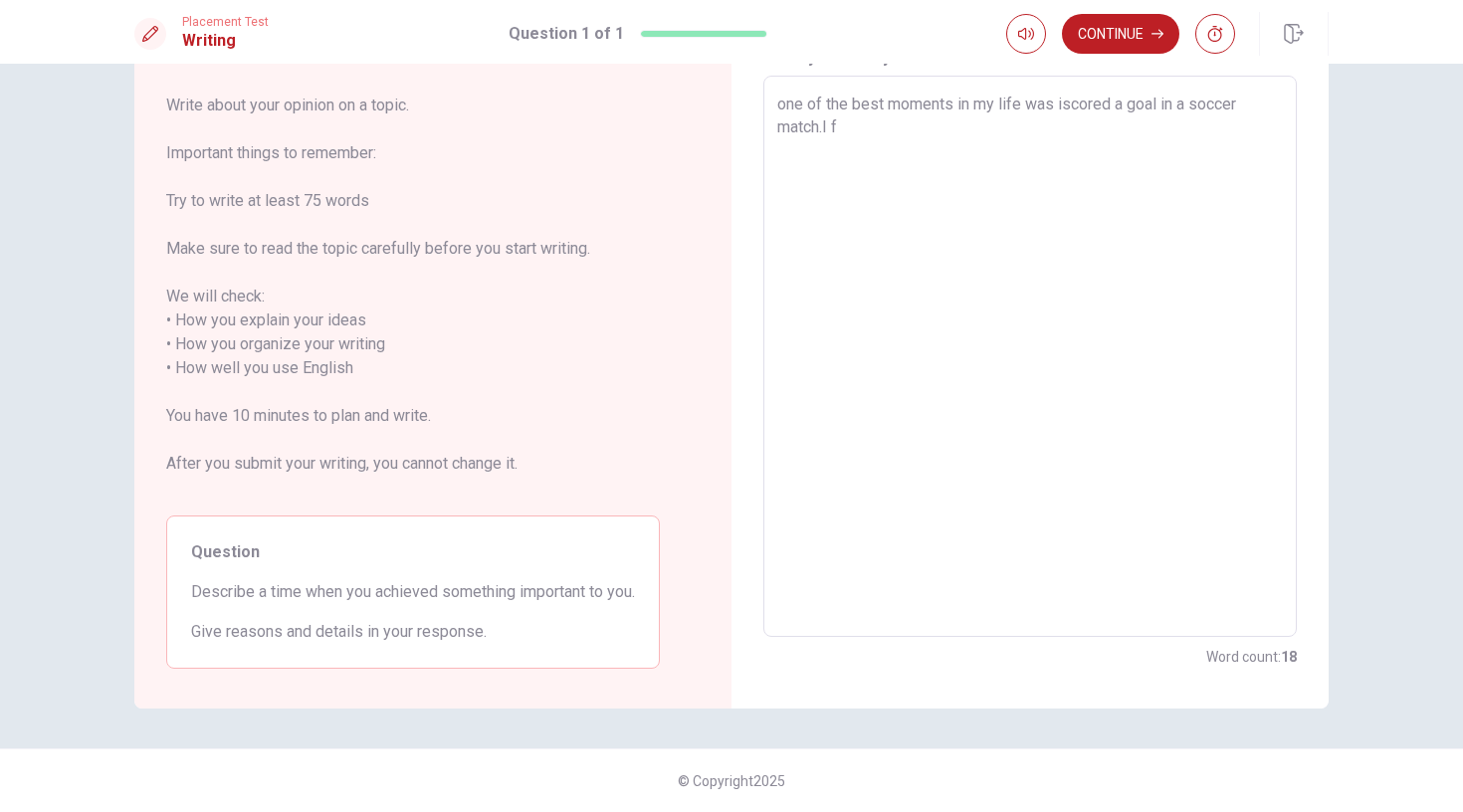 type on "one of the best moments in my life was iscored a goal in a soccer match.I fe" 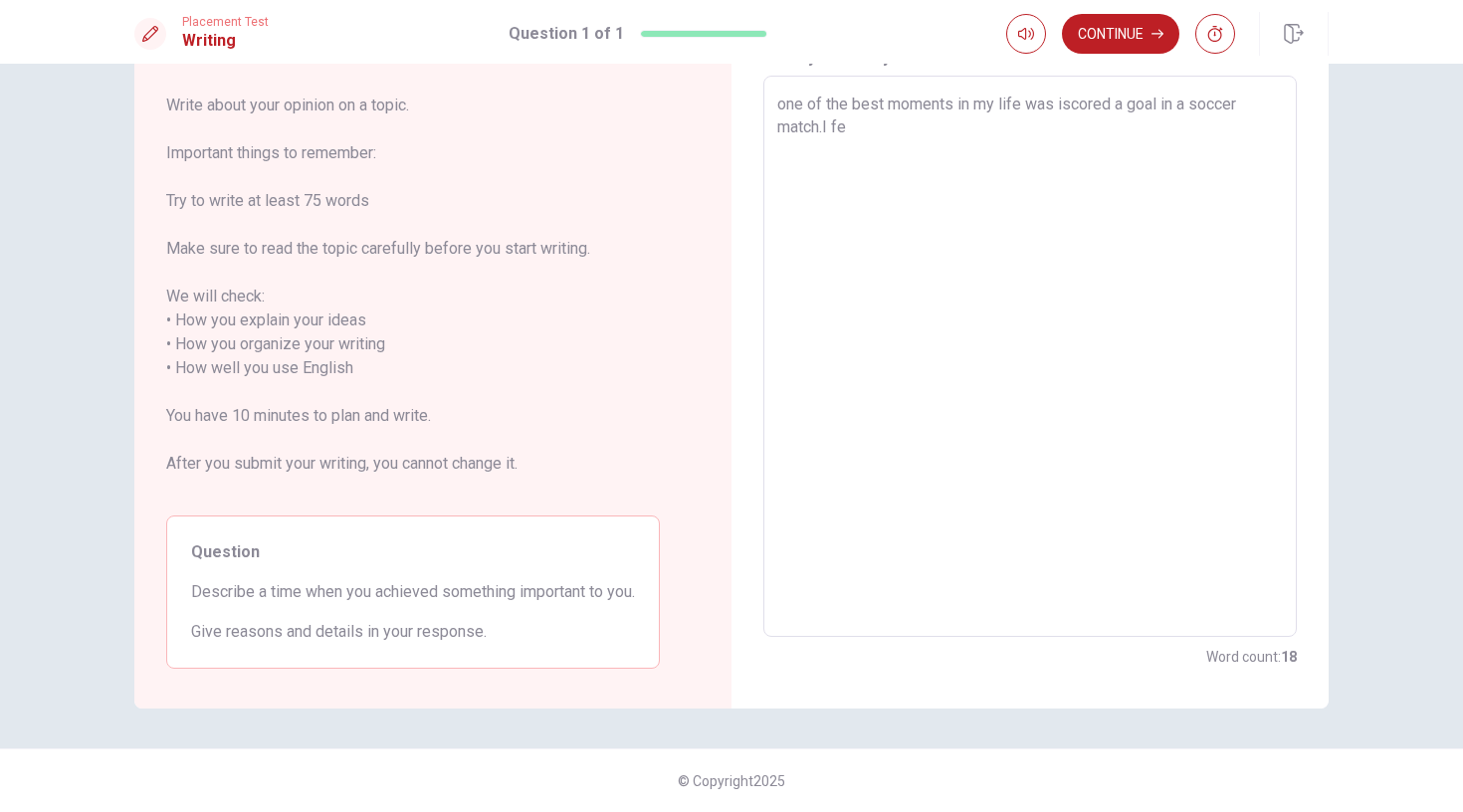 type on "x" 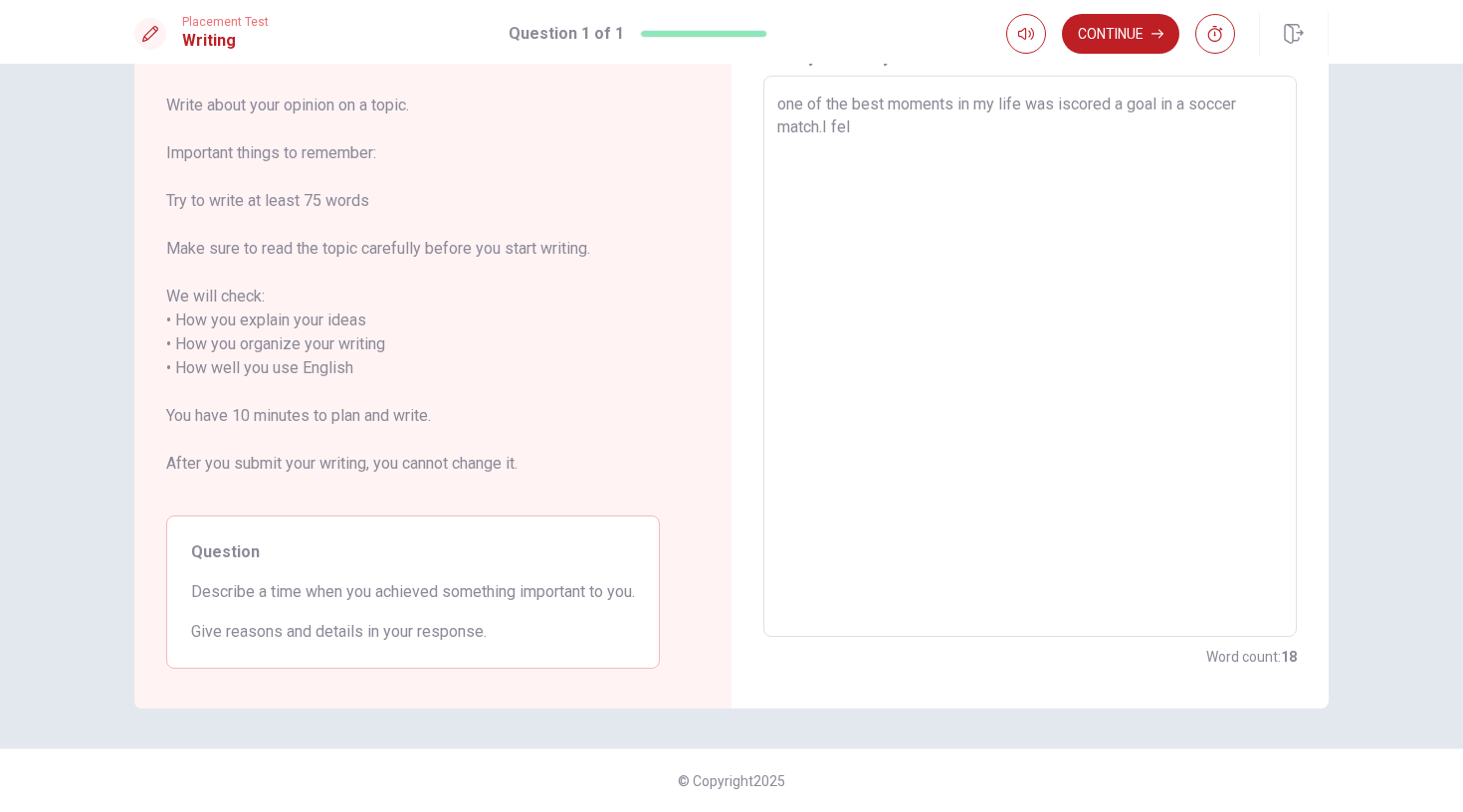 type on "x" 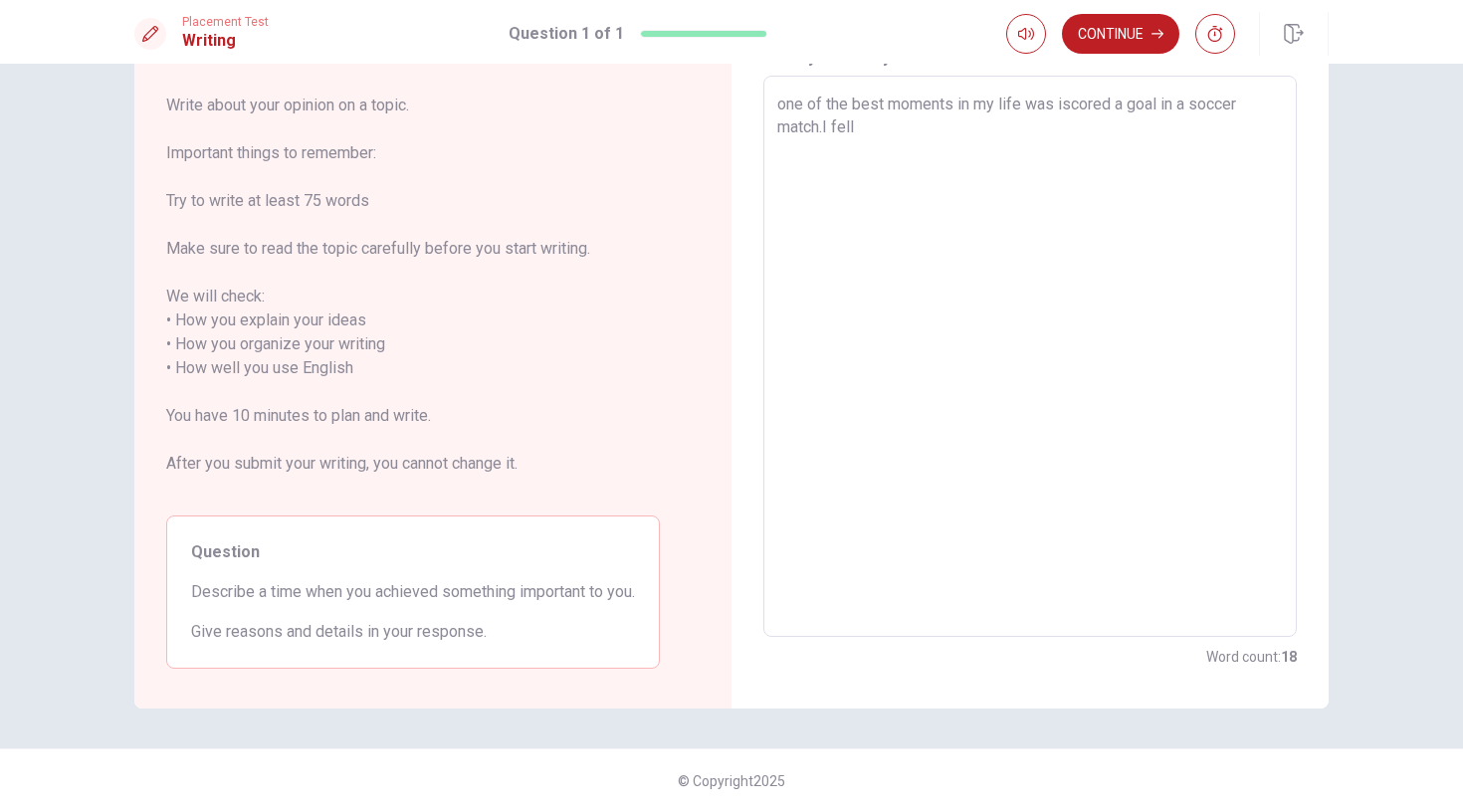 type on "x" 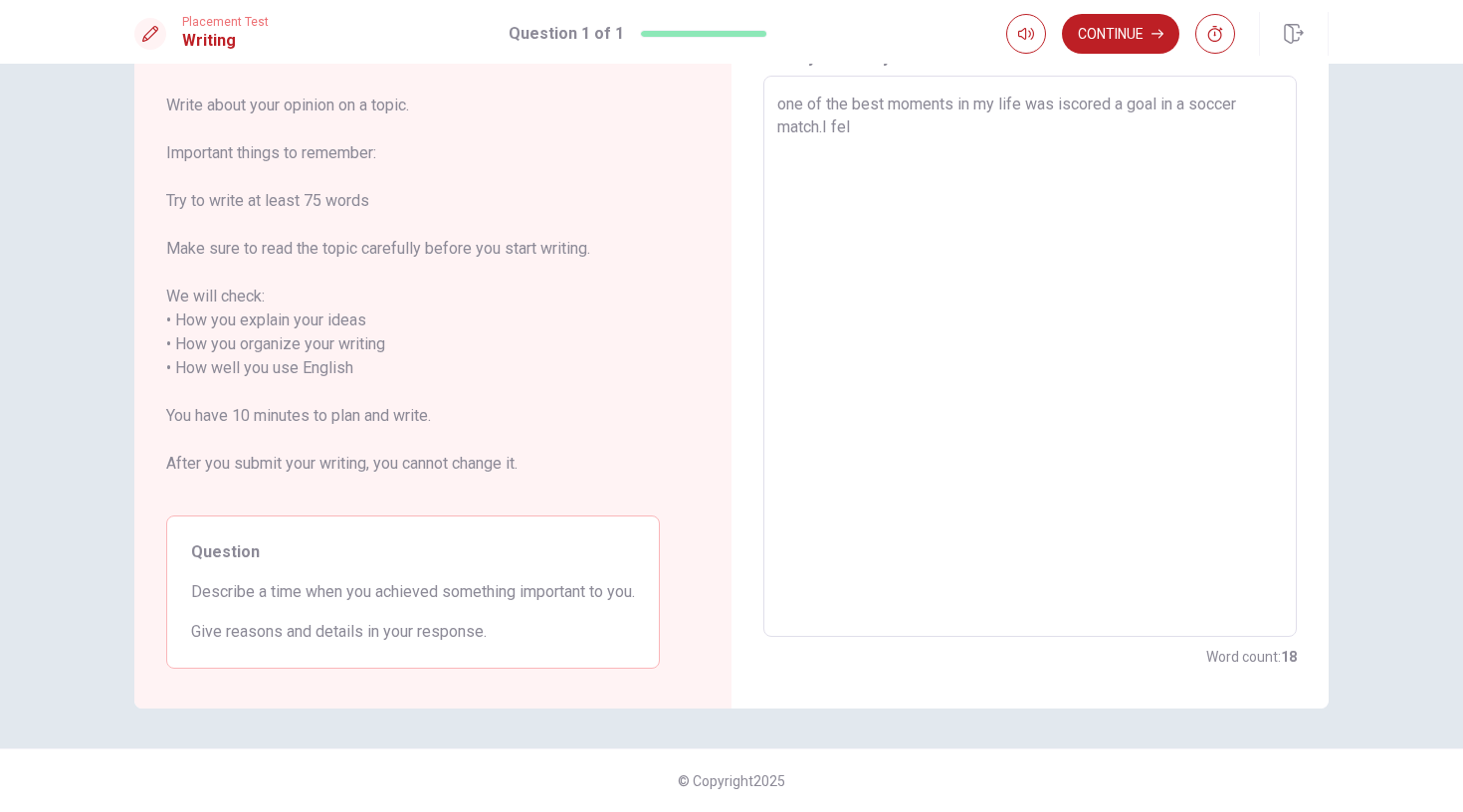 type 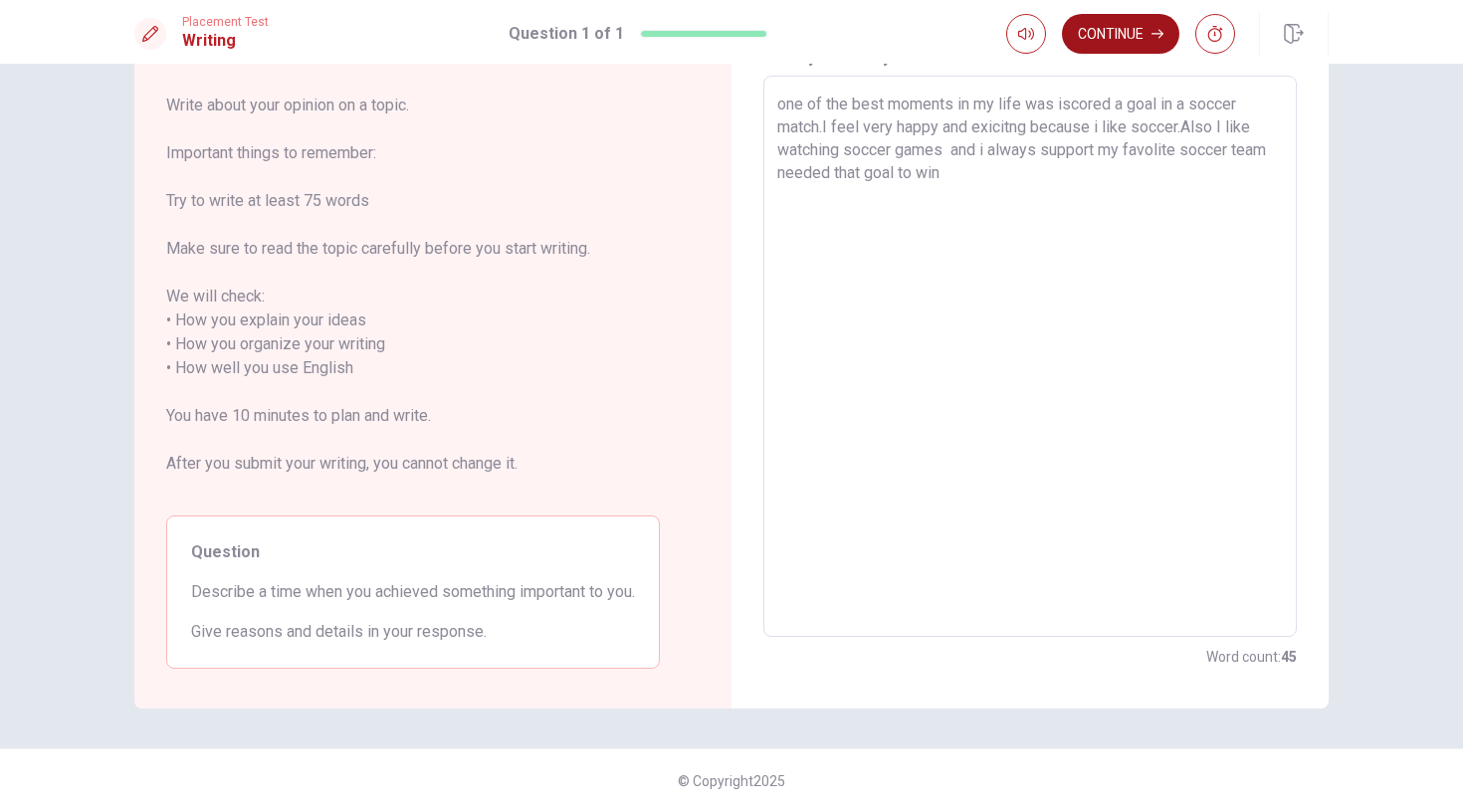 click on "Continue" at bounding box center (1121, 34) 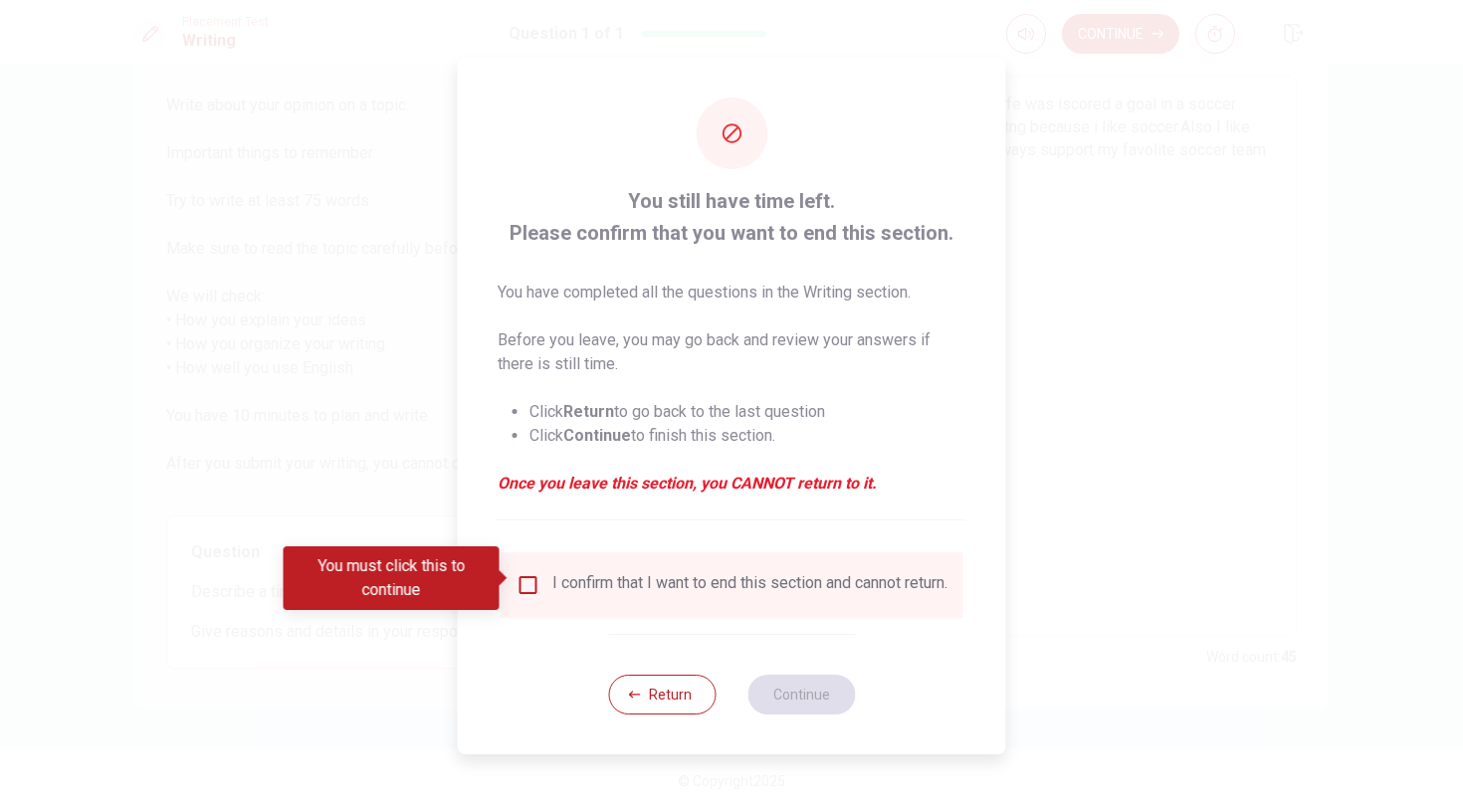 click on "I confirm that I want to end this section and cannot return." at bounding box center (732, 585) 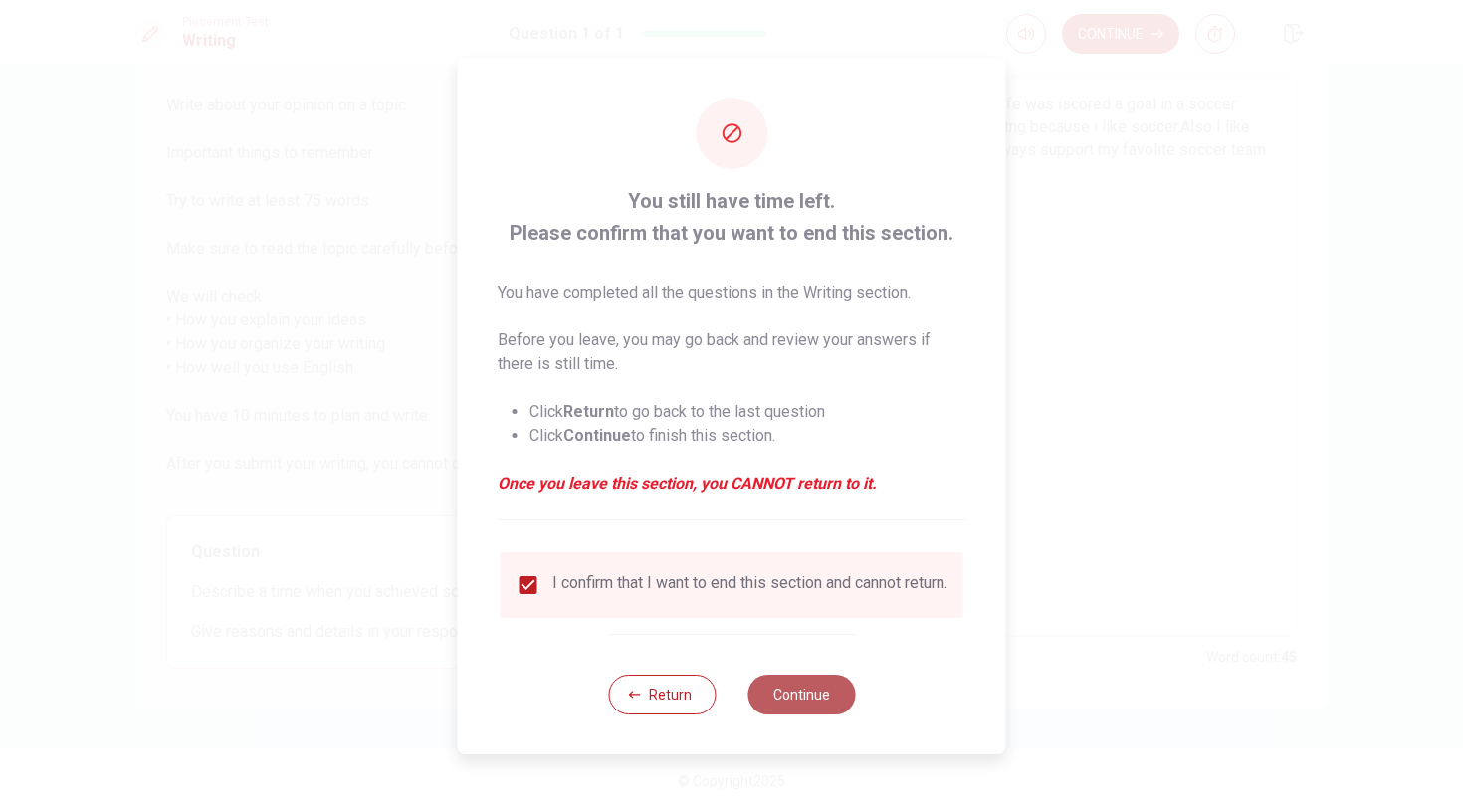 click on "Continue" at bounding box center (801, 695) 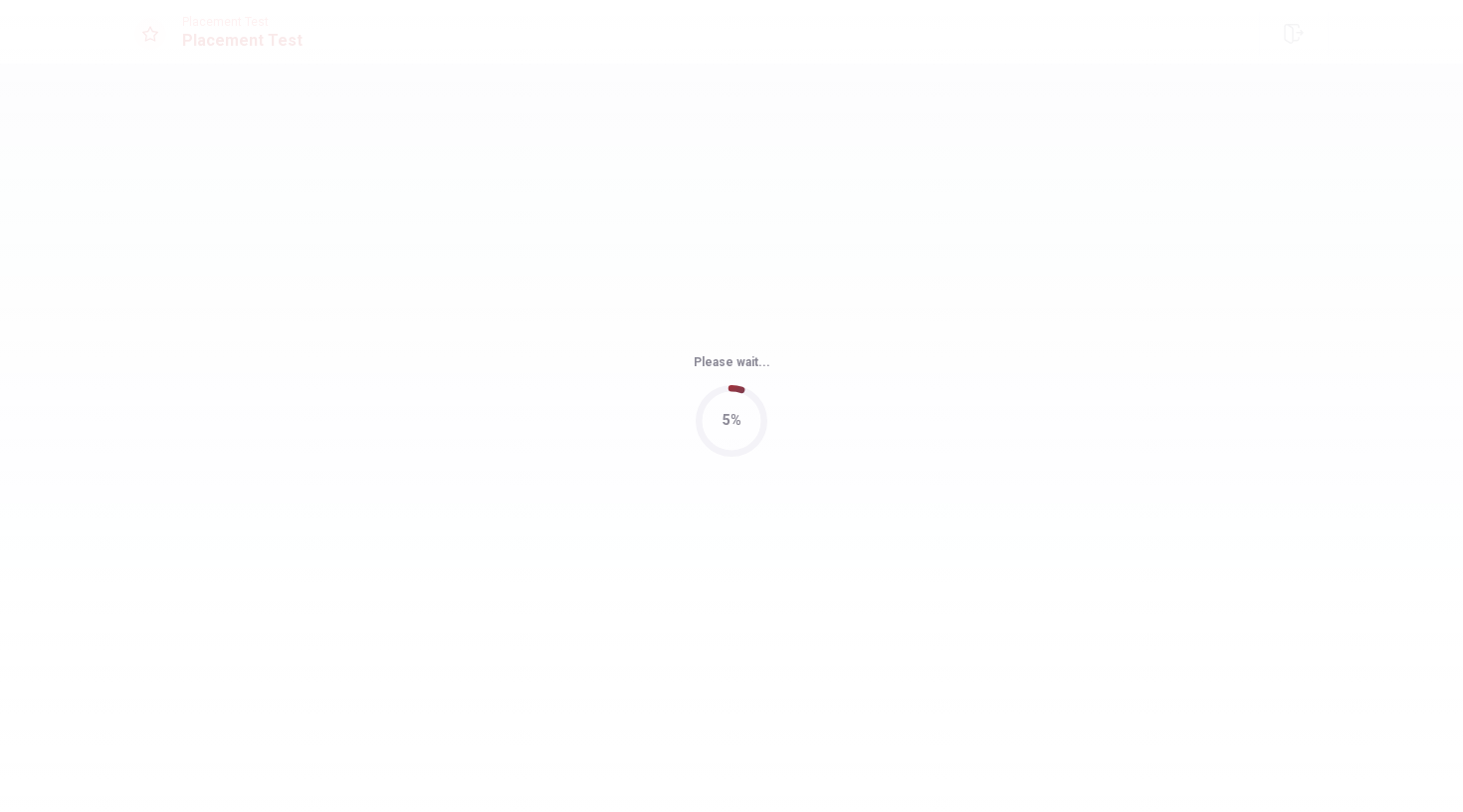 scroll, scrollTop: 0, scrollLeft: 0, axis: both 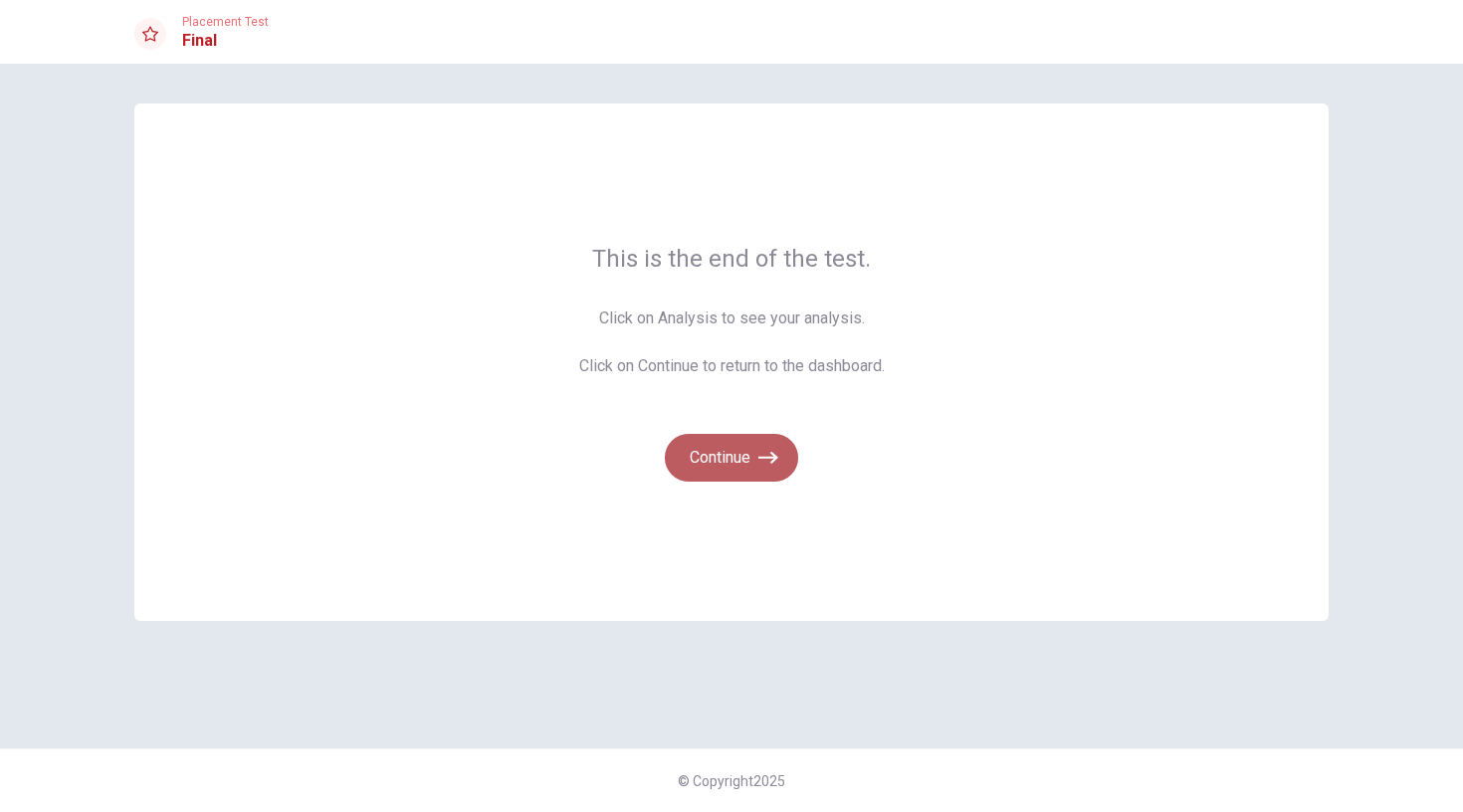 click on "Continue" at bounding box center [732, 458] 